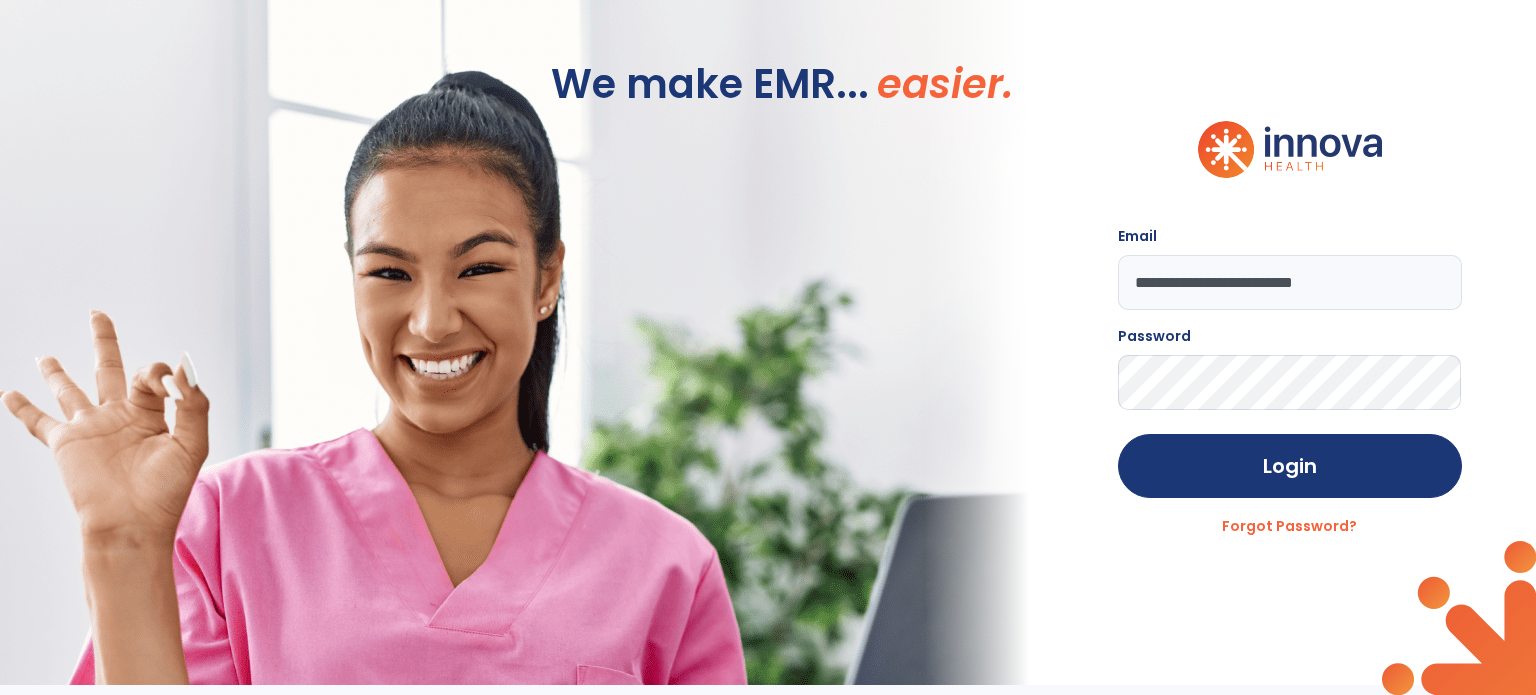 scroll, scrollTop: 0, scrollLeft: 0, axis: both 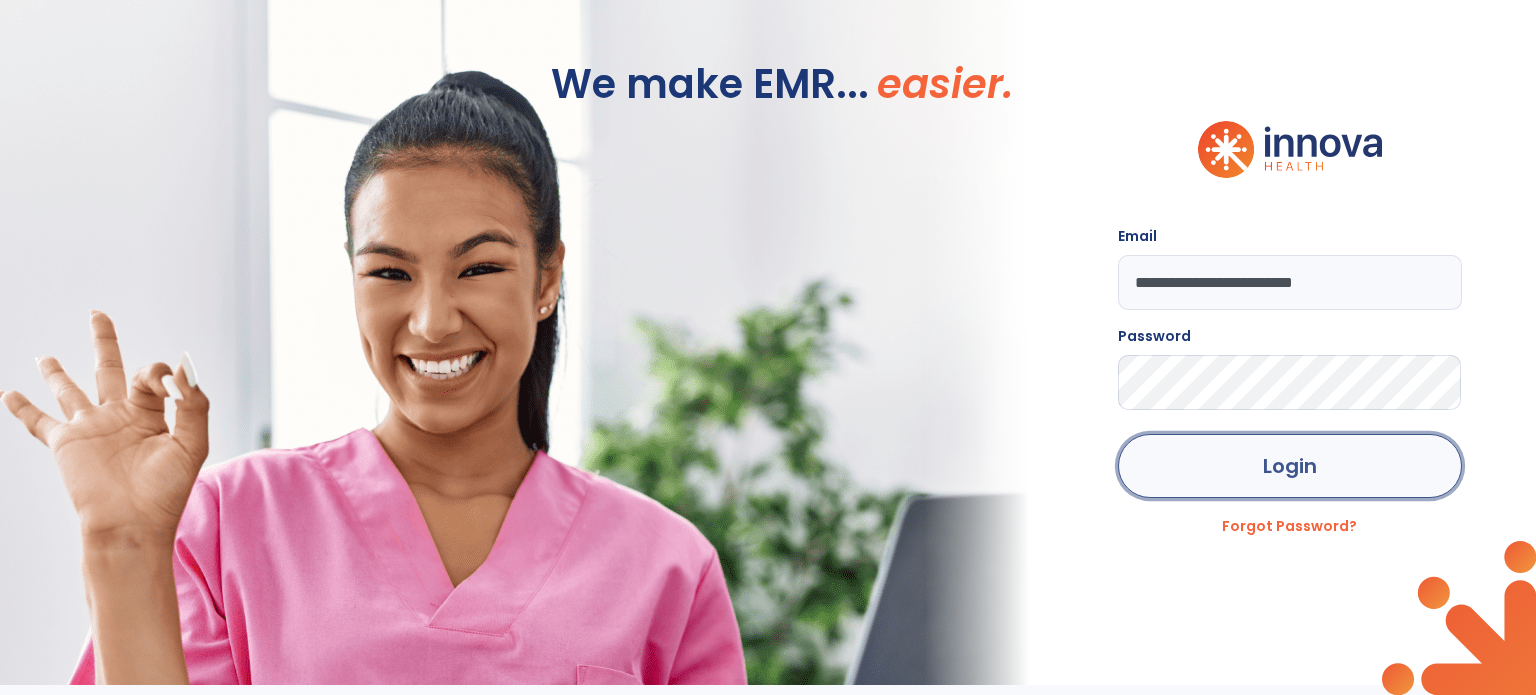 click on "Login" 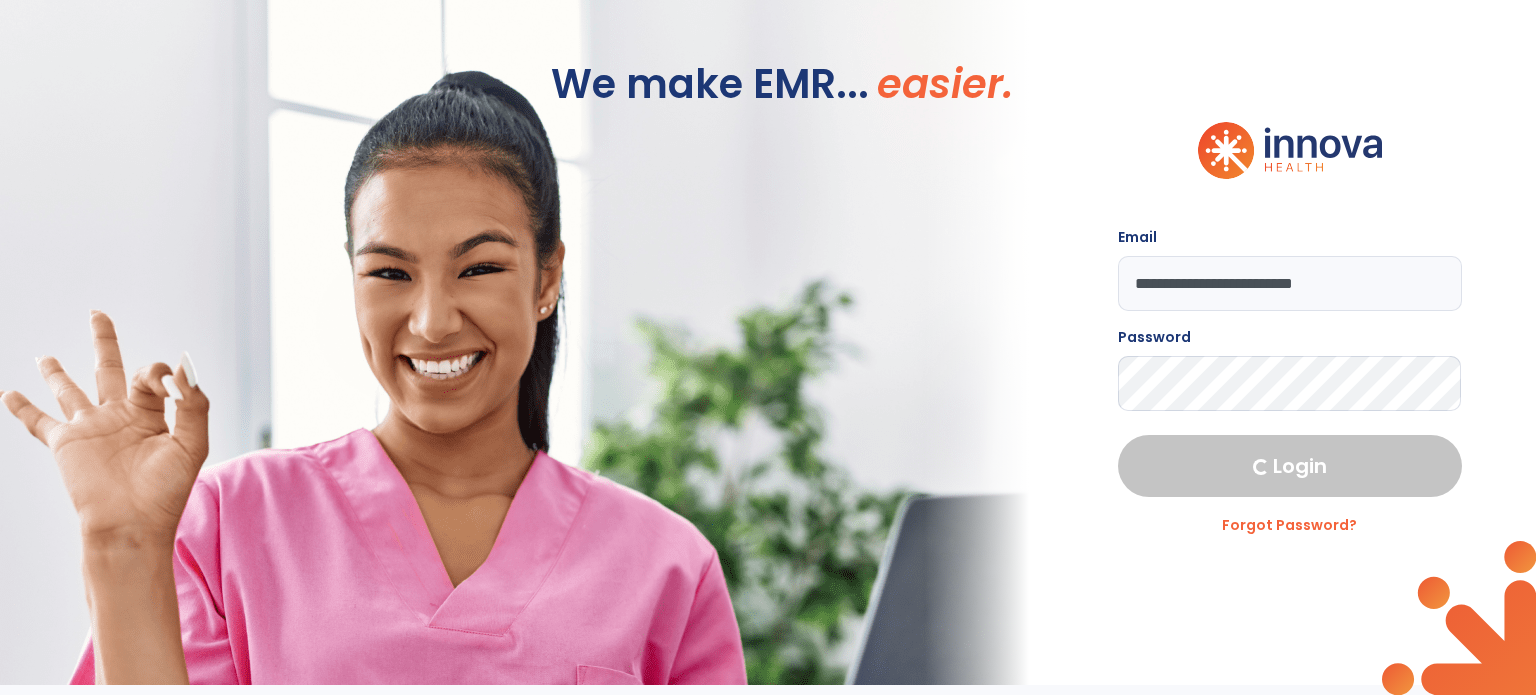 select on "***" 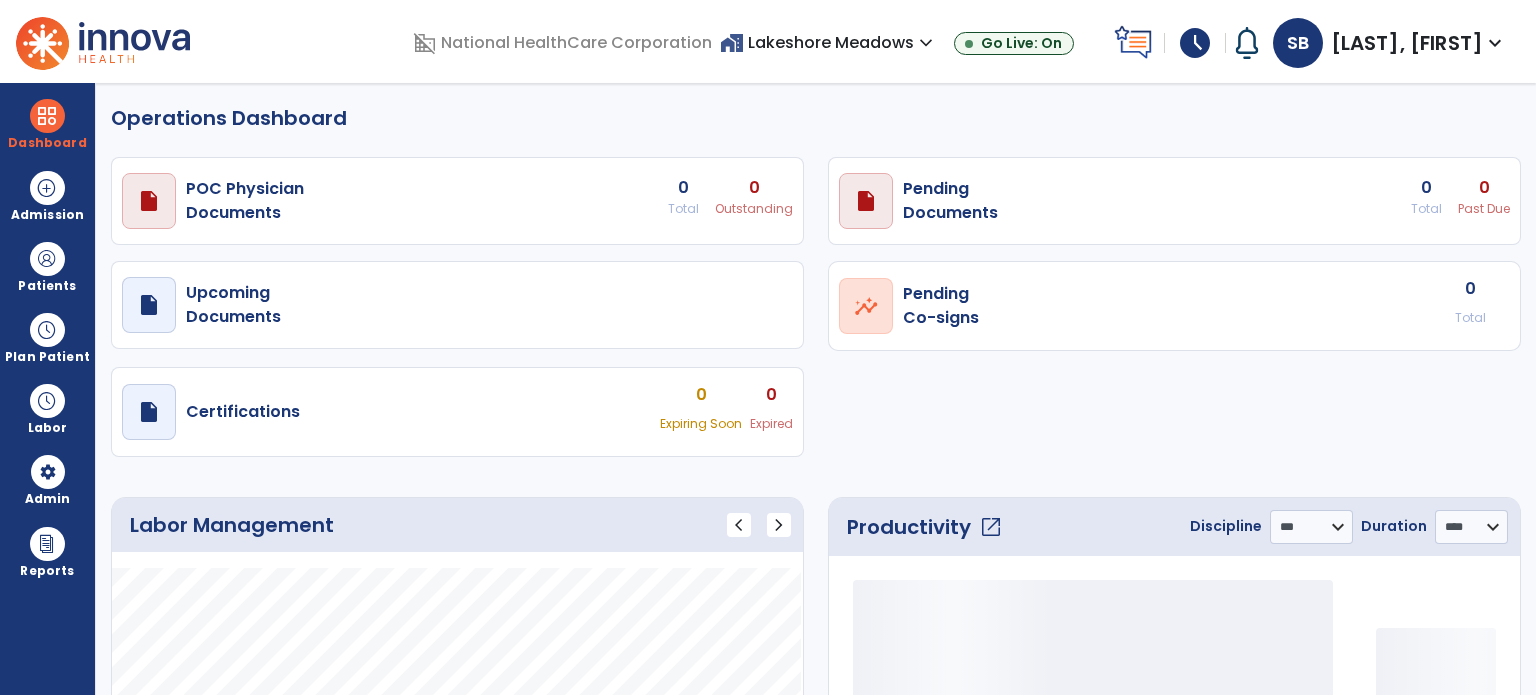 select on "***" 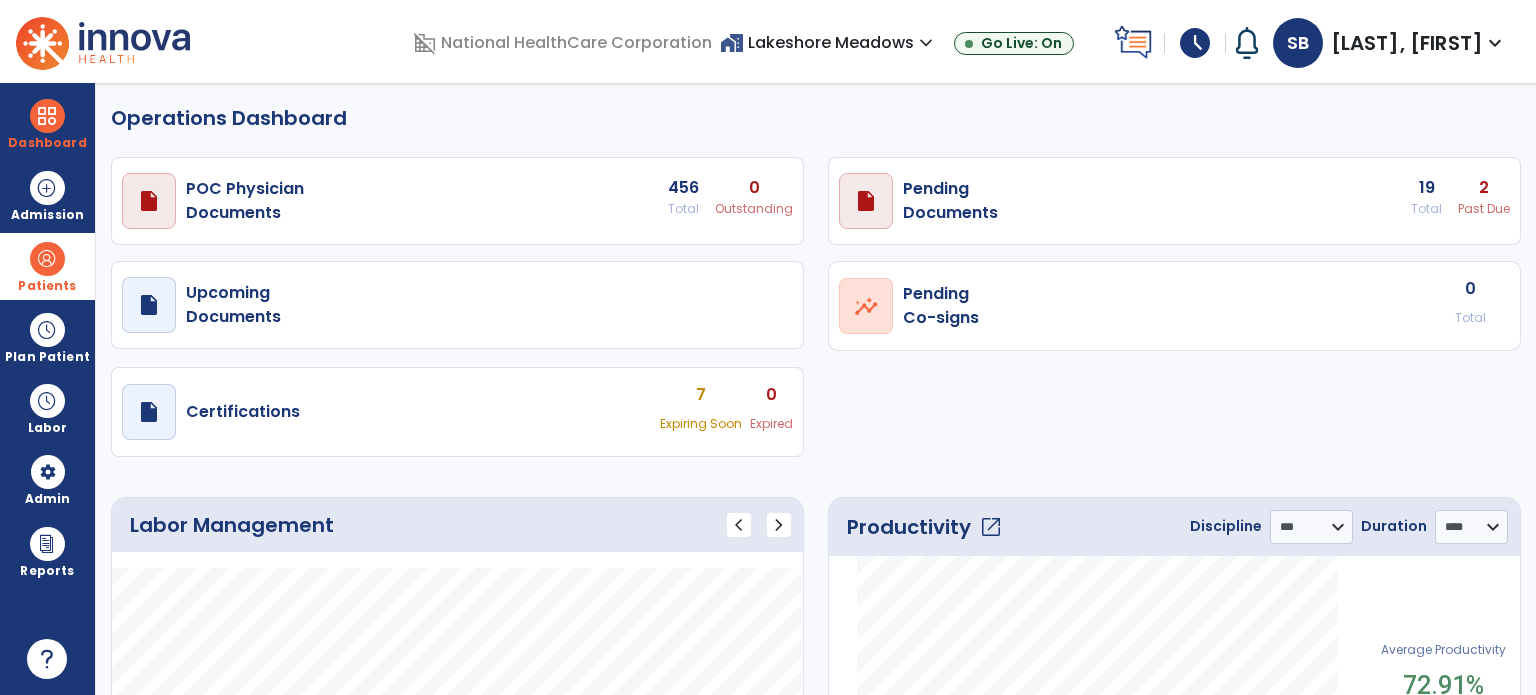 click at bounding box center (47, 259) 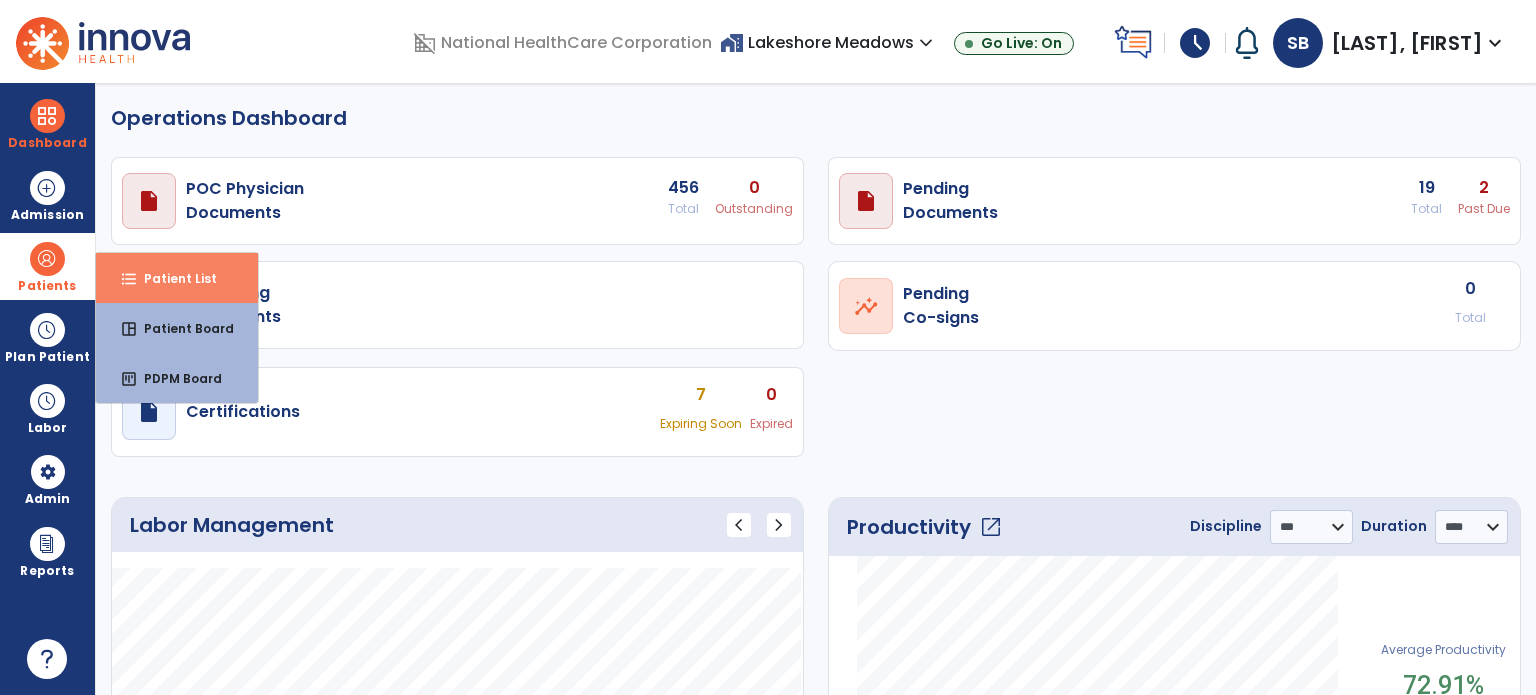click on "format_list_bulleted  Patient List" at bounding box center (177, 278) 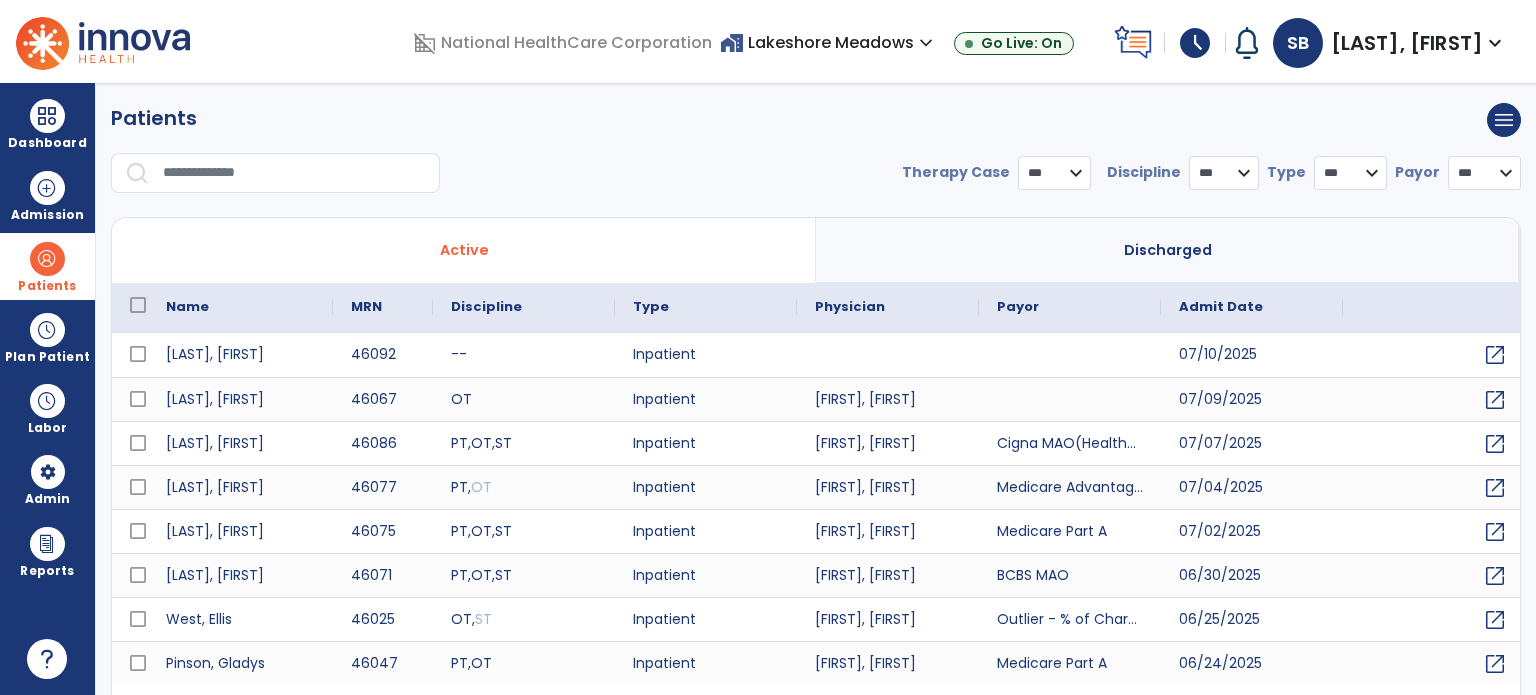 select on "***" 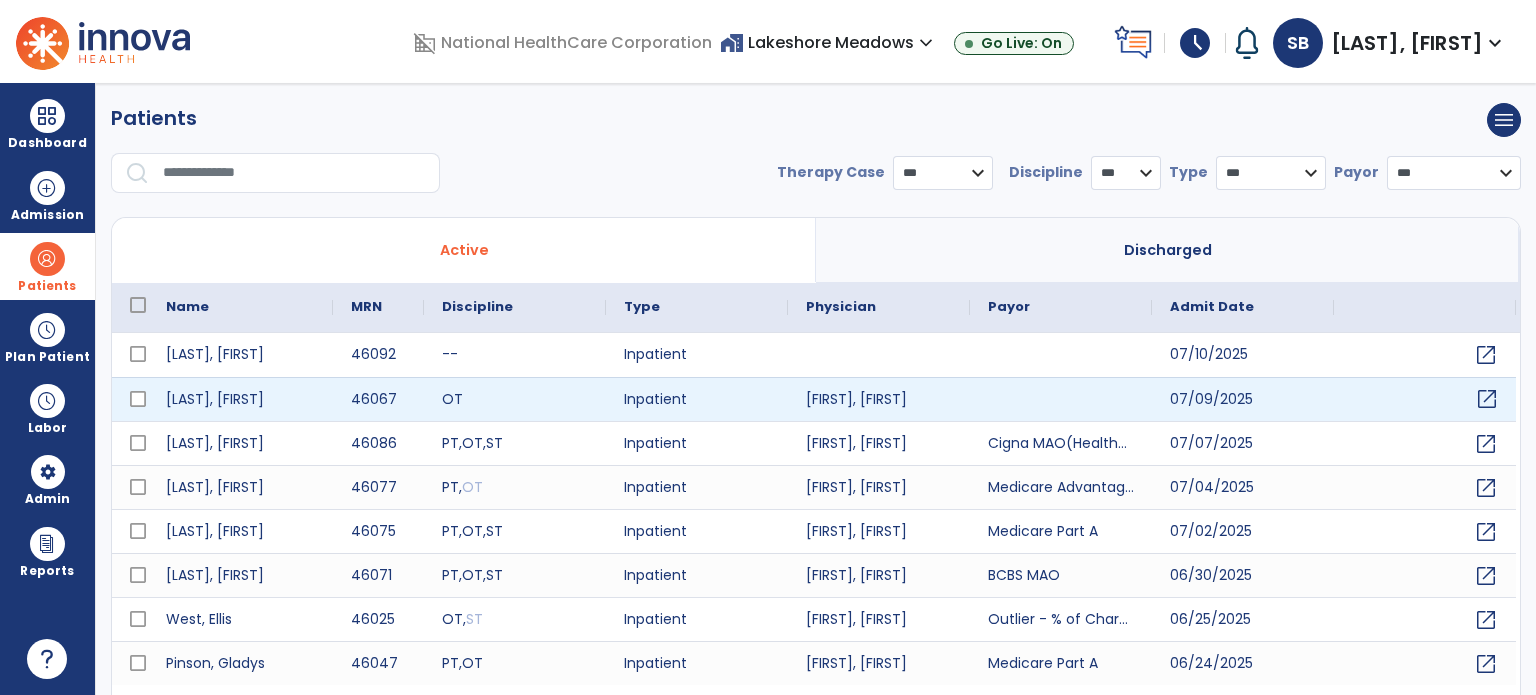 click on "open_in_new" at bounding box center (1487, 399) 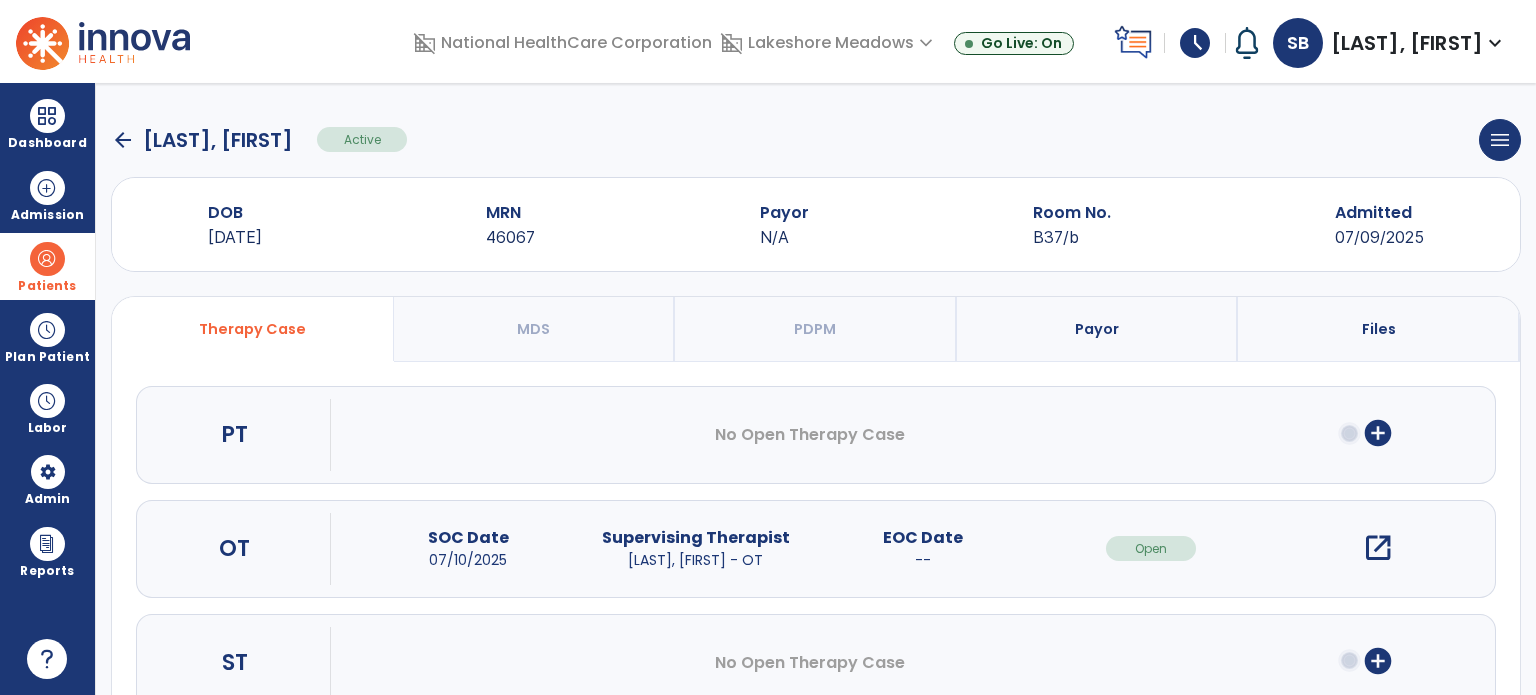 click on "open_in_new" at bounding box center (1378, 548) 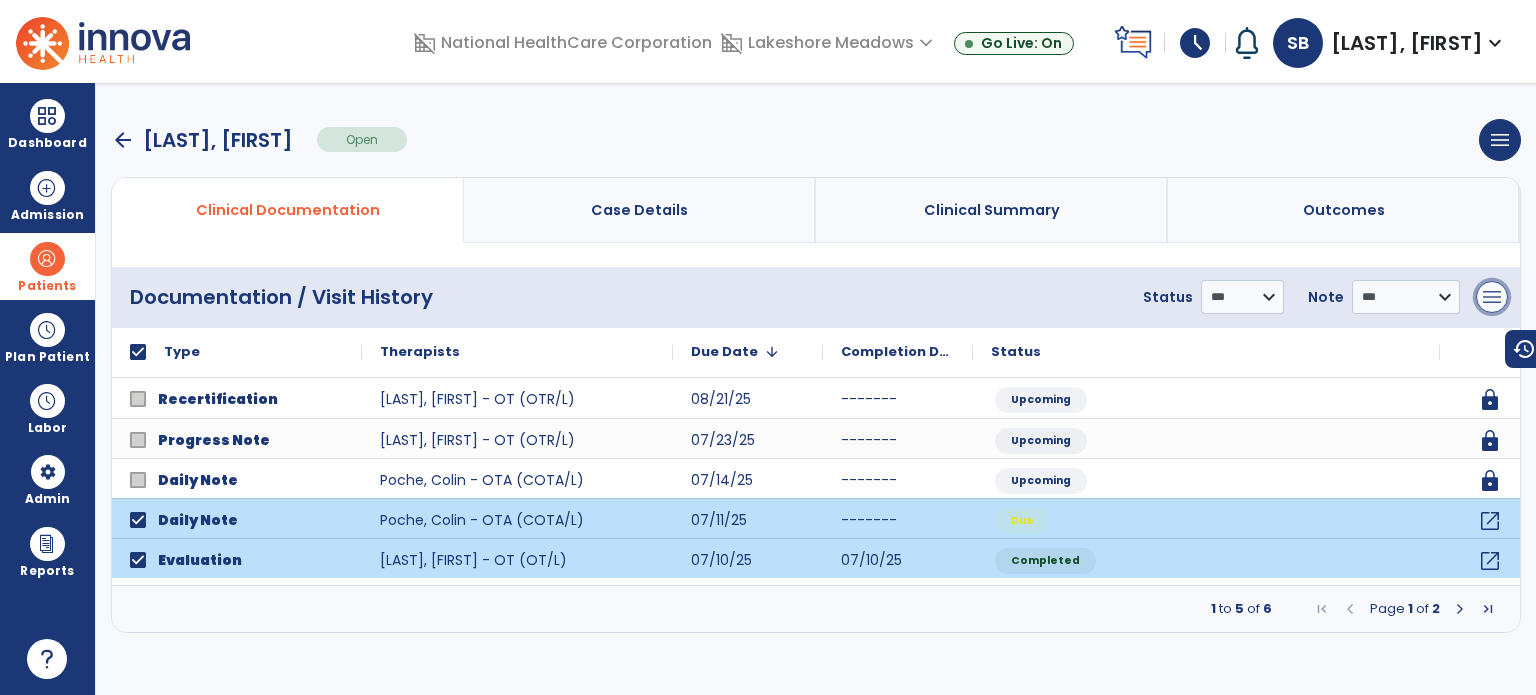 click on "menu" at bounding box center (1492, 297) 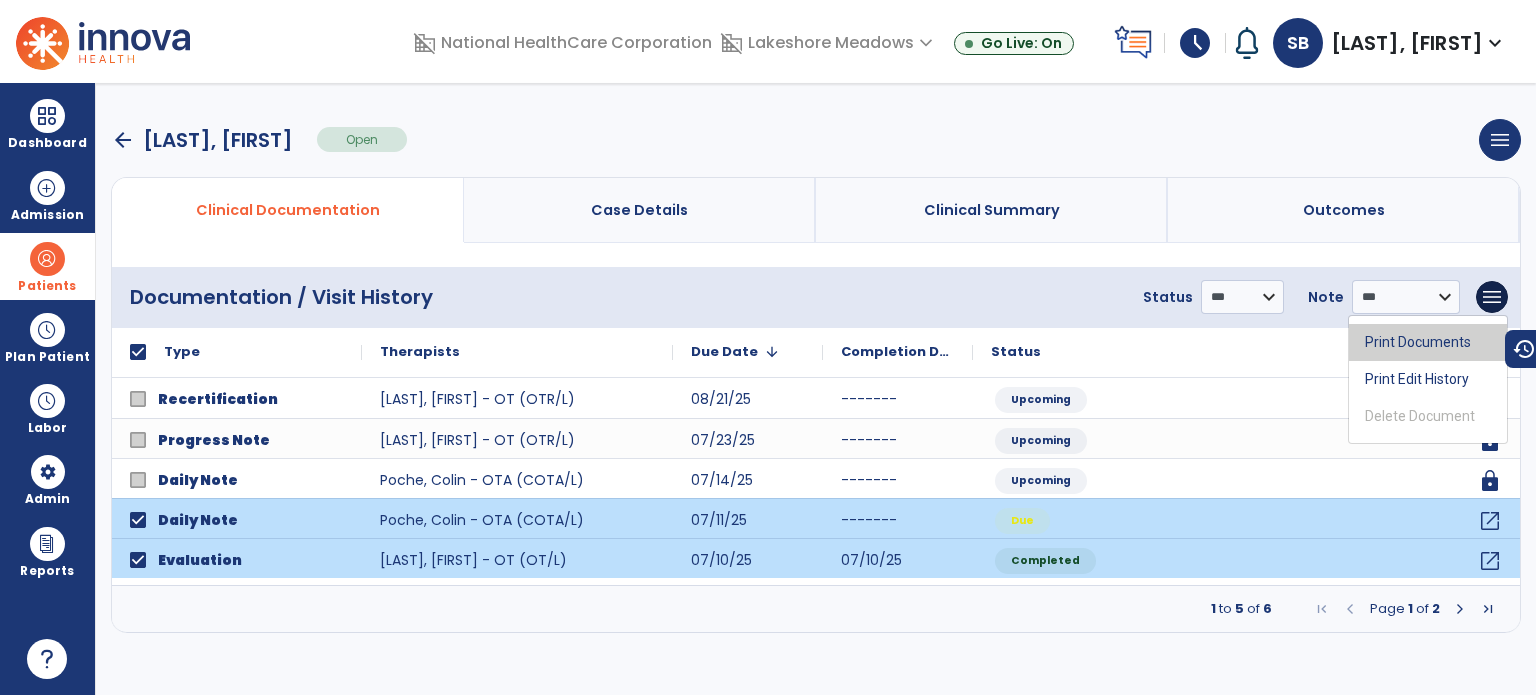 click on "Print Documents" at bounding box center (1428, 342) 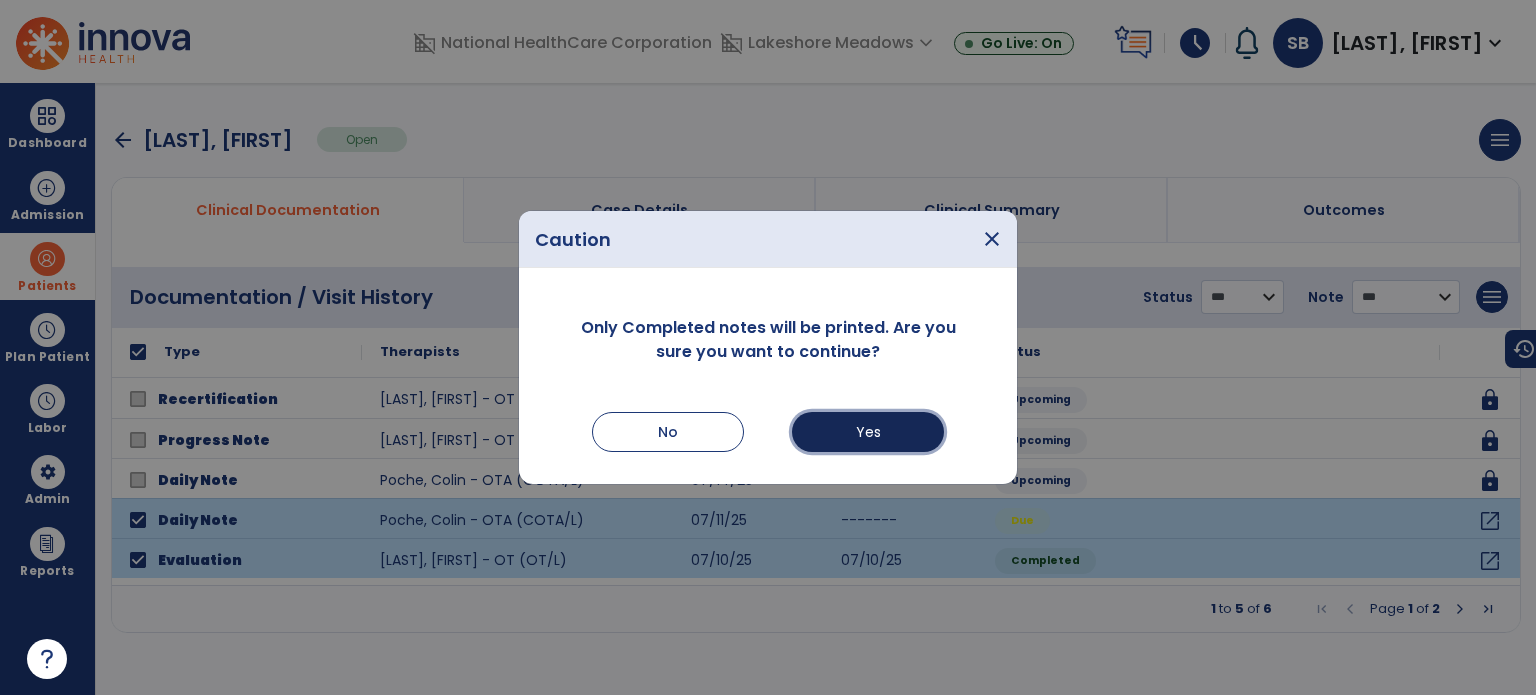 click on "Yes" at bounding box center (868, 432) 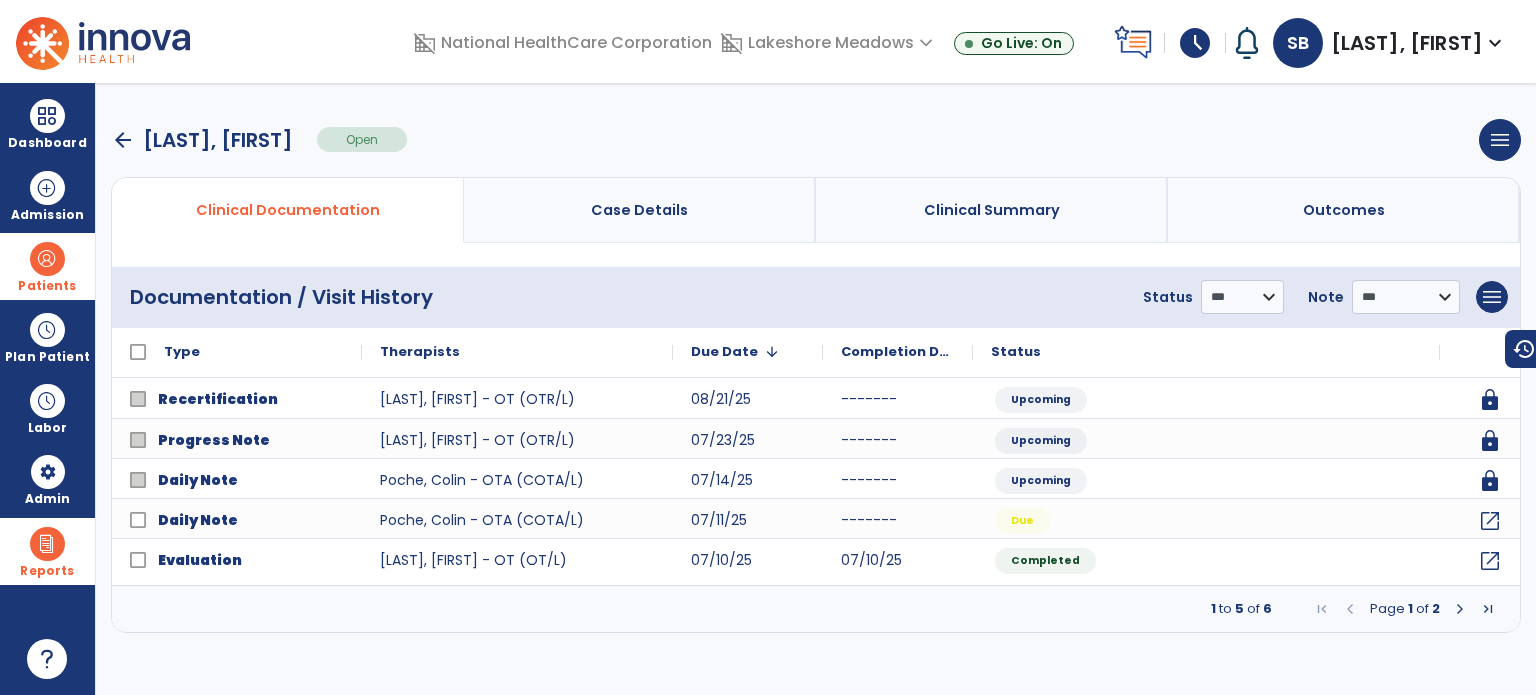click at bounding box center [47, 544] 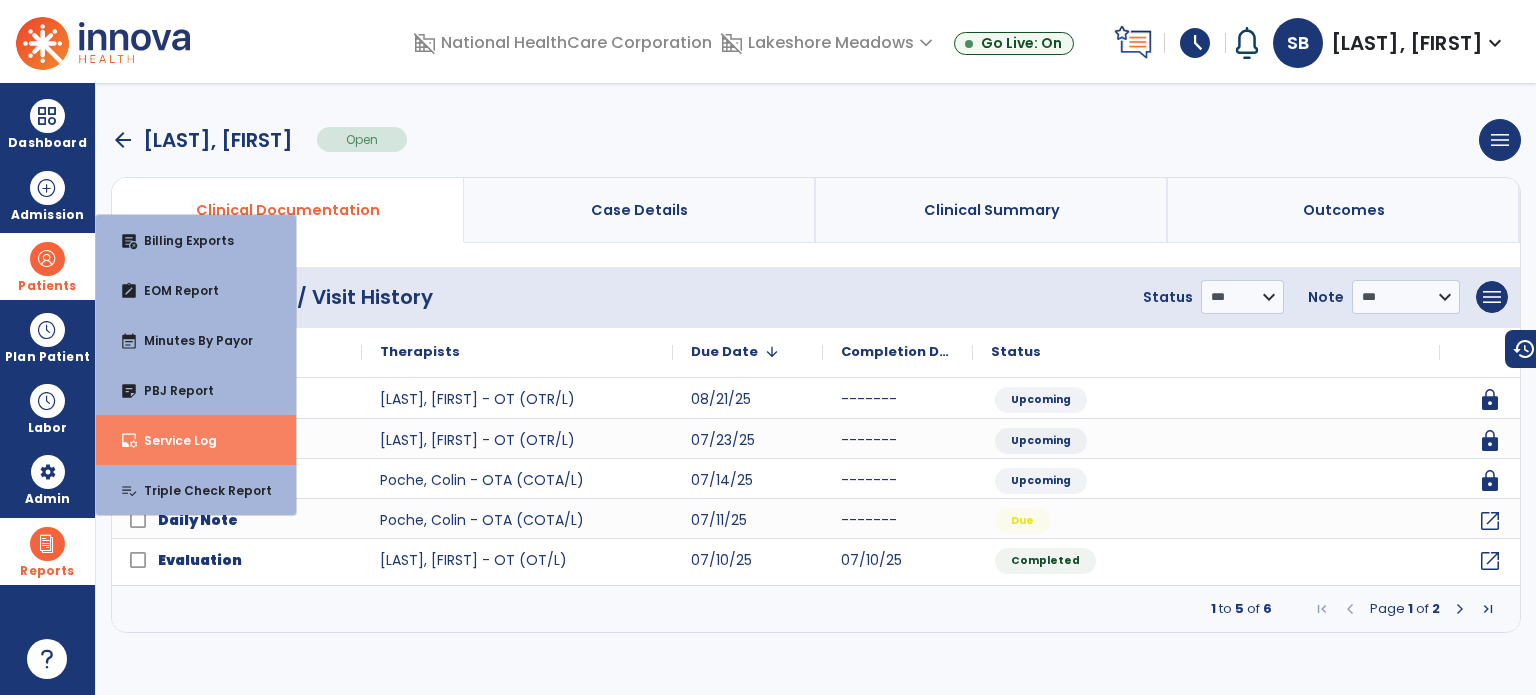 click on "inbox_customize  Service Log" at bounding box center (196, 440) 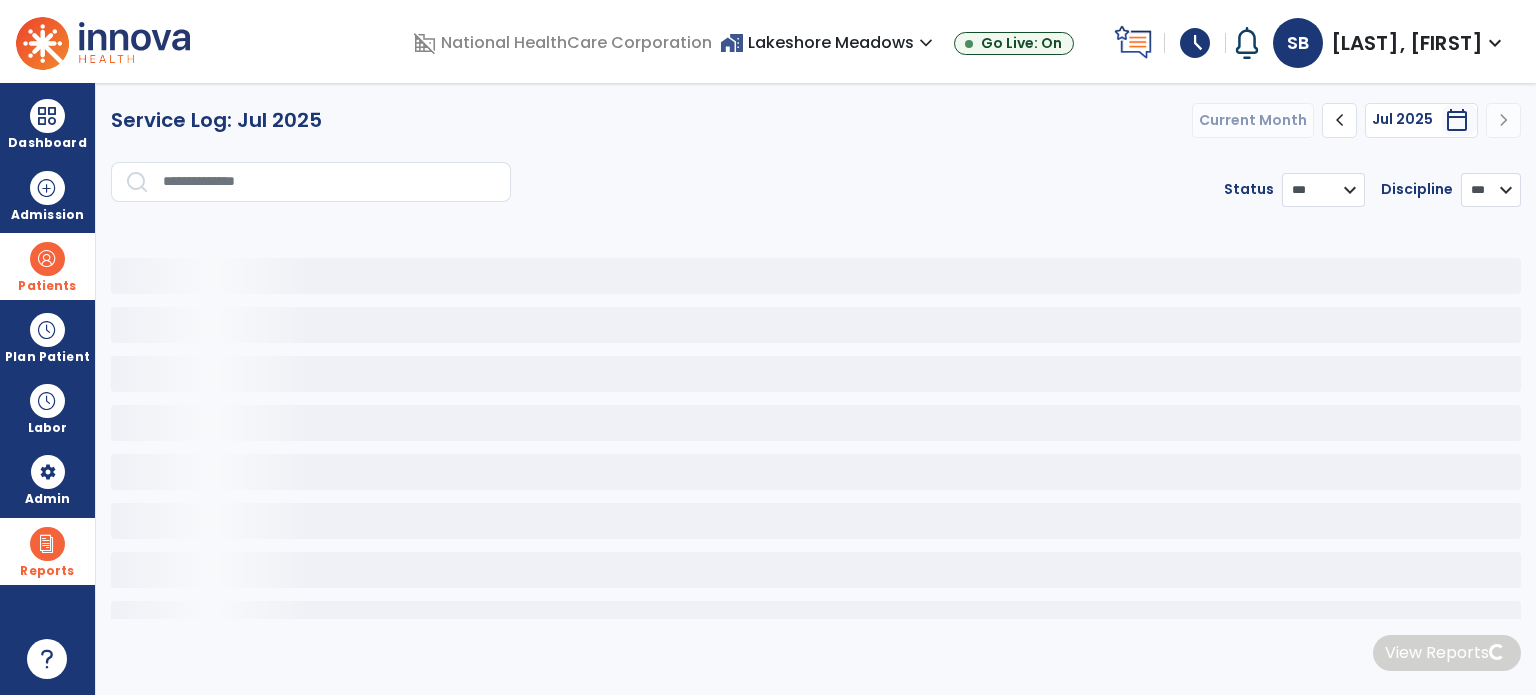 click at bounding box center [330, 182] 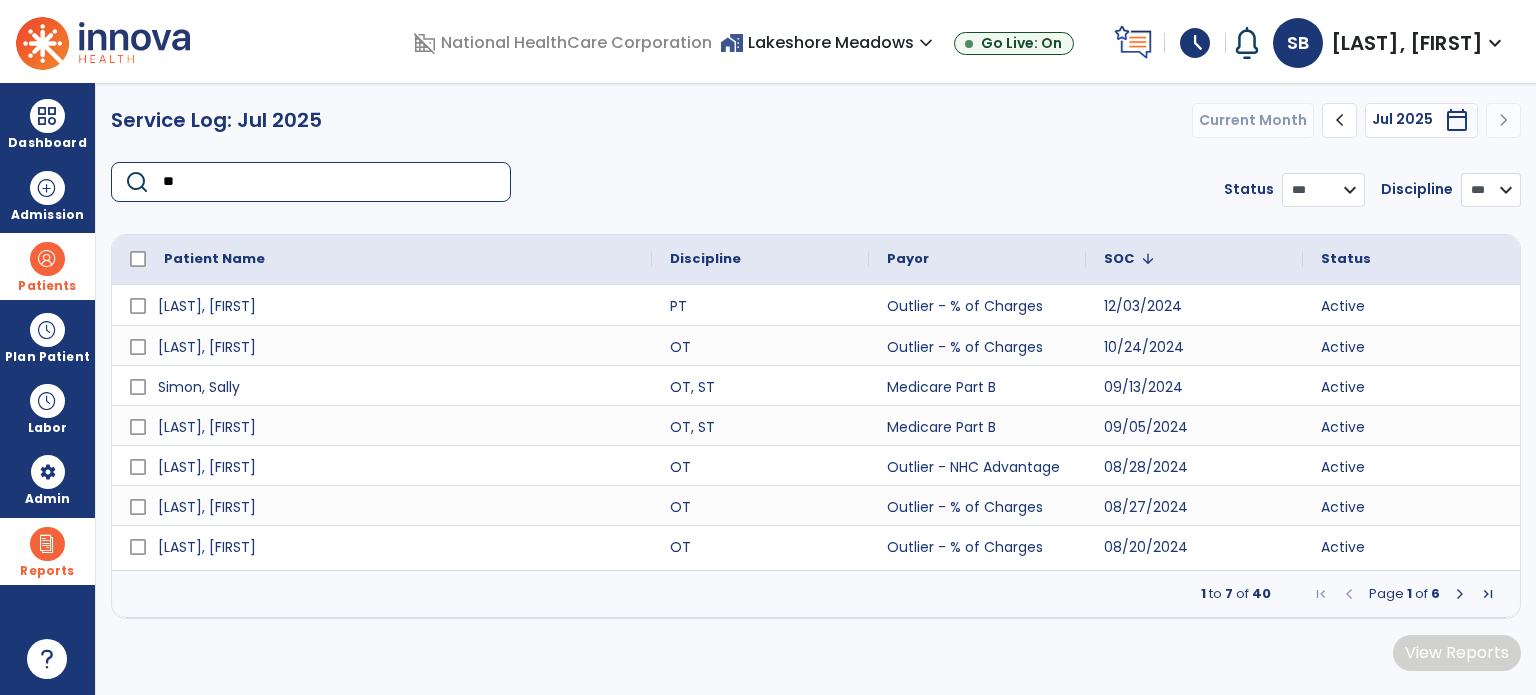 type on "*" 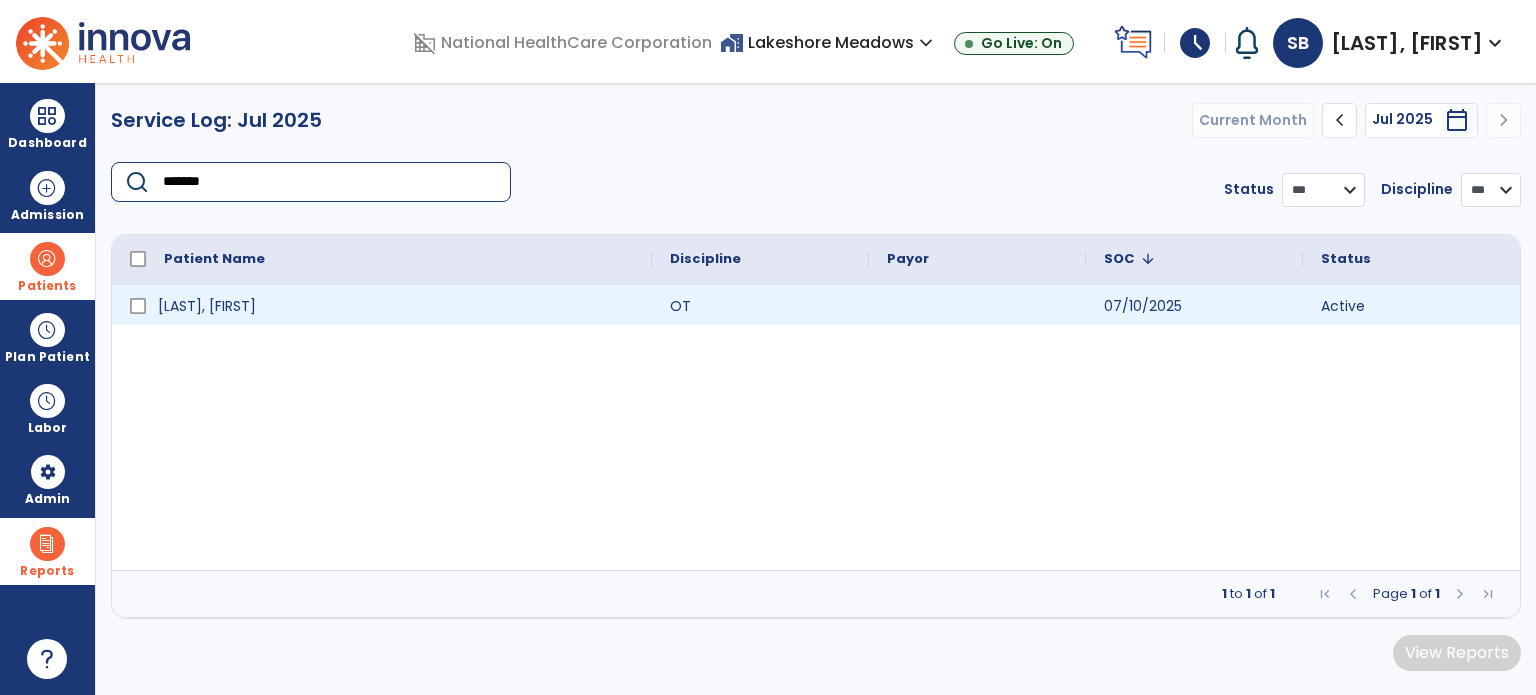 type on "*******" 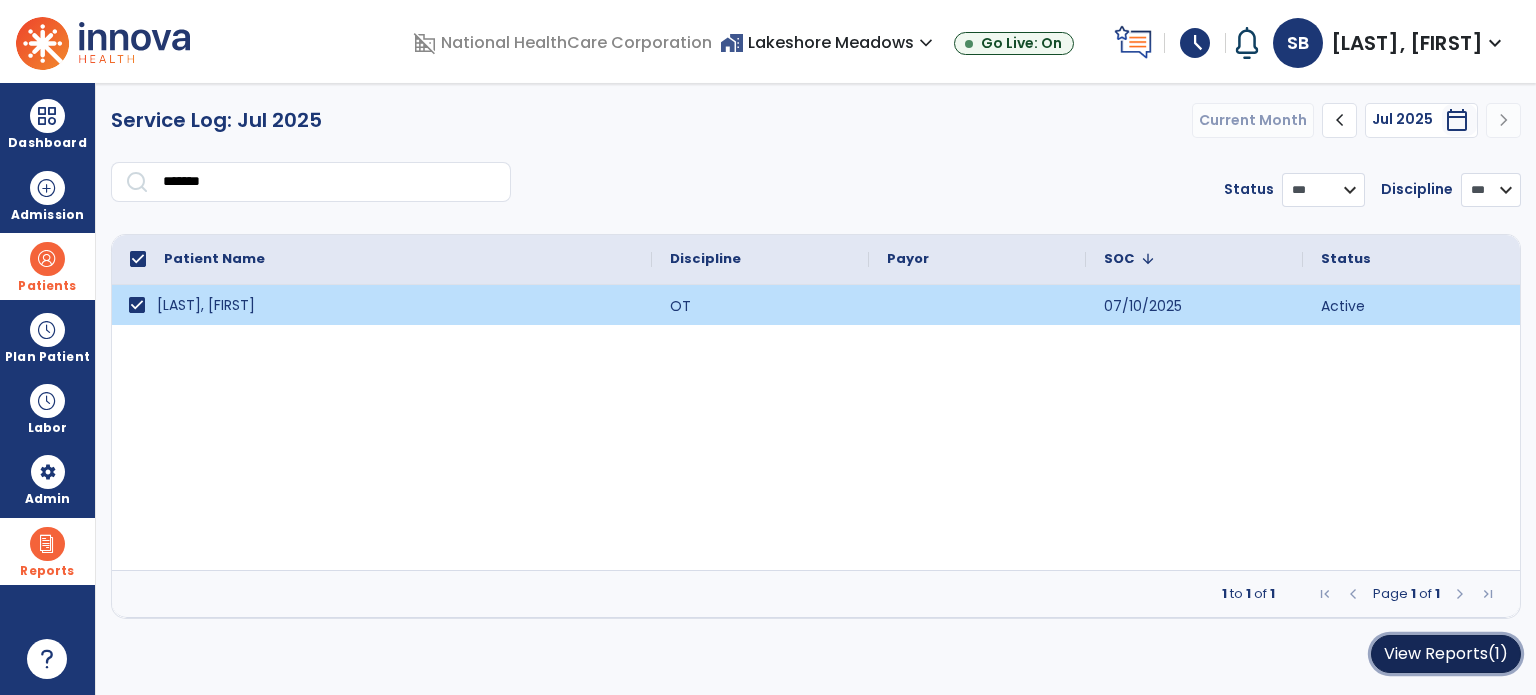 click on "View Reports   (1)" 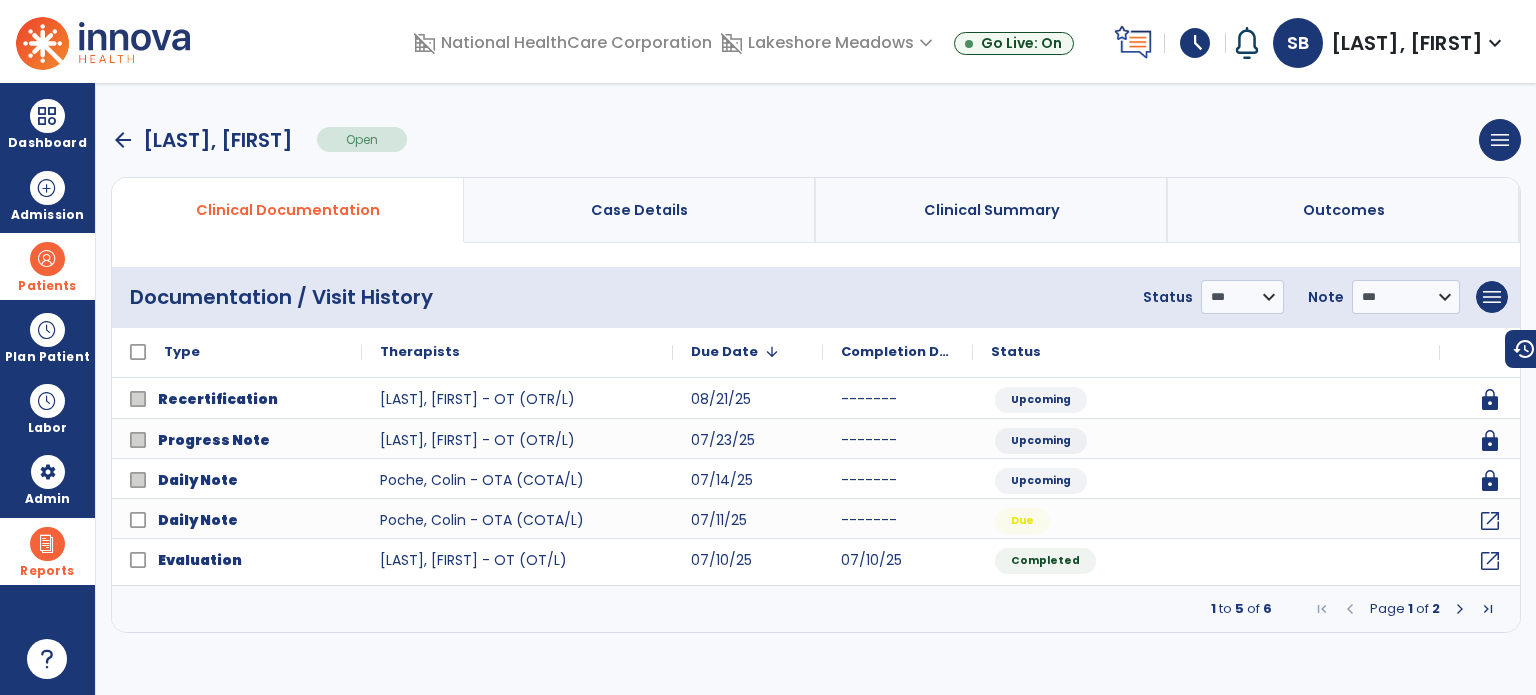 click on "arrow_back" at bounding box center (123, 140) 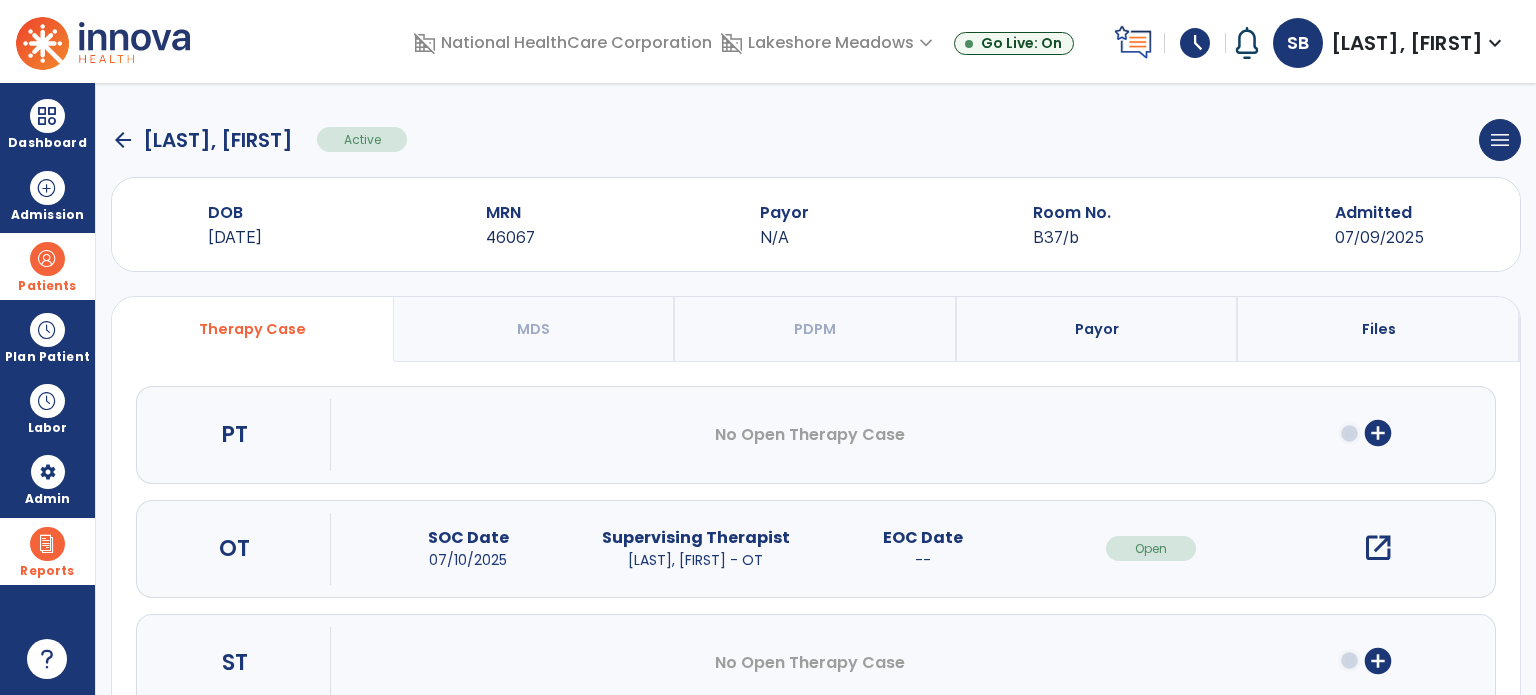 click on "arrow_back" 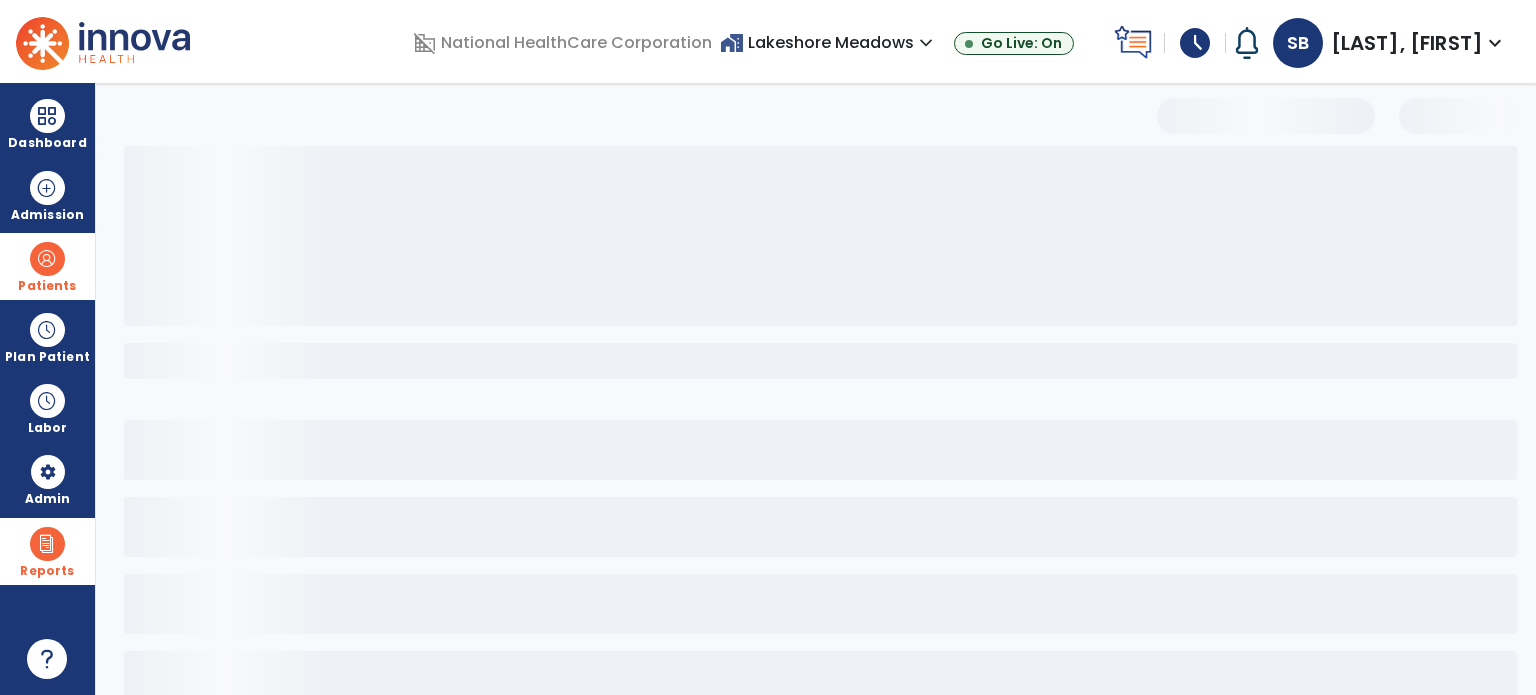 select on "***" 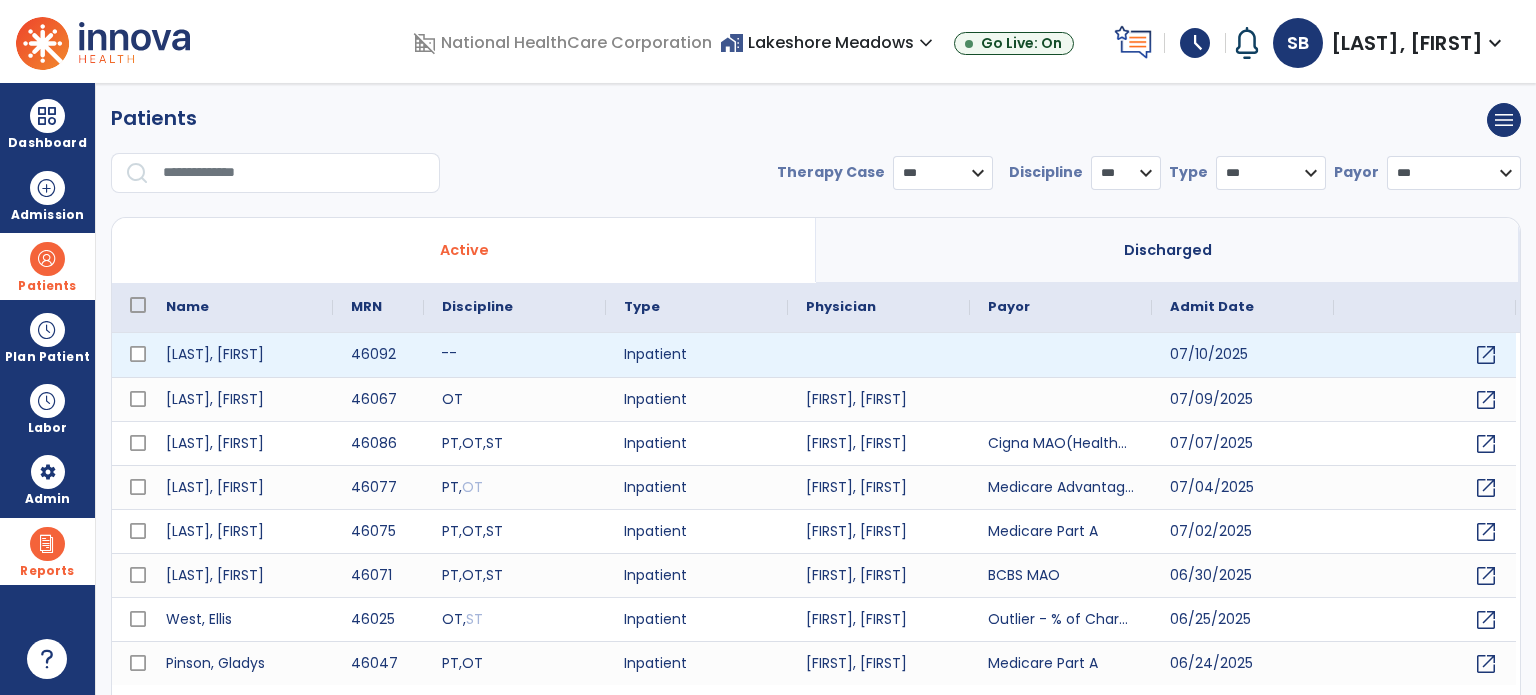 click on "--" at bounding box center (515, 355) 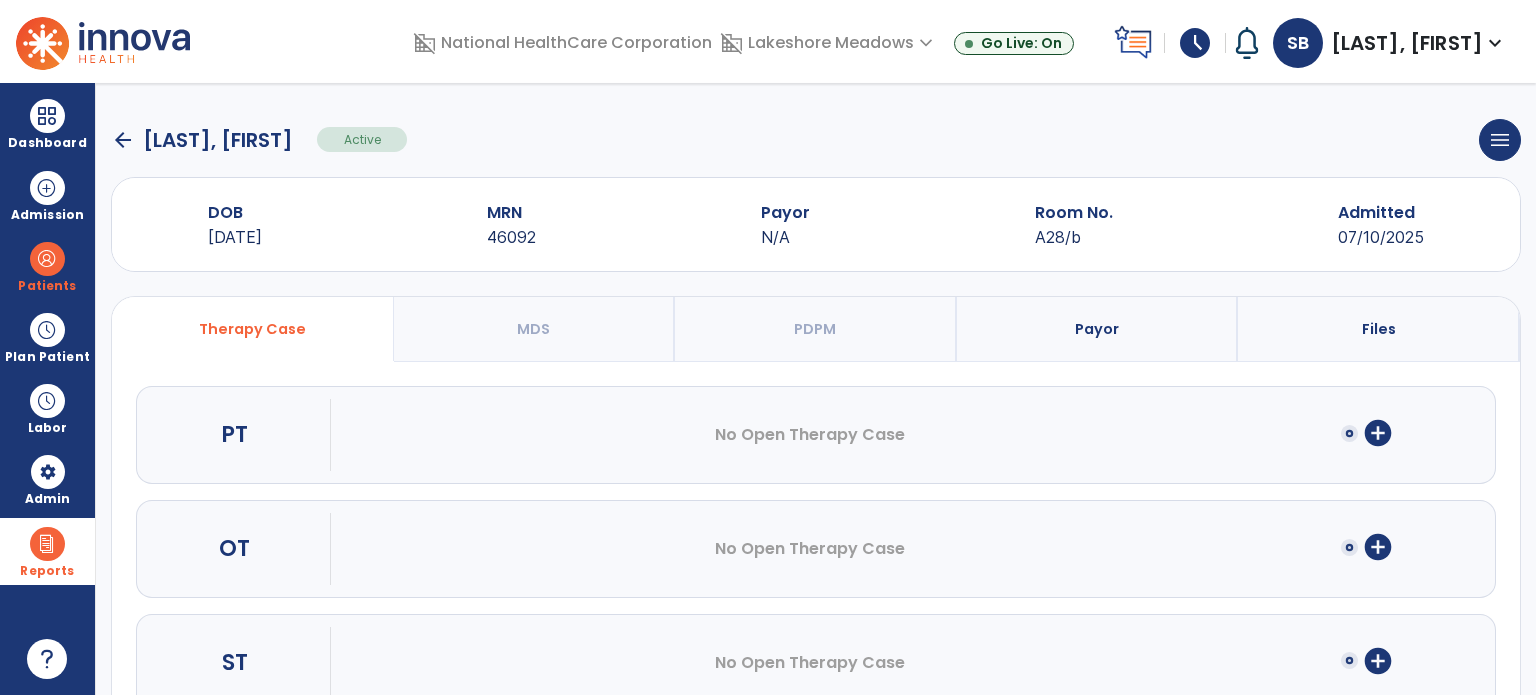click on "Payor" at bounding box center [1097, 329] 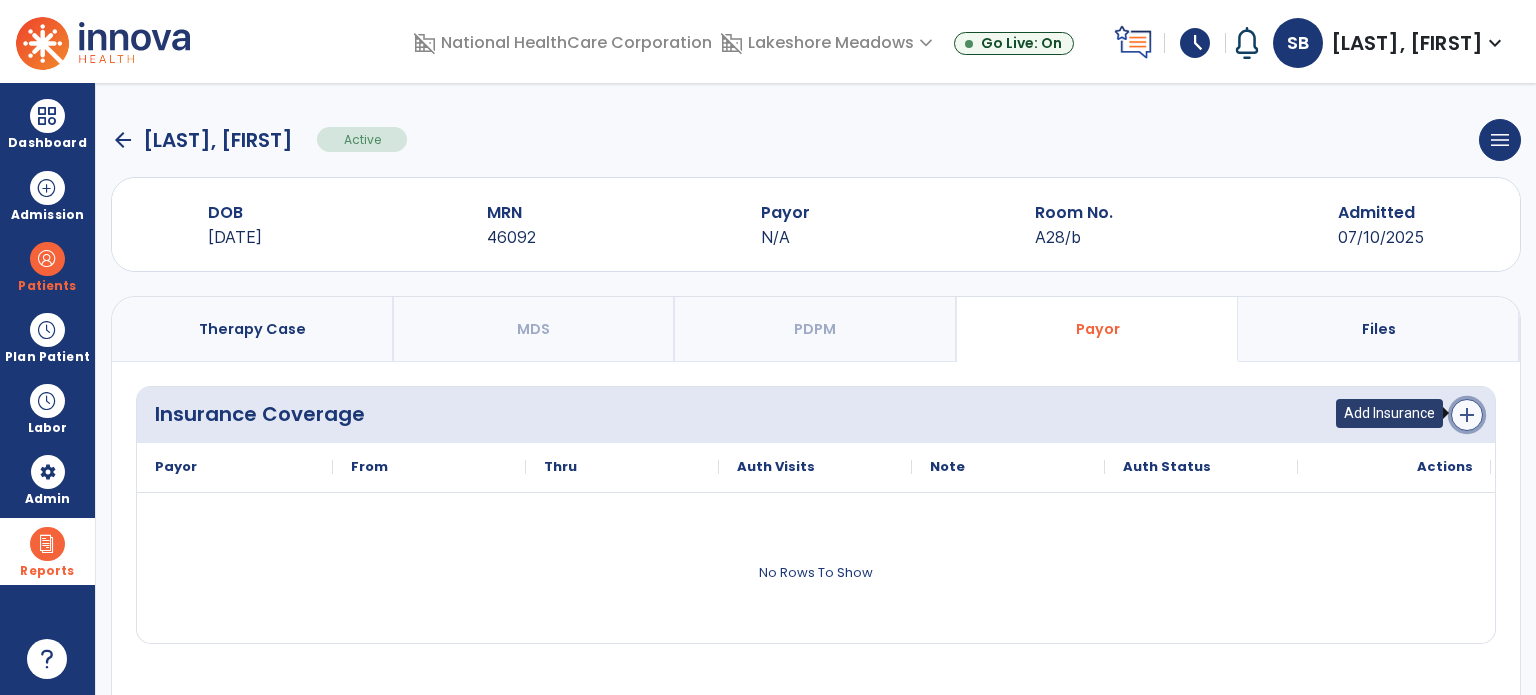 click on "add" 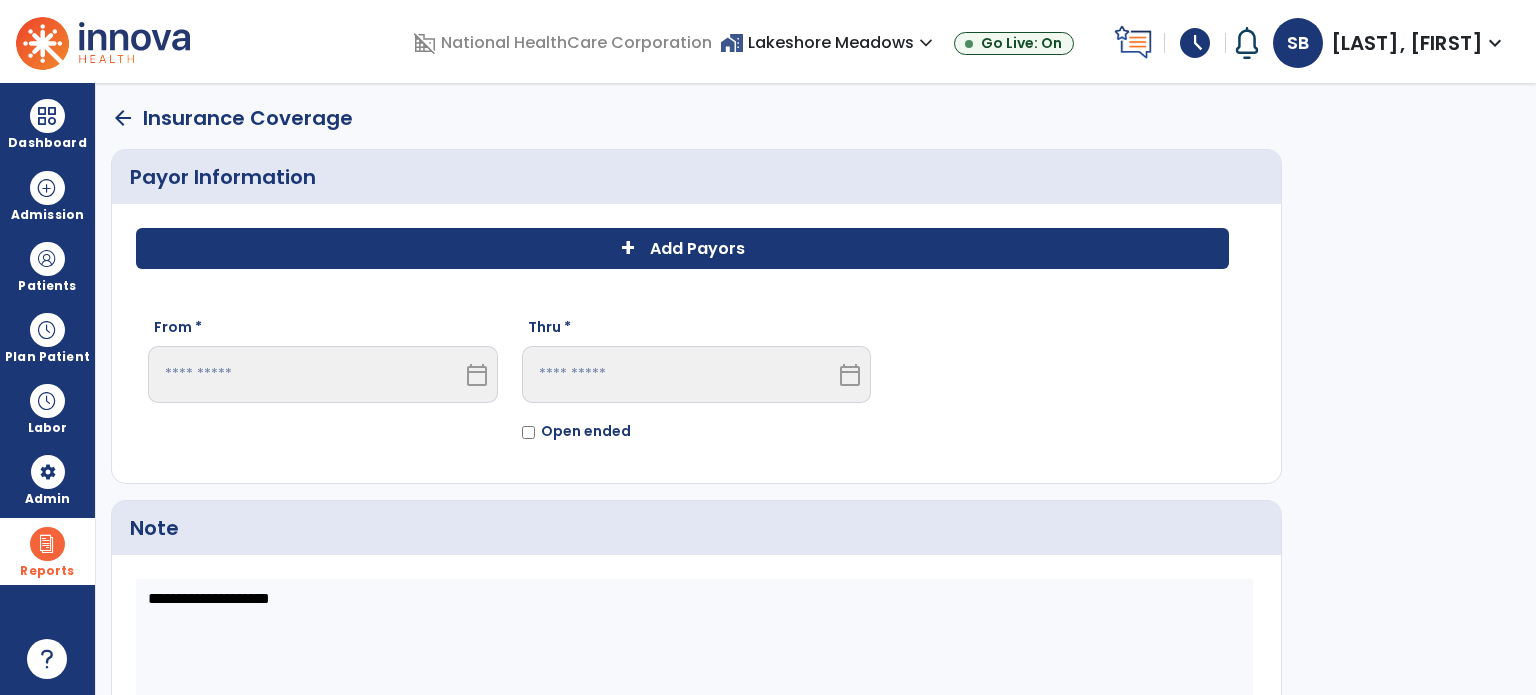 click on "Add Payors" 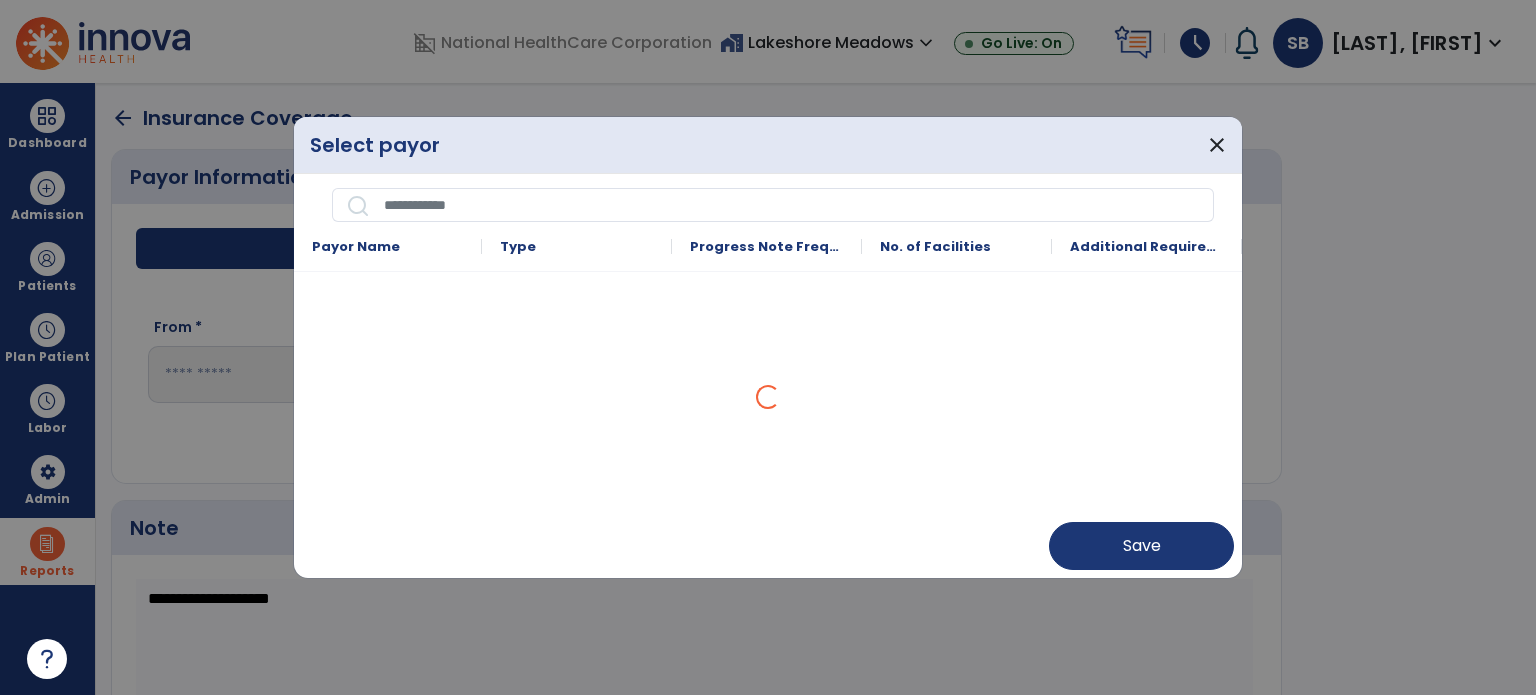 click at bounding box center [792, 205] 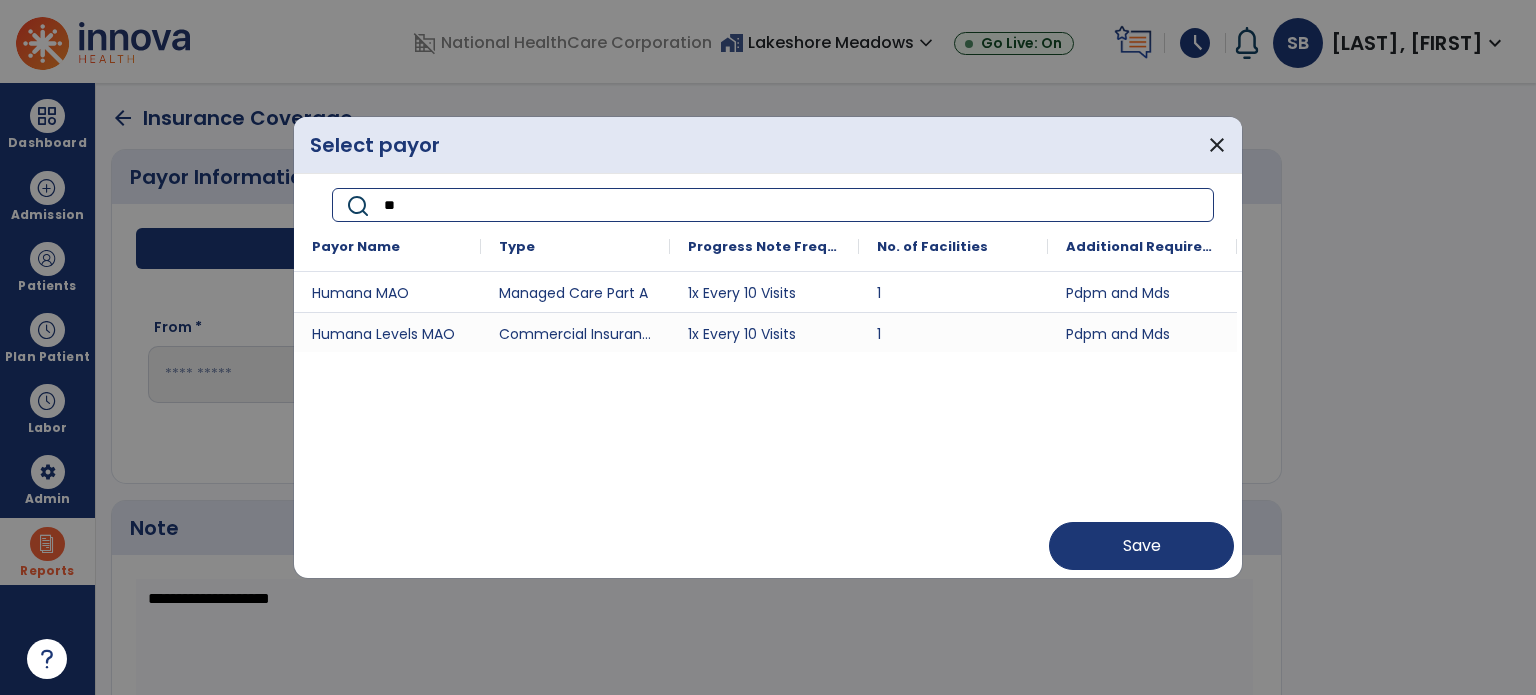 type on "*" 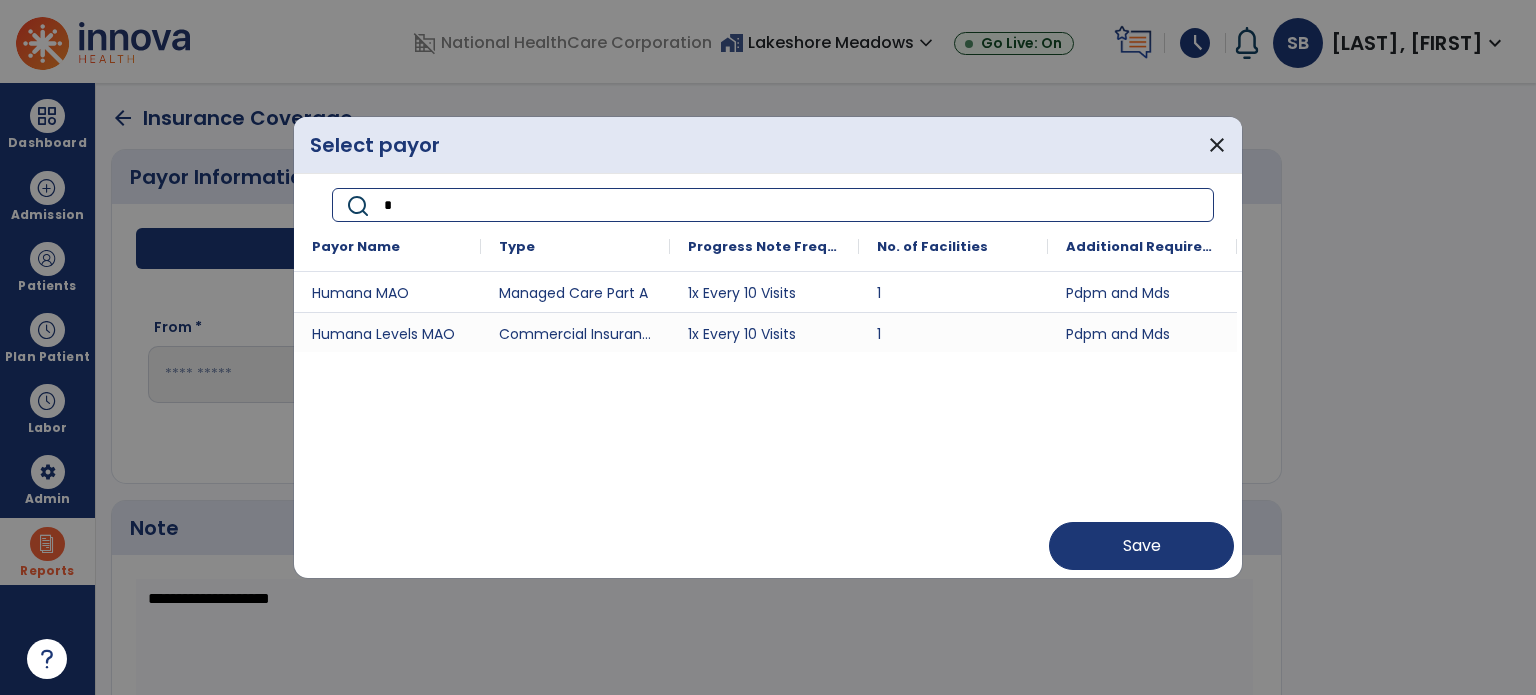 type 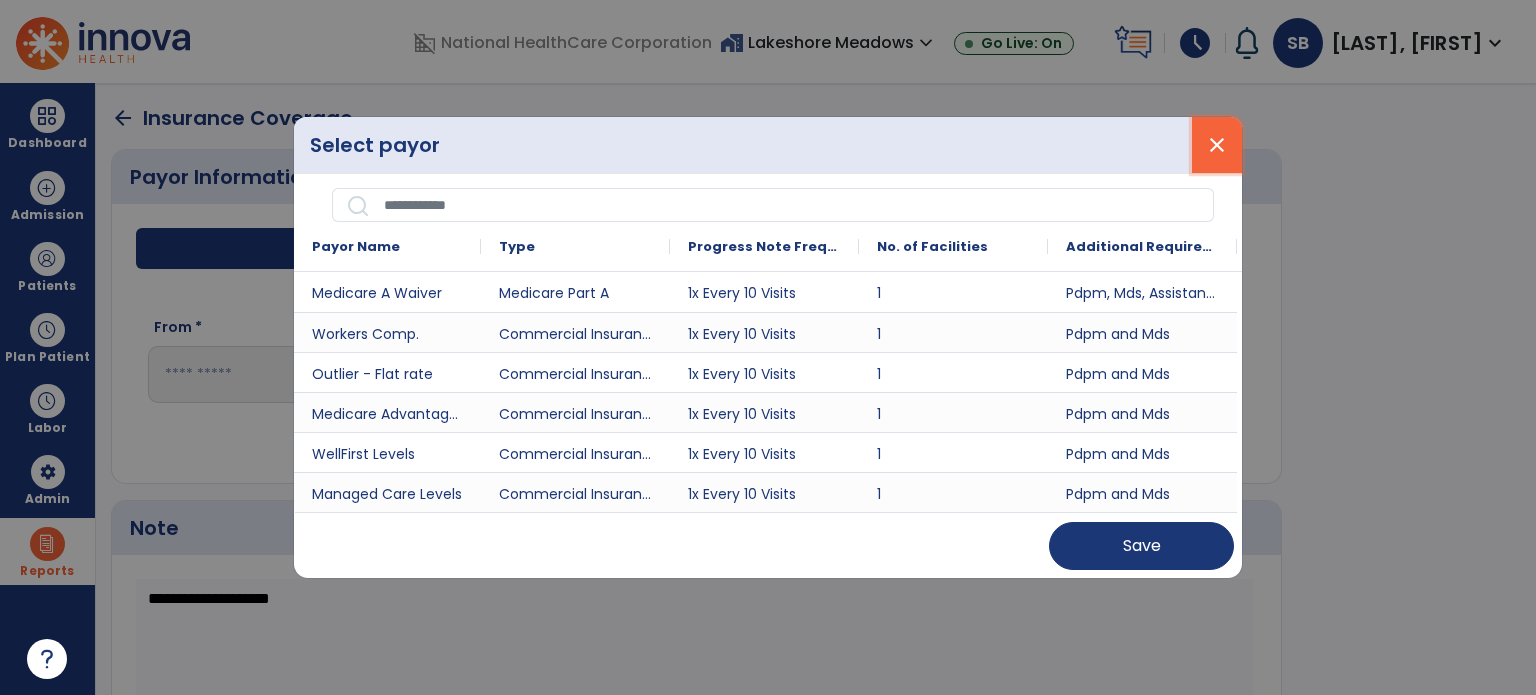 click on "close" at bounding box center (1217, 145) 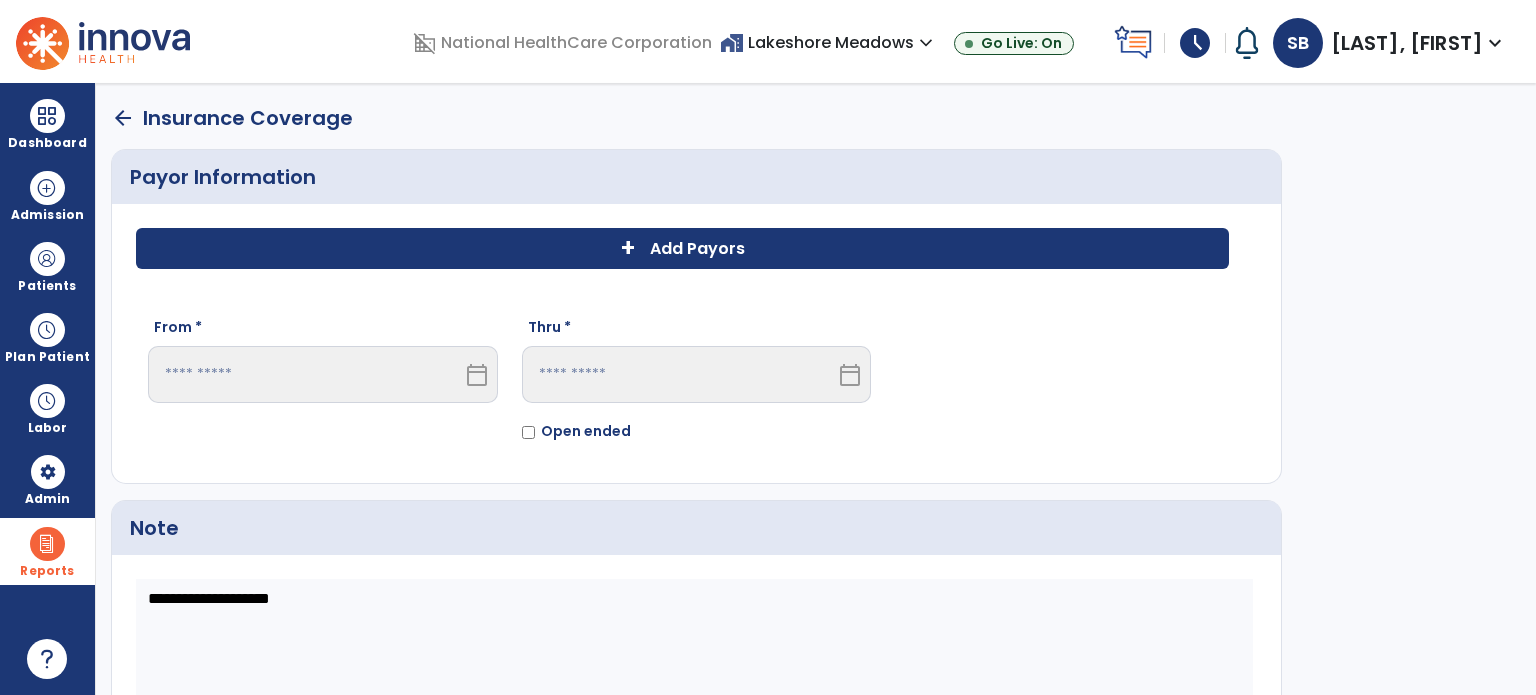 click on "arrow_back   Insurance Coverage" 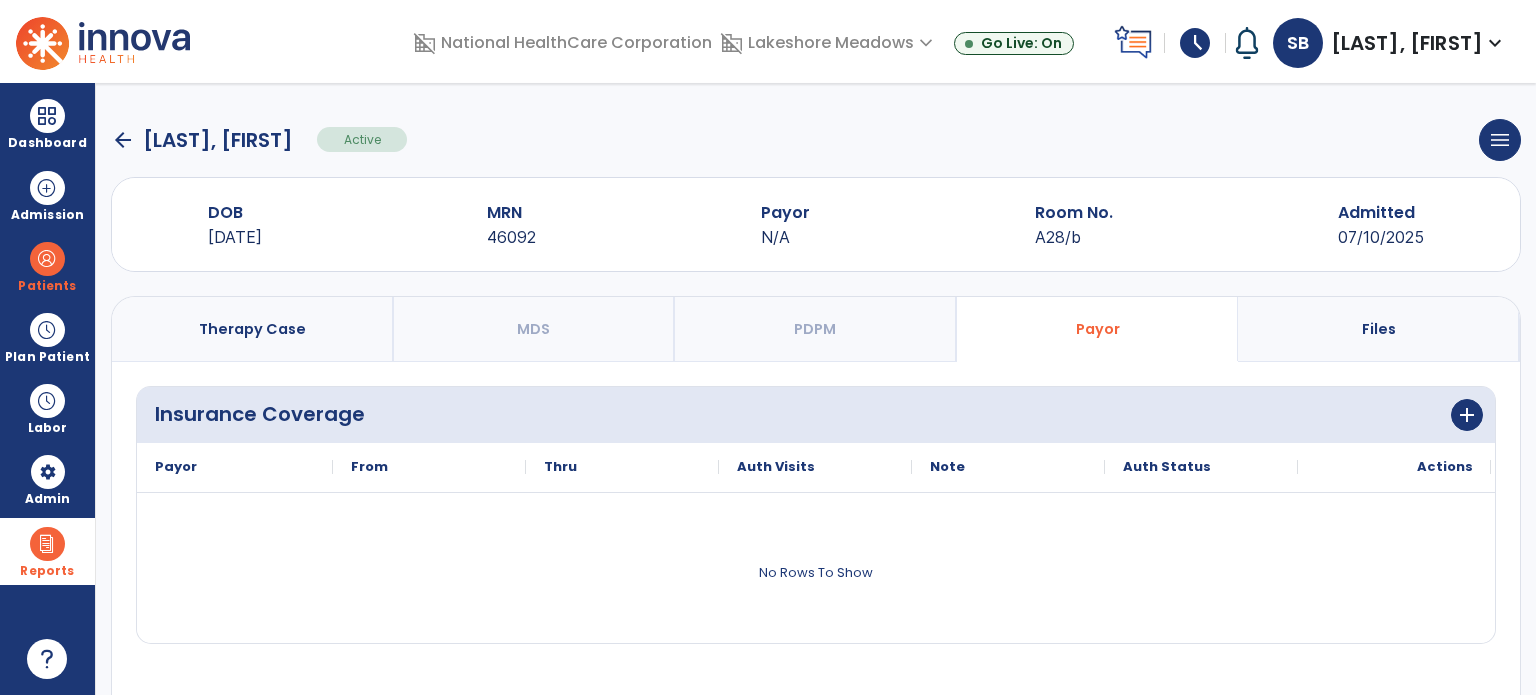 click on "arrow_back" 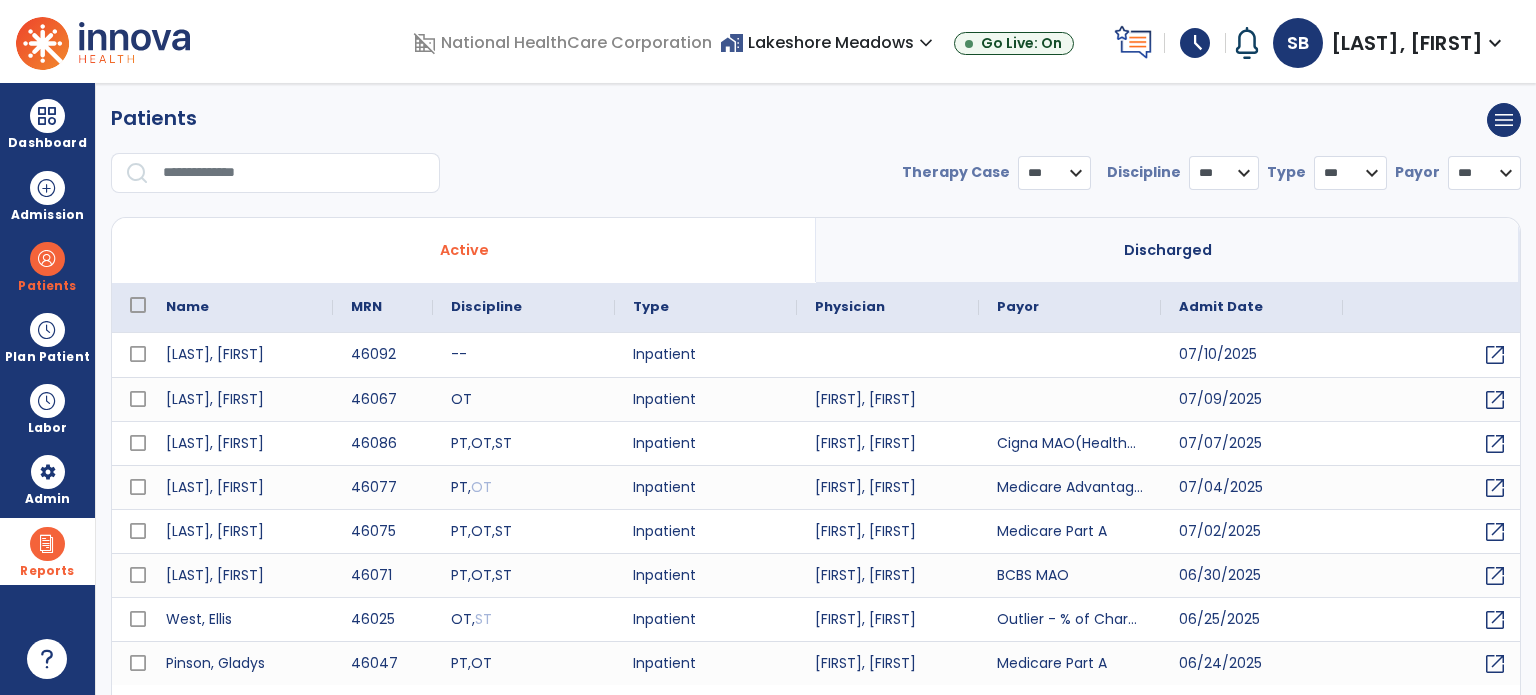 select on "***" 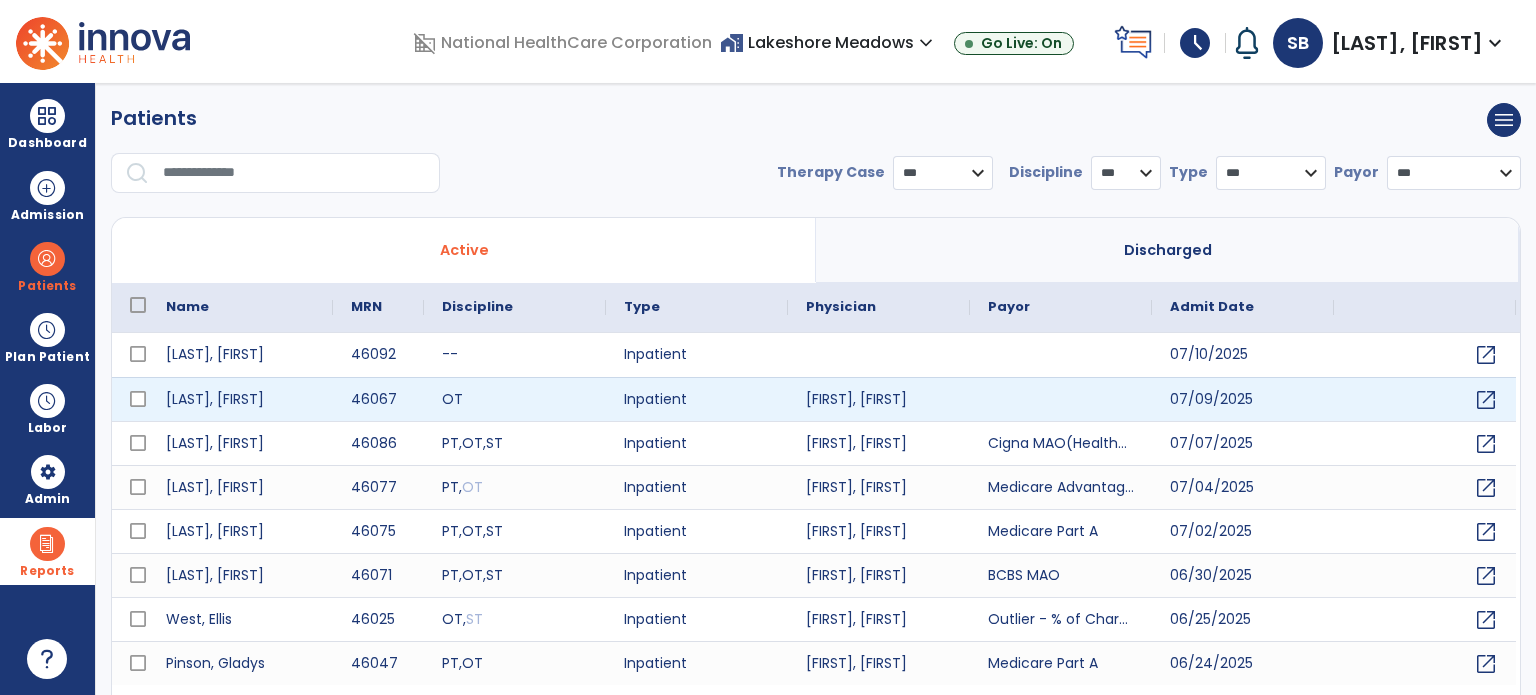 click at bounding box center (1061, 399) 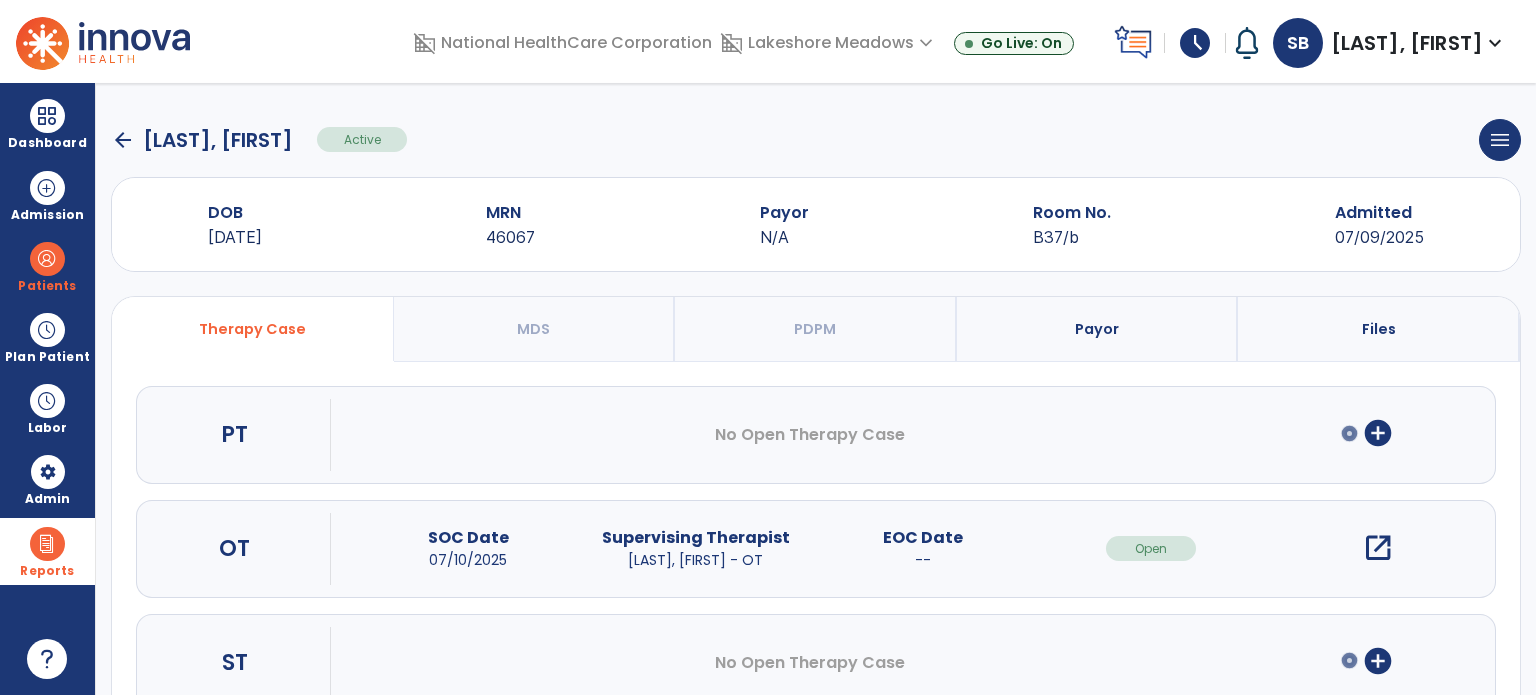 click on "Payor" at bounding box center (1097, 329) 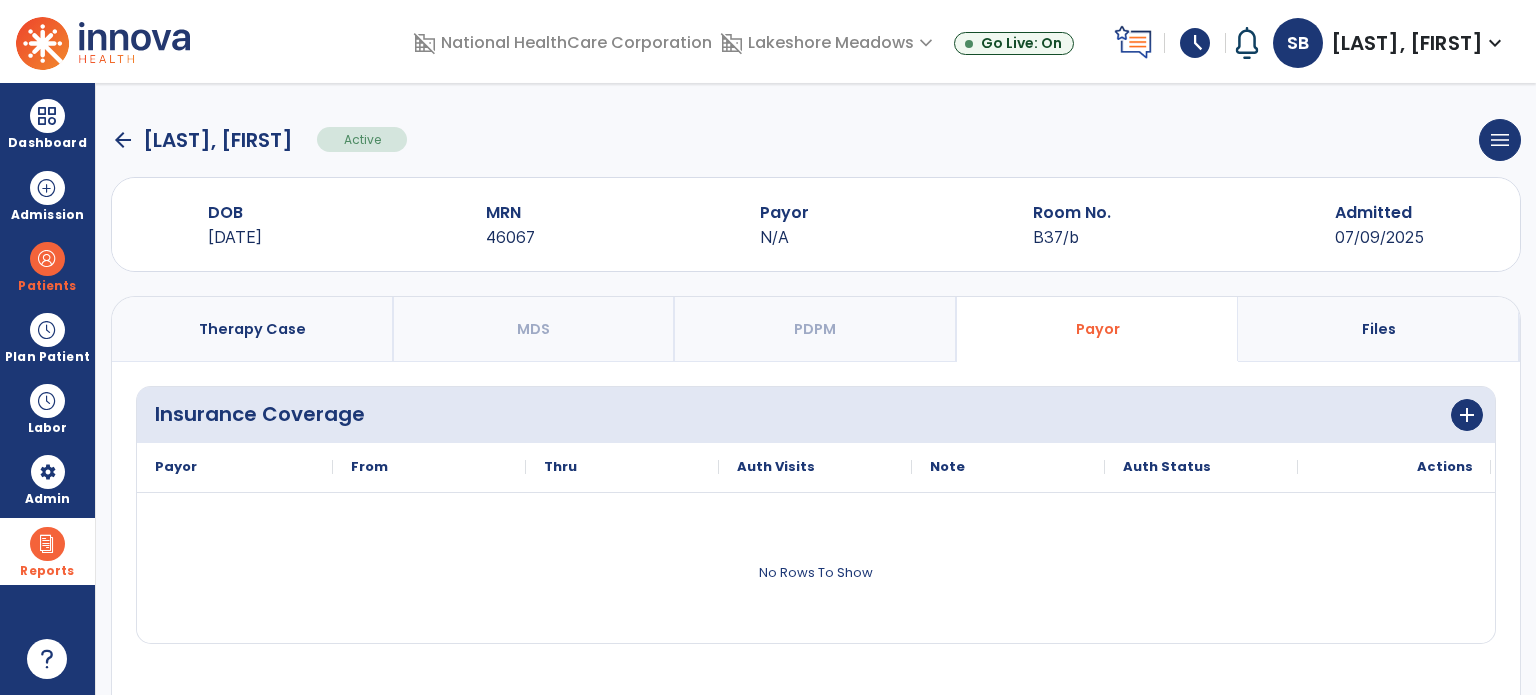 click on "Insurance Coverage  add" 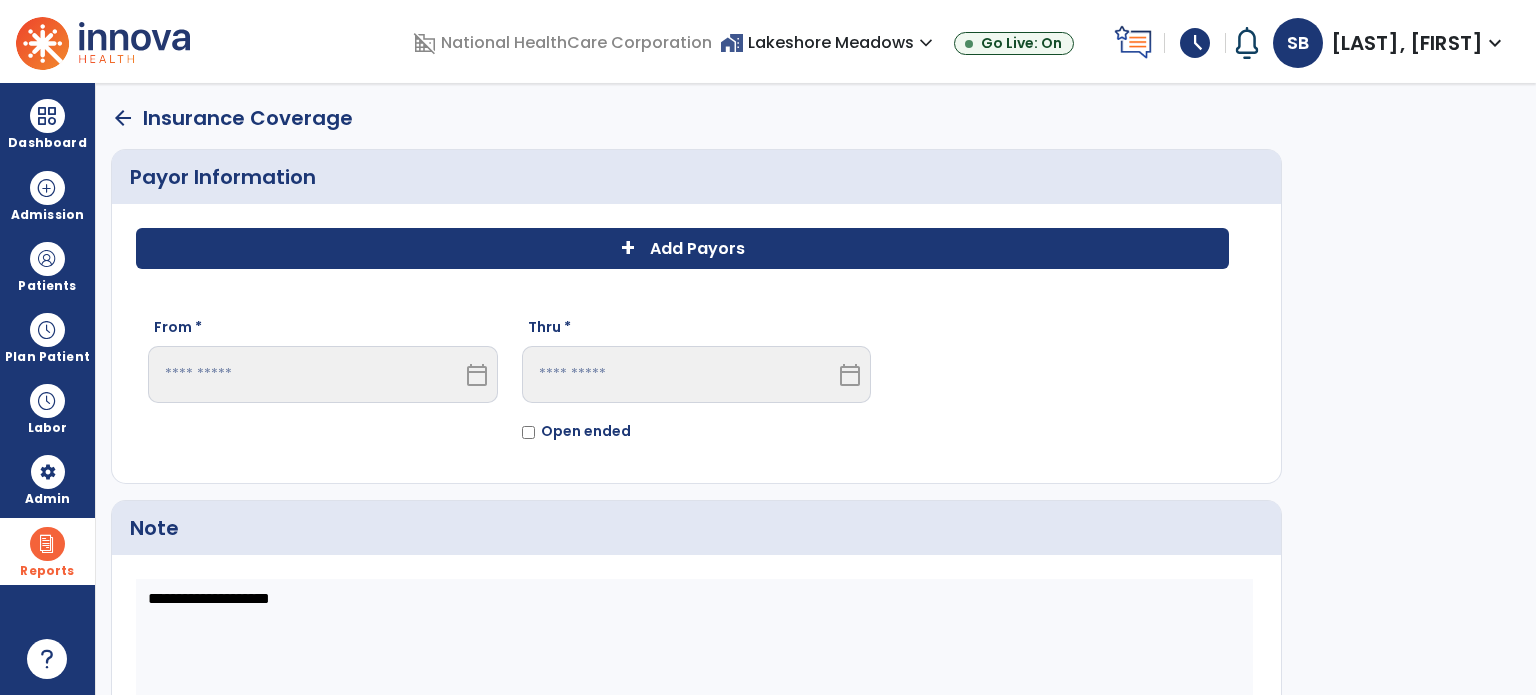 click on "+ Add Payors" 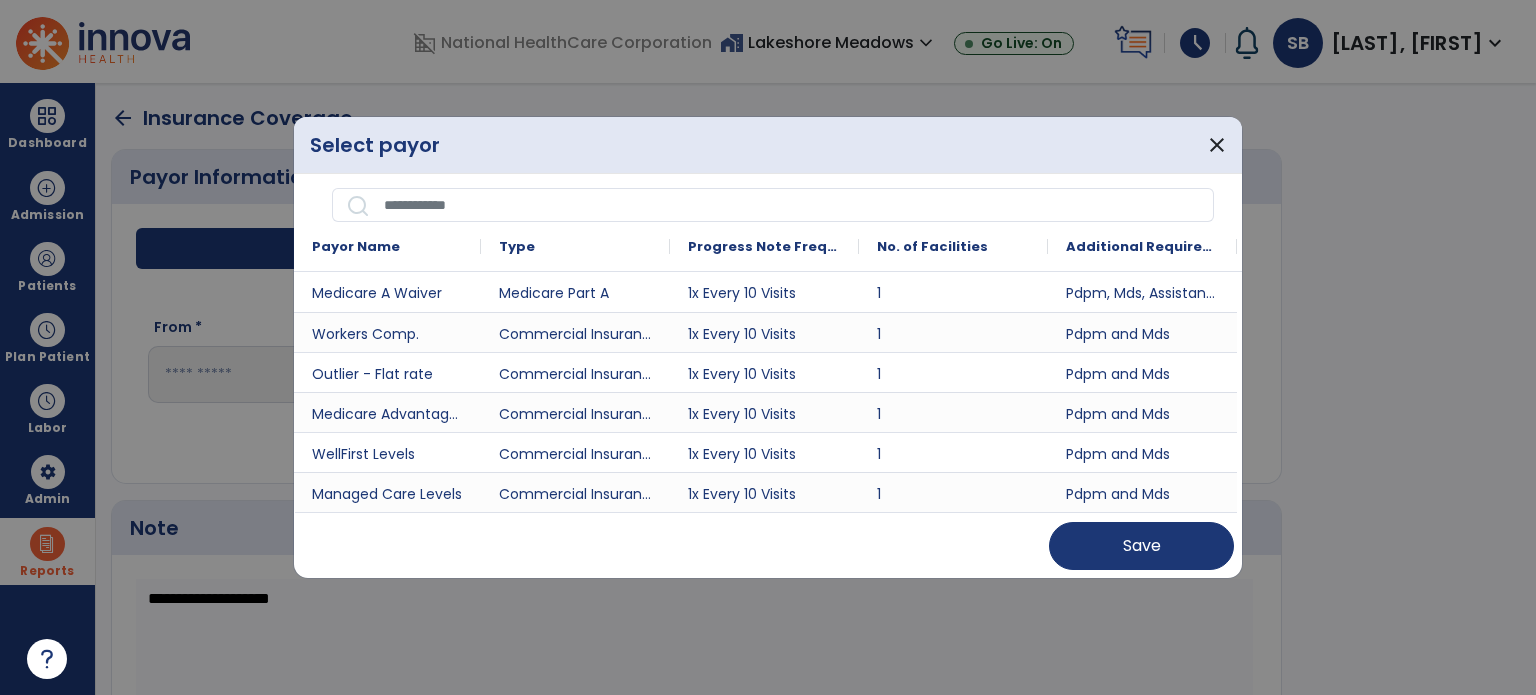 click at bounding box center (792, 205) 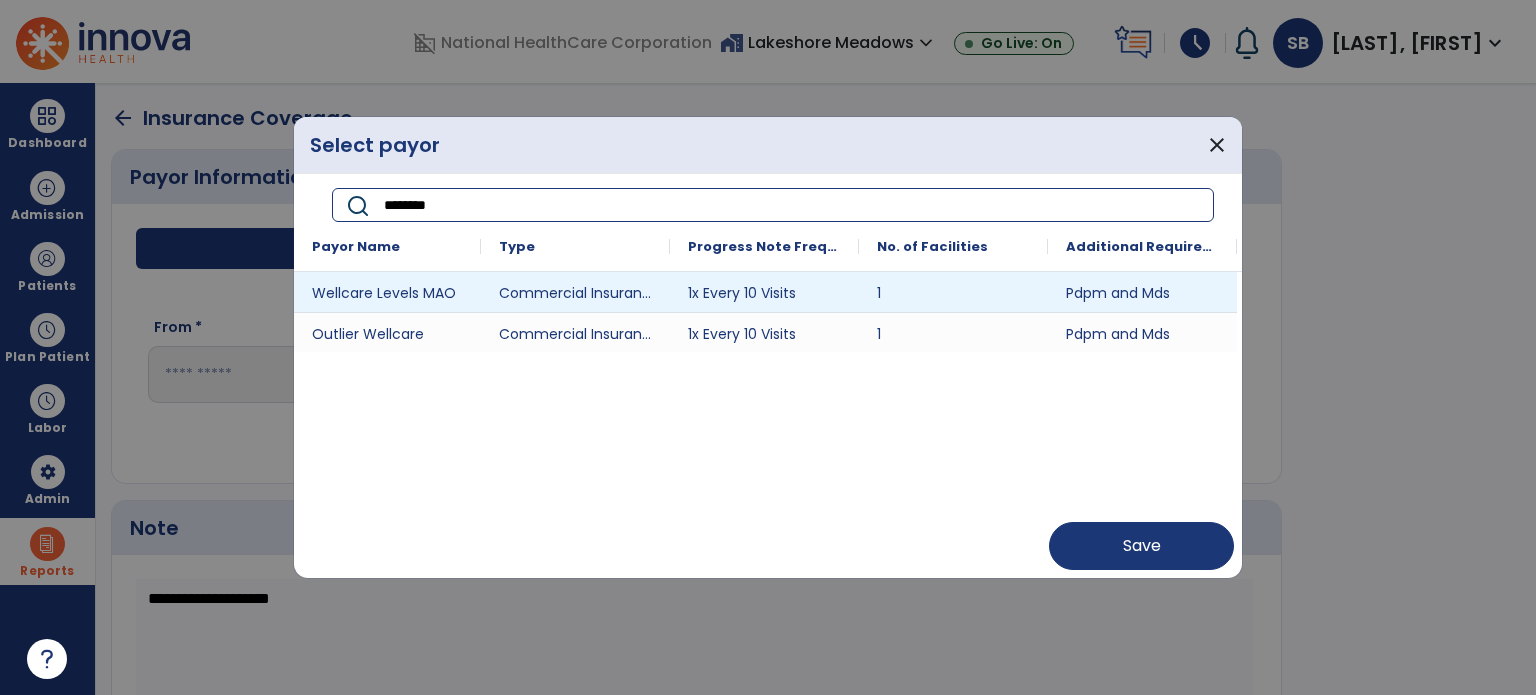 type on "********" 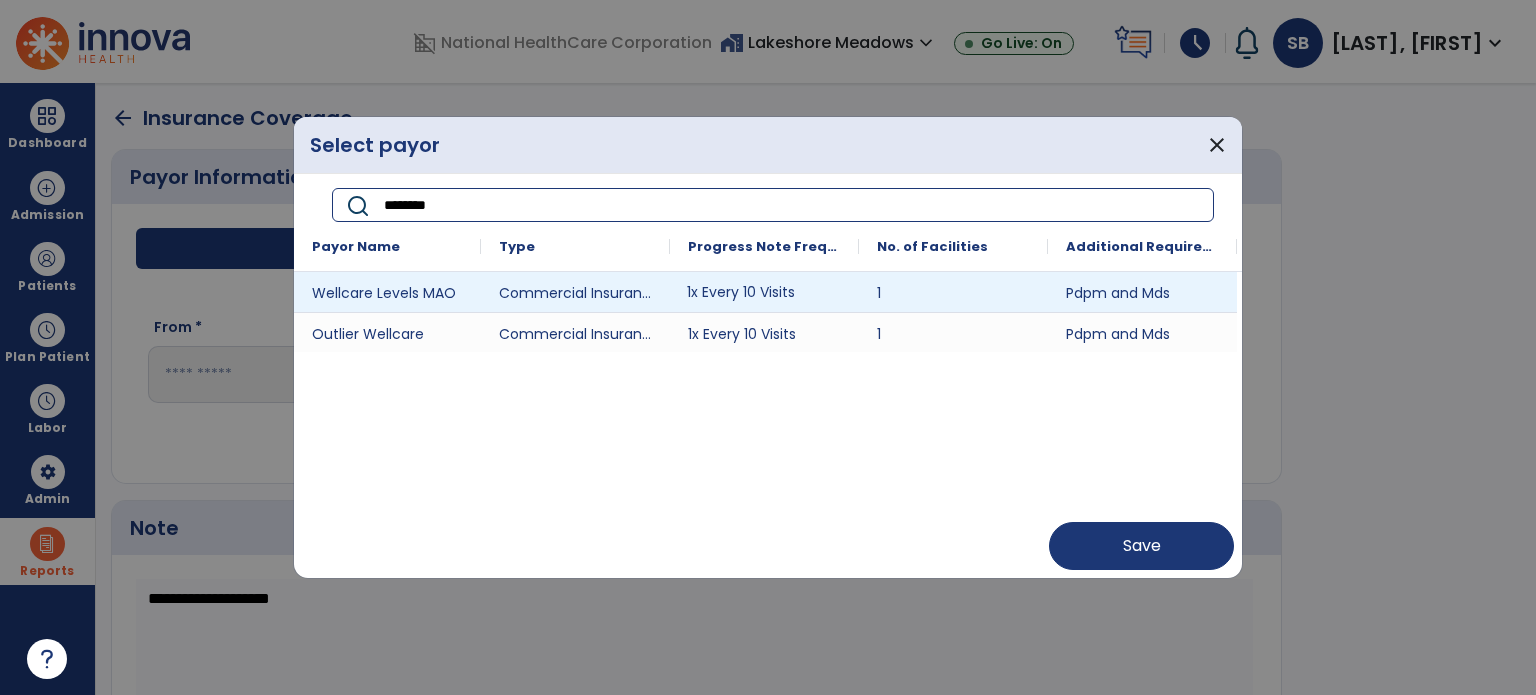 click on "1x Every 10 Visits" at bounding box center [764, 292] 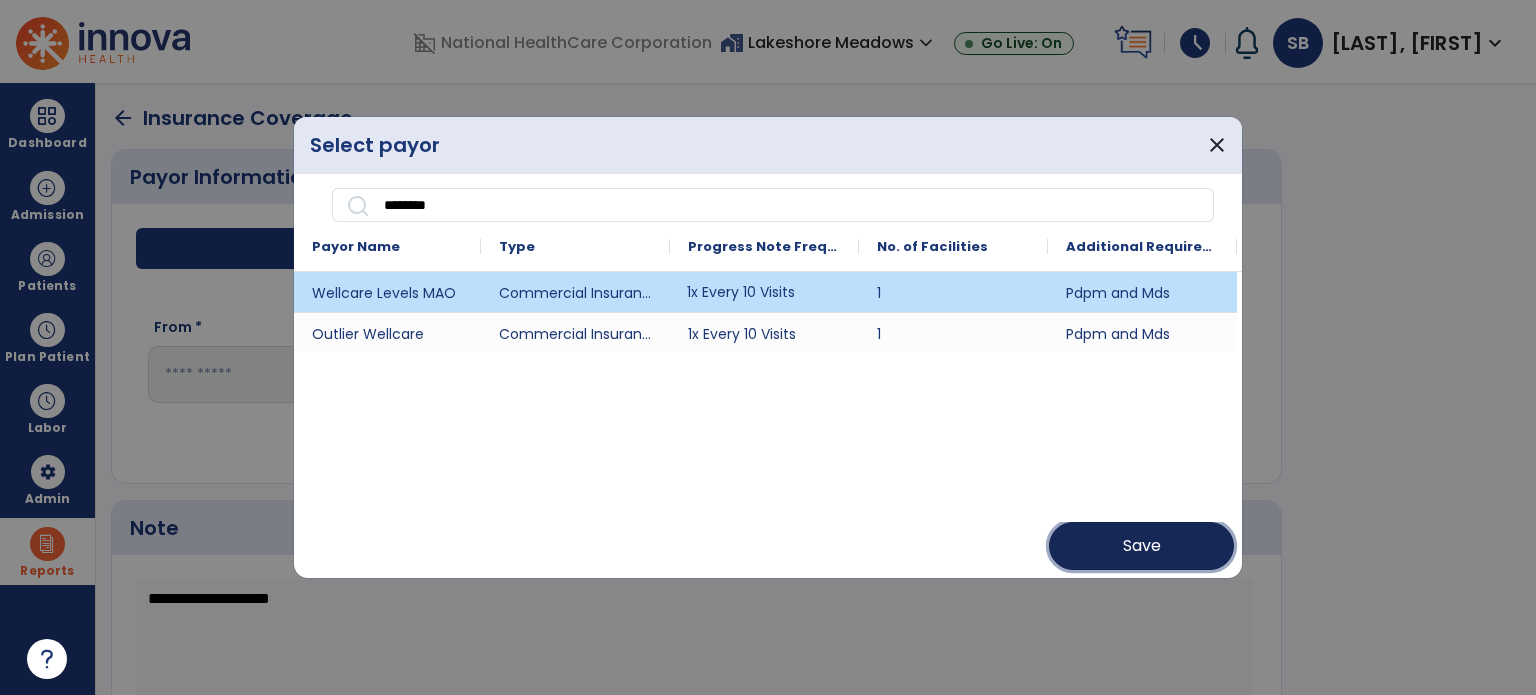 click on "Save" at bounding box center [1142, 546] 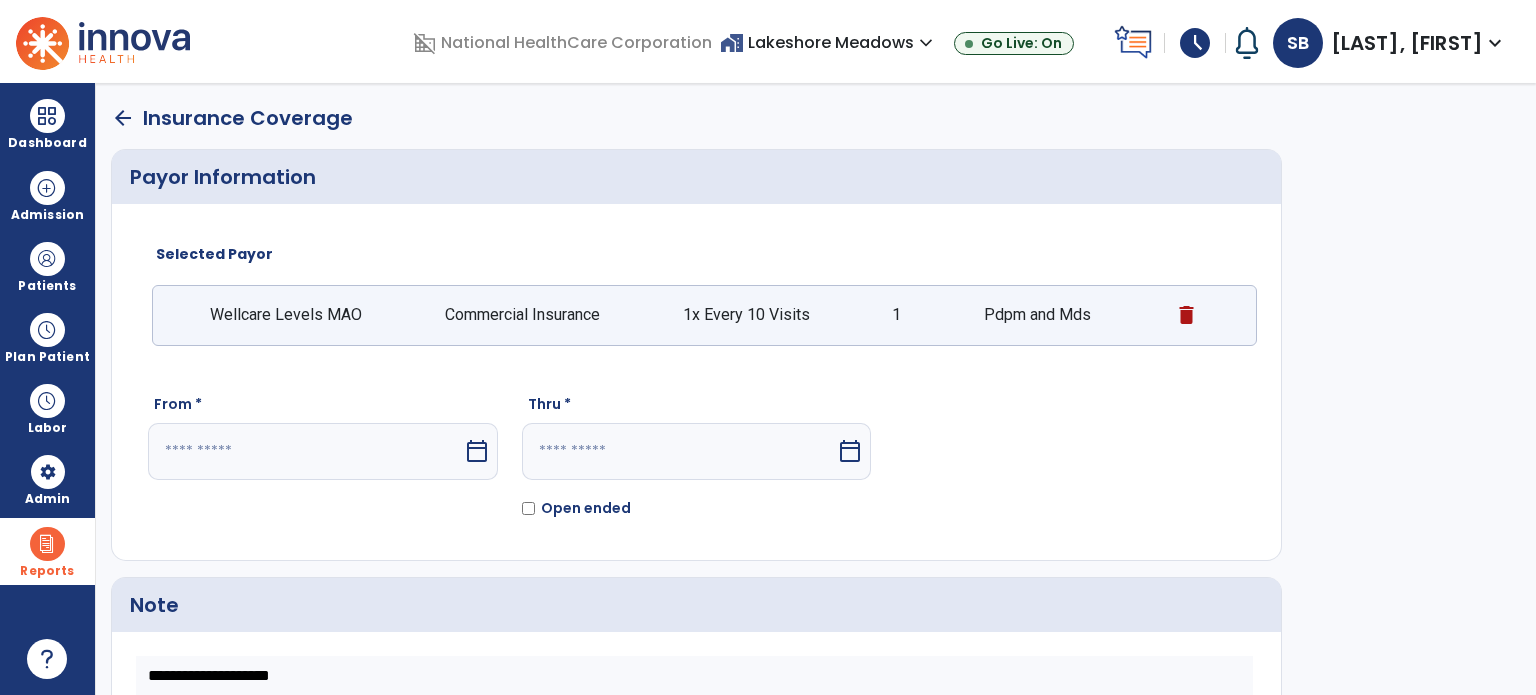 click on "arrow_back   Insurance Coverage  Payor Information Selected Payor  Wellcare Levels MAO Commercial Insurance 1x Every 10 Visits 1 Pdpm and Mds From *  calendar_today  Thru *  calendar_today   Open ended  Note                         Cancel    Save" 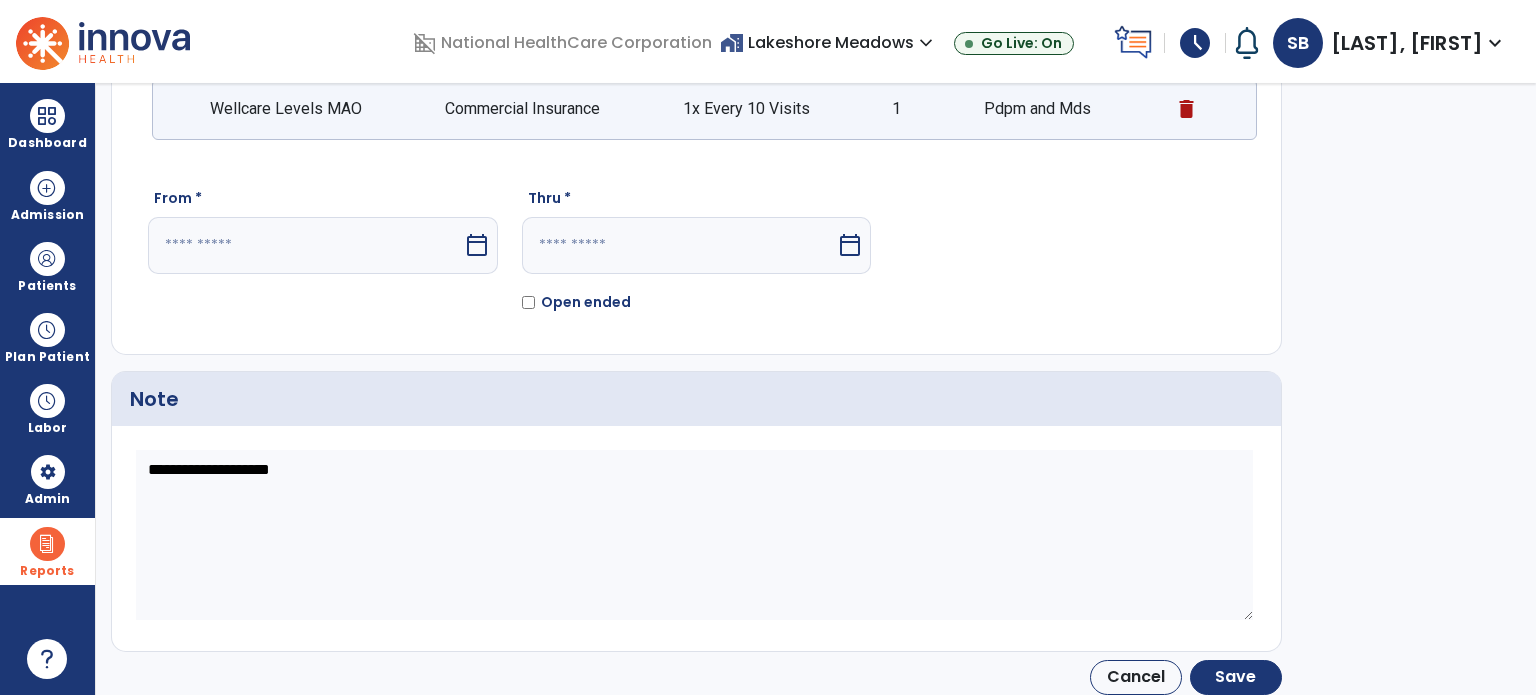 scroll, scrollTop: 210, scrollLeft: 0, axis: vertical 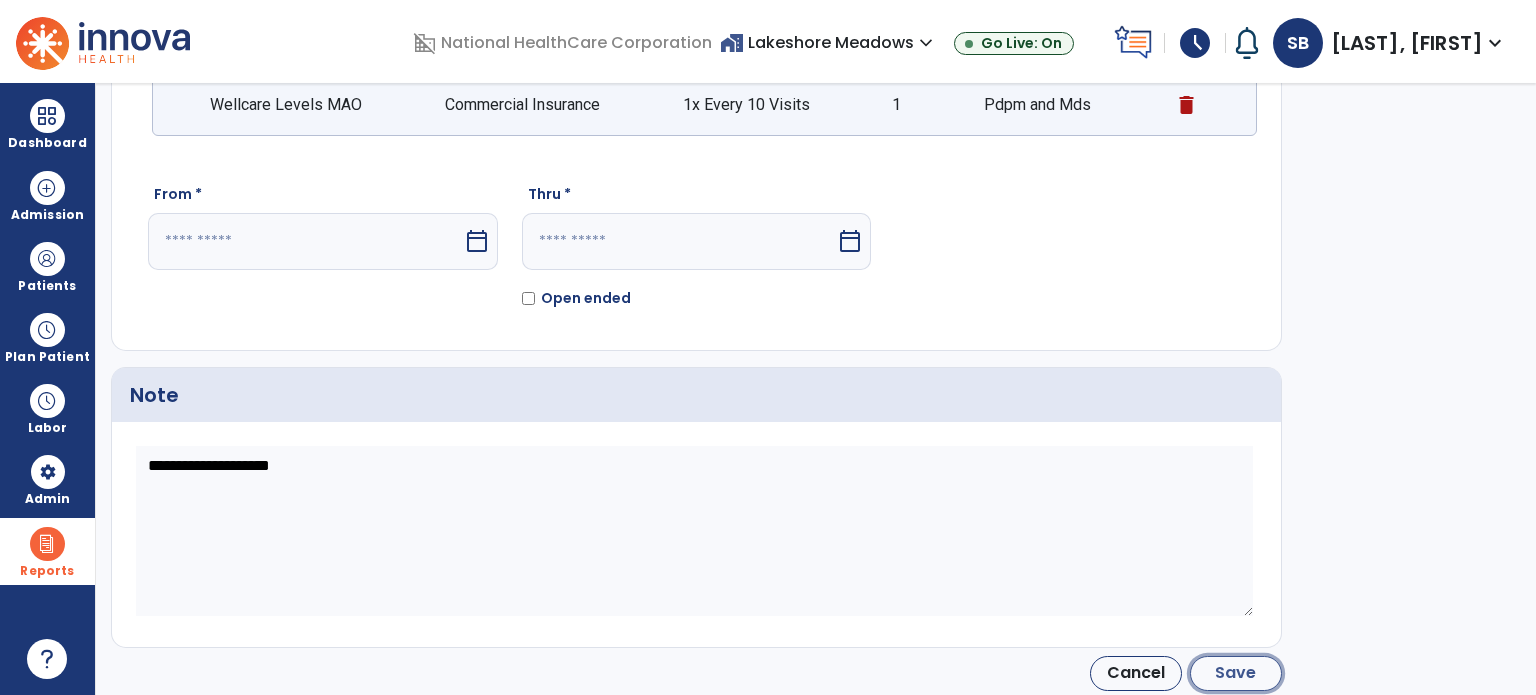 click on "Save" 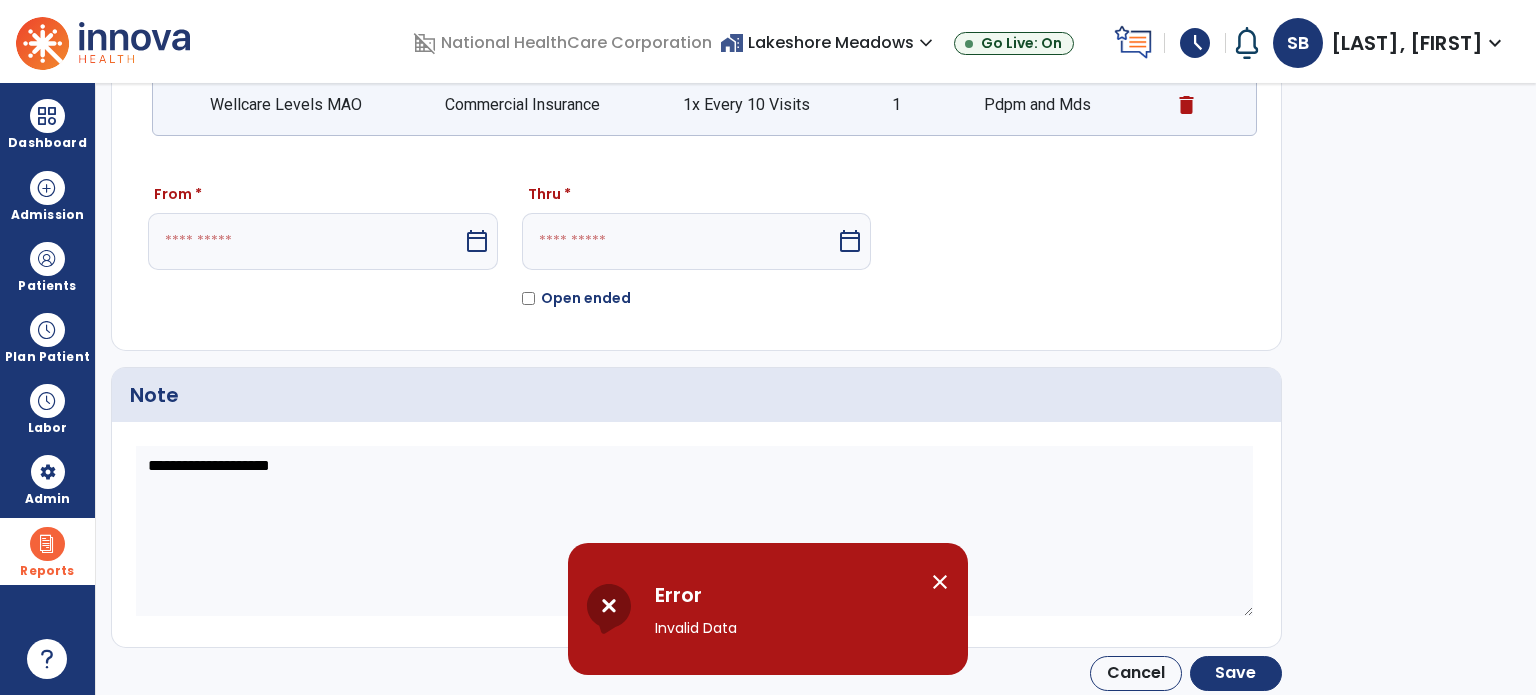 click on "arrow_back   Insurance Coverage  Payor Information Selected Payor  Wellcare Levels MAO Commercial Insurance 1x Every 10 Visits 1 Pdpm and Mds From *  calendar_today  Thru *  calendar_today   Open ended  Note                         Cancel    Save" 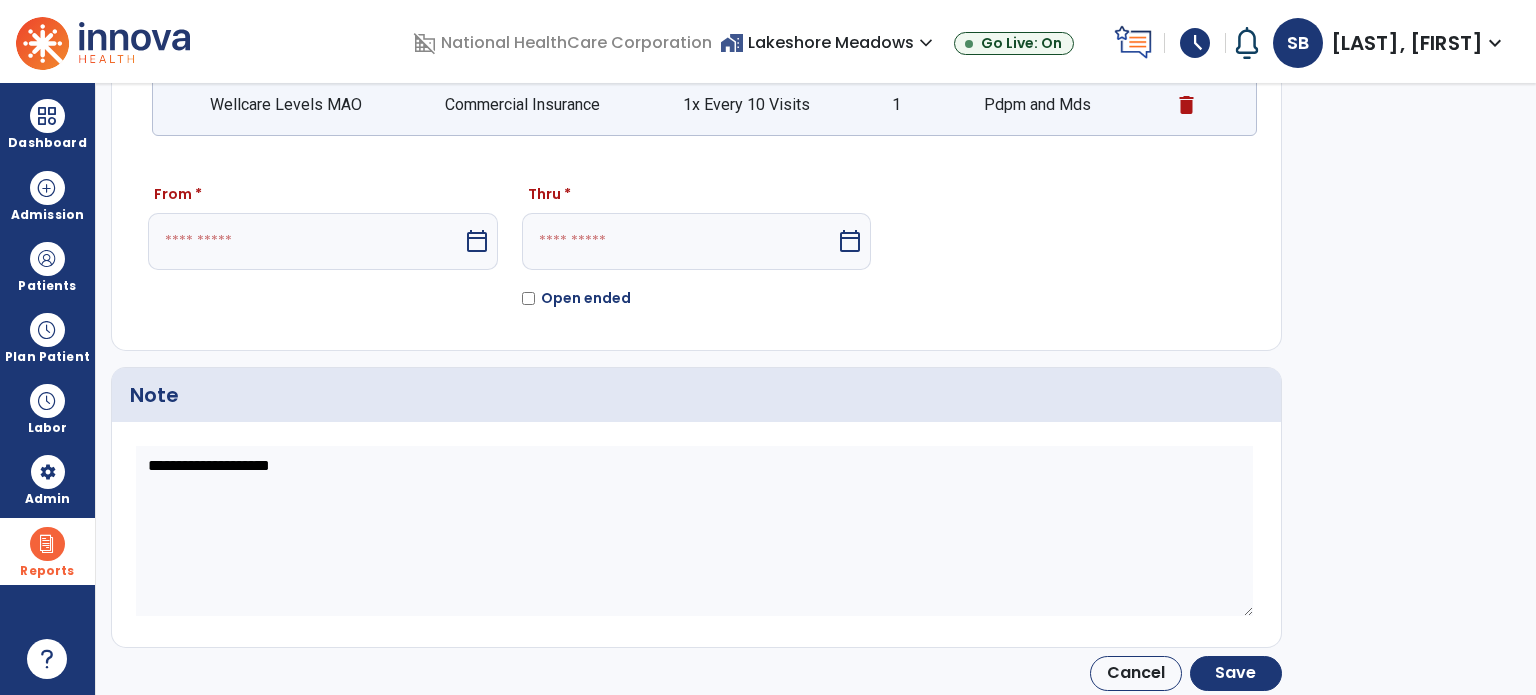 click on "calendar_today" at bounding box center (477, 241) 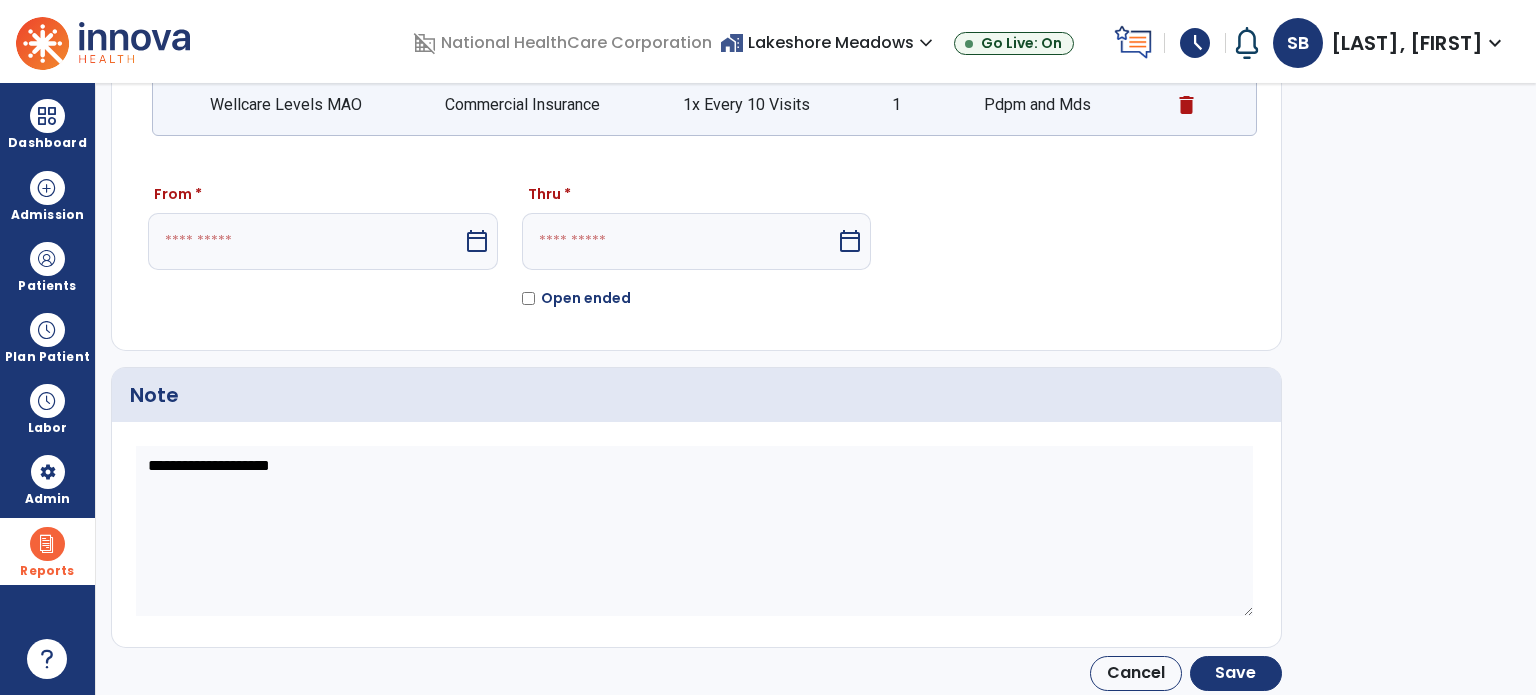 select on "*" 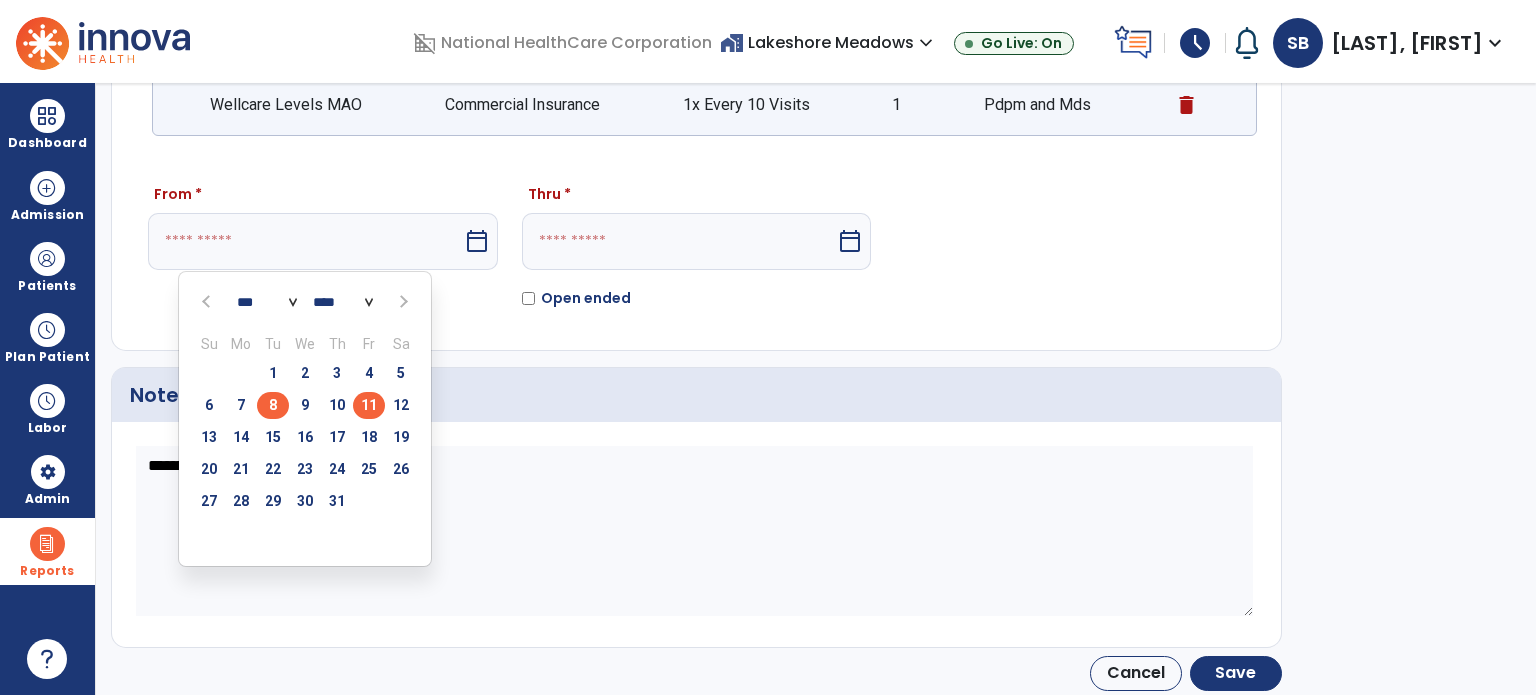 click on "8" at bounding box center (273, 405) 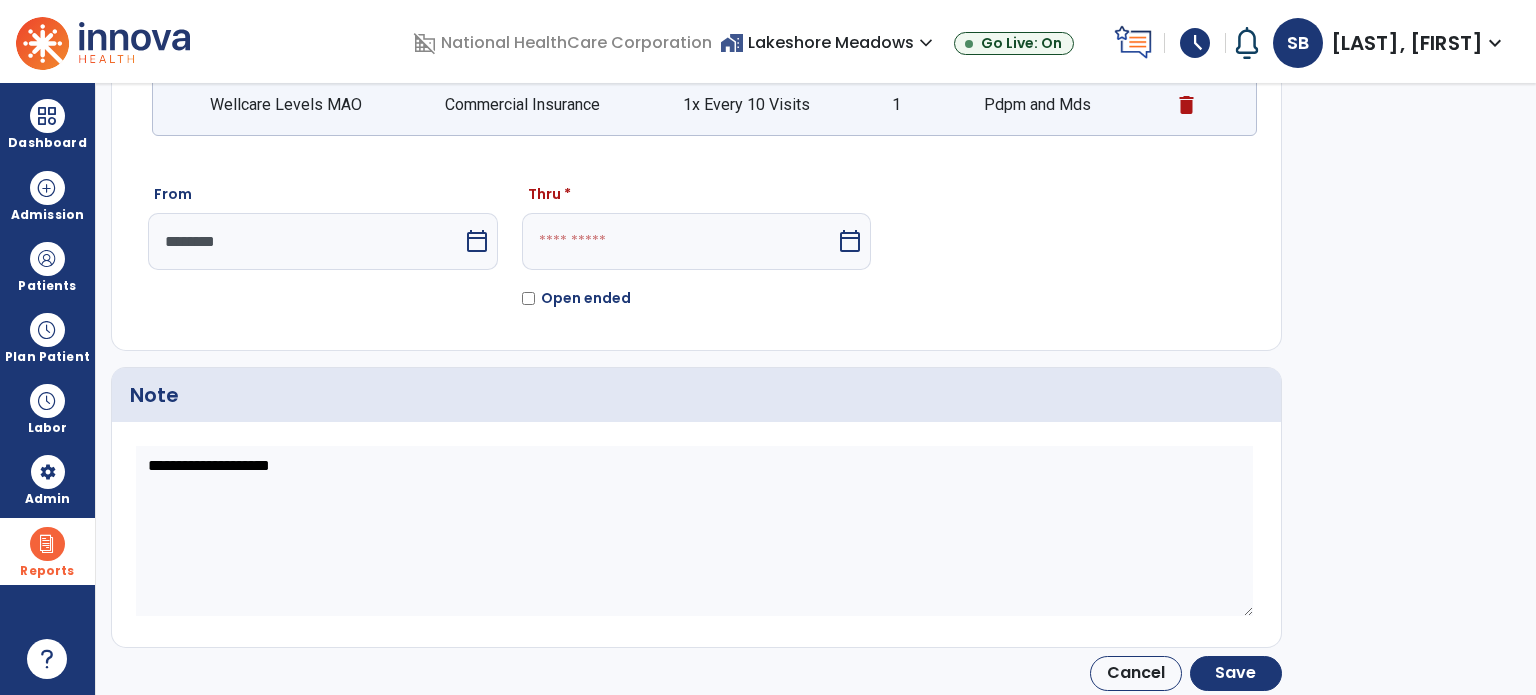 click on "Open ended" 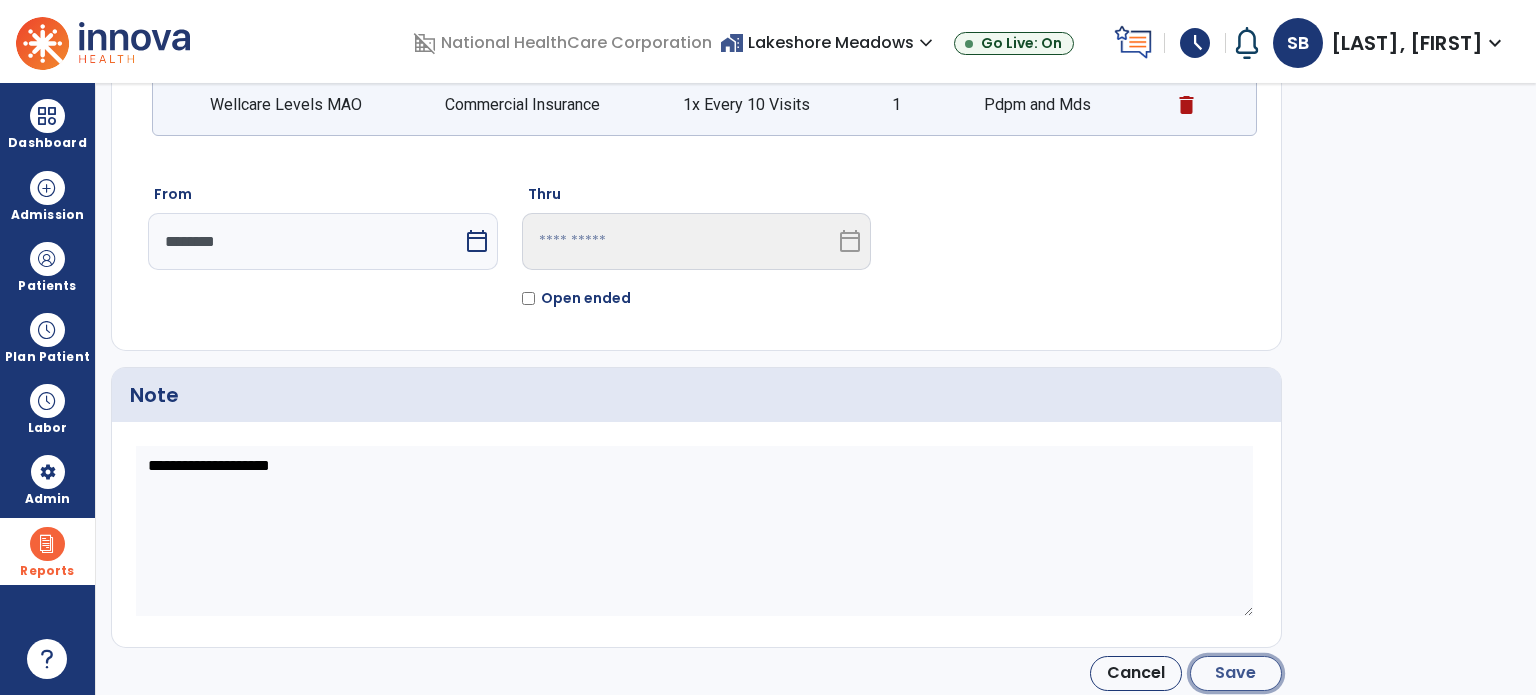 click on "Save" 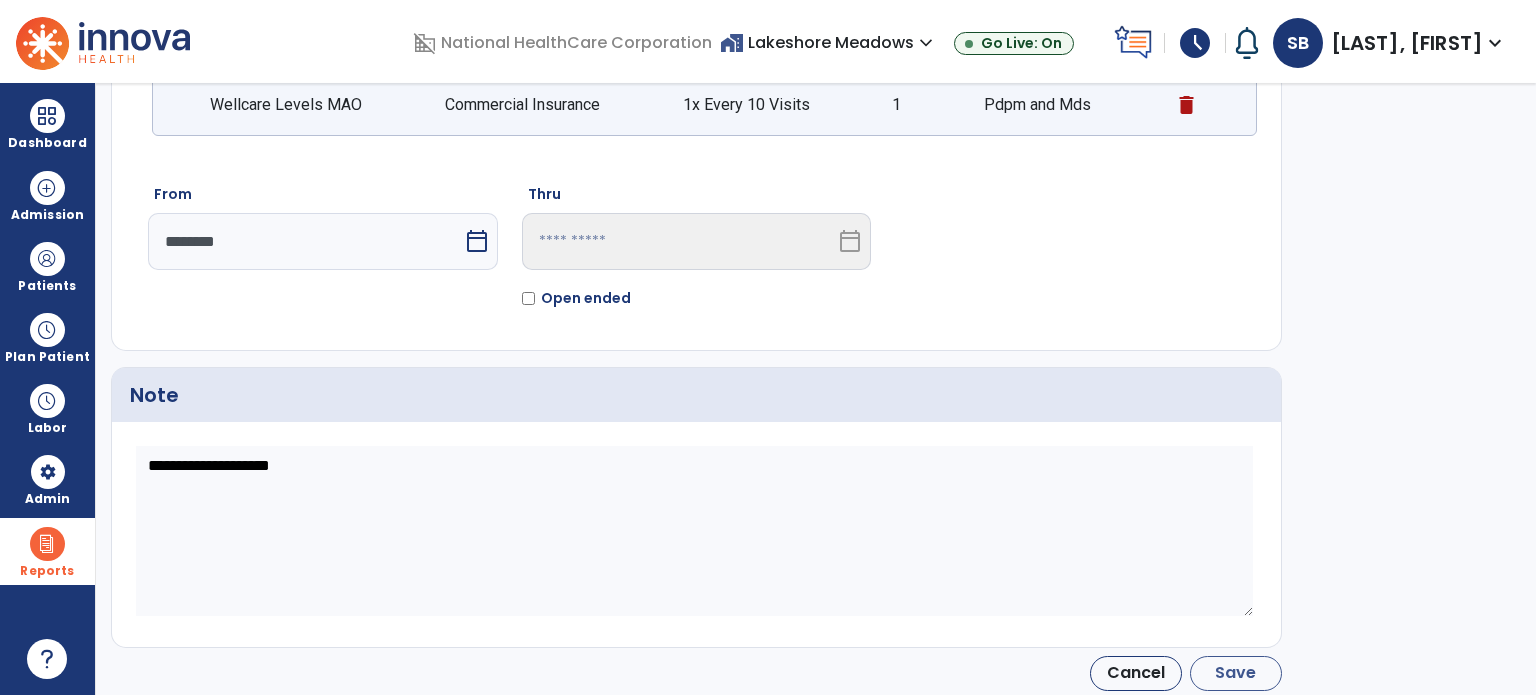 type on "********" 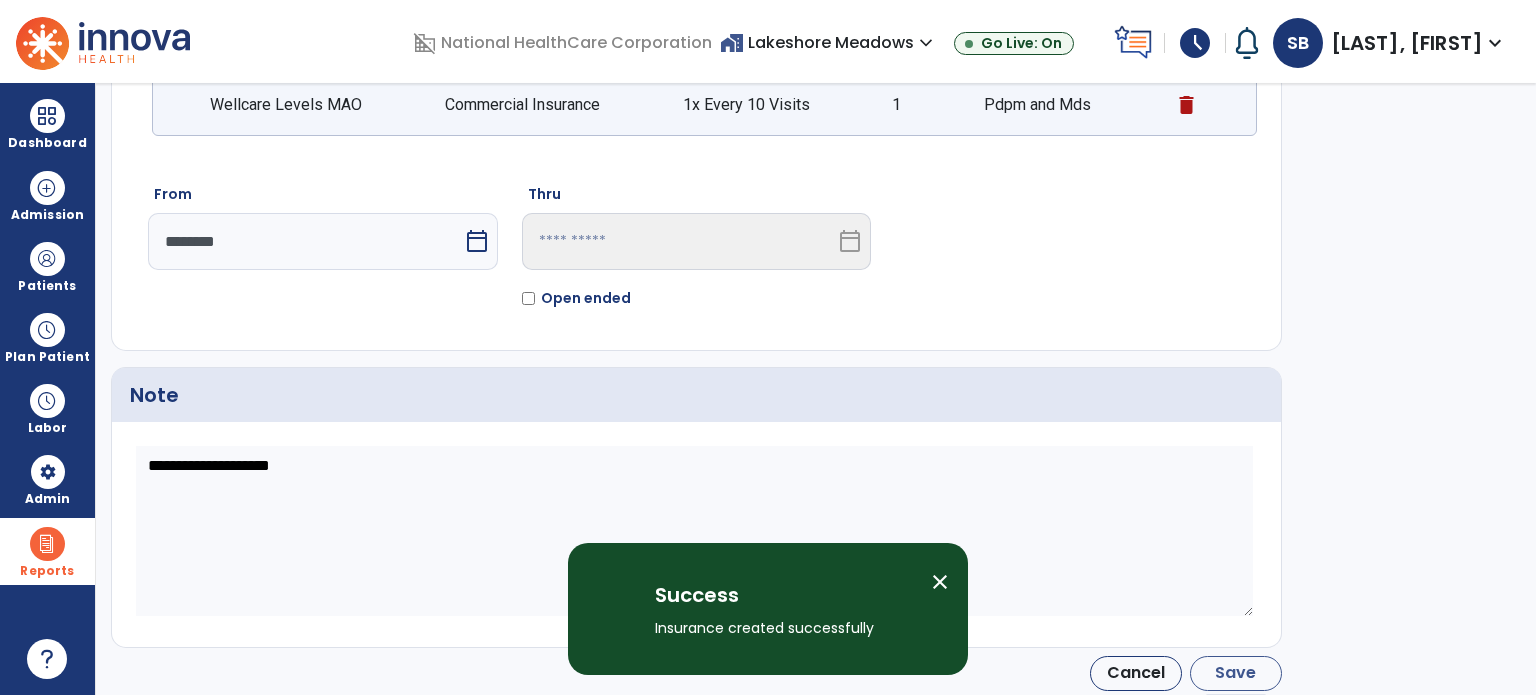 scroll, scrollTop: 158, scrollLeft: 0, axis: vertical 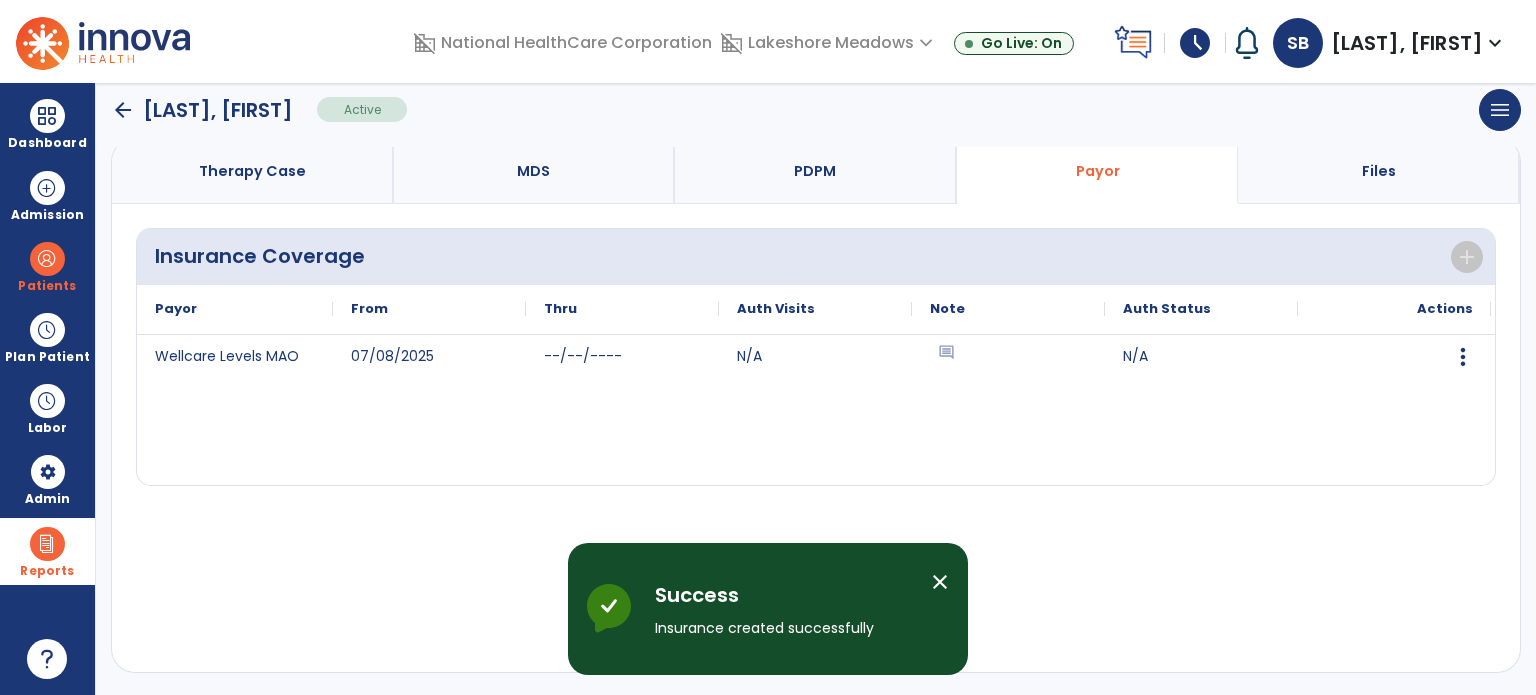 click on "arrow_back" 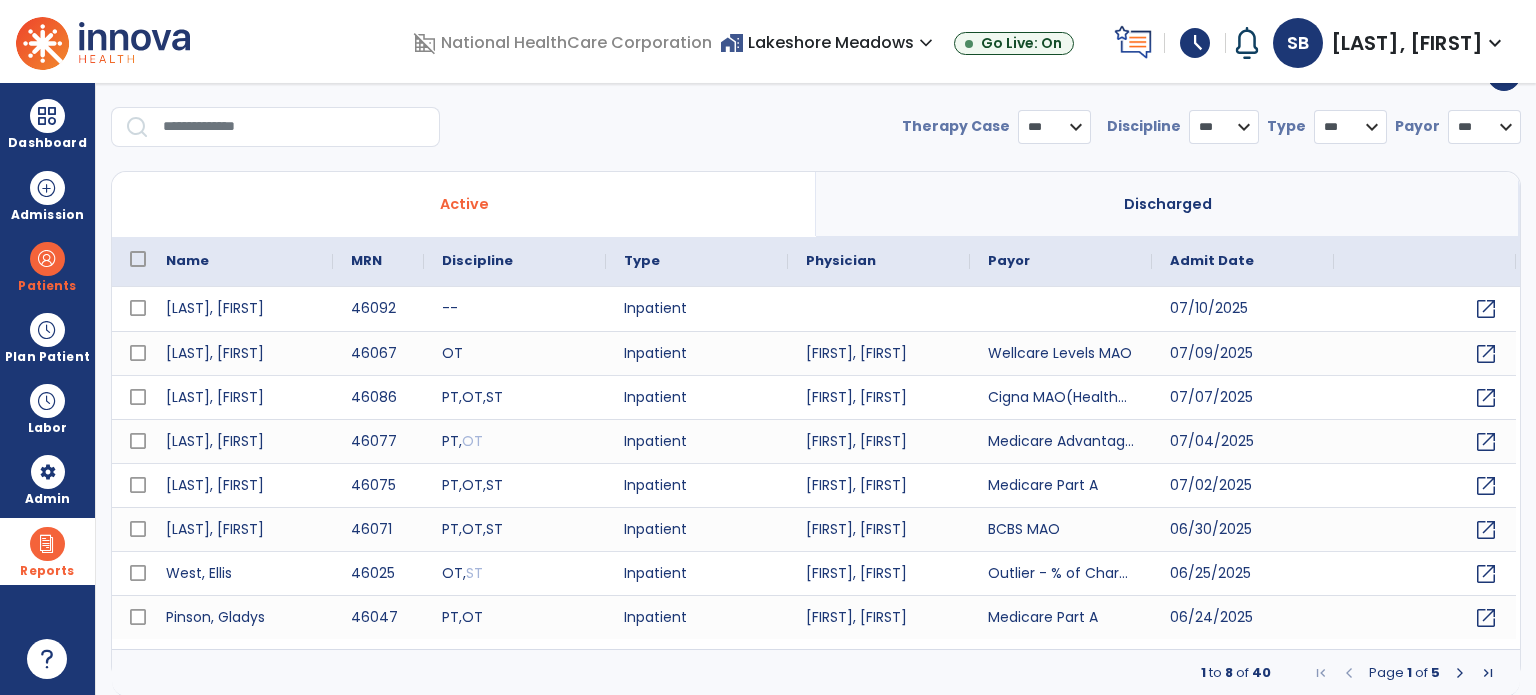 select on "***" 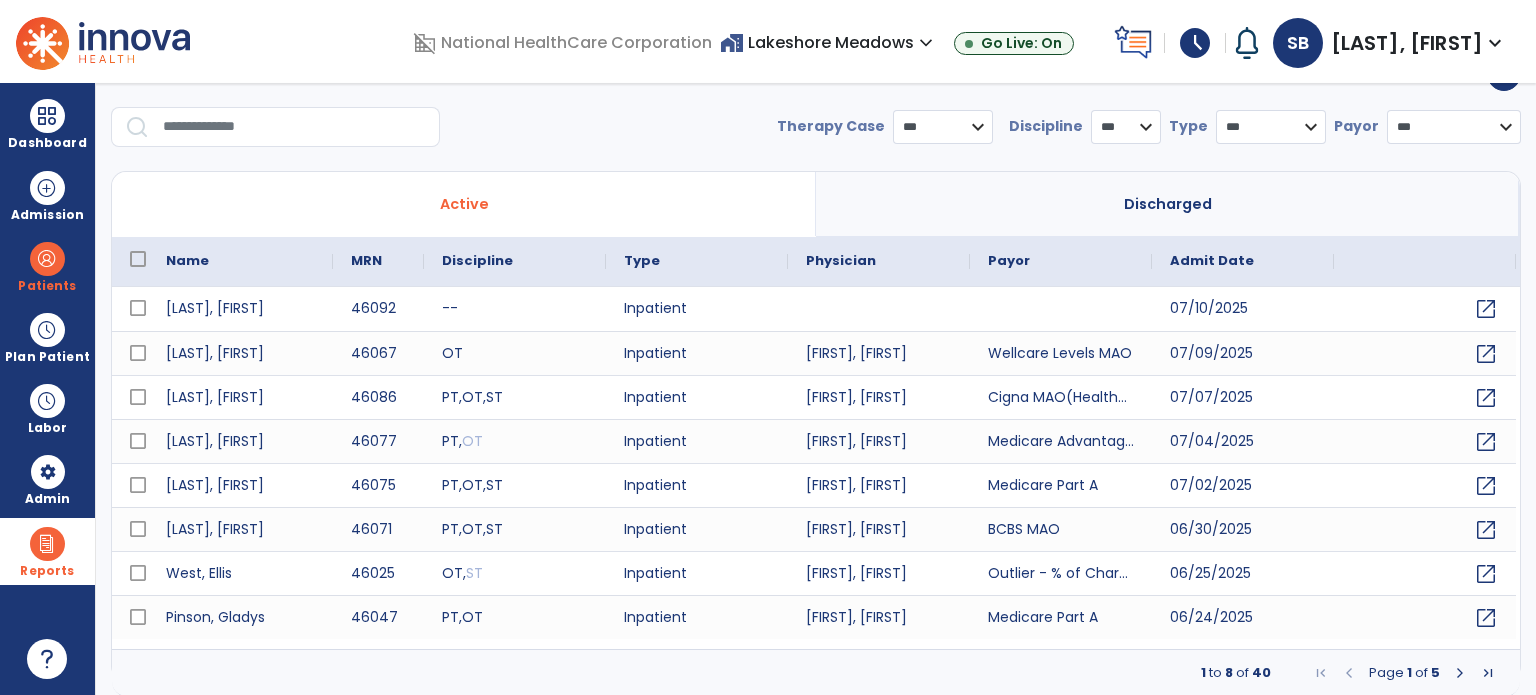 click on "**********" at bounding box center (816, 135) 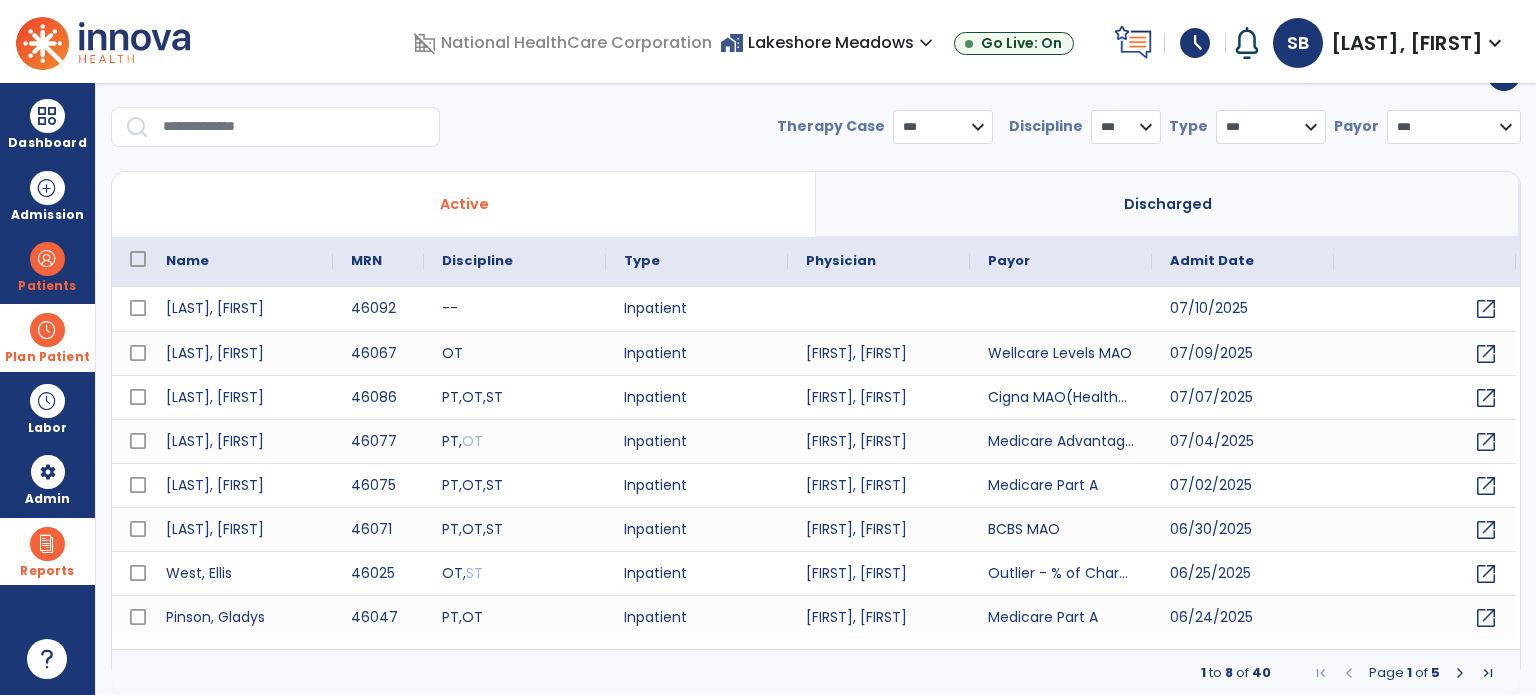 click at bounding box center [47, 330] 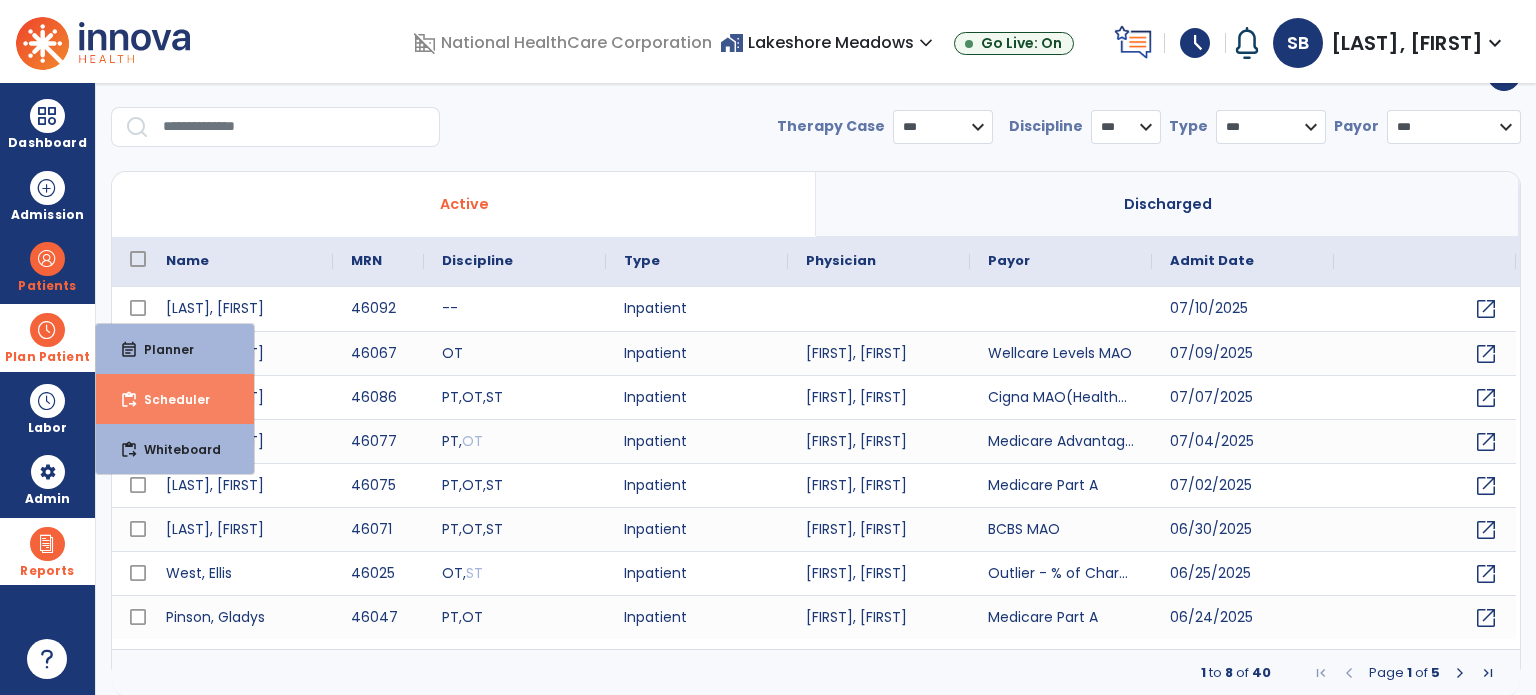 click on "Scheduler" at bounding box center (169, 399) 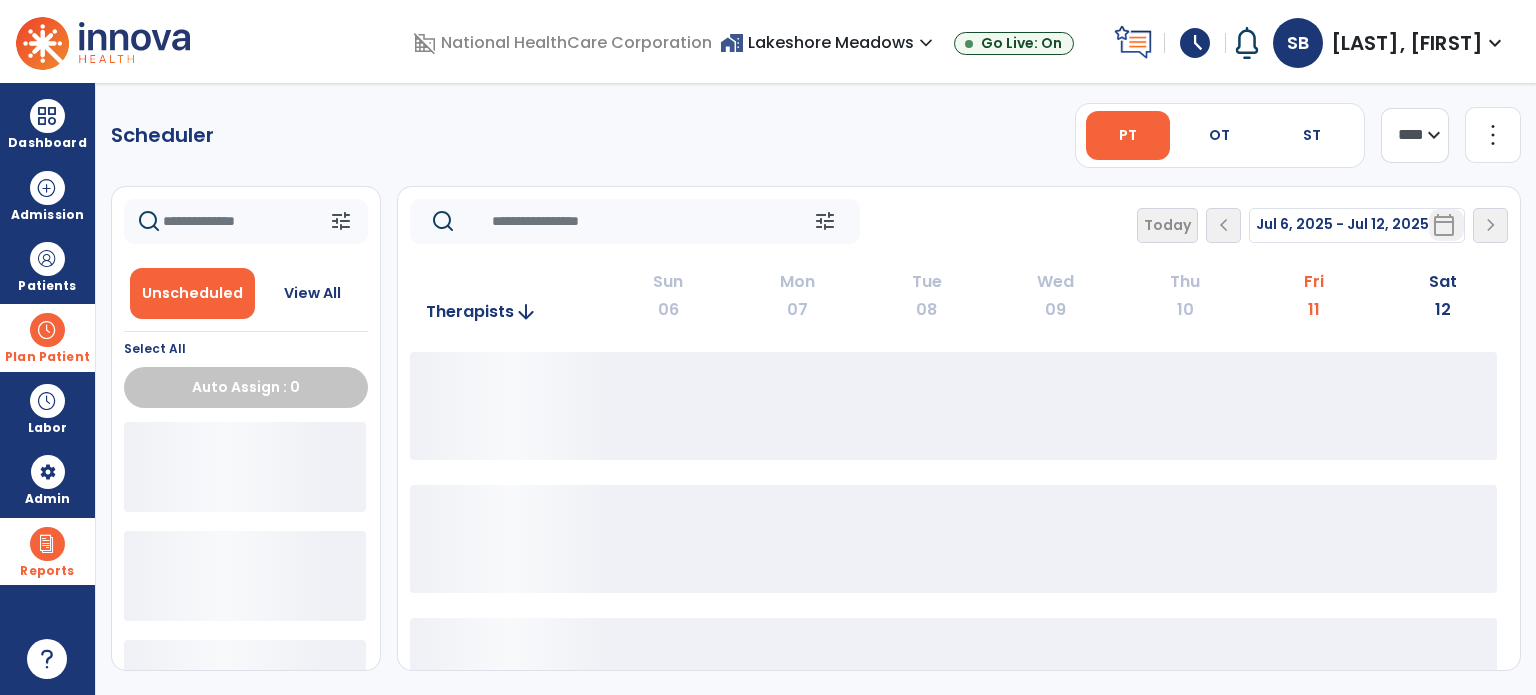 scroll, scrollTop: 0, scrollLeft: 0, axis: both 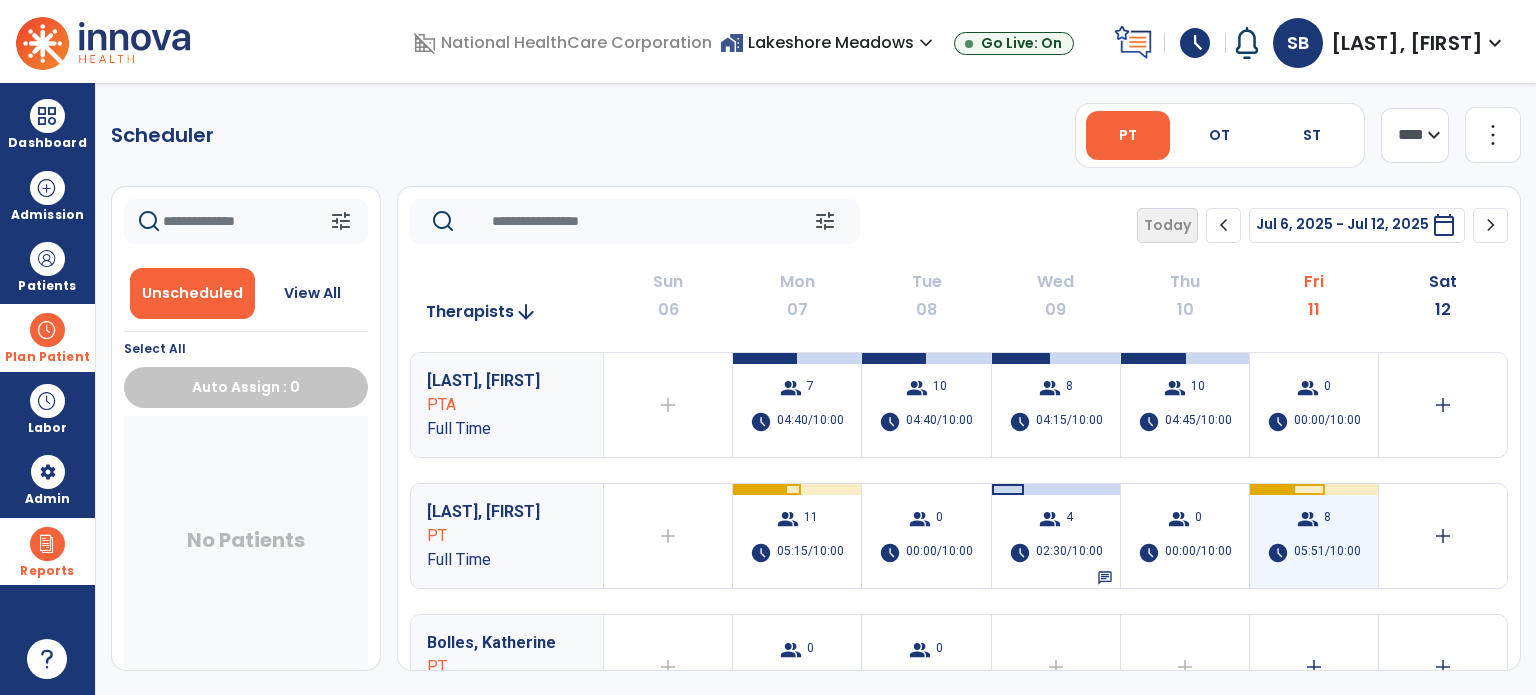 click on "group  8  schedule  05:51/10:00" at bounding box center [1314, 536] 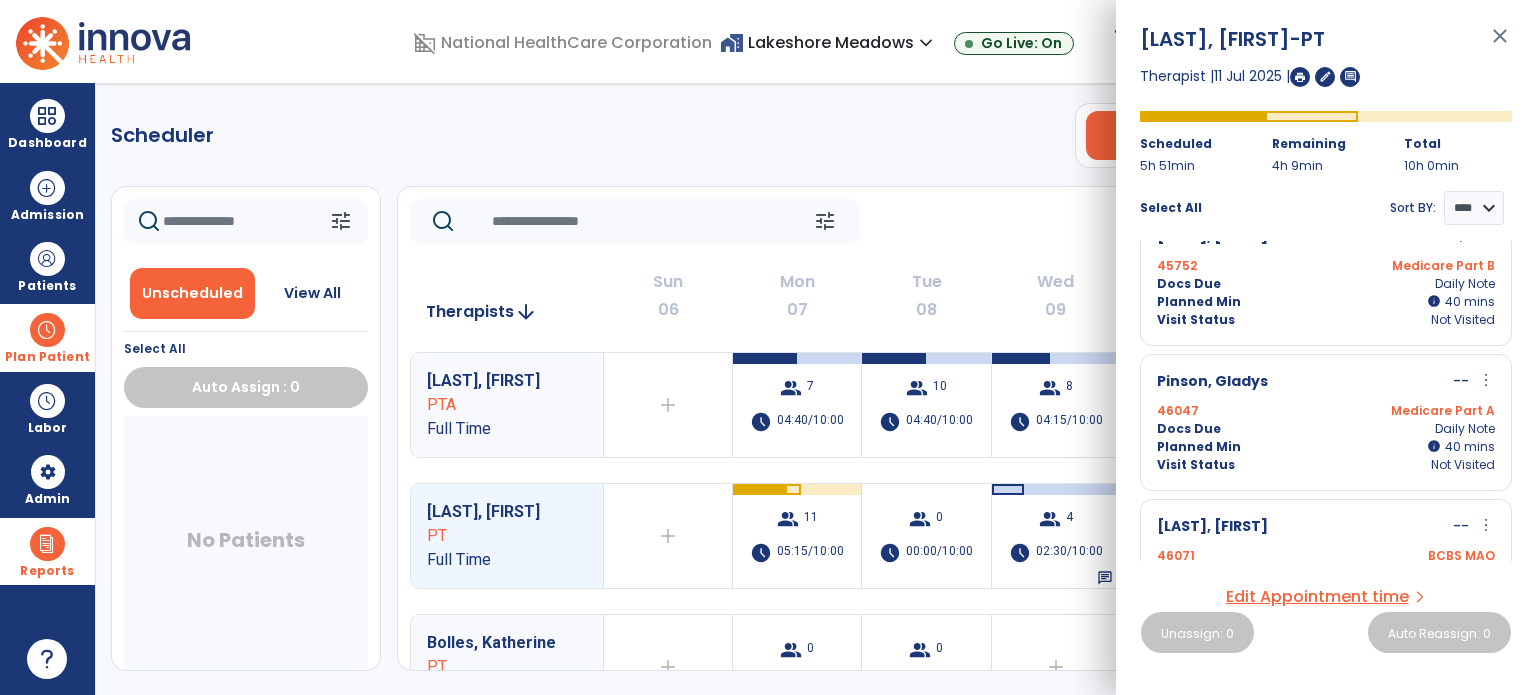 scroll, scrollTop: 0, scrollLeft: 0, axis: both 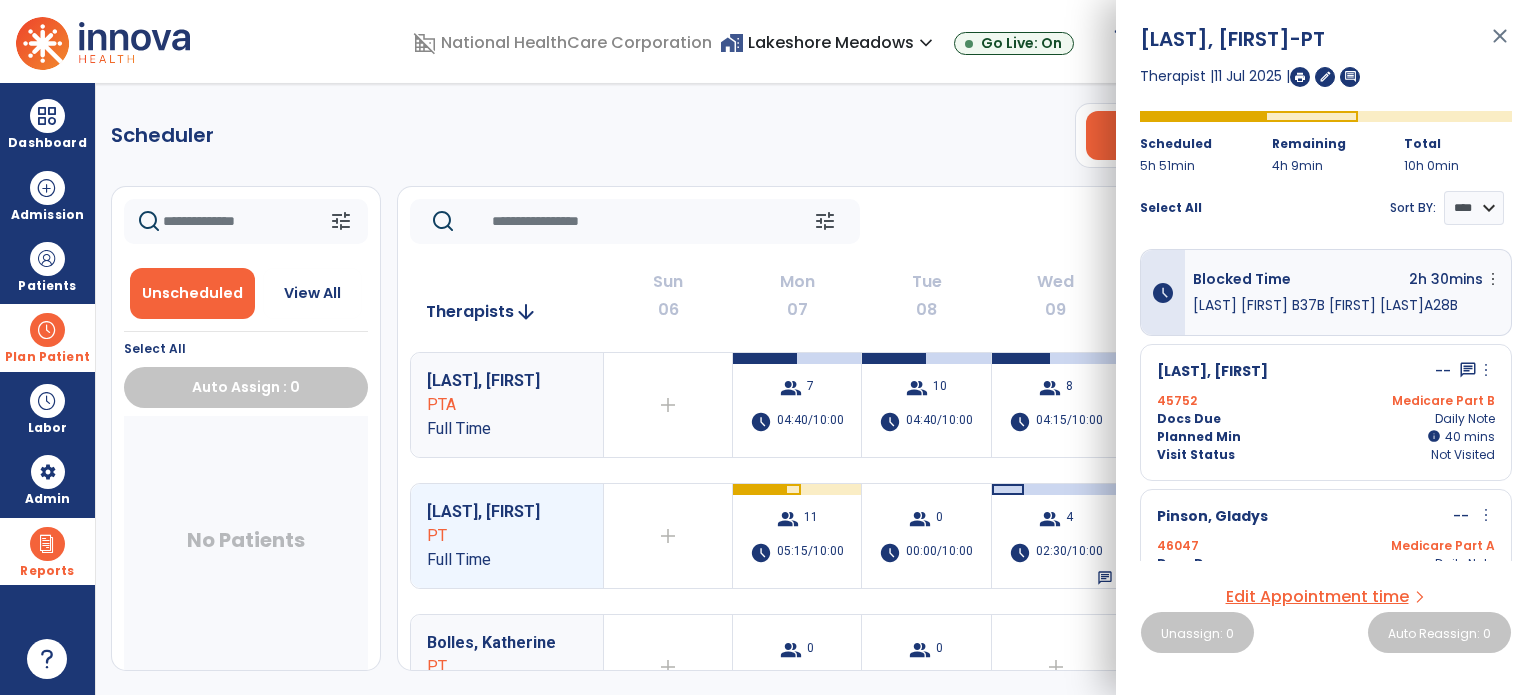 click on "tune   Today  chevron_left Jul 6, 2025 - Jul 12, 2025  *********  calendar_today  chevron_right" 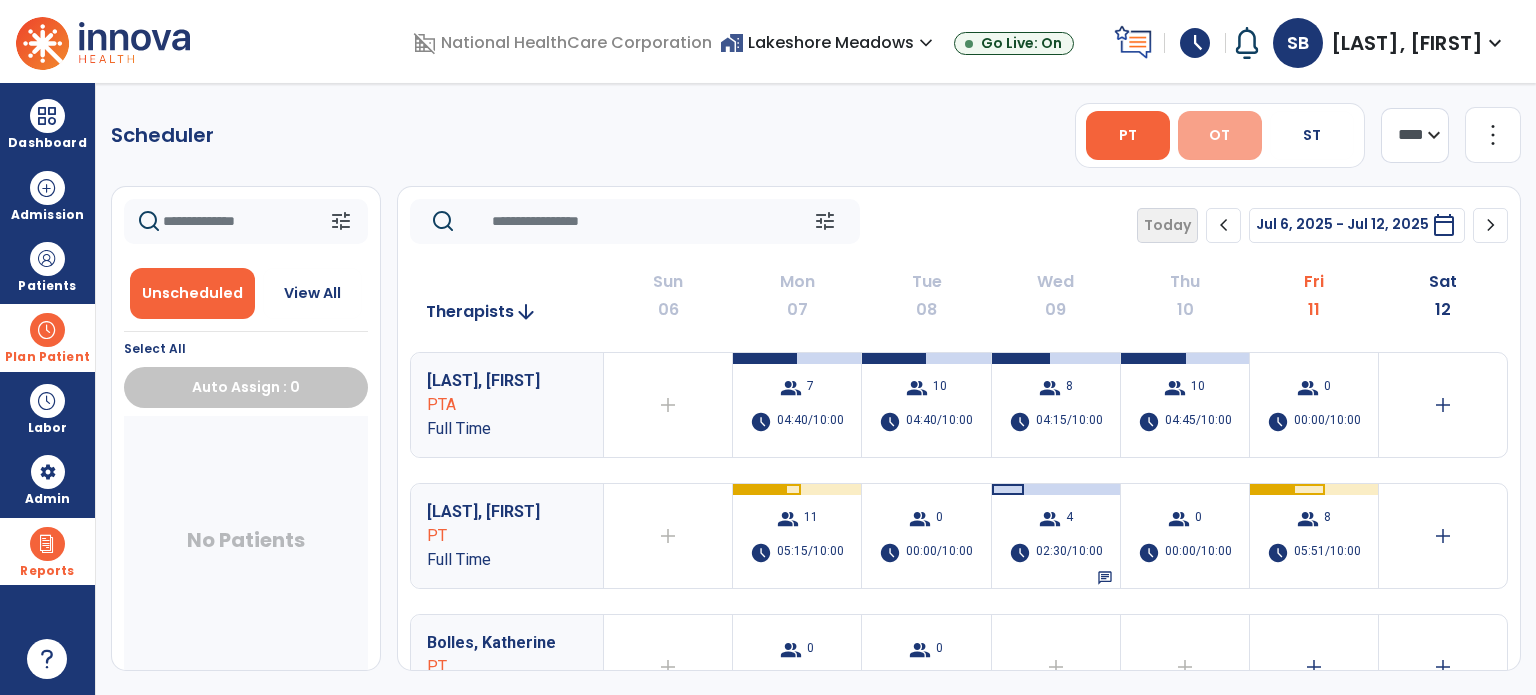 click on "OT" at bounding box center [1220, 135] 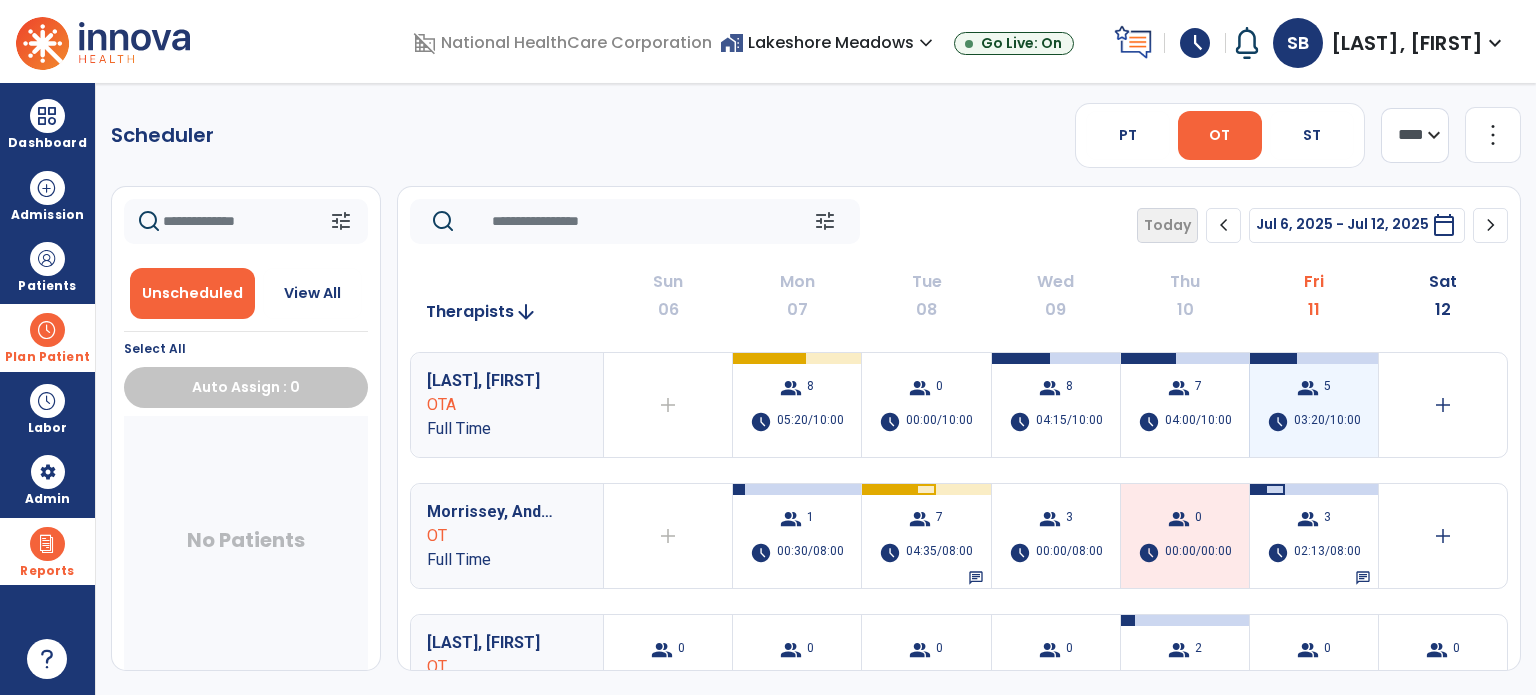 click on "group  5  schedule  03:20/10:00" at bounding box center [1314, 405] 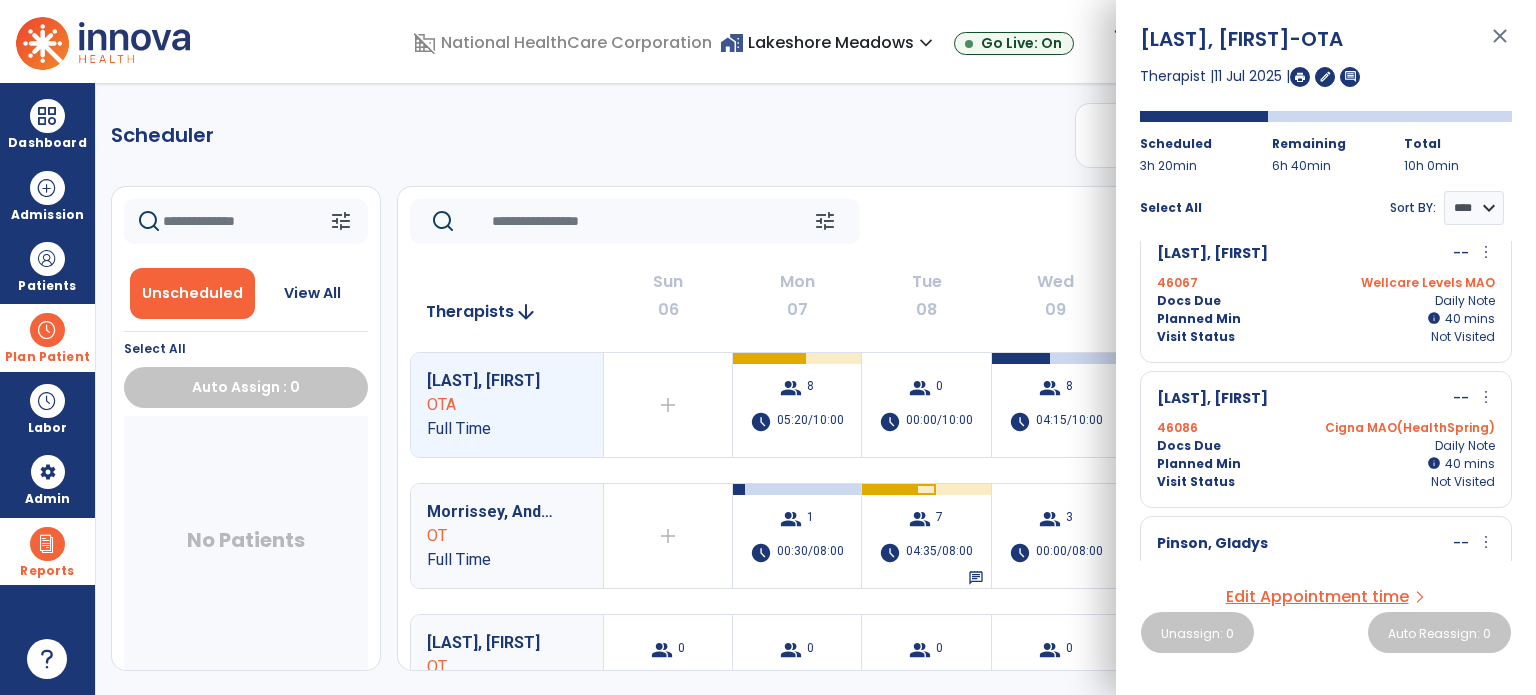 scroll, scrollTop: 0, scrollLeft: 0, axis: both 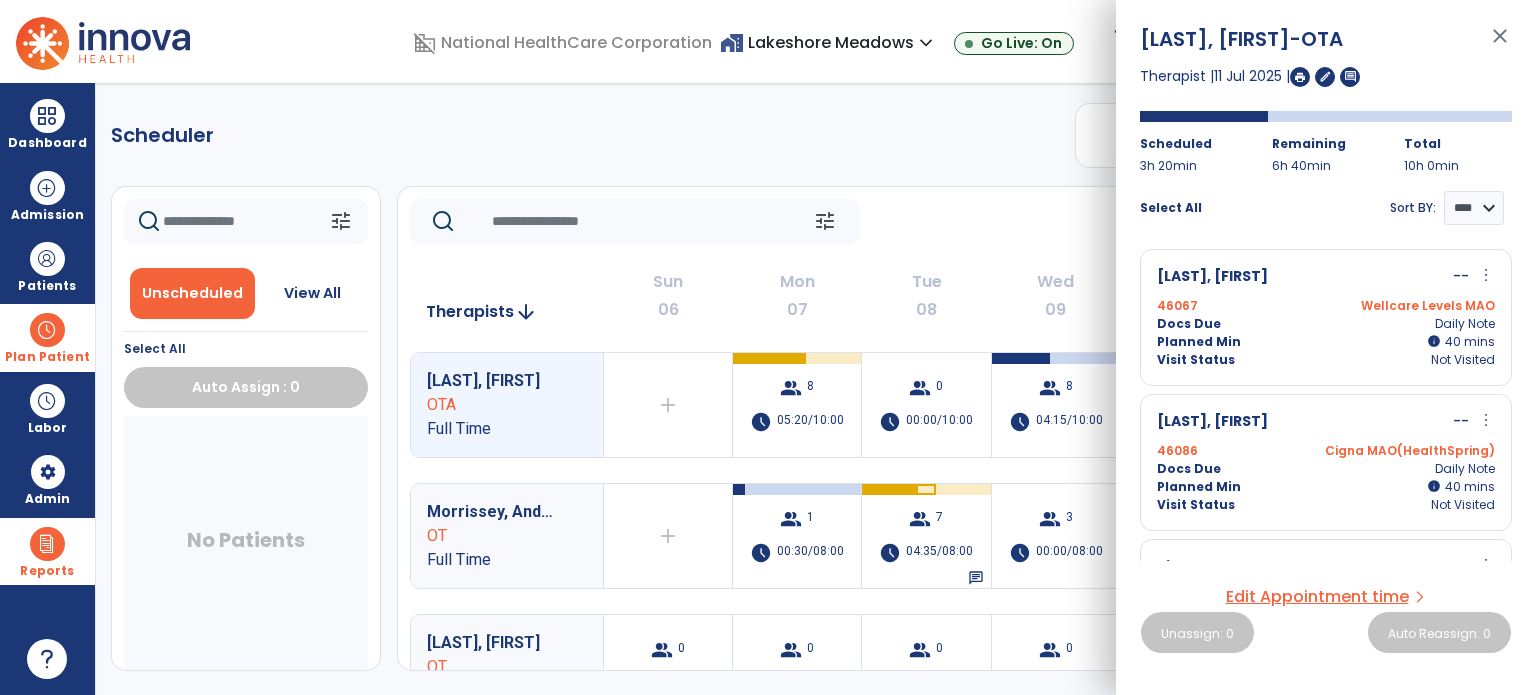 click on "tune   Today  chevron_left Jul 6, 2025 - Jul 12, 2025  *********  calendar_today  chevron_right" 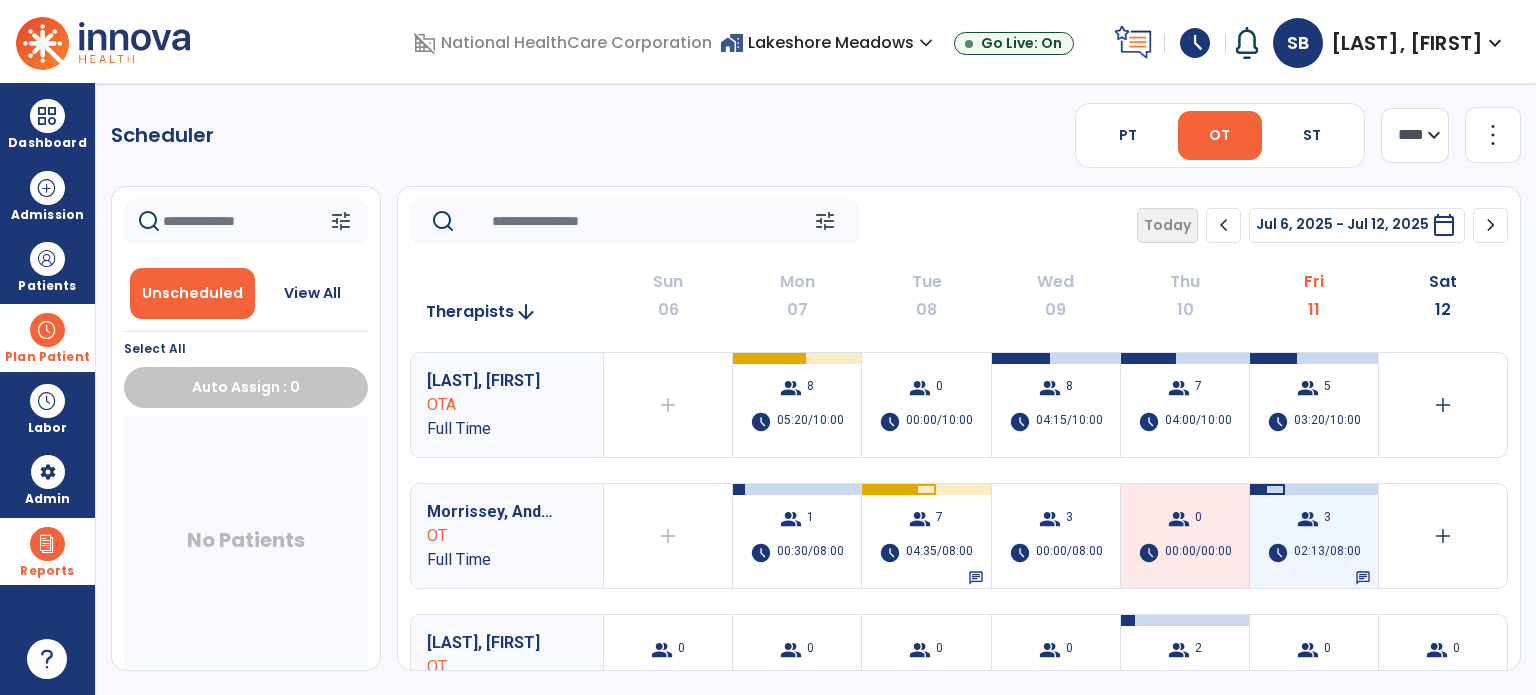 click on "group  3  schedule  02:13/08:00   chat" at bounding box center (1314, 536) 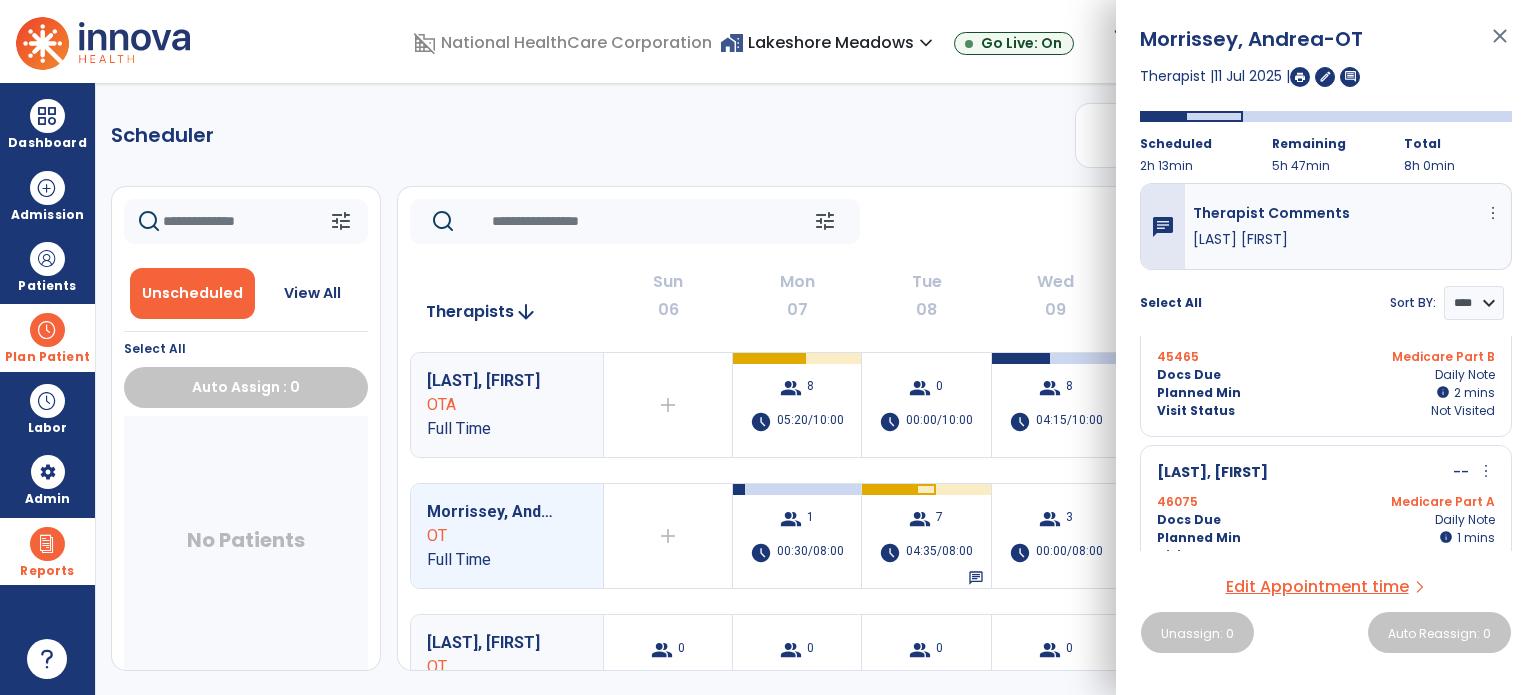 scroll, scrollTop: 312, scrollLeft: 0, axis: vertical 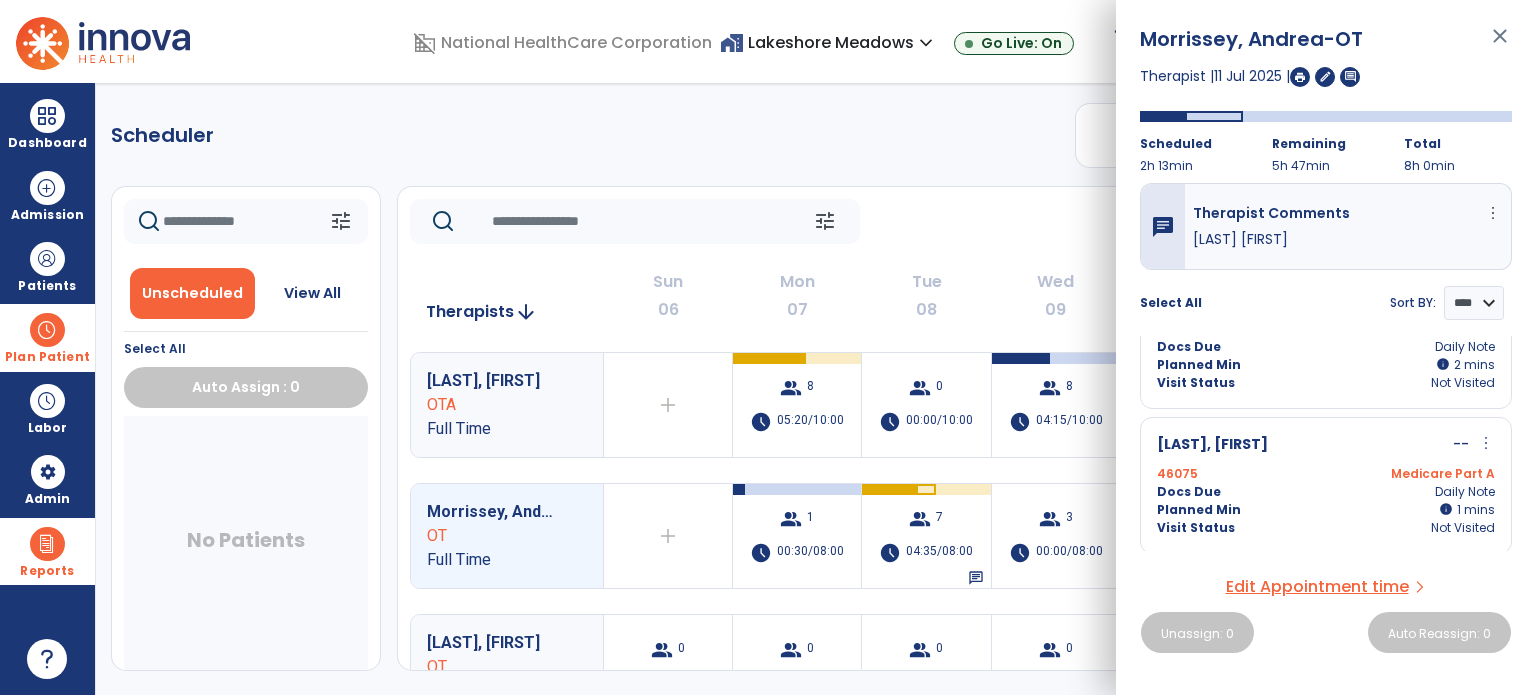 click on "tune   Today  chevron_left Jul 6, 2025 - Jul 12, 2025  *********  calendar_today  chevron_right   Therapists  arrow_downward Sun  06  Mon  07  Tue  08  Wed  09  Thu  10  Fri  11  Sat  12  Poche, Colin OTA Full Time  add  Therapist not available for the day  group  8  schedule  05:20/10:00   group  0  schedule  00:00/10:00   group  8  schedule  04:15/10:00   group  7  schedule  04:00/10:00   group  5  schedule  03:20/10:00   add  Morrissey, Andrea OT Full Time  add  Therapist not available for the day  group  1  schedule  00:30/08:00   group  7  schedule  04:35/08:00   chat   group  3  schedule  00:00/08:00   group  0  schedule  00:00/00:00   group  3  schedule  02:13/08:00   chat   add  Preston, Dan OT PRN  group  0  schedule  0:00/08:00  group  0  schedule  0:00/08:00  group  0  schedule  0:00/08:00  group  0  schedule  0:00/08:00  group  2  schedule  00:40/08:00   group  0  schedule  0:00/08:00  group  0  schedule  0:00/08:00 Butler, Arden OT Full Time  group  0  schedule  0:00/08:00  group  0  schedule" 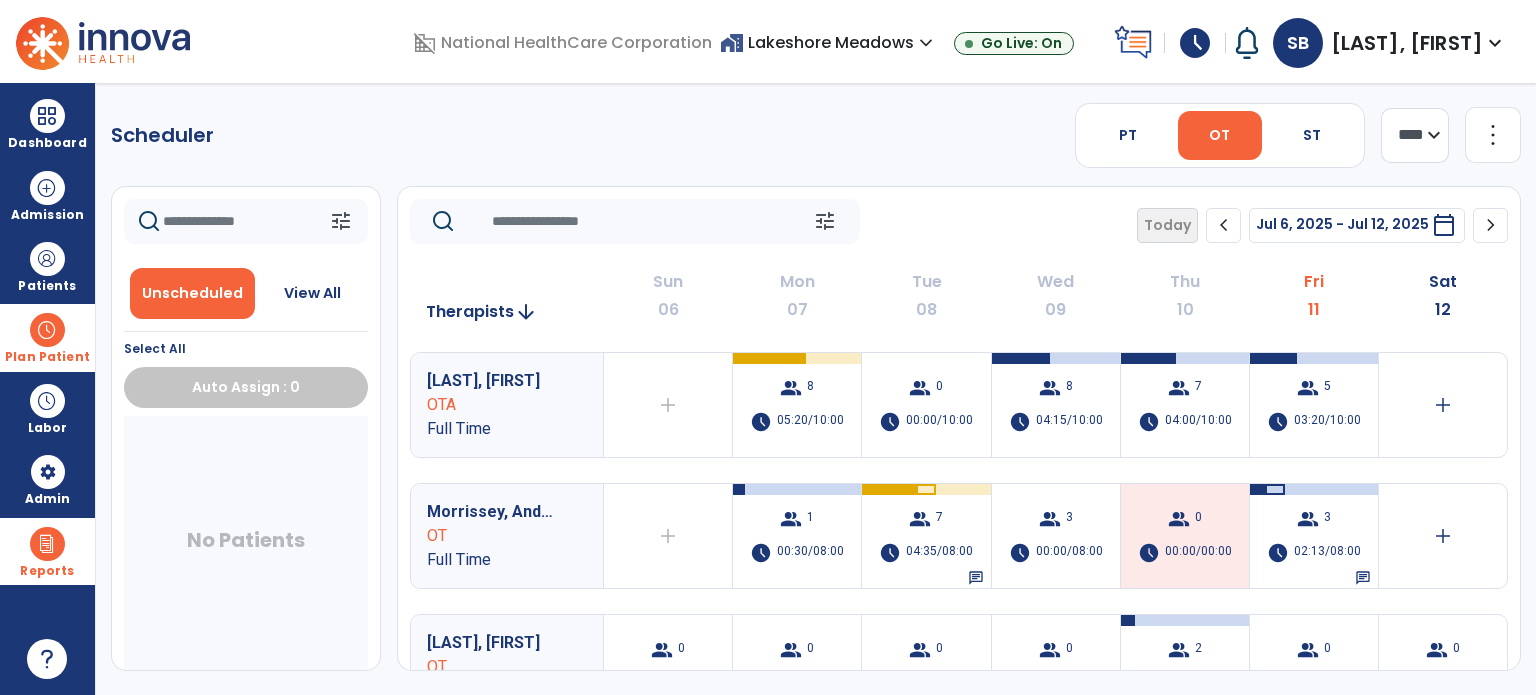 click on "chevron_right" 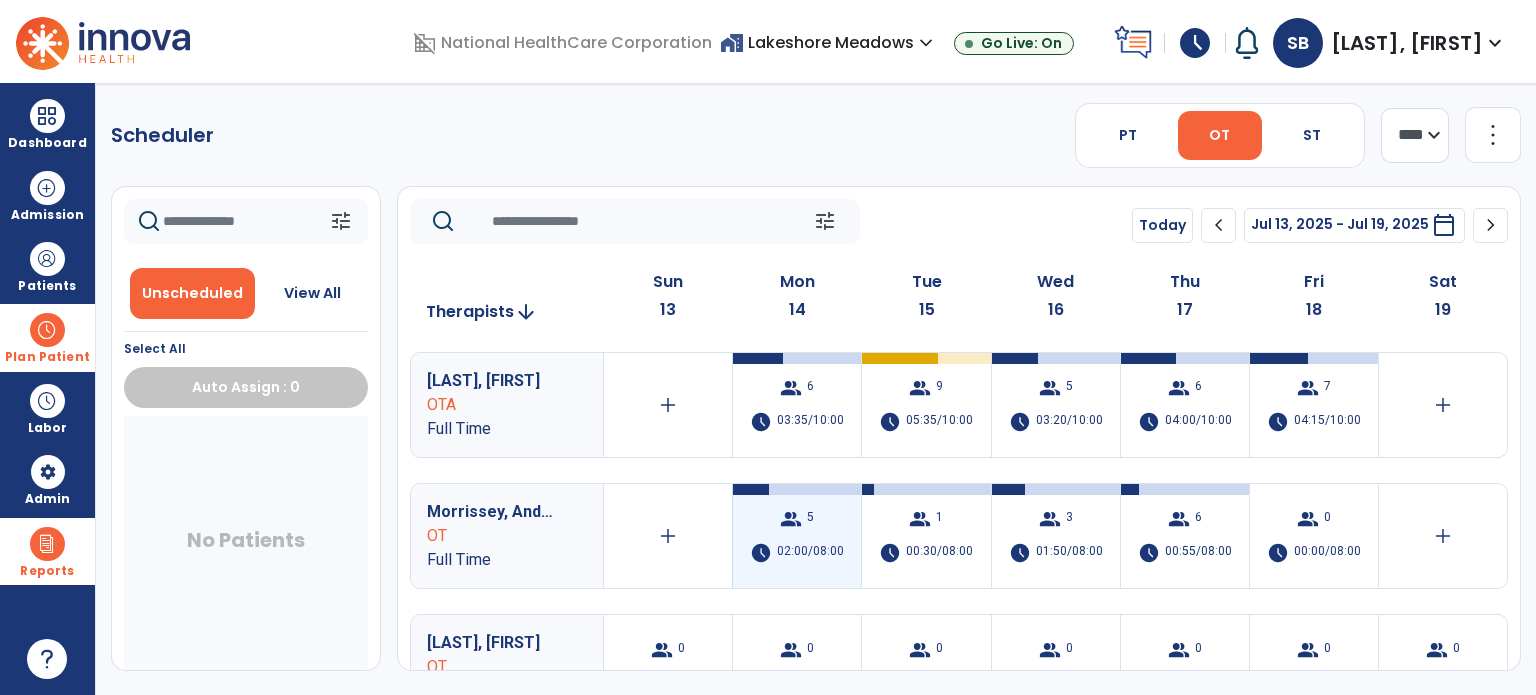 click on "02:00/08:00" at bounding box center (810, 553) 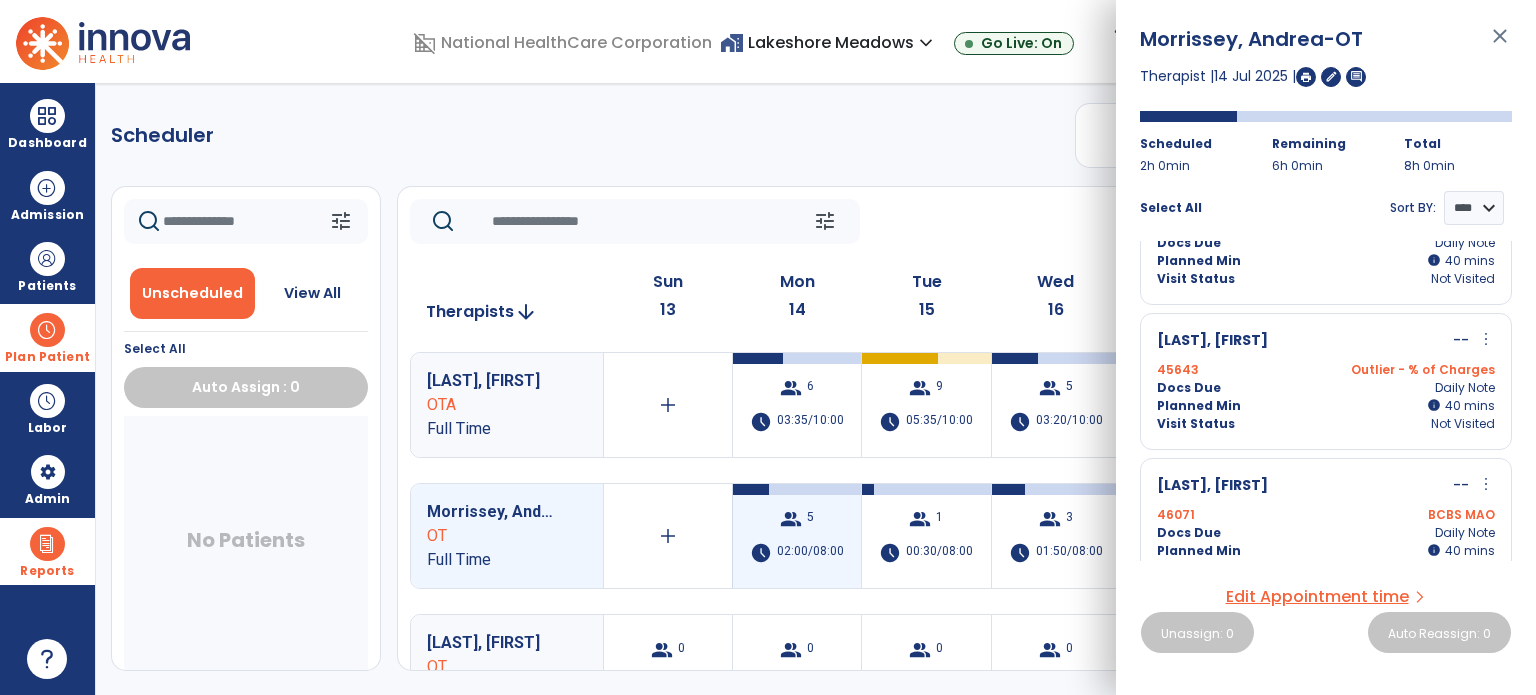 scroll, scrollTop: 0, scrollLeft: 0, axis: both 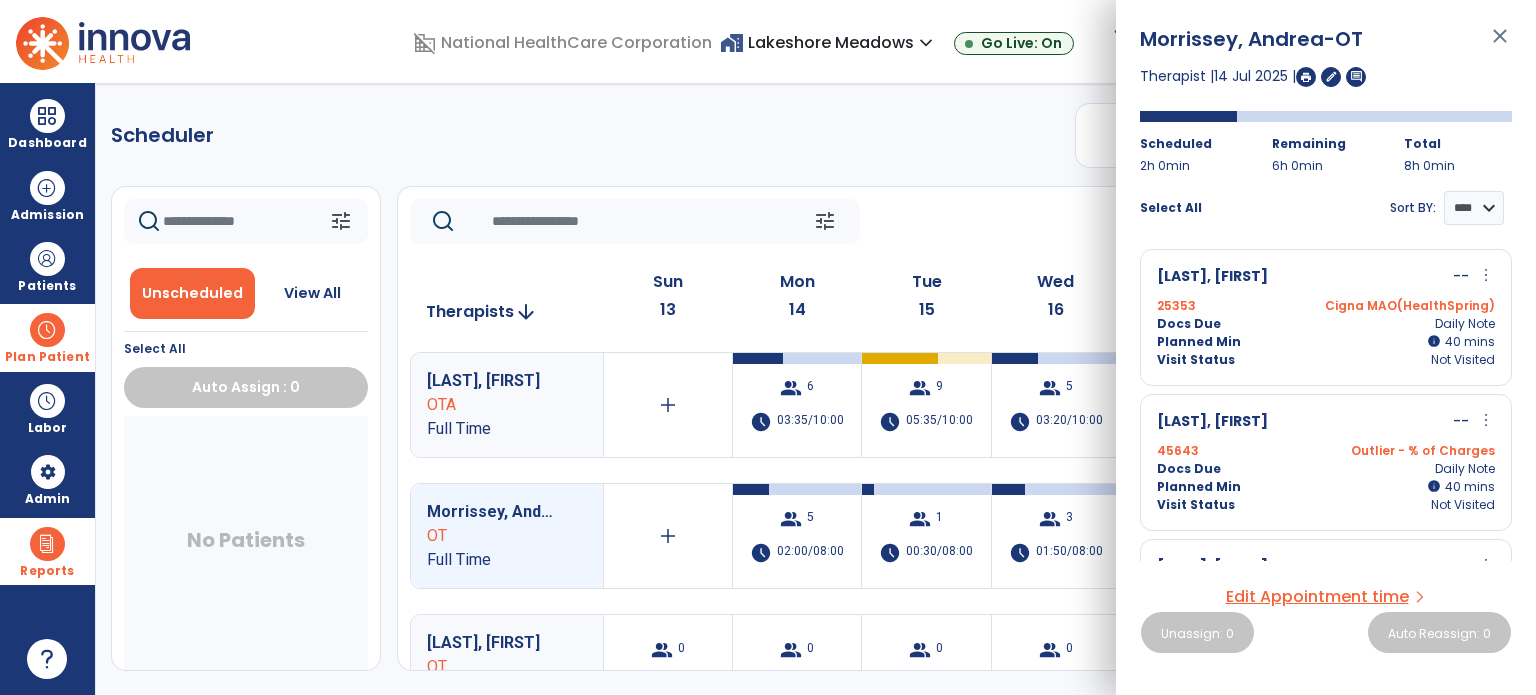 click on "Docs Due Daily Note" at bounding box center (1326, 324) 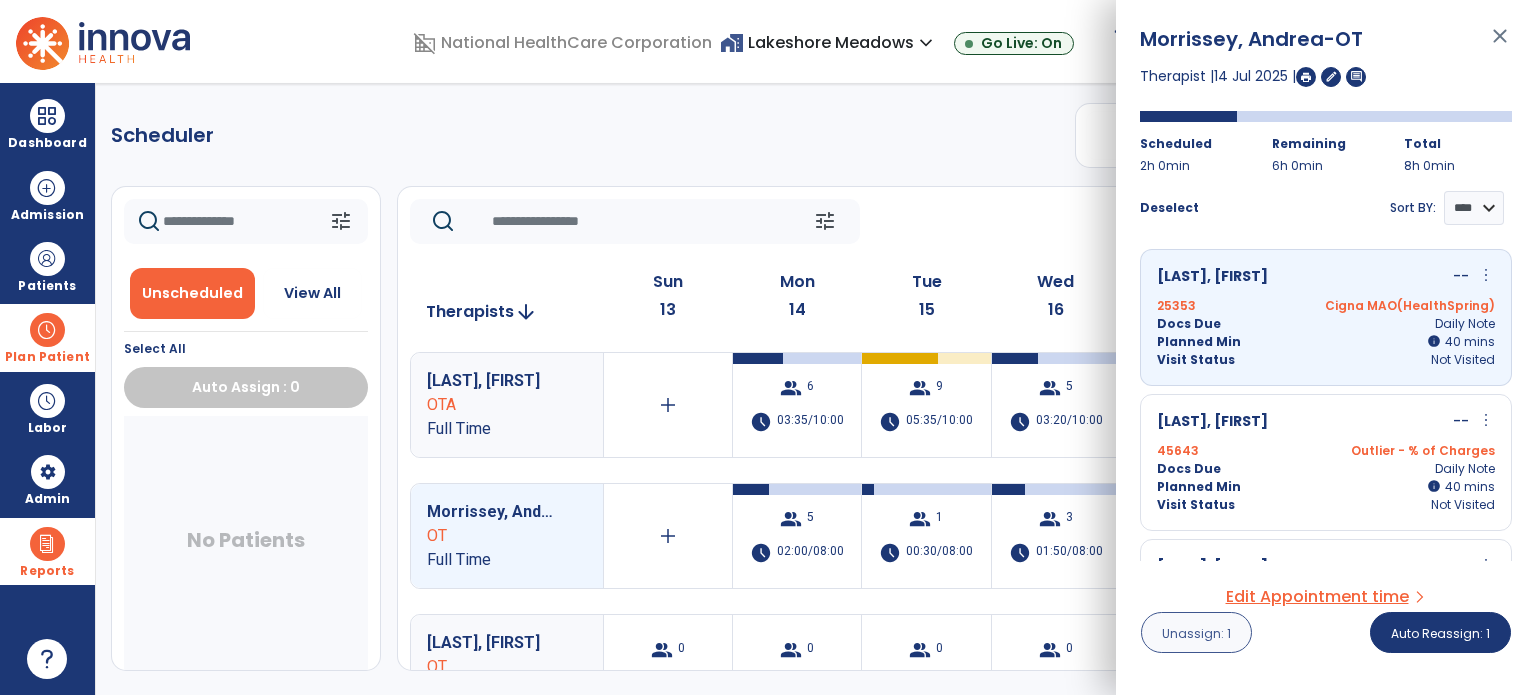 click on "Unassign: 1" at bounding box center (1196, 633) 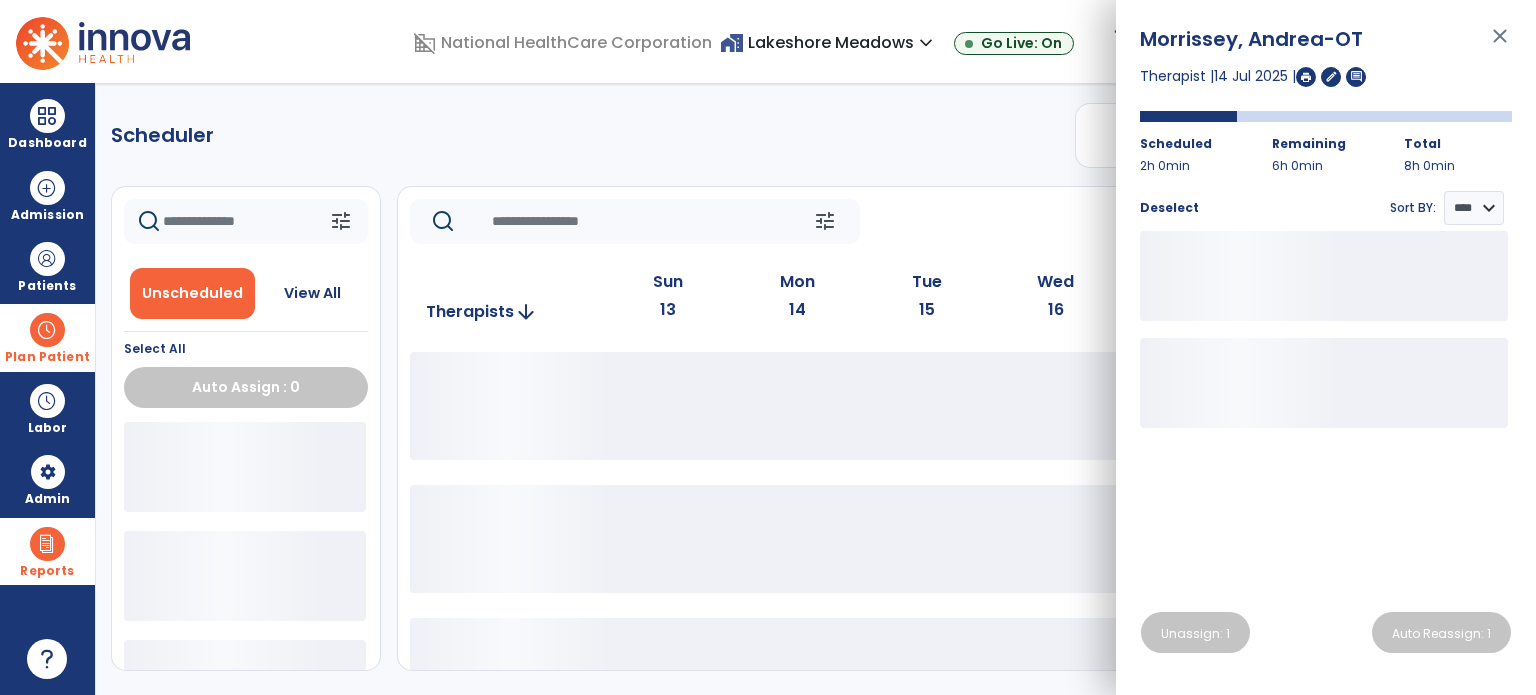 click on "Scheduler   PT   OT   ST  **** *** more_vert  Manage Labor   View All Therapists   Print" 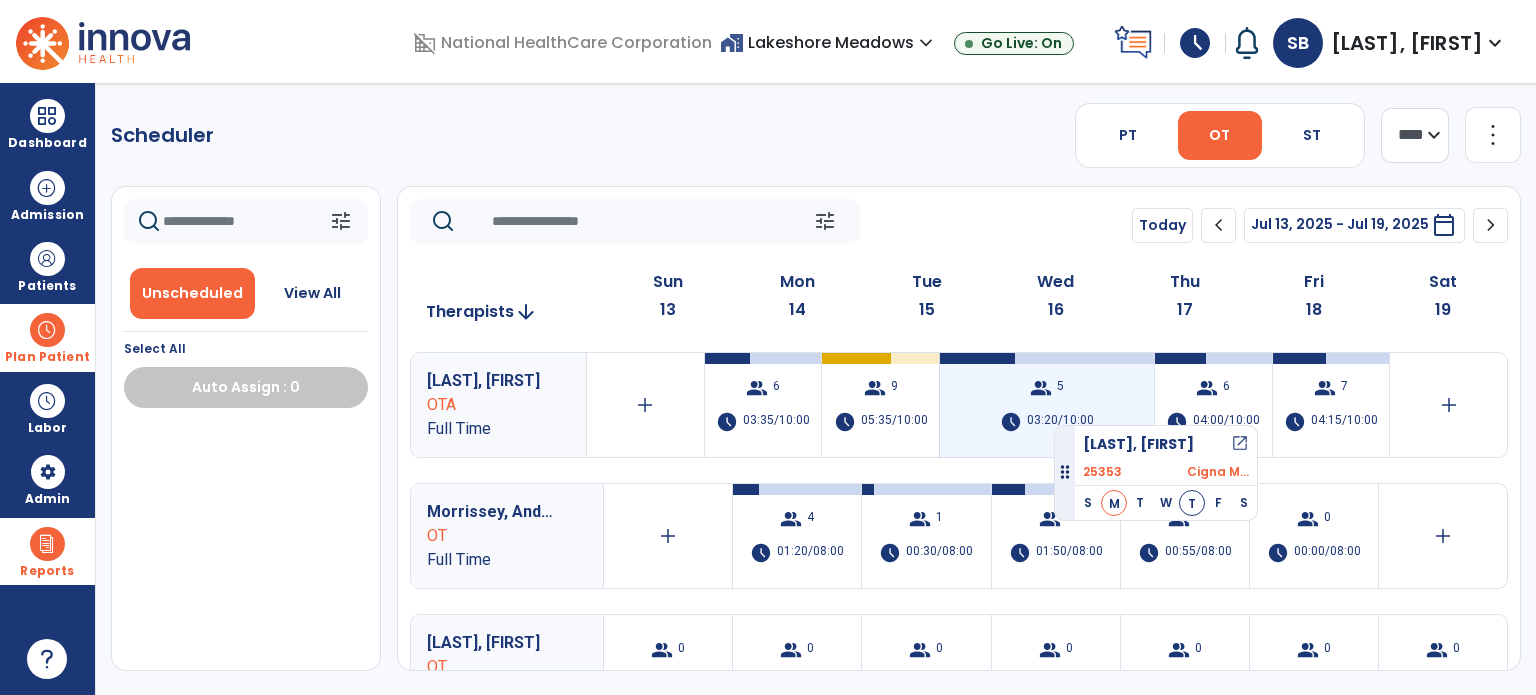drag, startPoint x: 209, startPoint y: 456, endPoint x: 1054, endPoint y: 417, distance: 845.89954 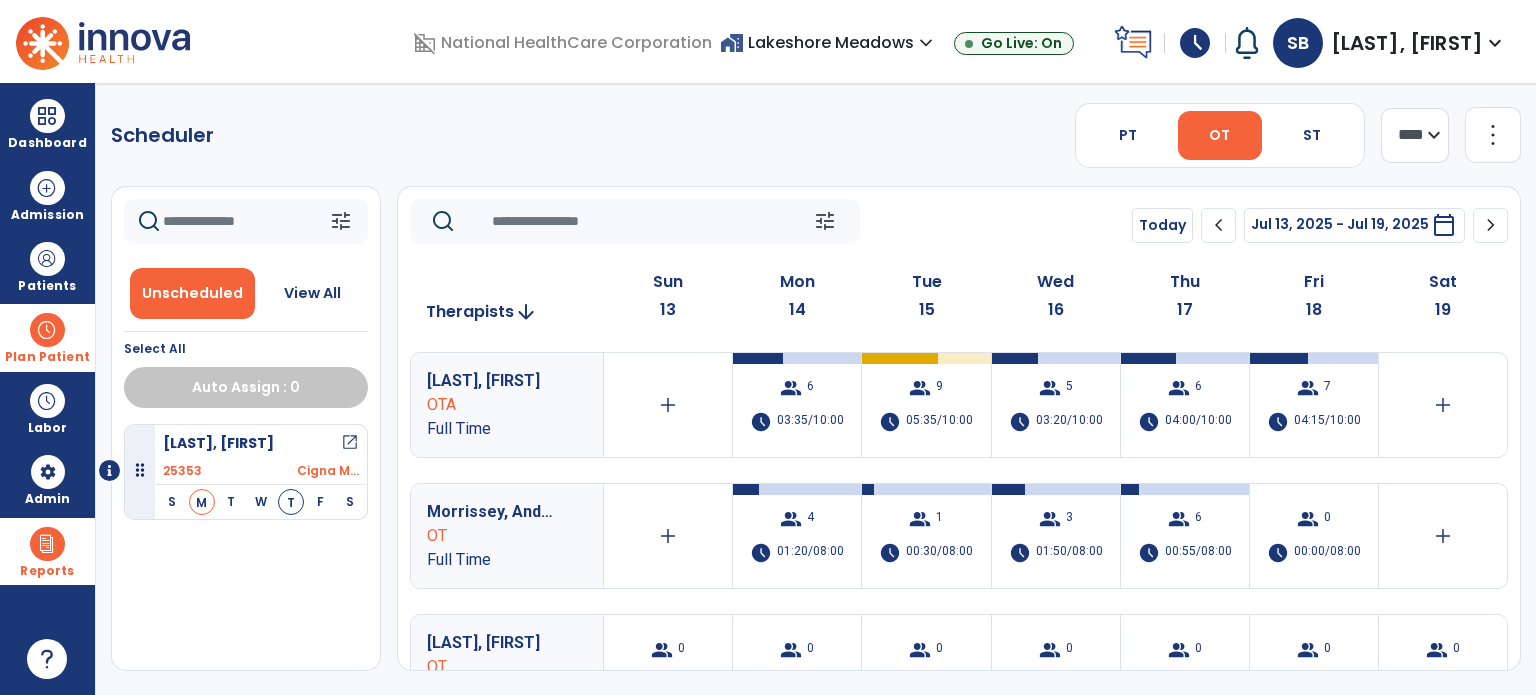 click at bounding box center [47, 330] 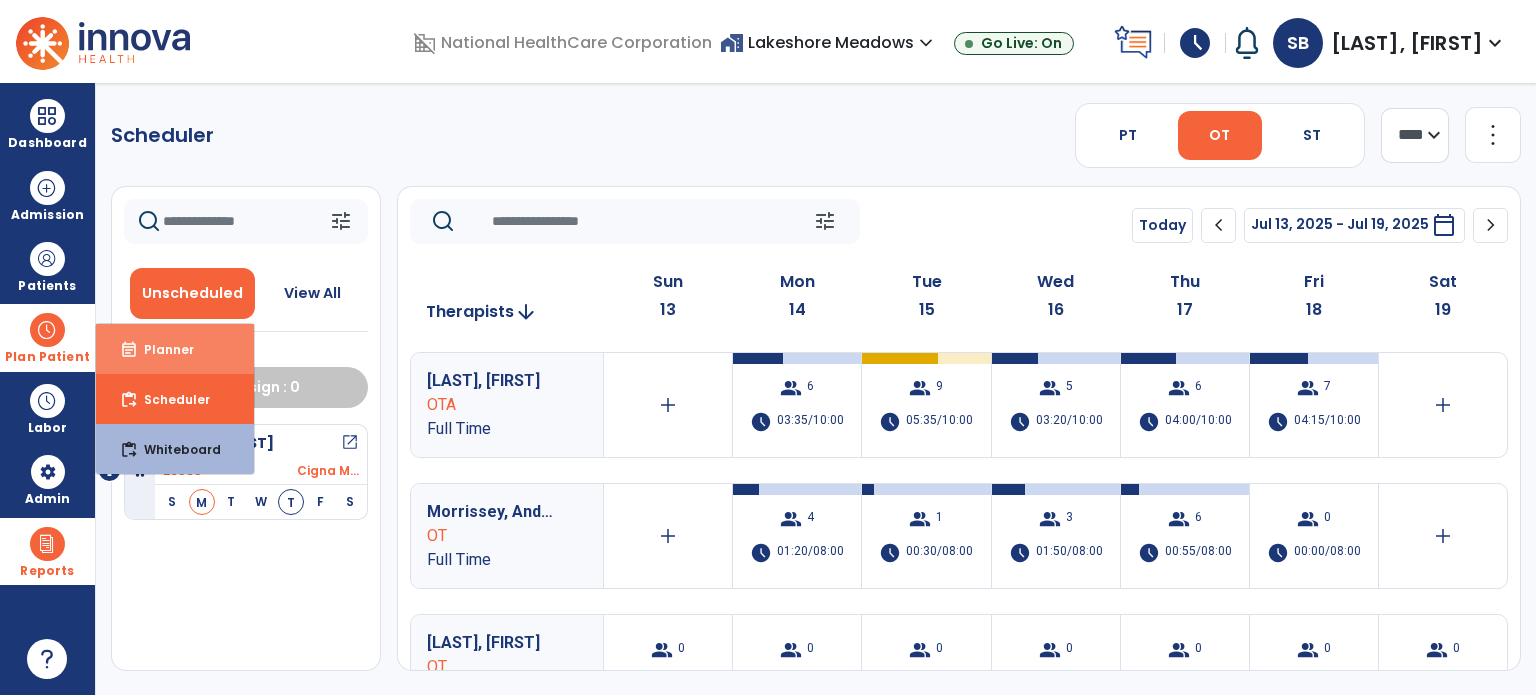 click on "Planner" at bounding box center [161, 349] 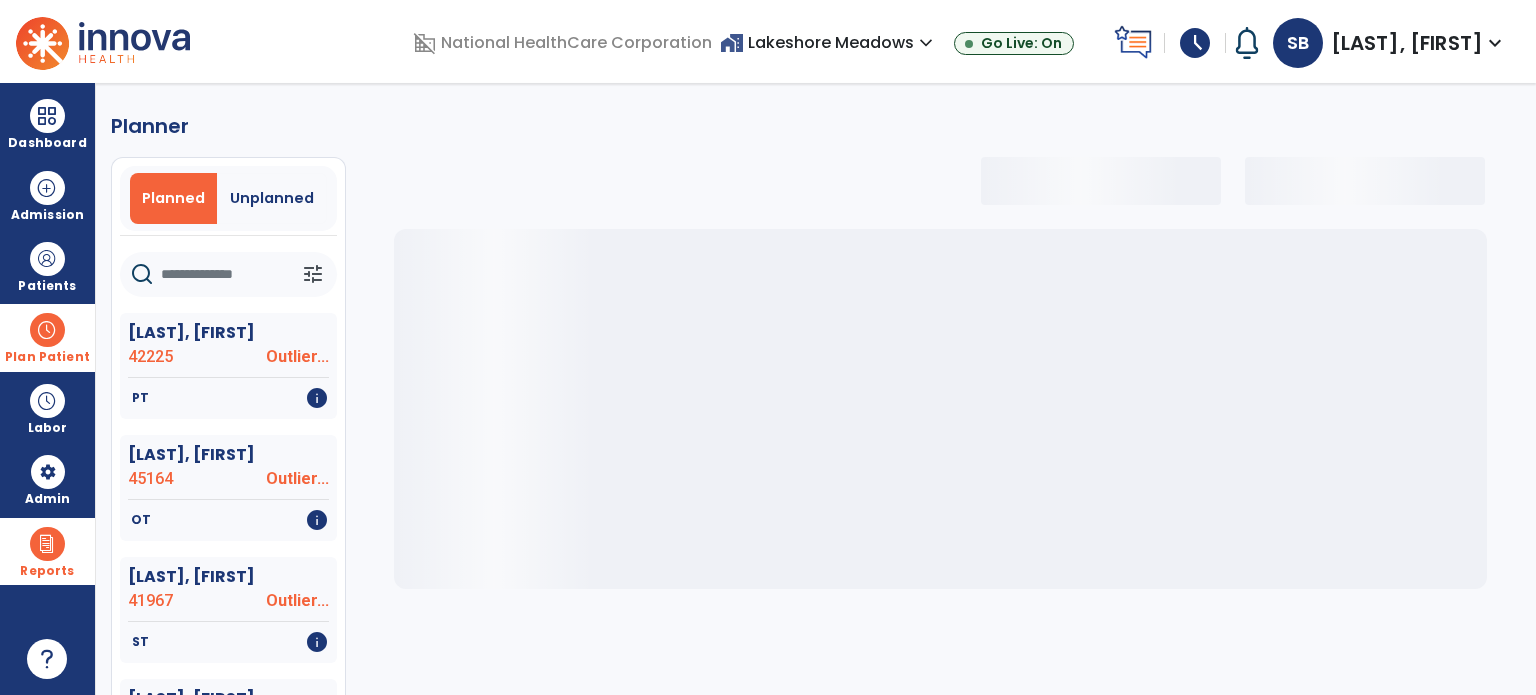 click 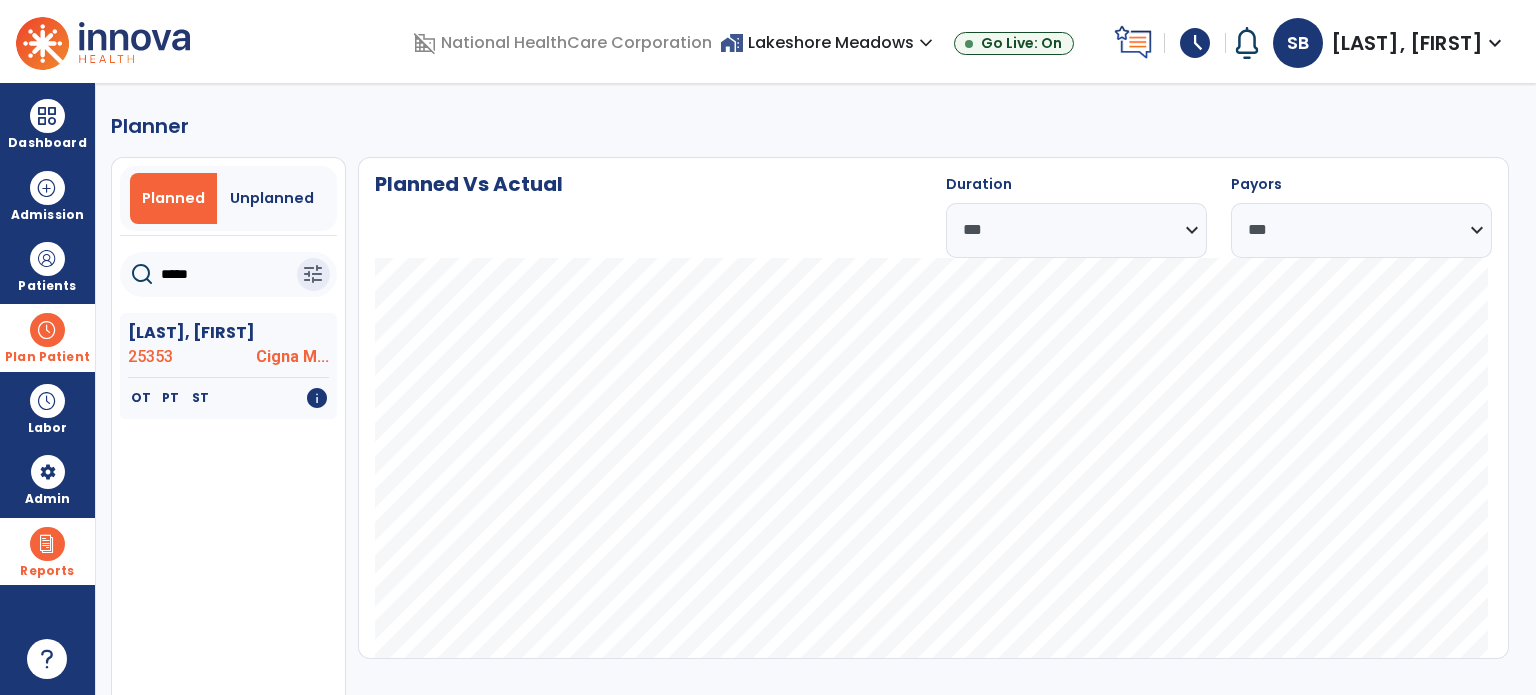 type on "*****" 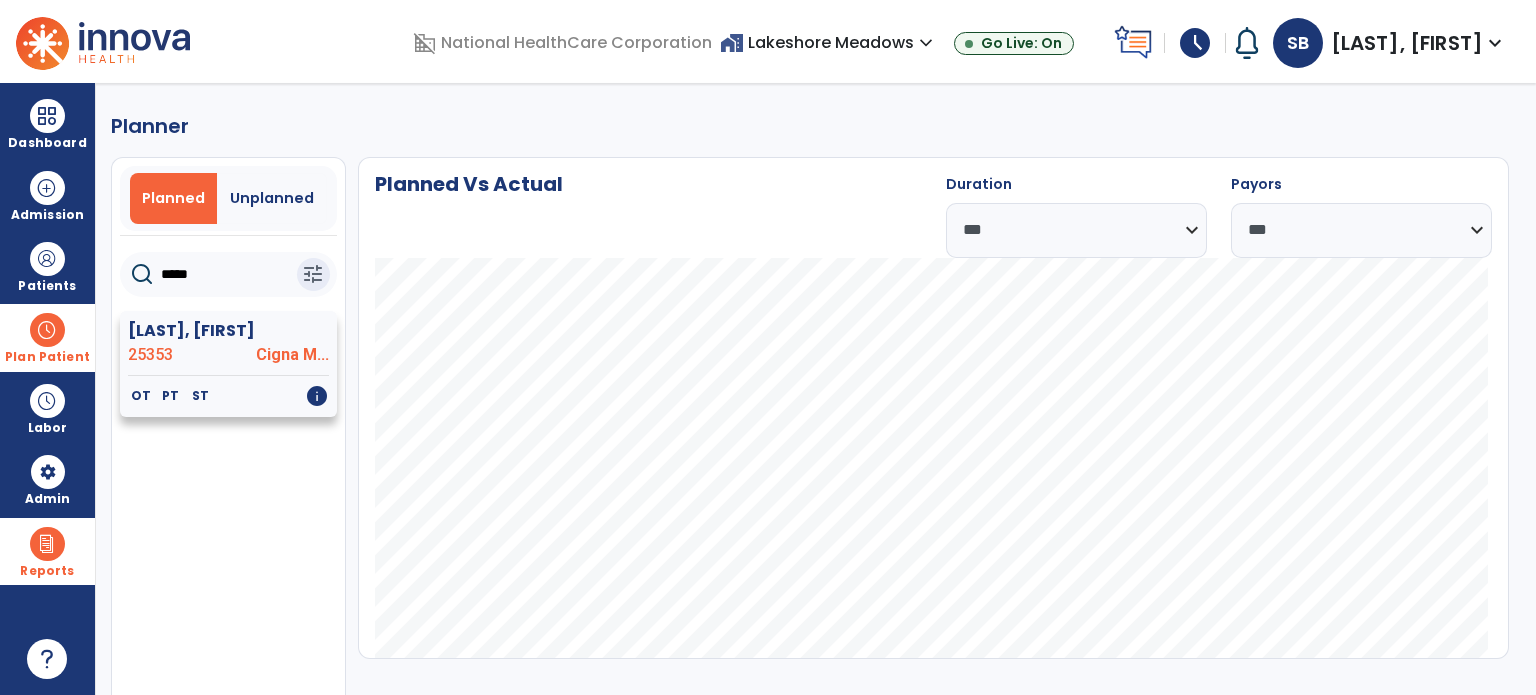 click on "[LAST], [FIRST]" 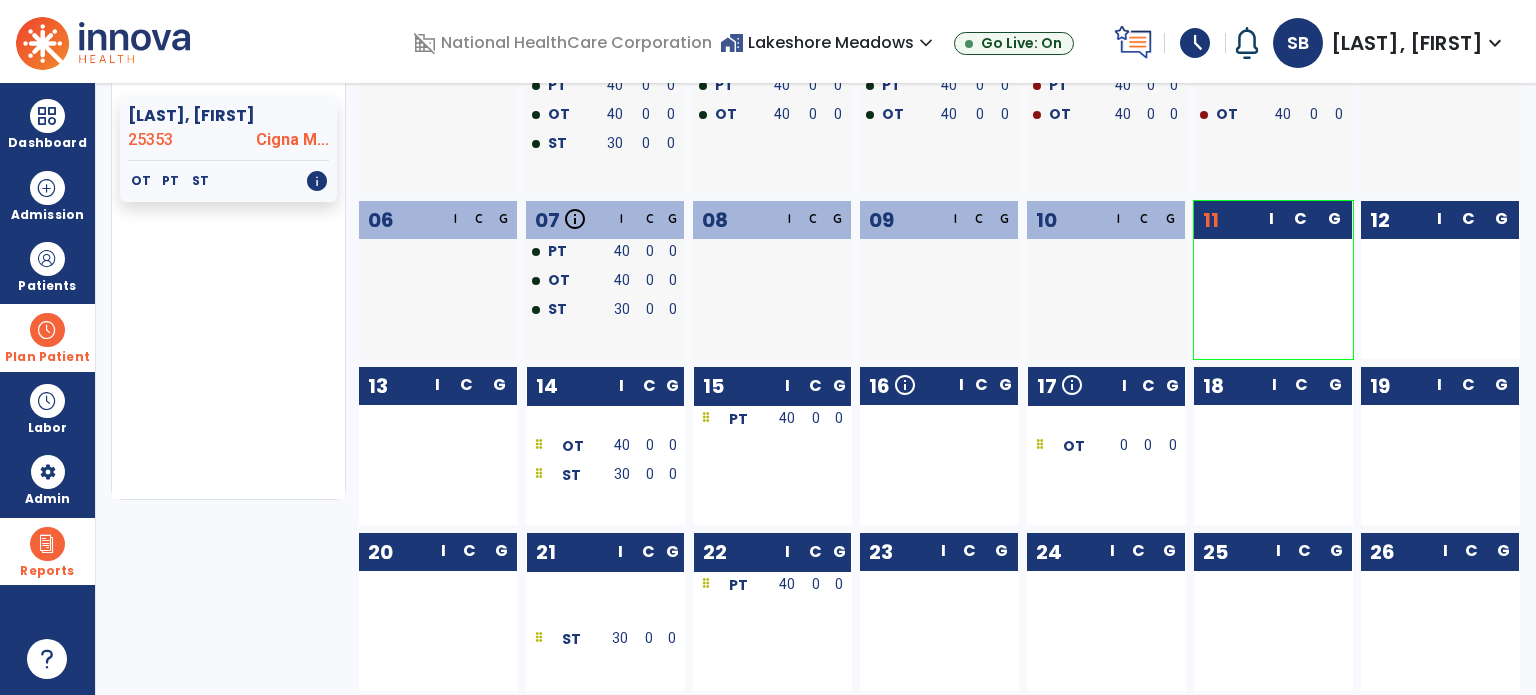 scroll, scrollTop: 222, scrollLeft: 0, axis: vertical 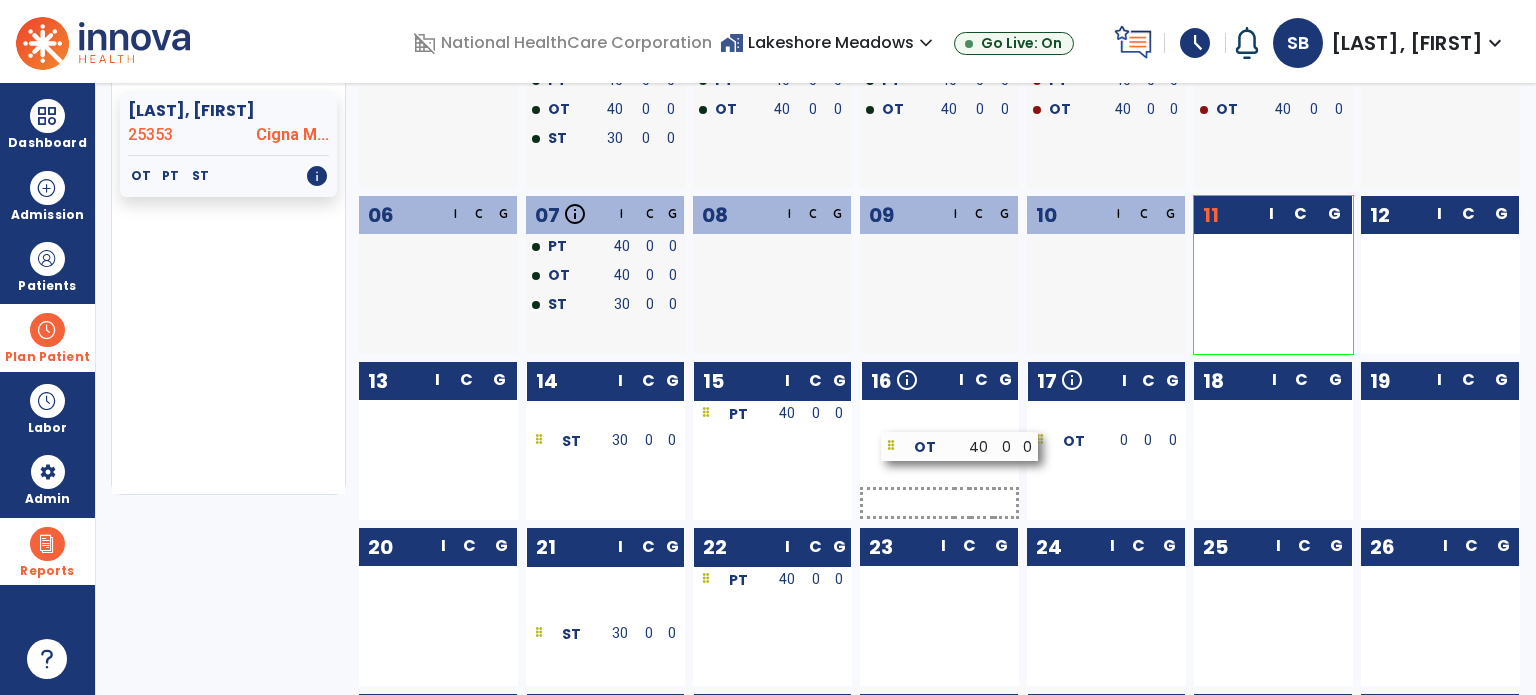 drag, startPoint x: 559, startPoint y: 435, endPoint x: 912, endPoint y: 442, distance: 353.0694 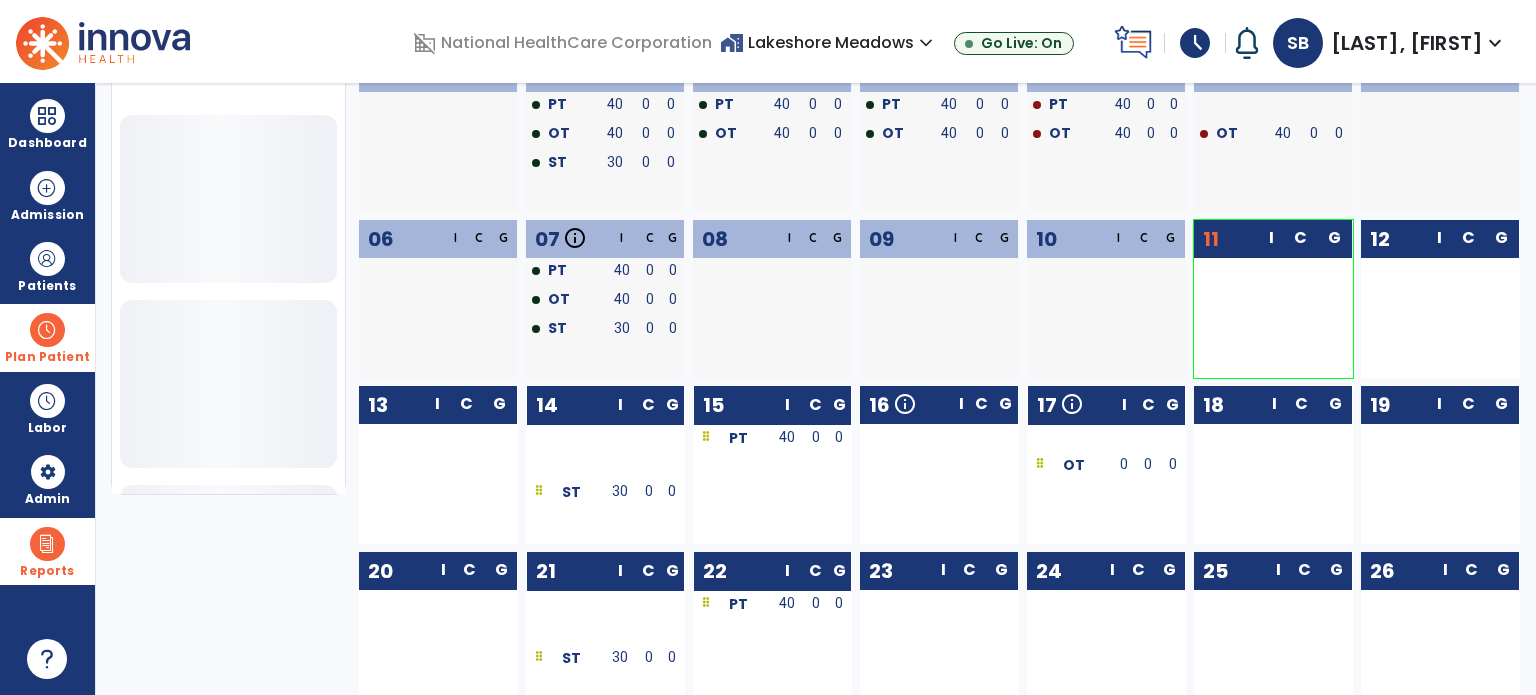 click at bounding box center (47, 330) 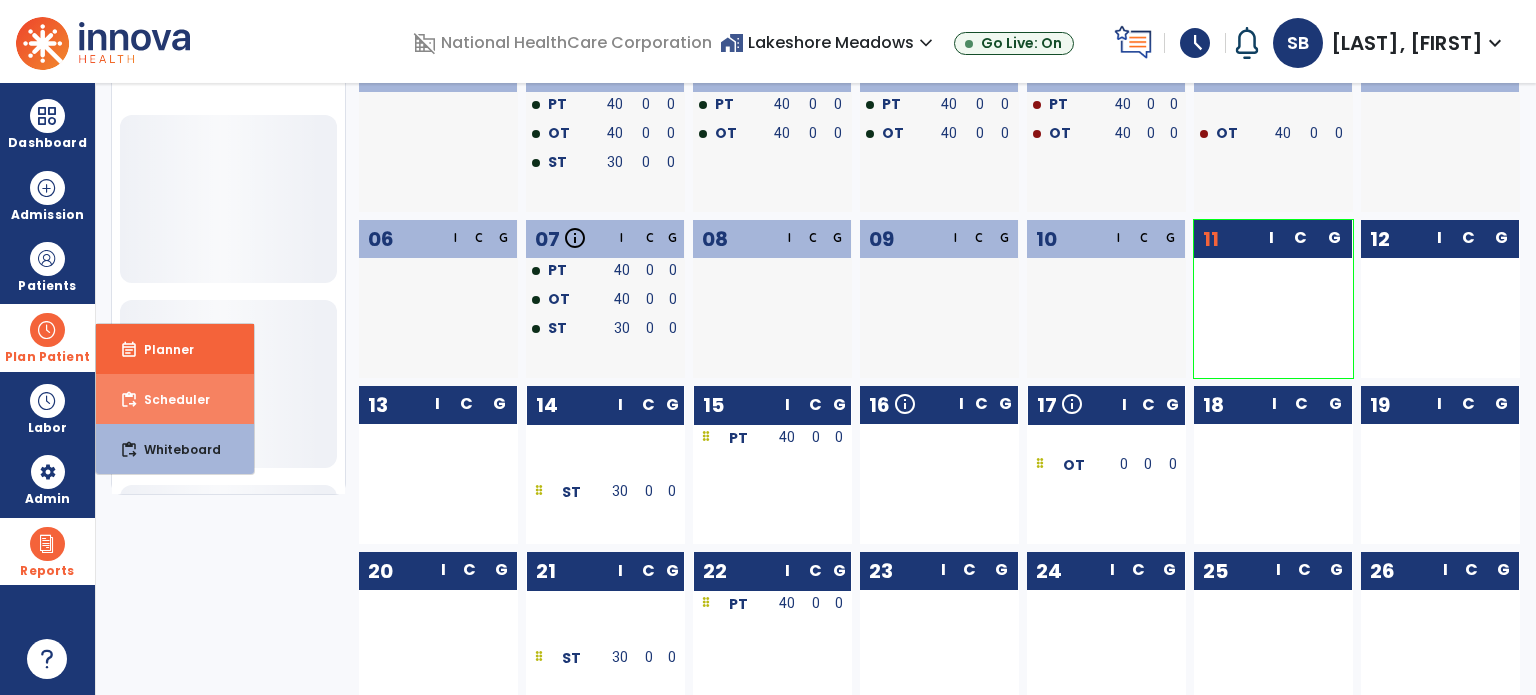 click on "Scheduler" at bounding box center (169, 399) 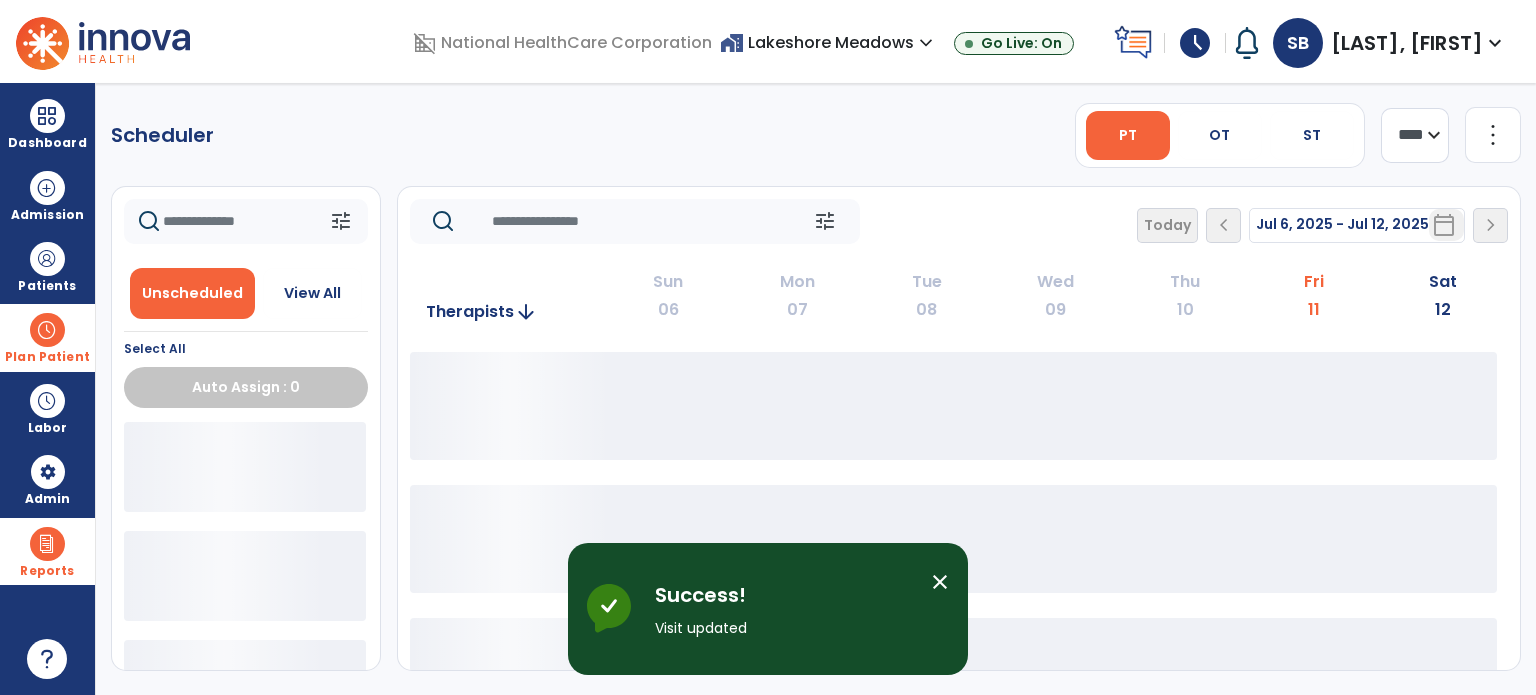 scroll, scrollTop: 0, scrollLeft: 0, axis: both 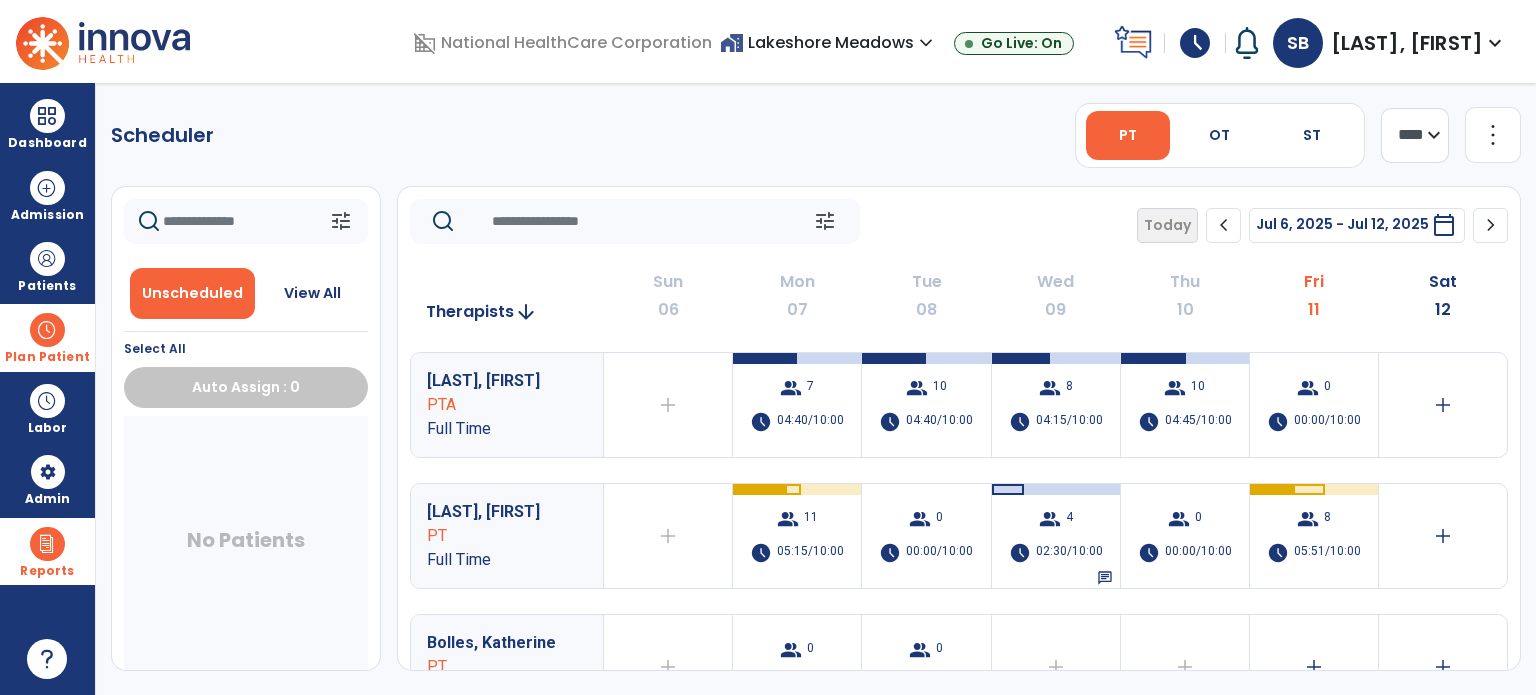 click on "chevron_right" 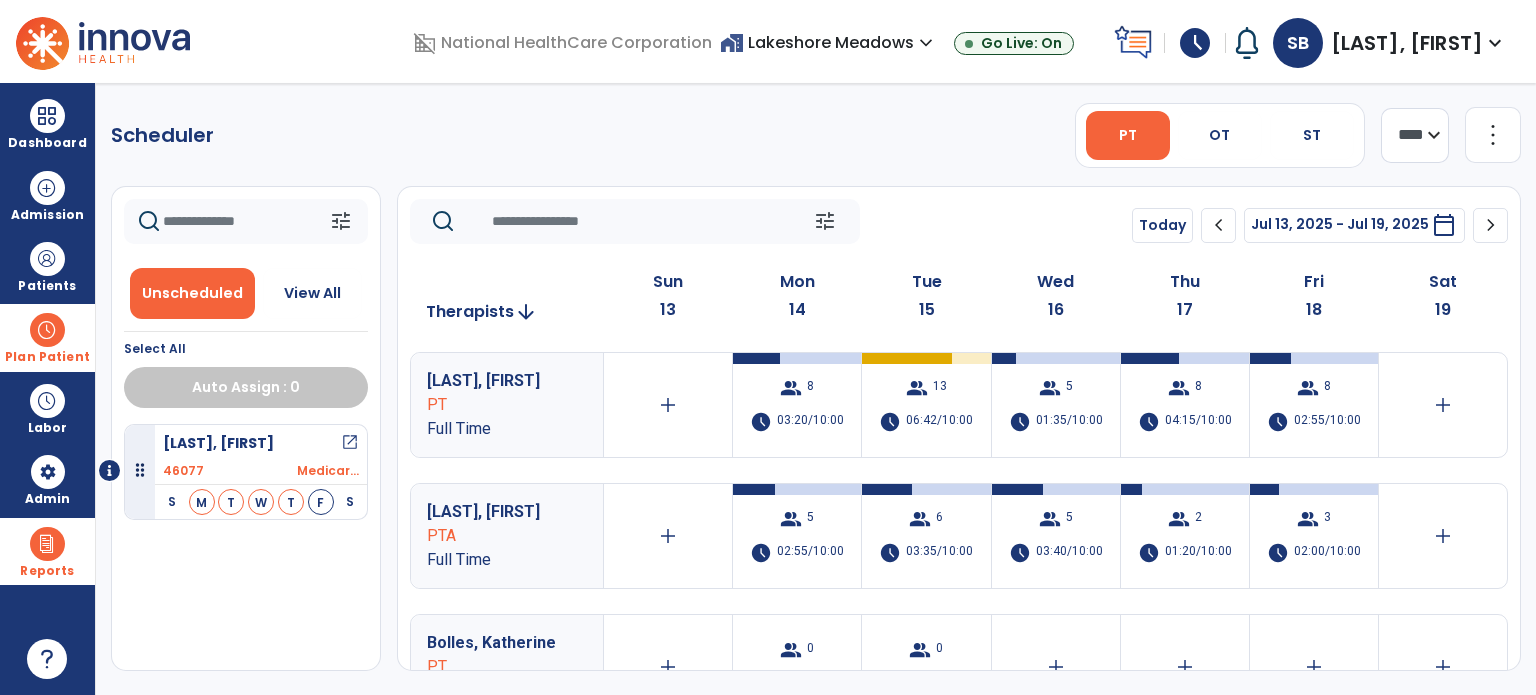 click on "tune   Today  chevron_left Jul 13, 2025 - Jul 19, 2025  *********  calendar_today  chevron_right" 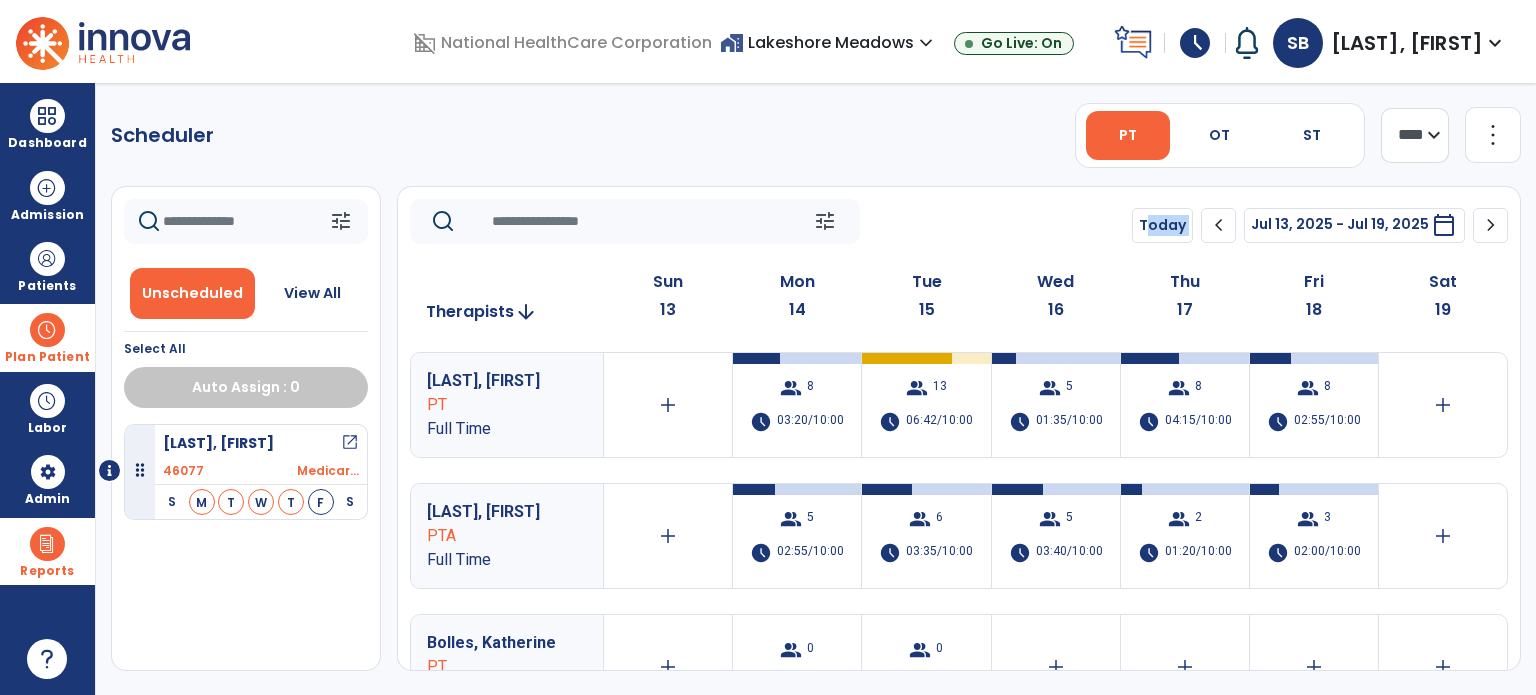 click on "tune   Today  chevron_left Jul 13, 2025 - Jul 19, 2025  *********  calendar_today  chevron_right" 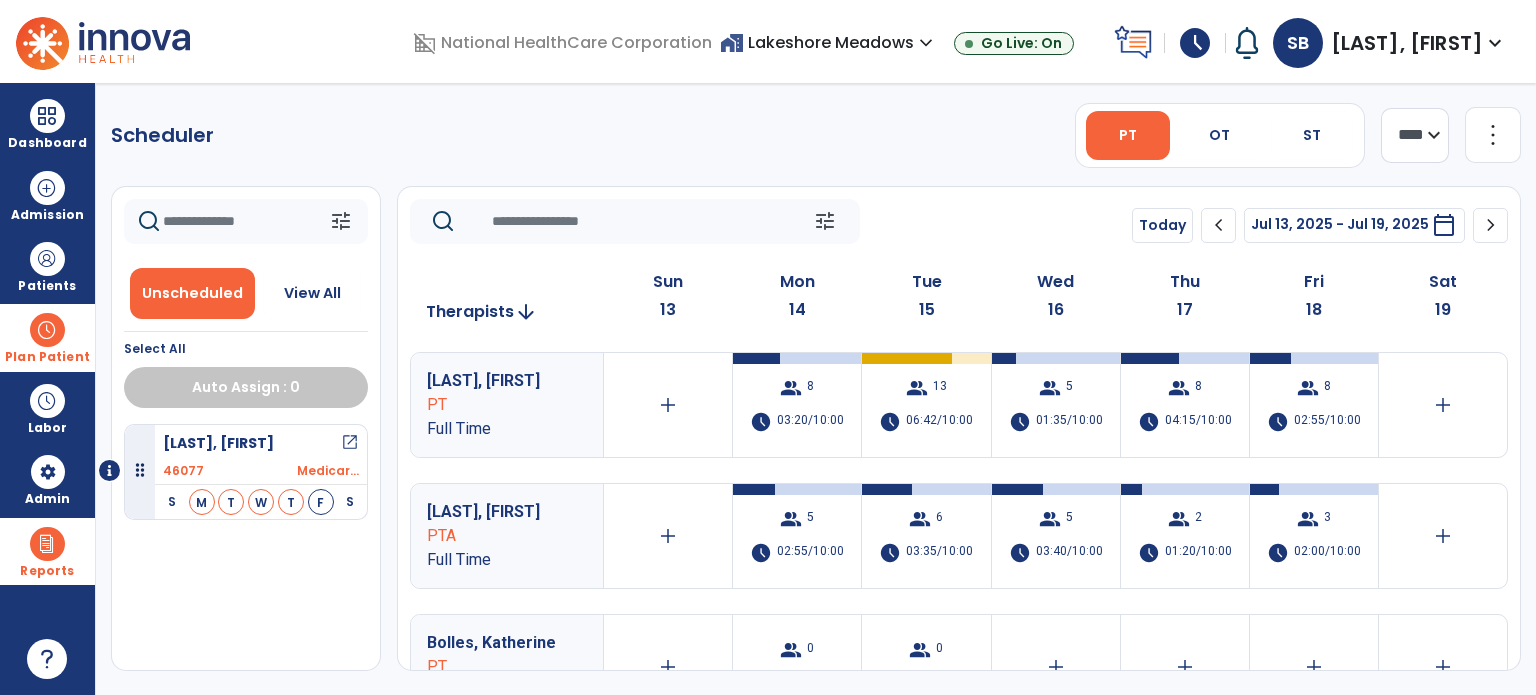 click on "Scheduler   PT   OT   ST  **** *** more_vert  Manage Labor   View All Therapists   Print" 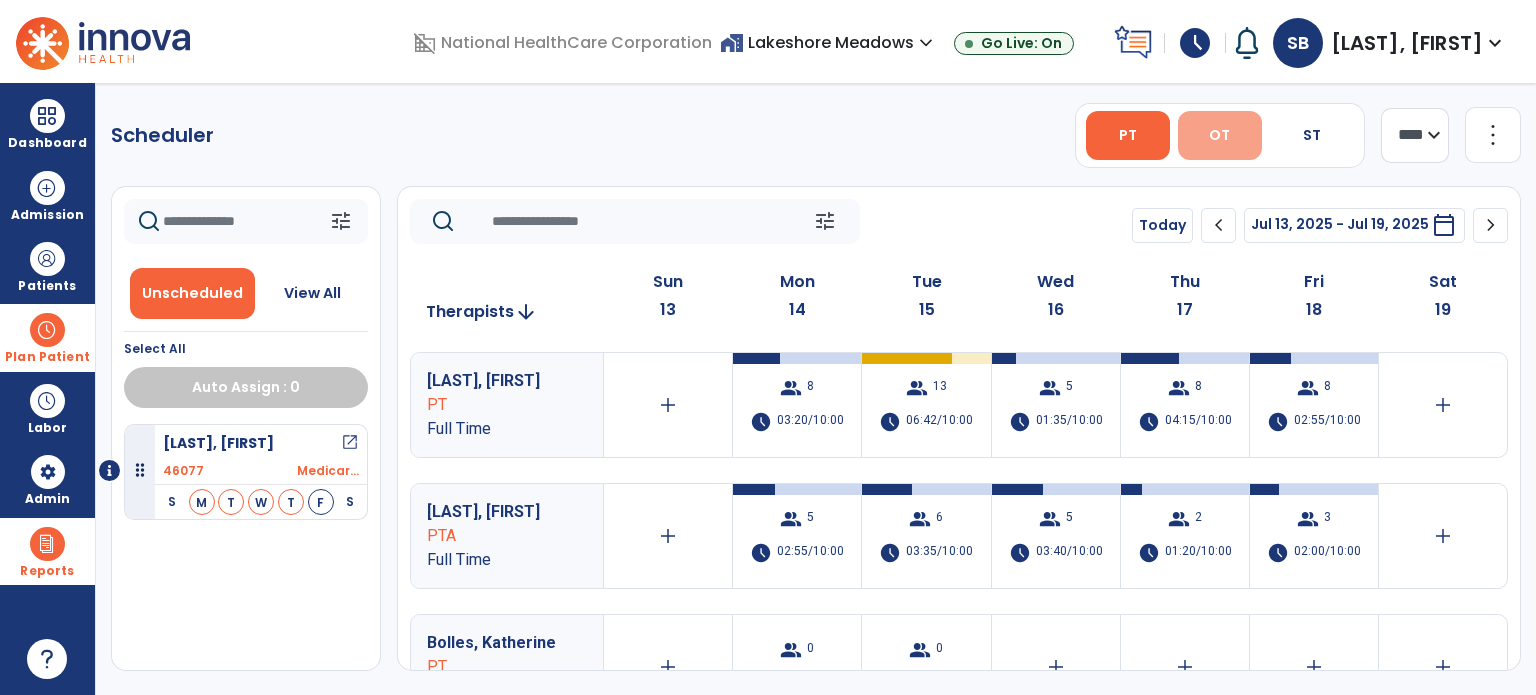 click on "OT" at bounding box center (1219, 135) 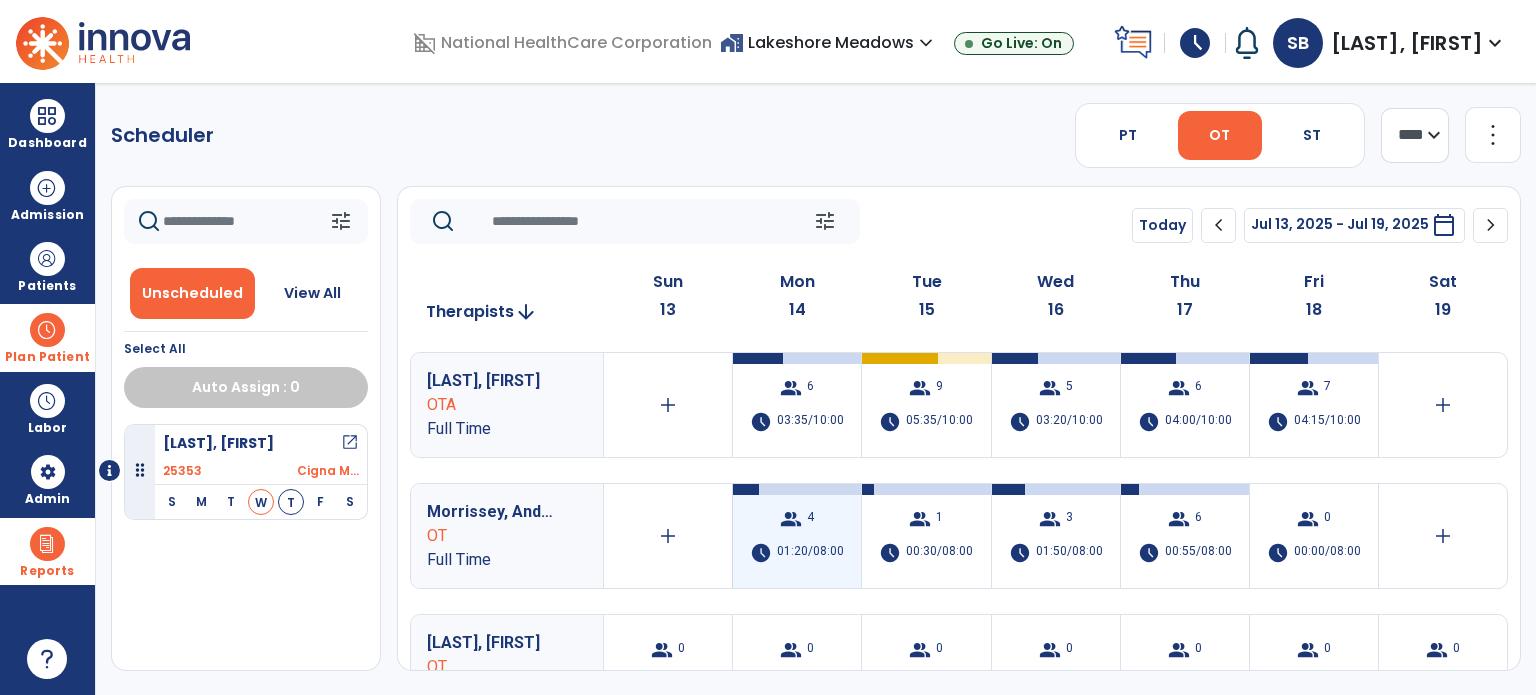click on "group  4  schedule  01:20/08:00" at bounding box center [797, 536] 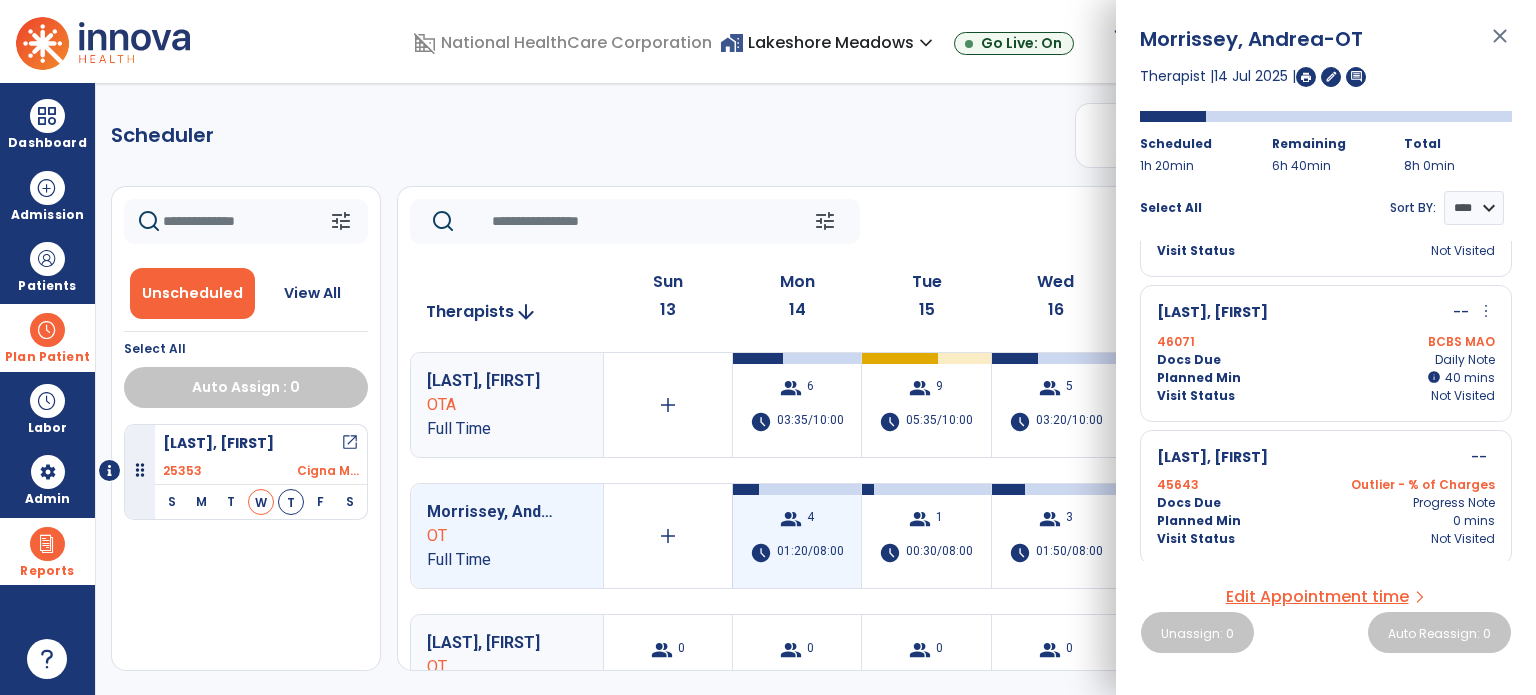 scroll, scrollTop: 0, scrollLeft: 0, axis: both 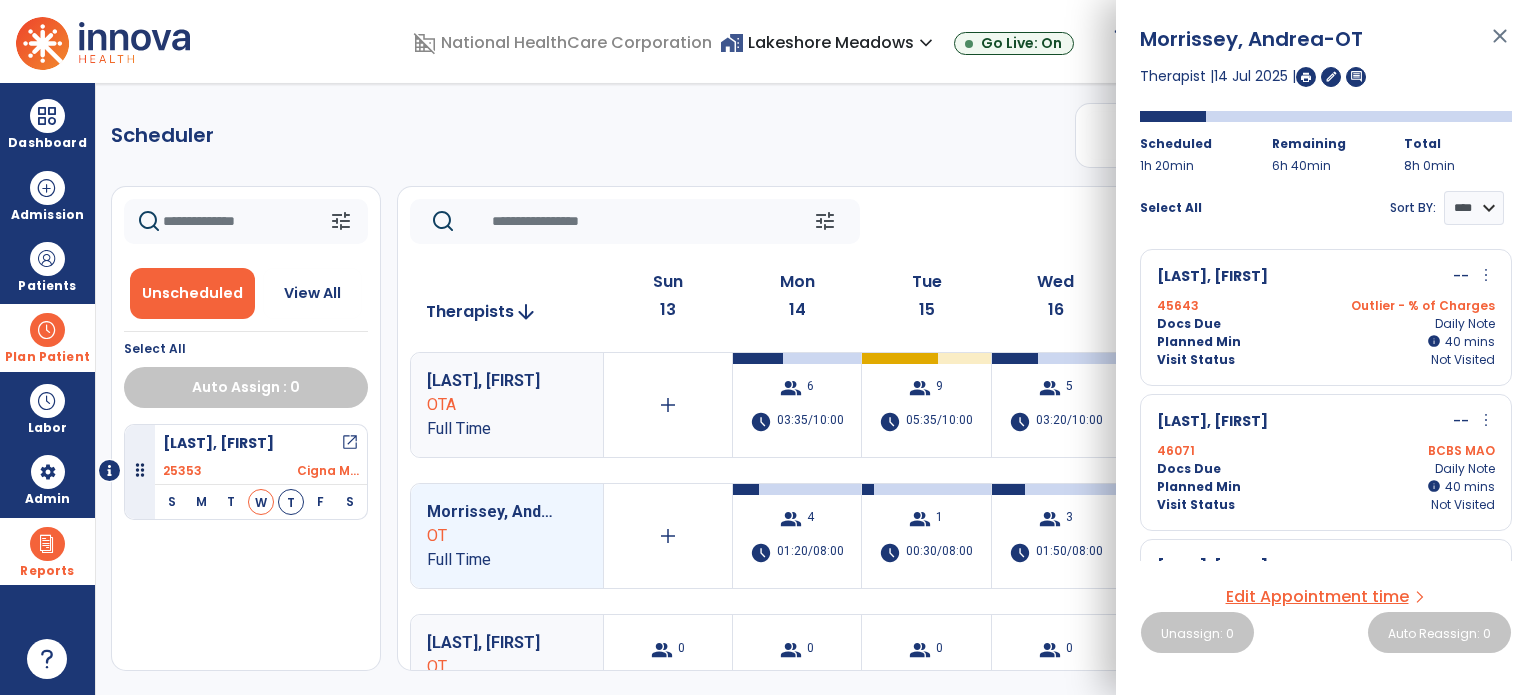 click on "Scheduler   PT   OT   ST  **** *** more_vert  Manage Labor   View All Therapists   Print   tune   Unscheduled   View All  Select All  Auto Assign : 0   [LAST], [FIRST]   open_in_new  25353 Cigna M...  S M T W T F S  tune   Today  chevron_left Jul 13, 2025 - Jul 19, 2025  *********  calendar_today  chevron_right   Therapists  arrow_downward Sun  13  Mon  14  Tue  15  Wed  16  Thu  17  Fri  18  Sat  19  Poche, Colin OTA Full Time  add   group  6  schedule  03:35/10:00   group  9  schedule  05:35/10:00   group  5  schedule  03:20/10:00   group  6  schedule  04:00/10:00   group  7  schedule  04:15/10:00   add  Morrissey, Andrea OT Full Time  add   group  4  schedule  01:20/08:00   group  1  schedule  00:30/08:00   group  3  schedule  01:50/08:00   group  6  schedule  00:55/08:00   group  0  schedule  00:00/08:00   add  Butler, Arden OT Full Time  group  0  schedule  0:00/08:00  group  0  schedule  0:00/08:00  group  0  schedule  0:00/08:00  group  0  schedule  0:00/08:00  group  0  schedule  0:00/08:00  group  0" at bounding box center [816, 389] 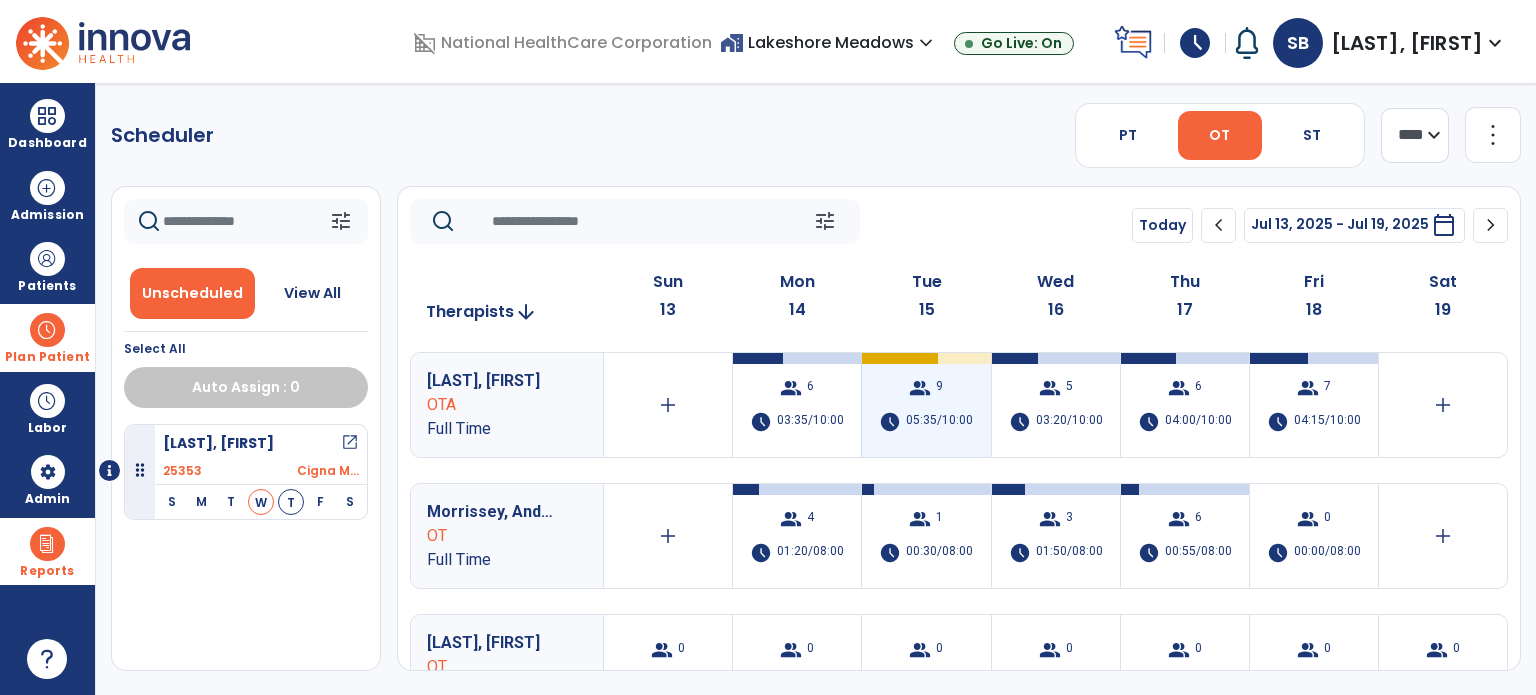 click on "05:35/10:00" at bounding box center [939, 422] 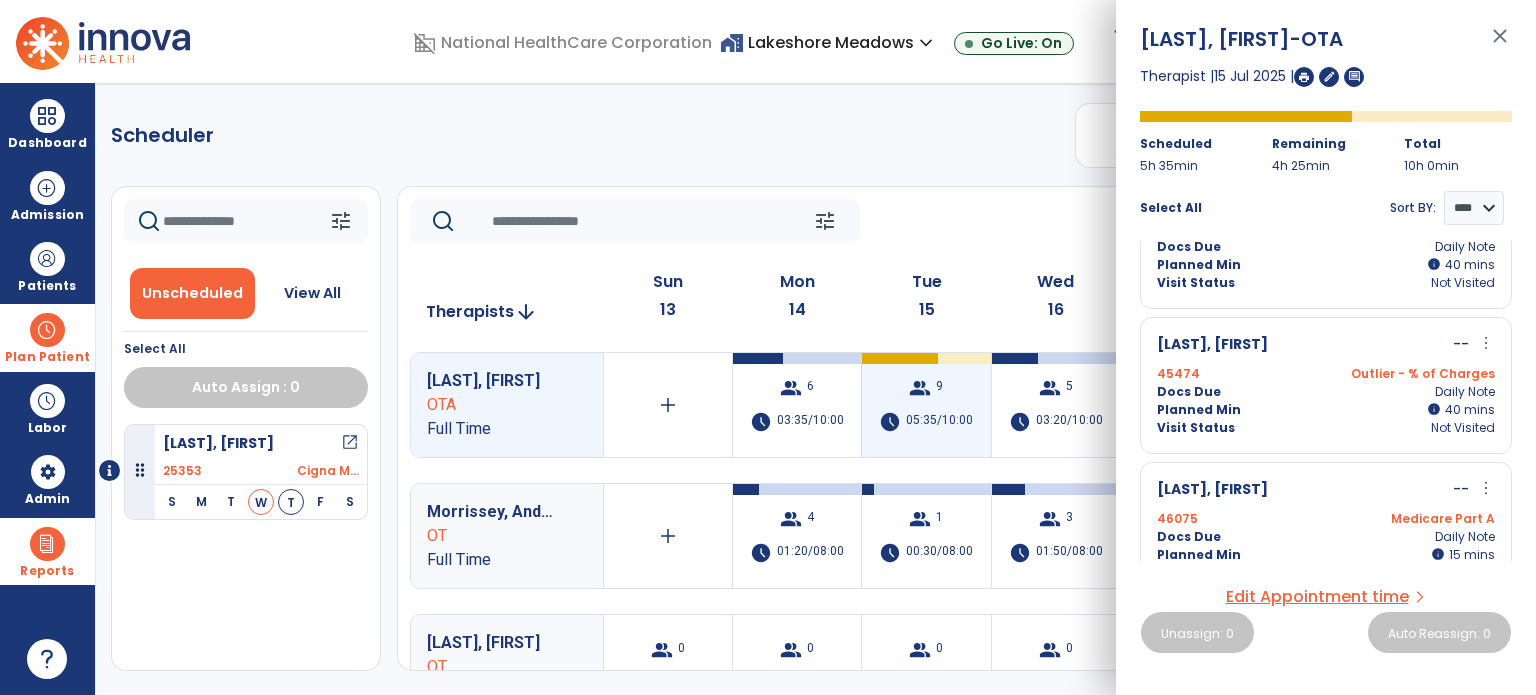 scroll, scrollTop: 979, scrollLeft: 0, axis: vertical 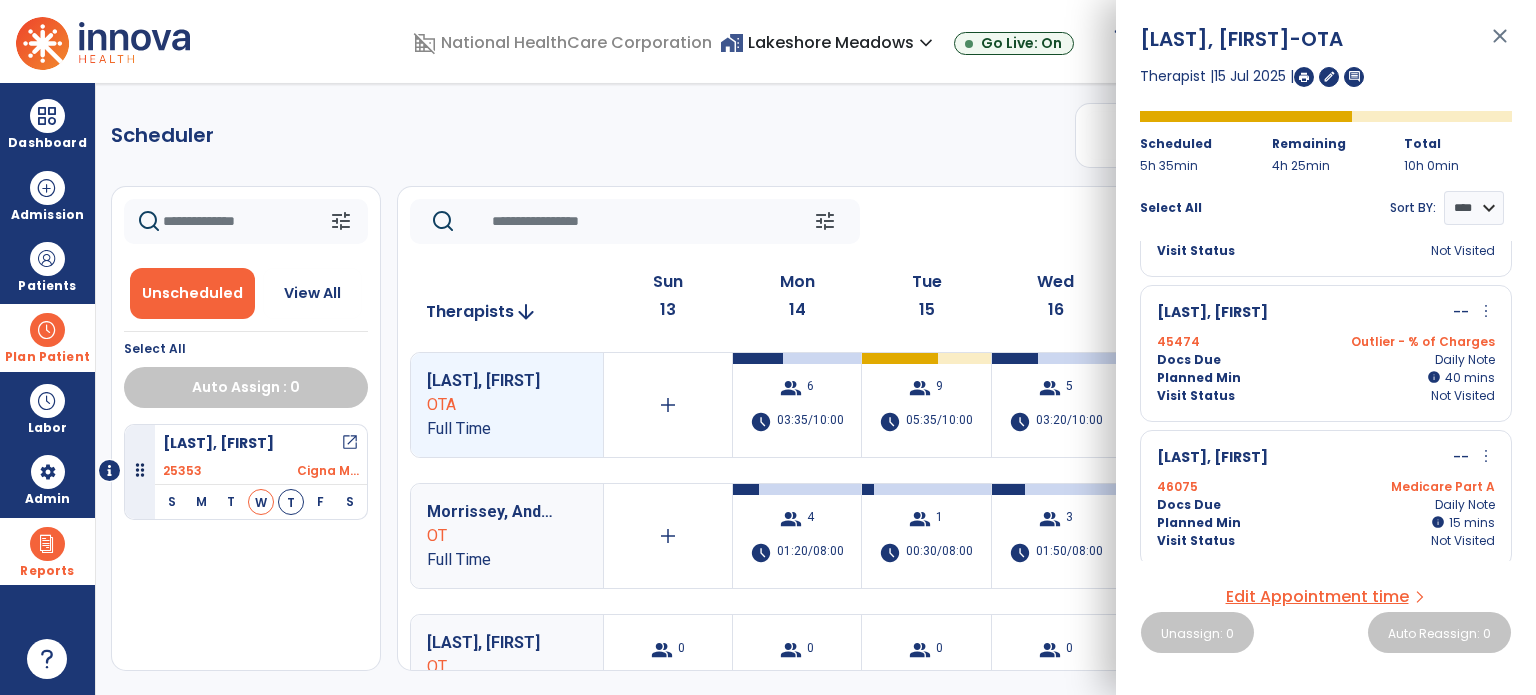 click on "Scheduler   PT   OT   ST  **** *** more_vert  Manage Labor   View All Therapists   Print   tune   Unscheduled   View All  Select All  Auto Assign : 0   [LAST], [FIRST]   open_in_new  25353 Cigna M...  S M T W T F S  tune   Today  chevron_left Jul 13, 2025 - Jul 19, 2025  *********  calendar_today  chevron_right   Therapists  arrow_downward Sun  13  Mon  14  Tue  15  Wed  16  Thu  17  Fri  18  Sat  19  Poche, Colin OTA Full Time  add   group  6  schedule  03:35/10:00   group  9  schedule  05:35/10:00   group  5  schedule  03:20/10:00   group  6  schedule  04:00/10:00   group  7  schedule  04:15/10:00   add  Morrissey, Andrea OT Full Time  add   group  4  schedule  01:20/08:00   group  1  schedule  00:30/08:00   group  3  schedule  01:50/08:00   group  6  schedule  00:55/08:00   group  0  schedule  00:00/08:00   add  Butler, Arden OT Full Time  group  0  schedule  0:00/08:00  group  0  schedule  0:00/08:00  group  0  schedule  0:00/08:00  group  0  schedule  0:00/08:00  group  0  schedule  0:00/08:00  group  0" at bounding box center [816, 389] 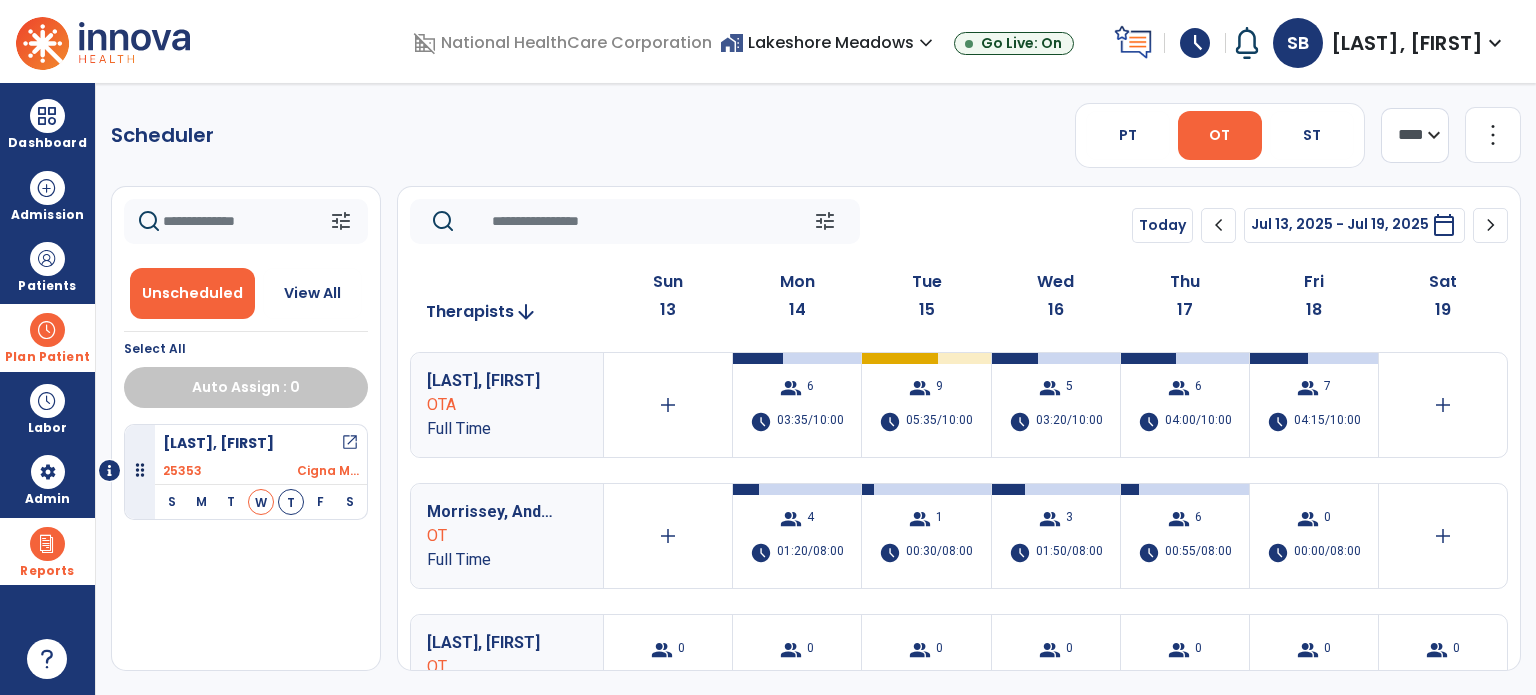 click at bounding box center (47, 330) 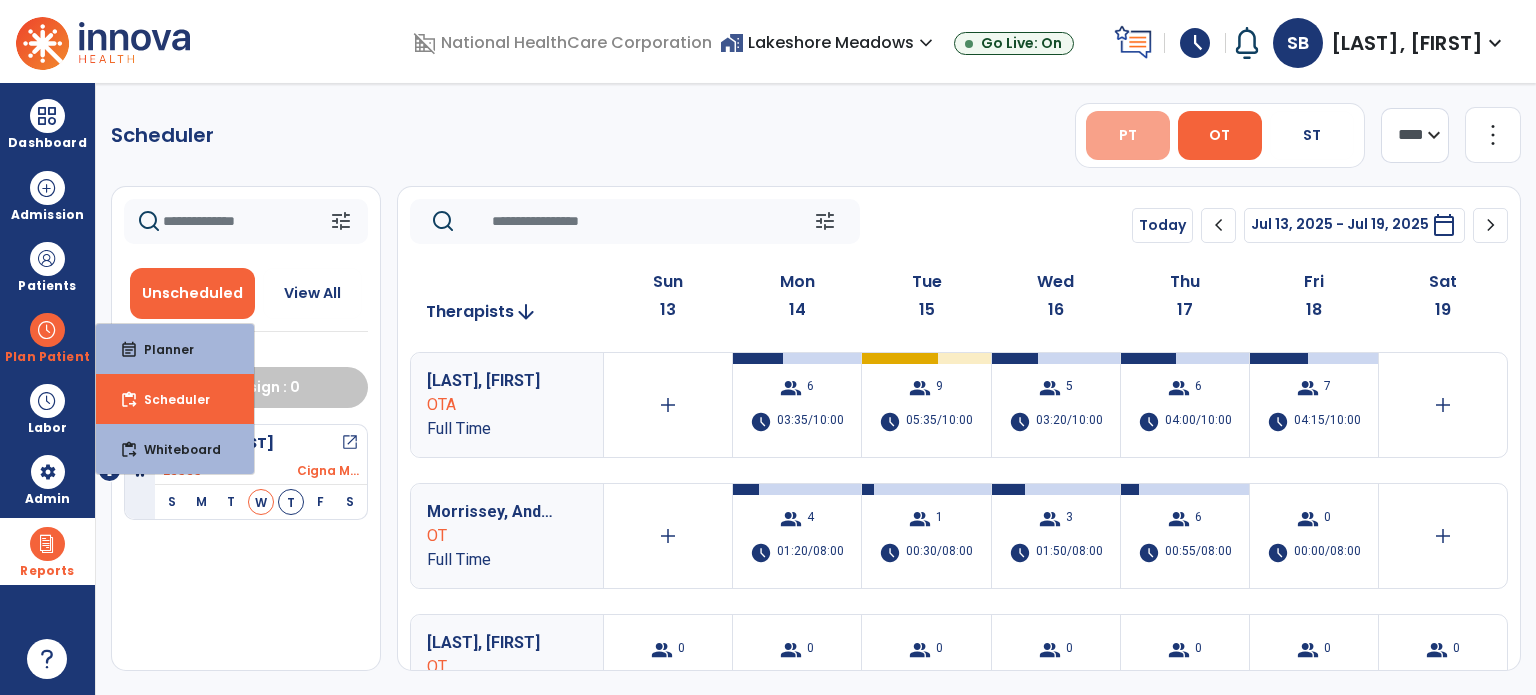 click on "PT" at bounding box center [1128, 135] 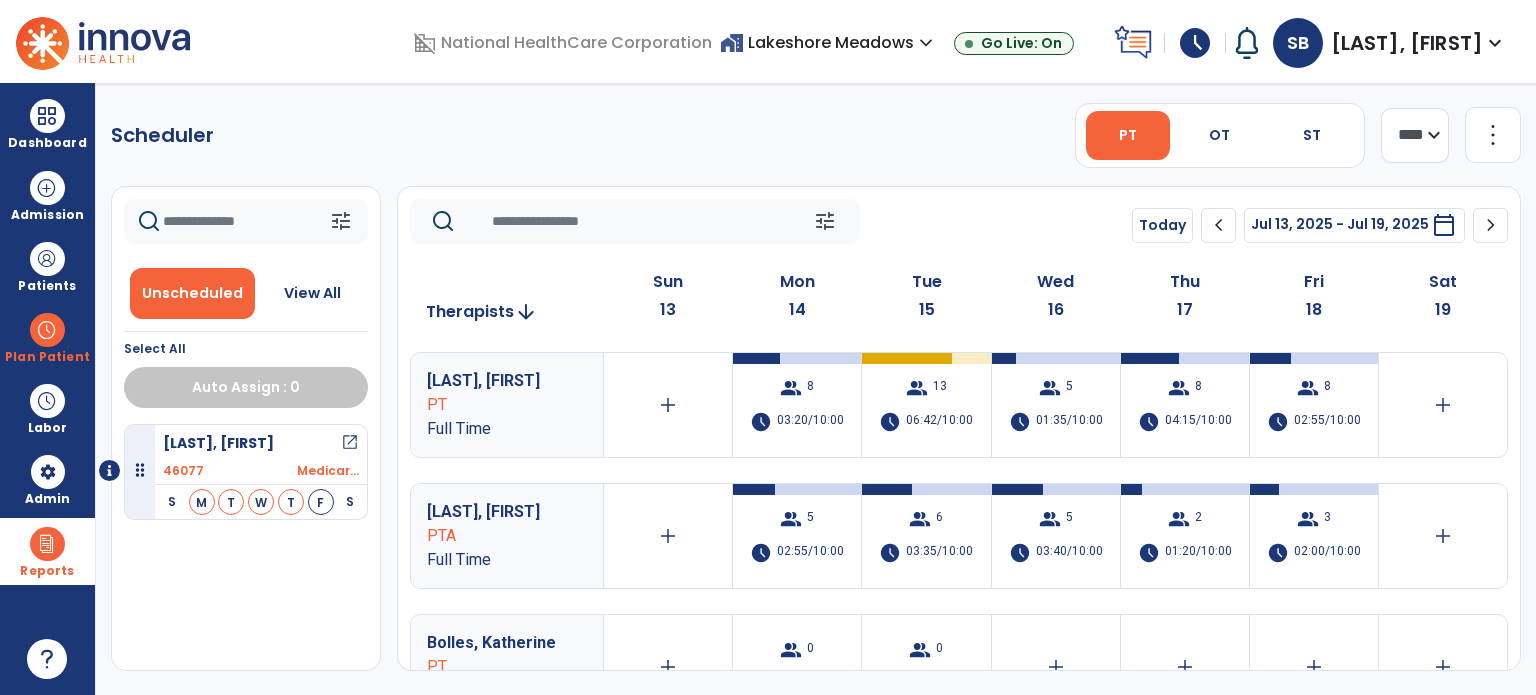 click on "Scheduler   PT   OT   ST  **** *** more_vert  Manage Labor   View All Therapists   Print" 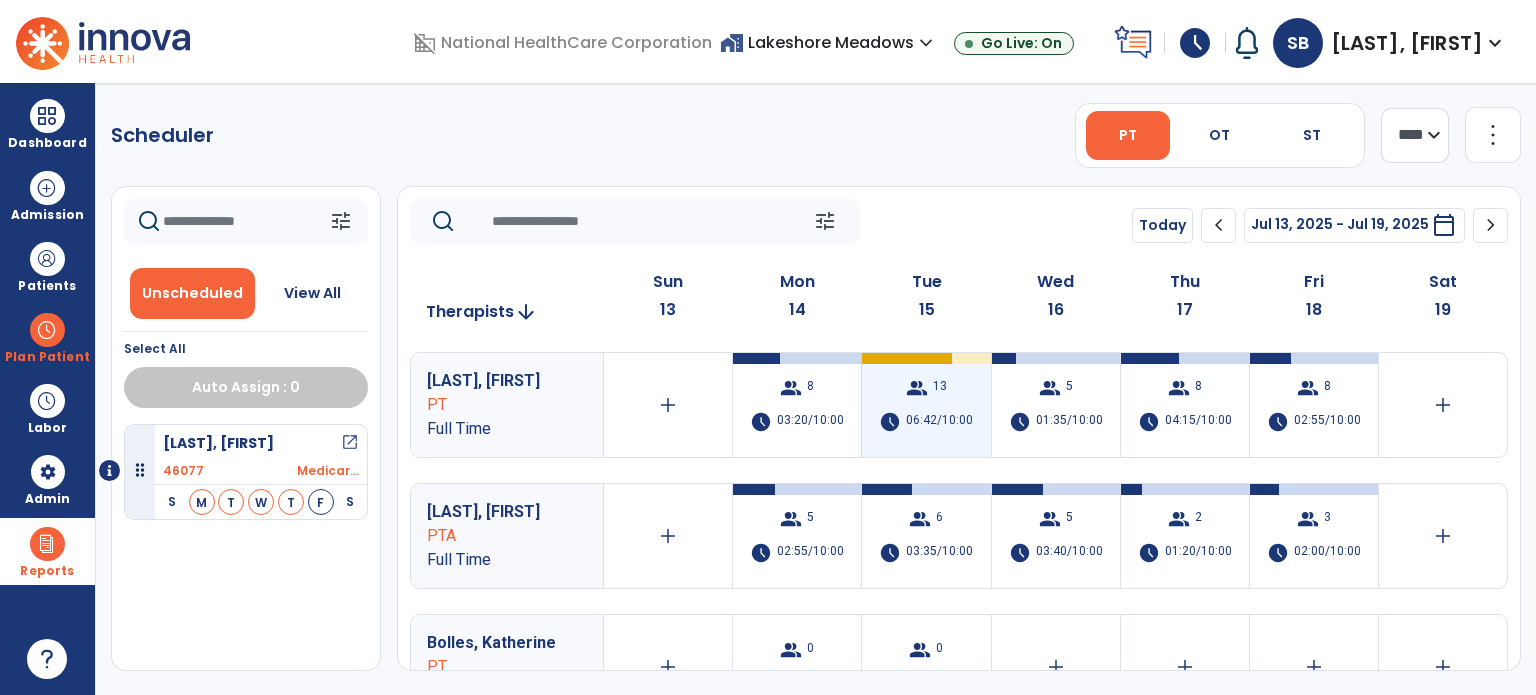 click on "group  13  schedule  06:42/10:00" at bounding box center [926, 405] 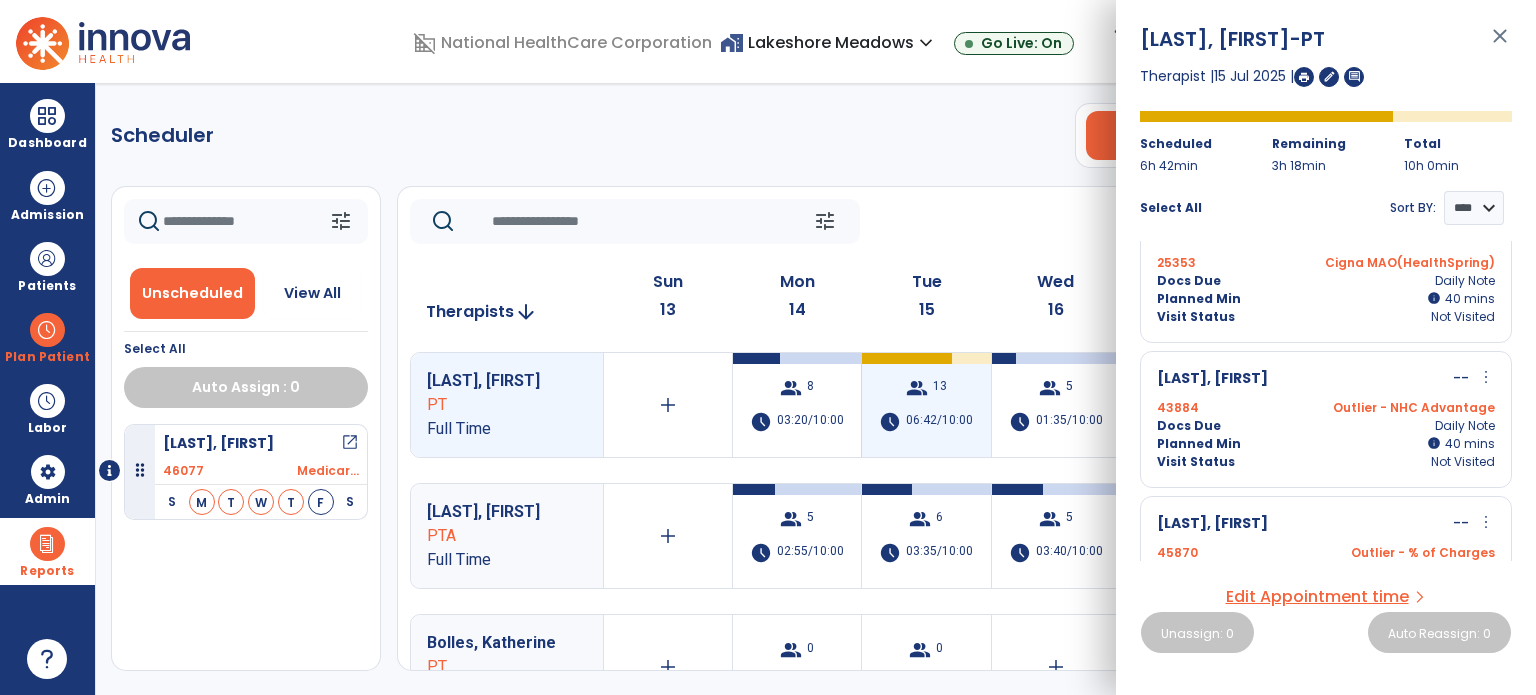 scroll, scrollTop: 627, scrollLeft: 0, axis: vertical 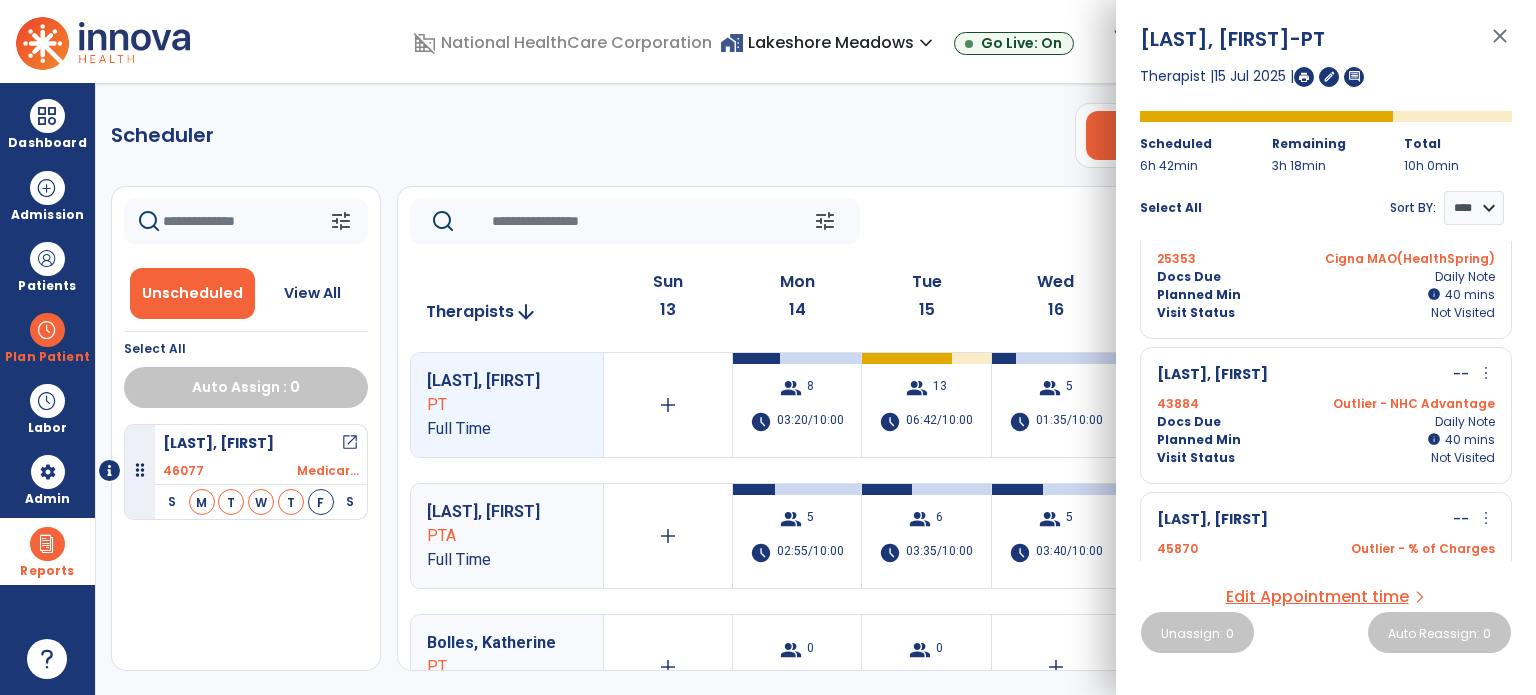 click on "Scheduler   PT   OT   ST  **** *** more_vert  Manage Labor   View All Therapists   Print" 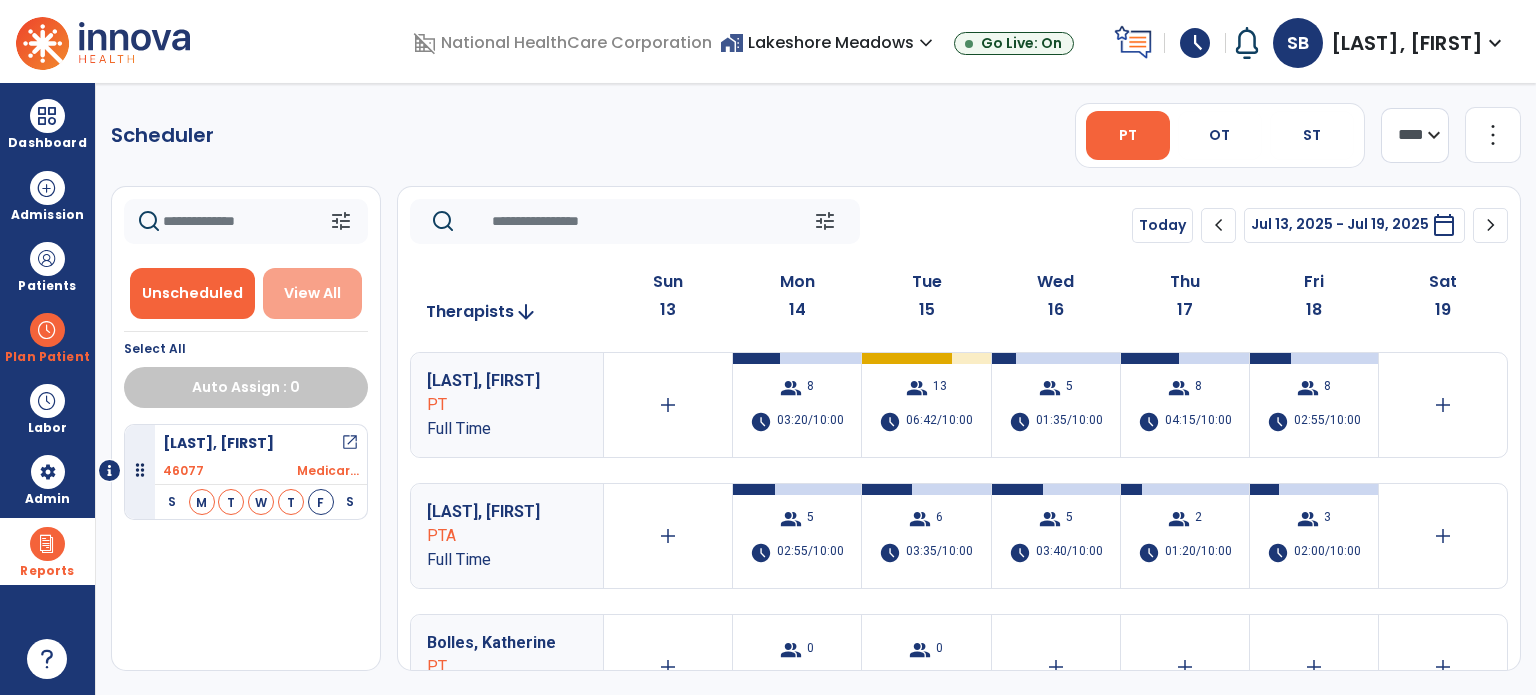 click on "View All" at bounding box center (312, 293) 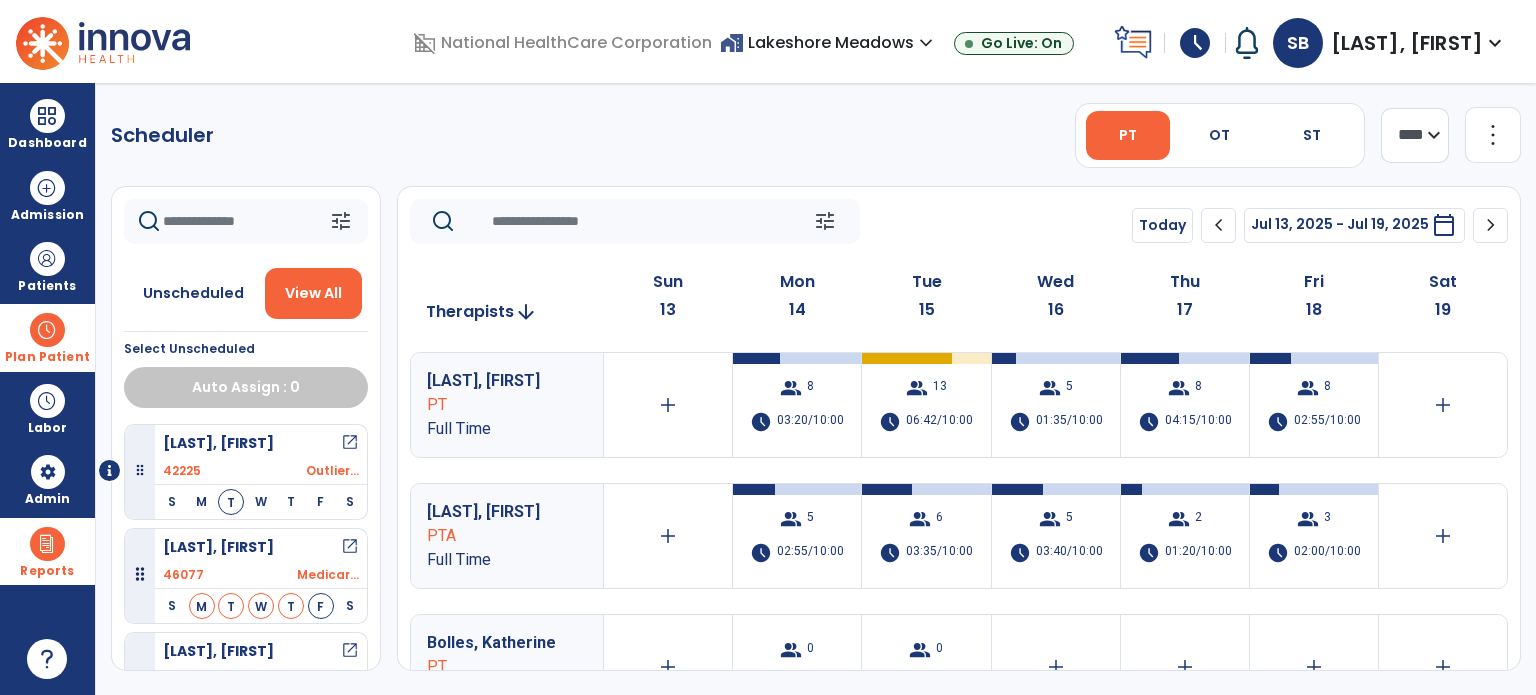 click at bounding box center [47, 330] 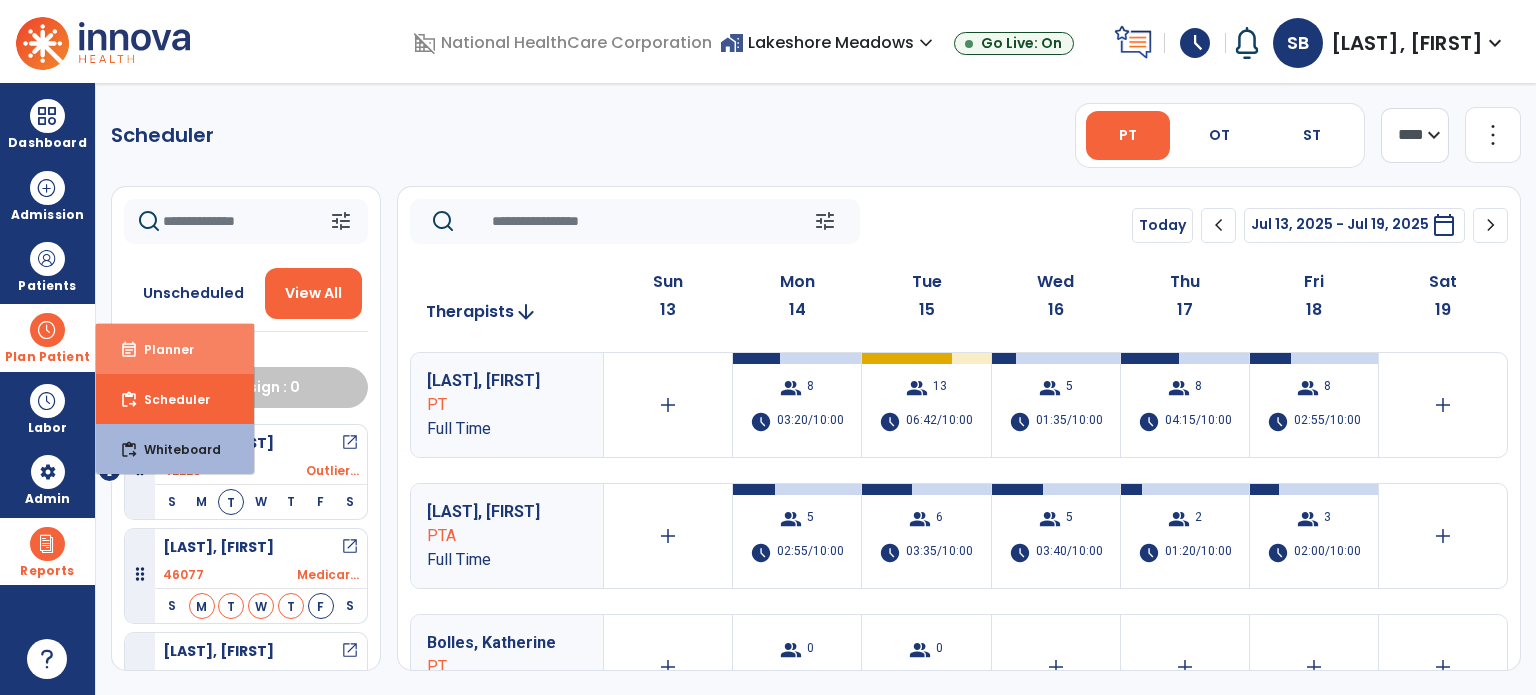 click on "Planner" at bounding box center [161, 349] 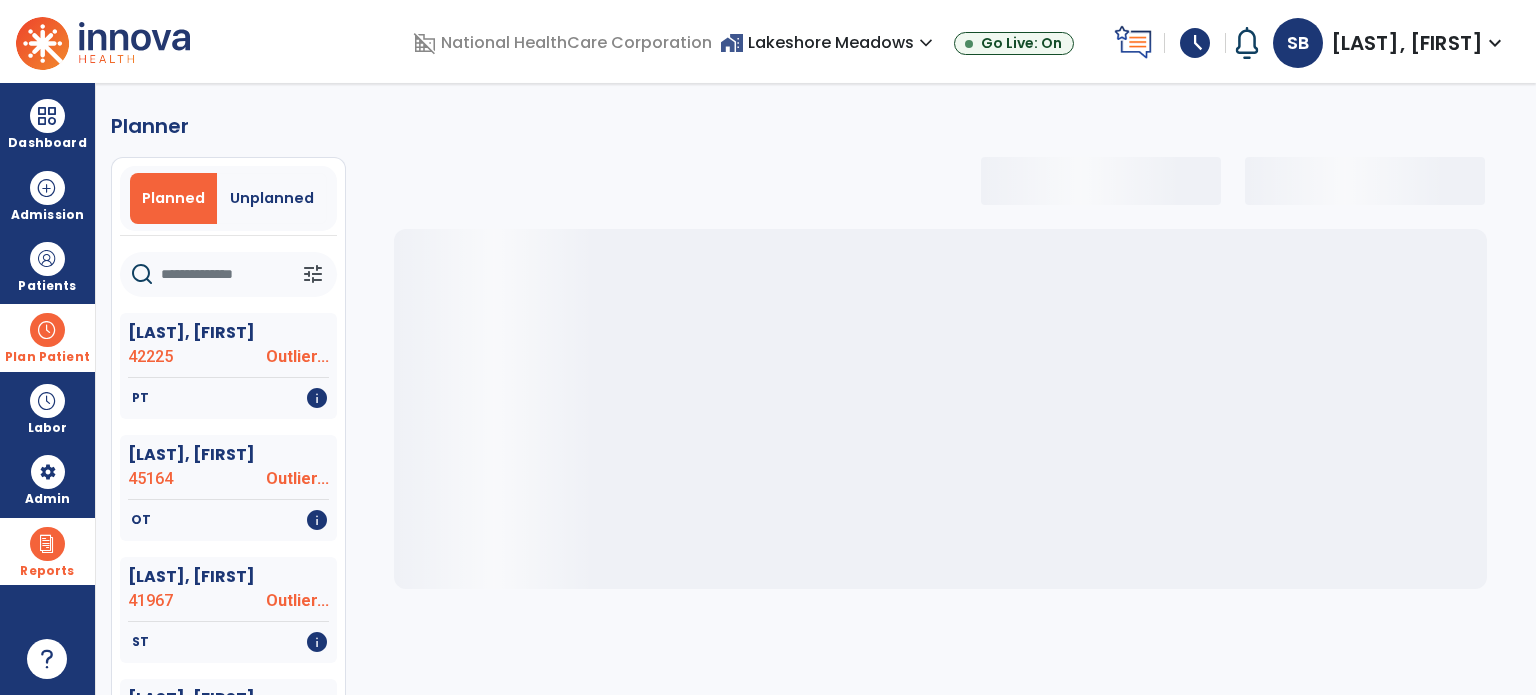 click 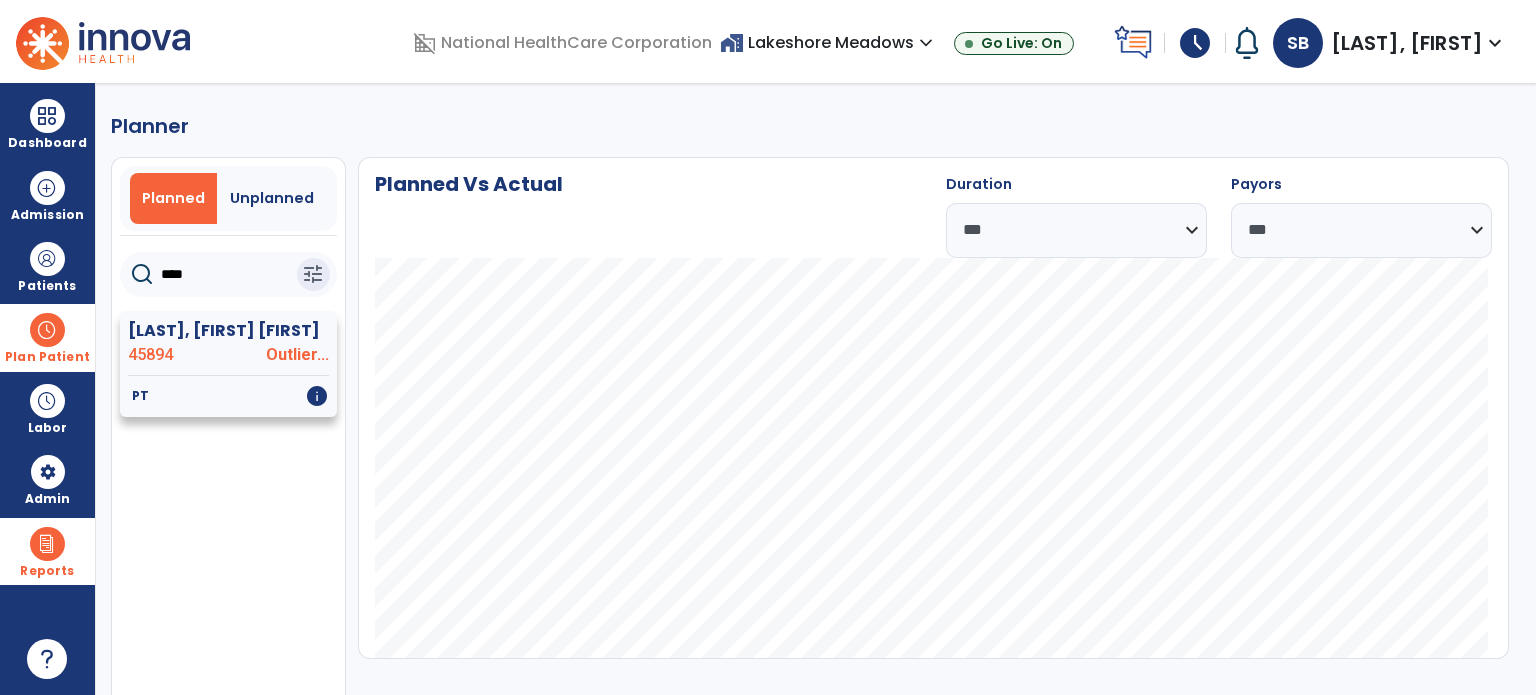 type on "****" 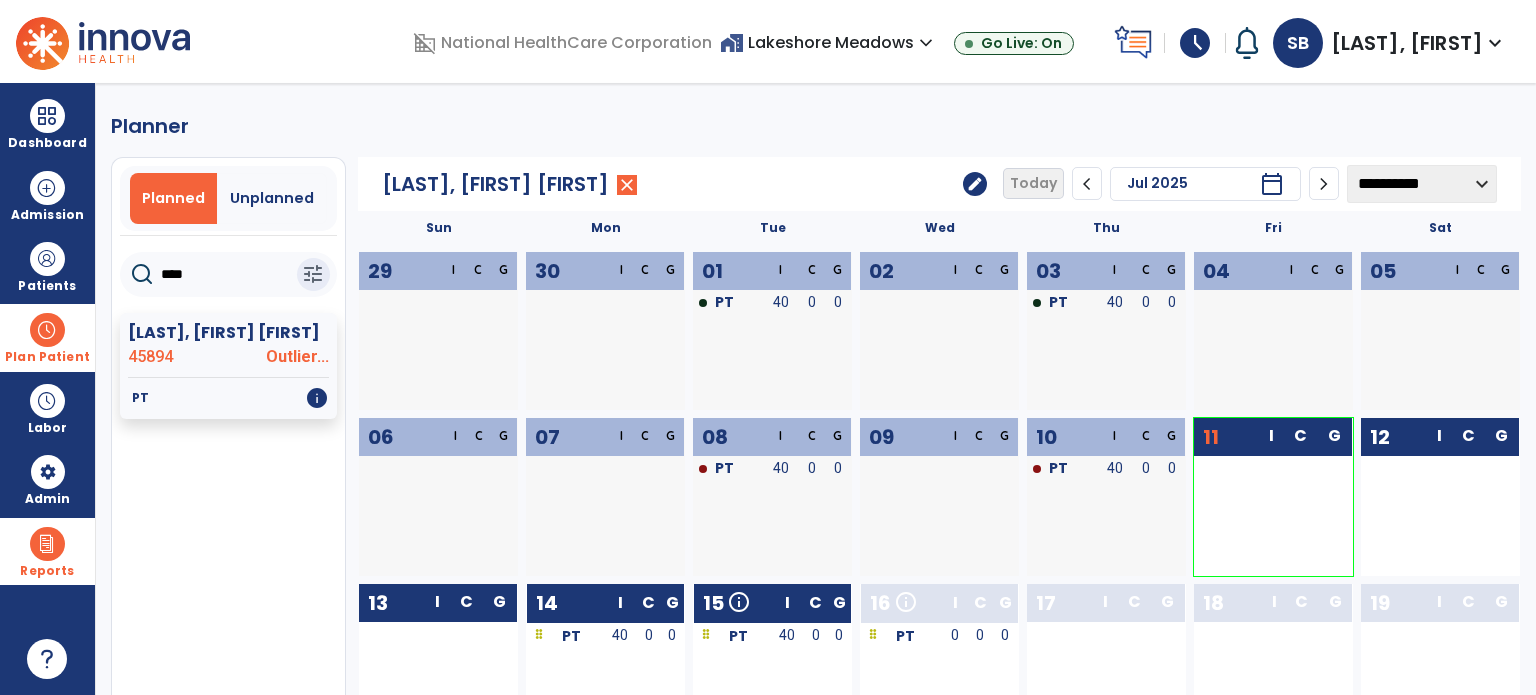 click on "****" 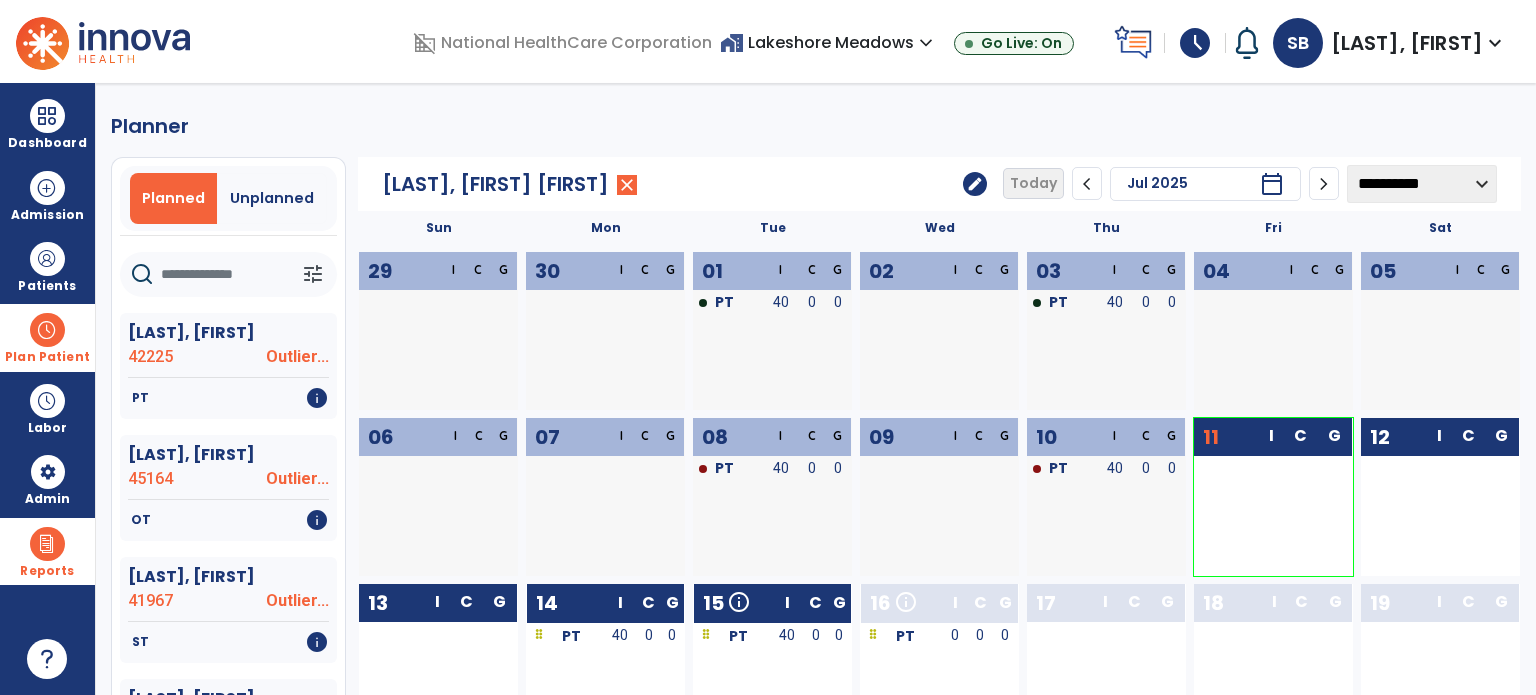 click 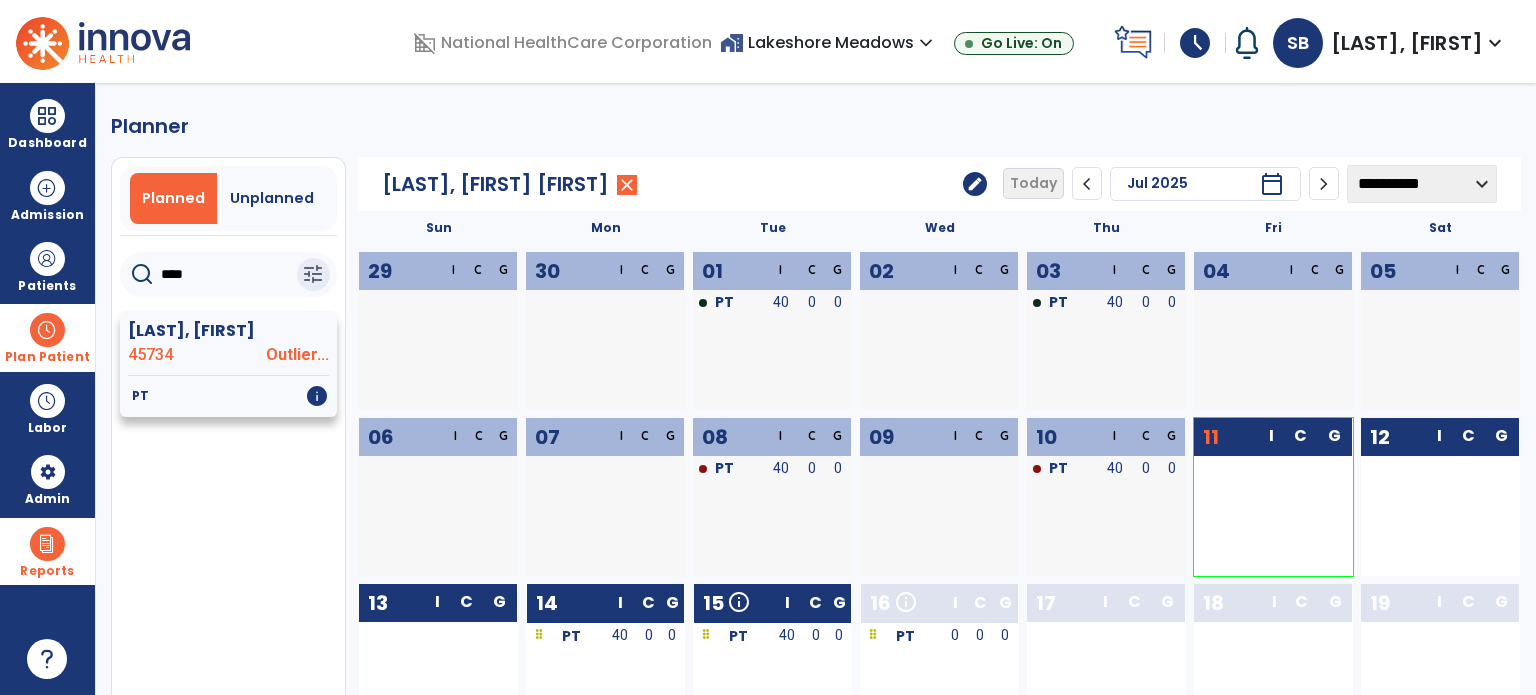 type on "****" 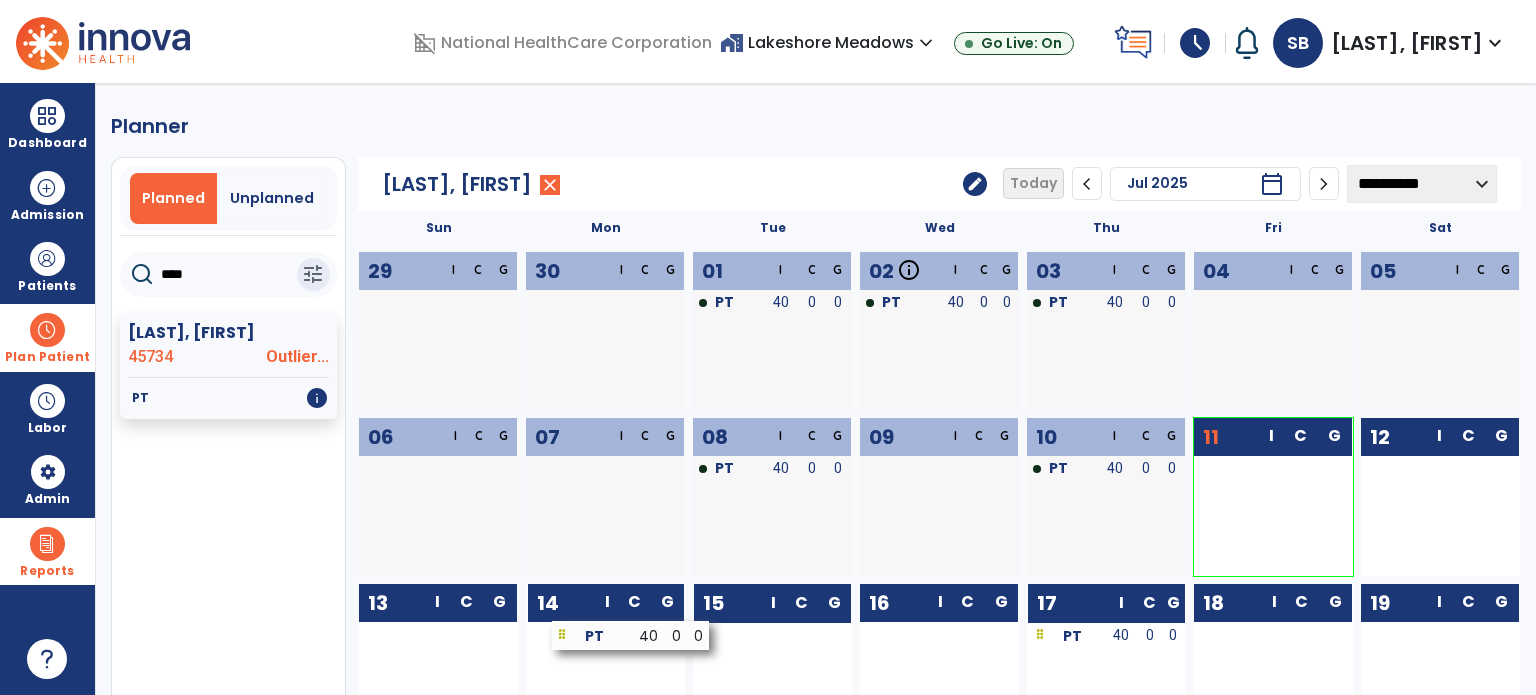 drag, startPoint x: 781, startPoint y: 640, endPoint x: 640, endPoint y: 639, distance: 141.00354 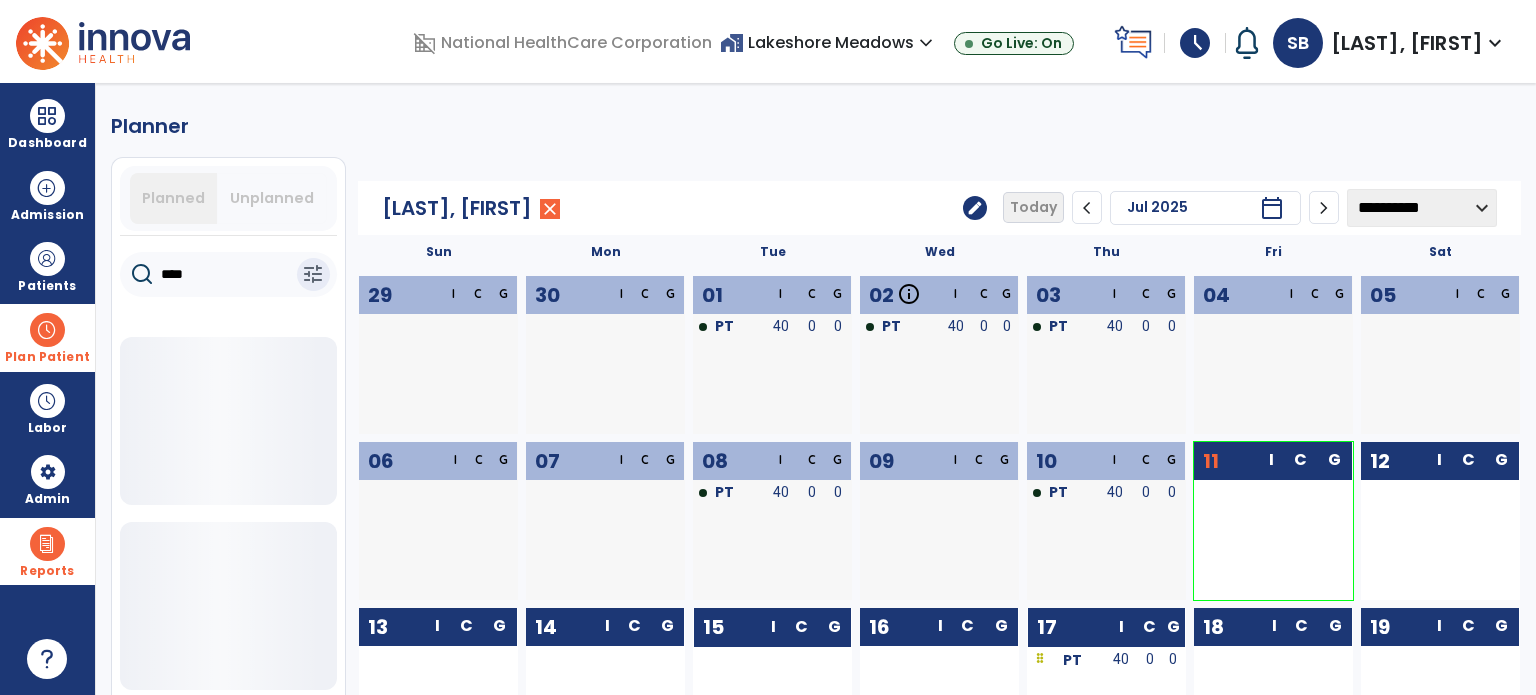 click at bounding box center [47, 330] 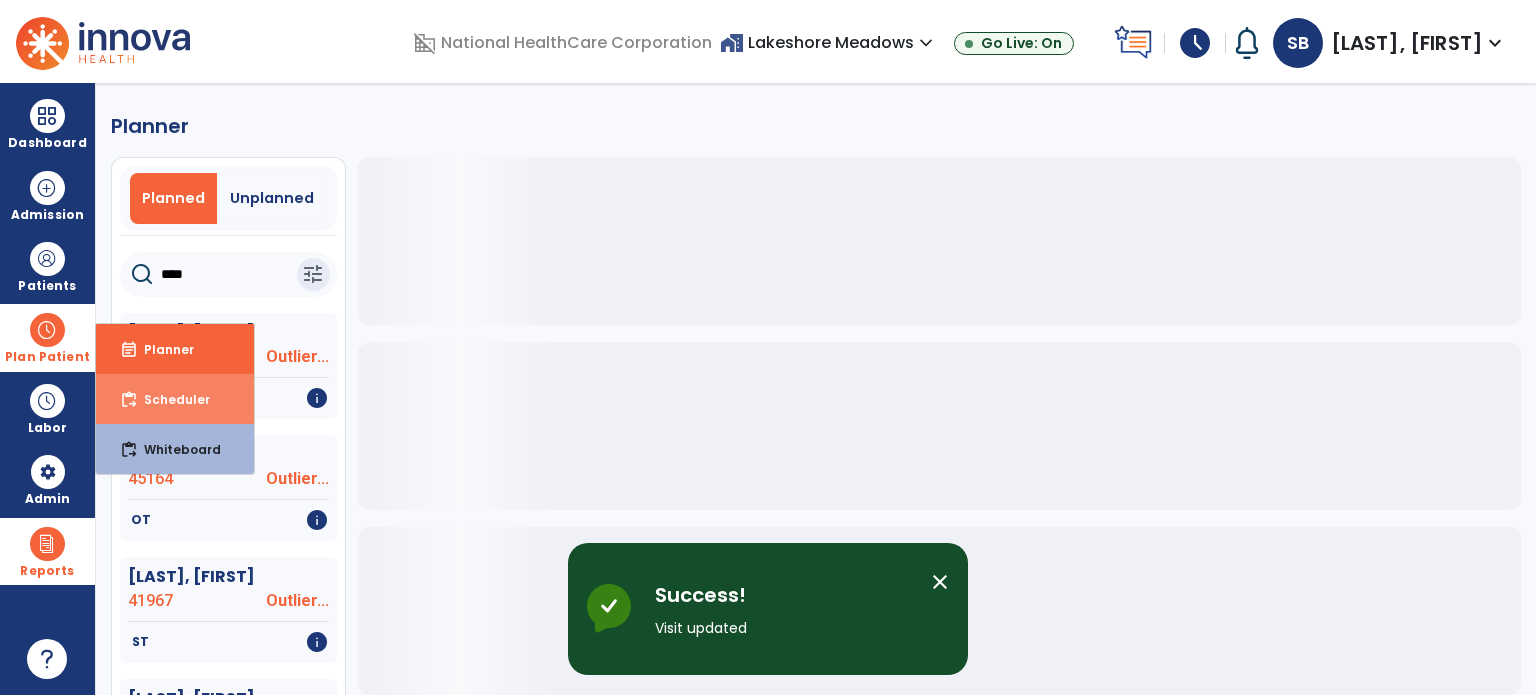 click on "content_paste_go  Scheduler" at bounding box center [175, 399] 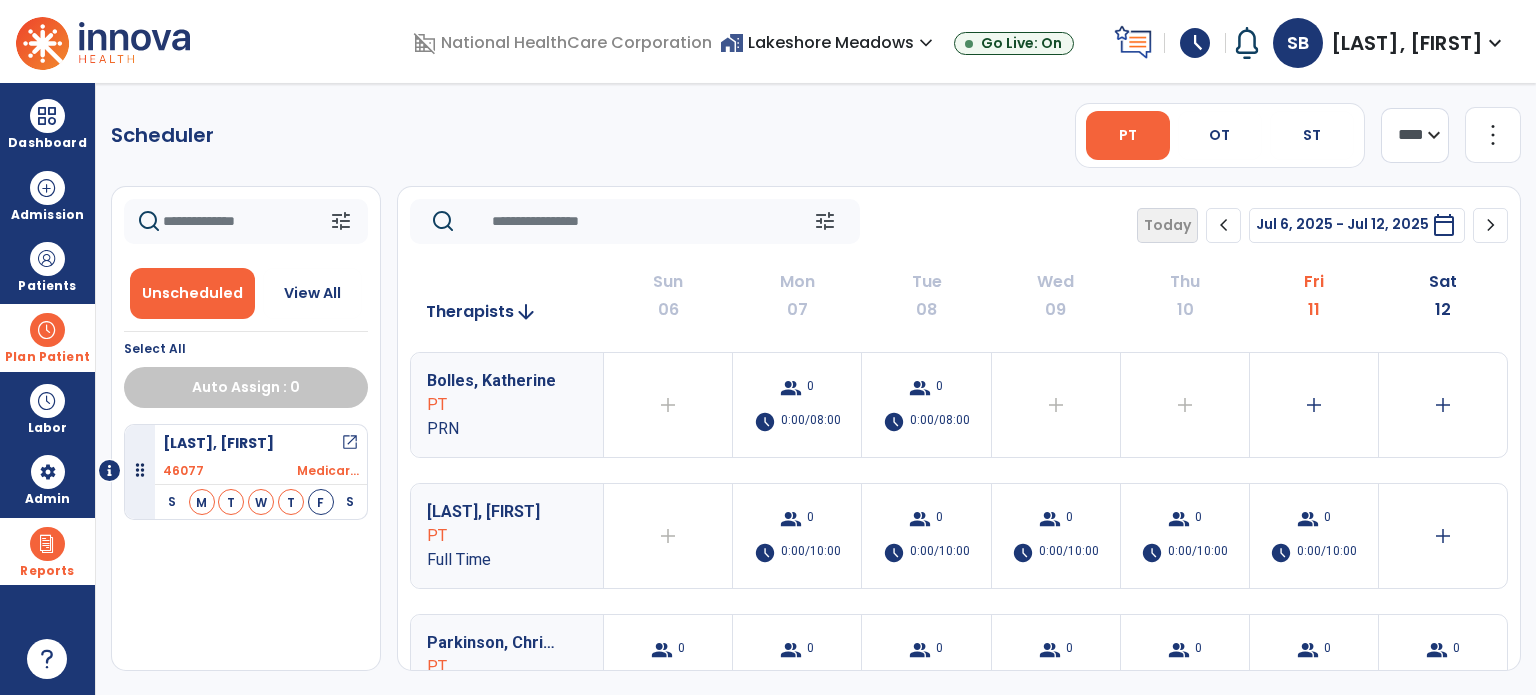 click on "chevron_right" 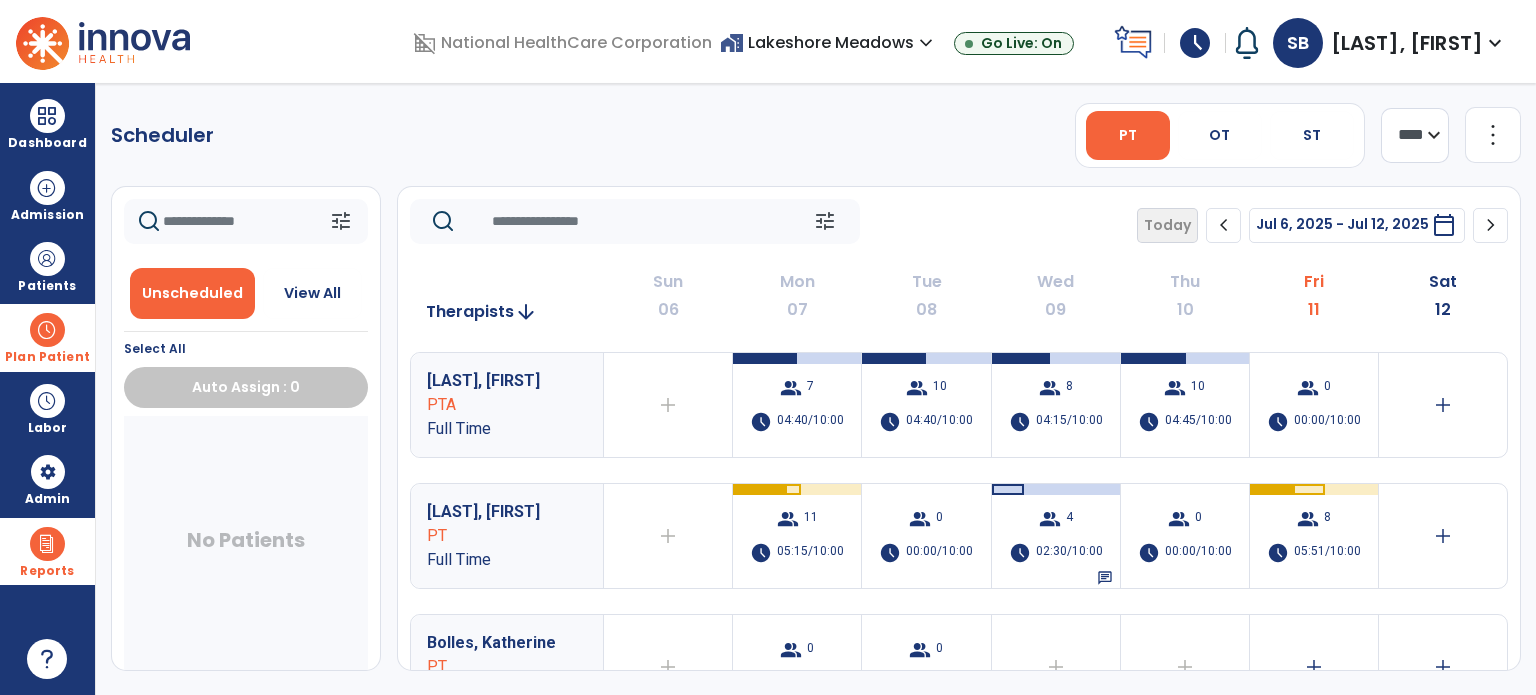 click on "chevron_right" 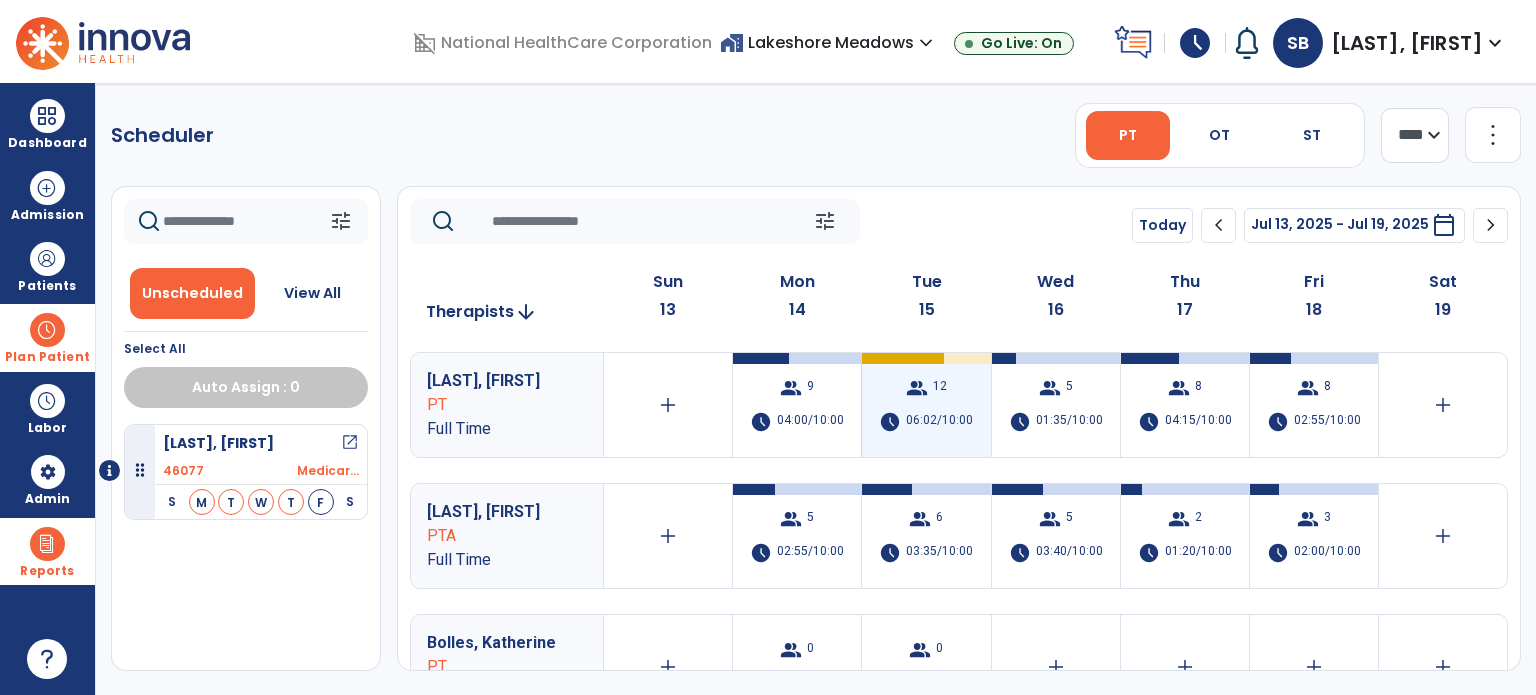 click on "06:02/10:00" at bounding box center [939, 422] 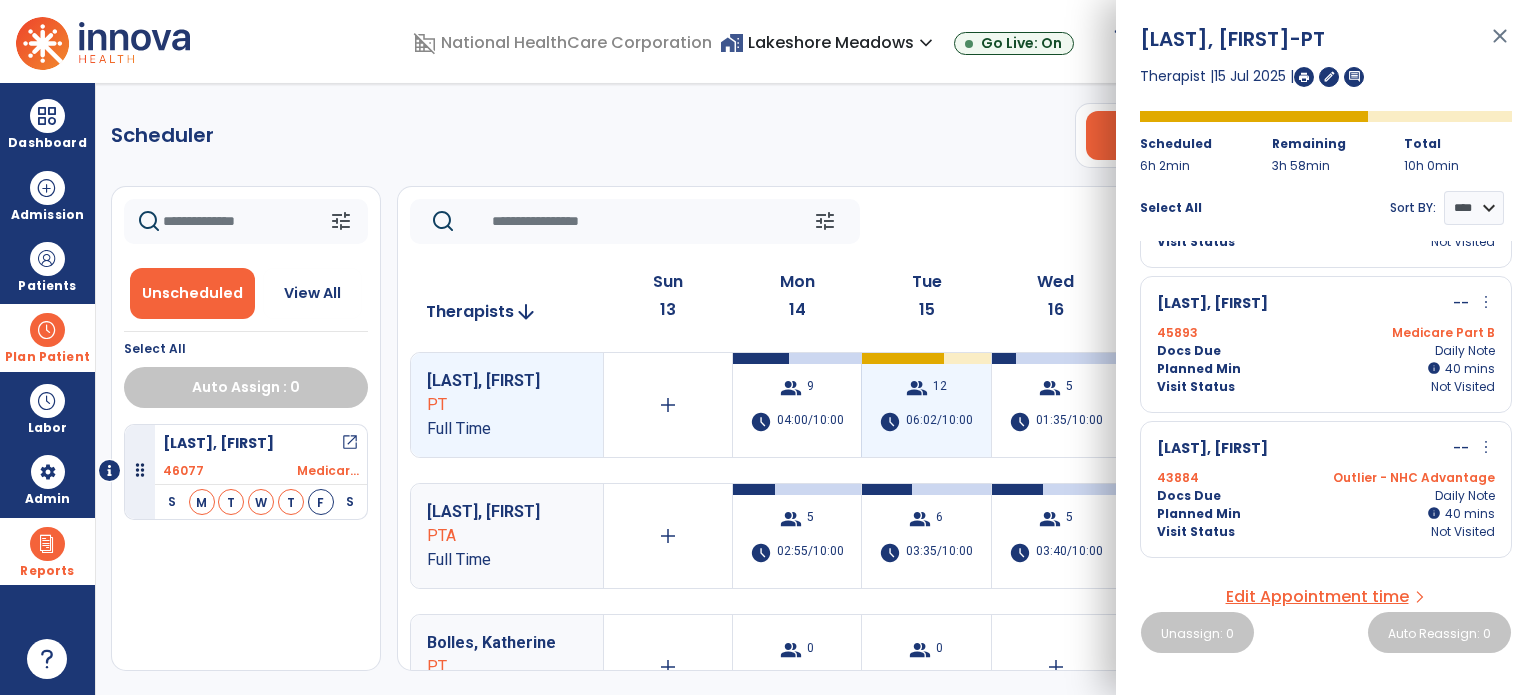 scroll, scrollTop: 125, scrollLeft: 0, axis: vertical 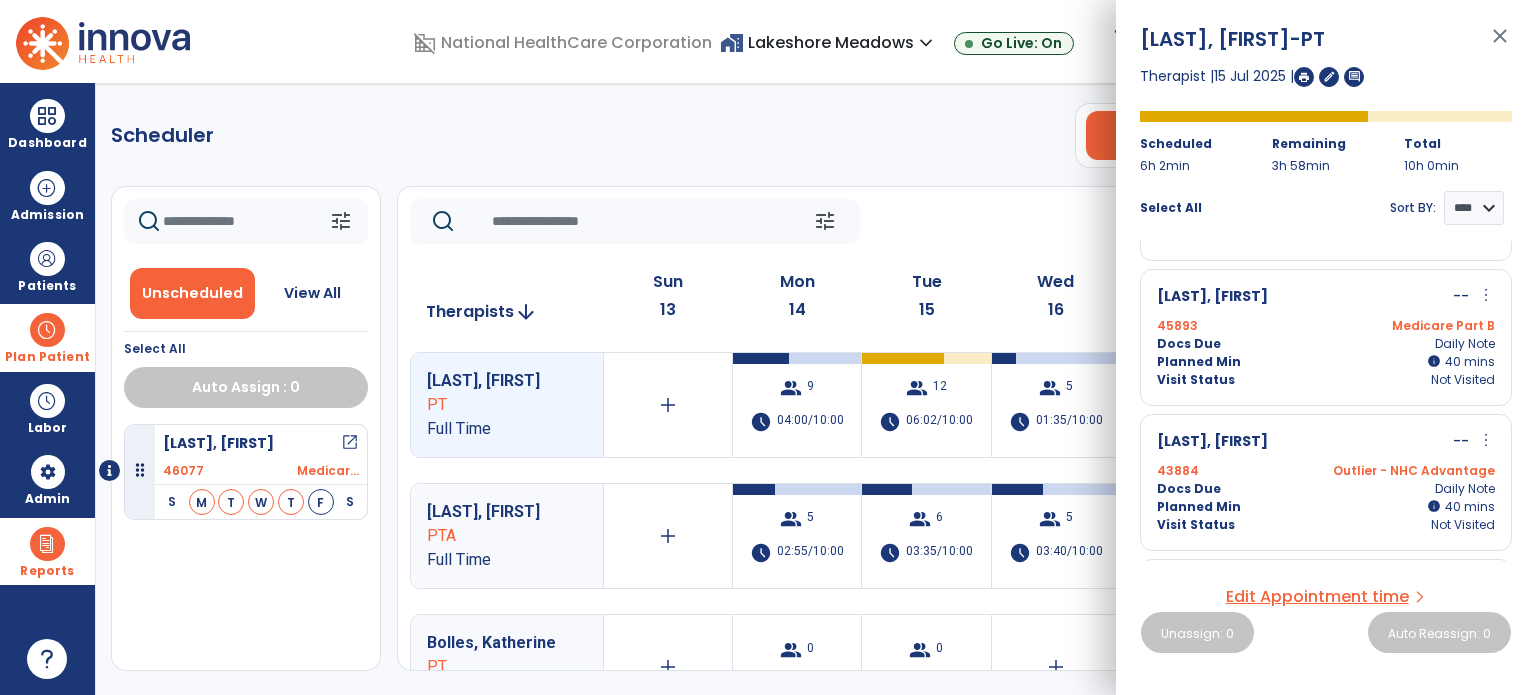 click at bounding box center (47, 330) 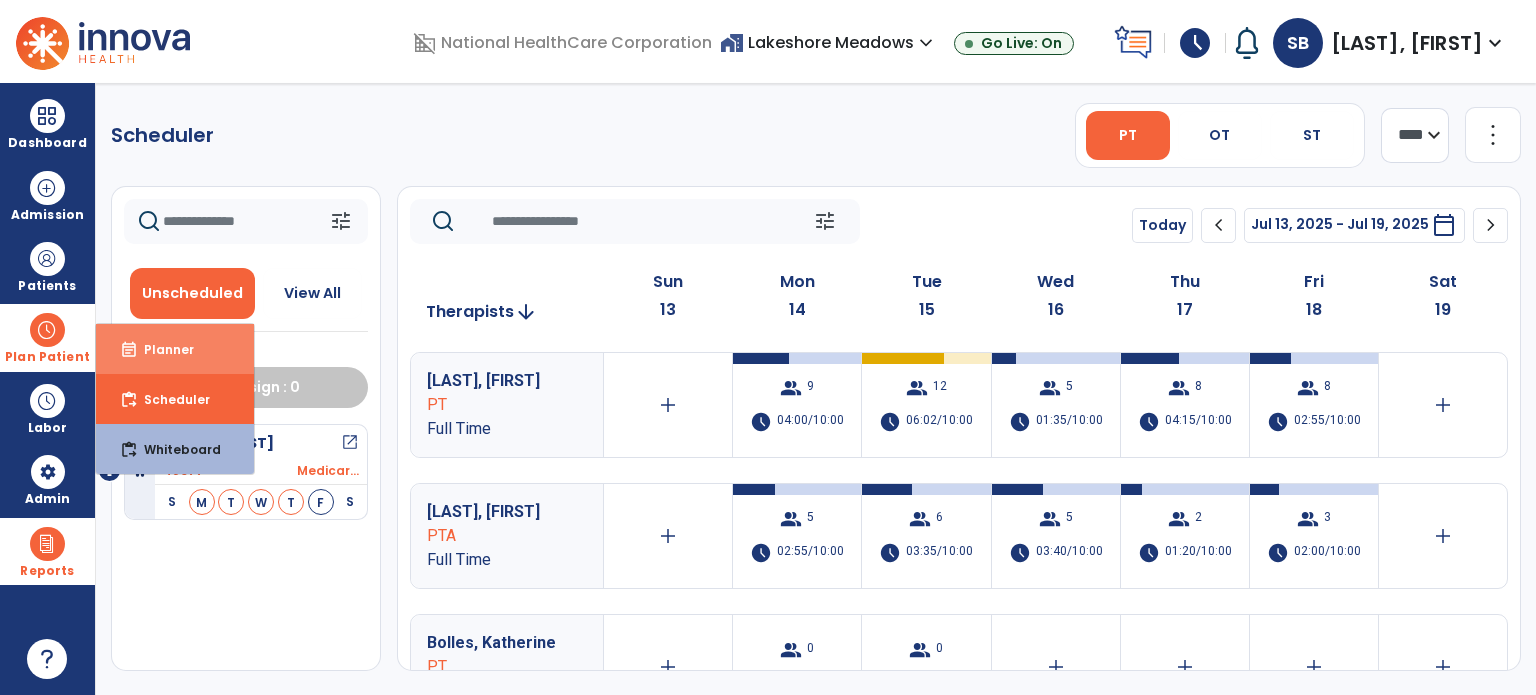 click on "event_note  Planner" at bounding box center [175, 349] 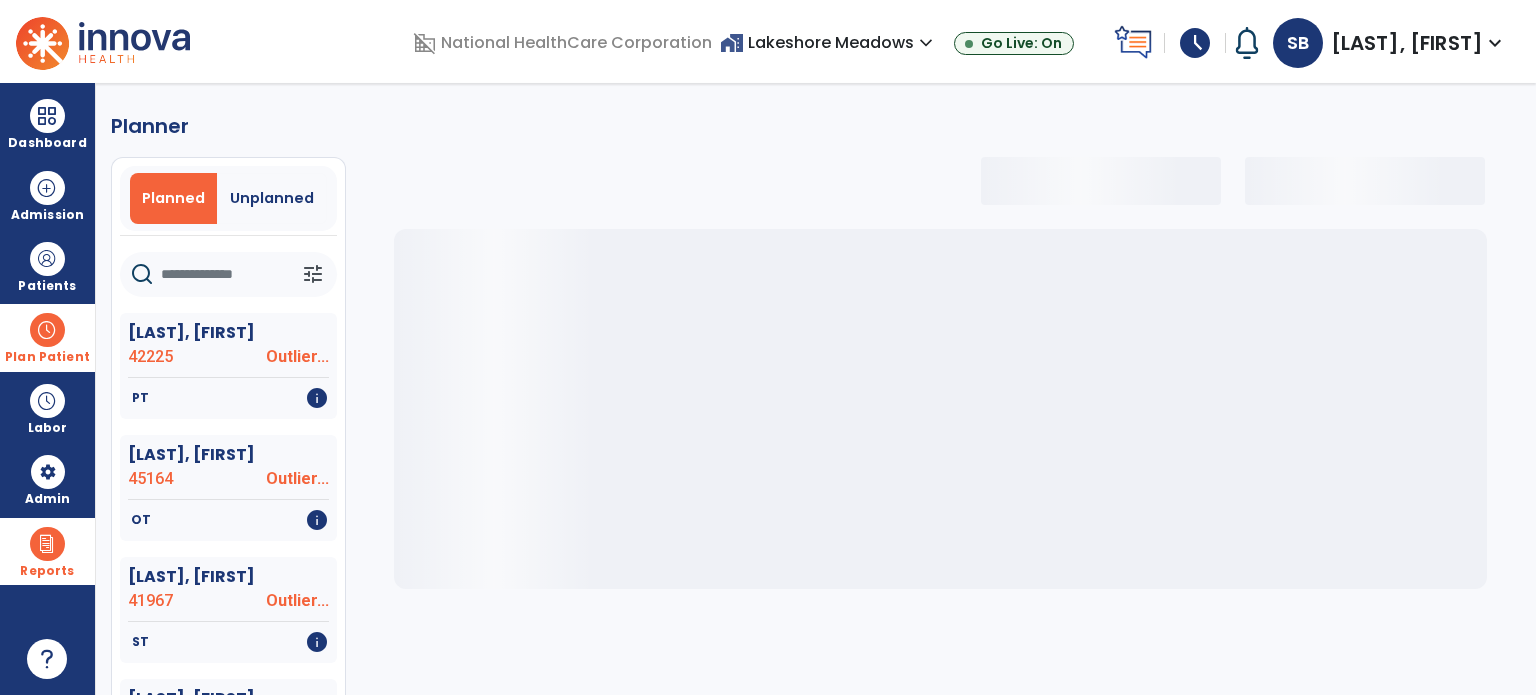 click 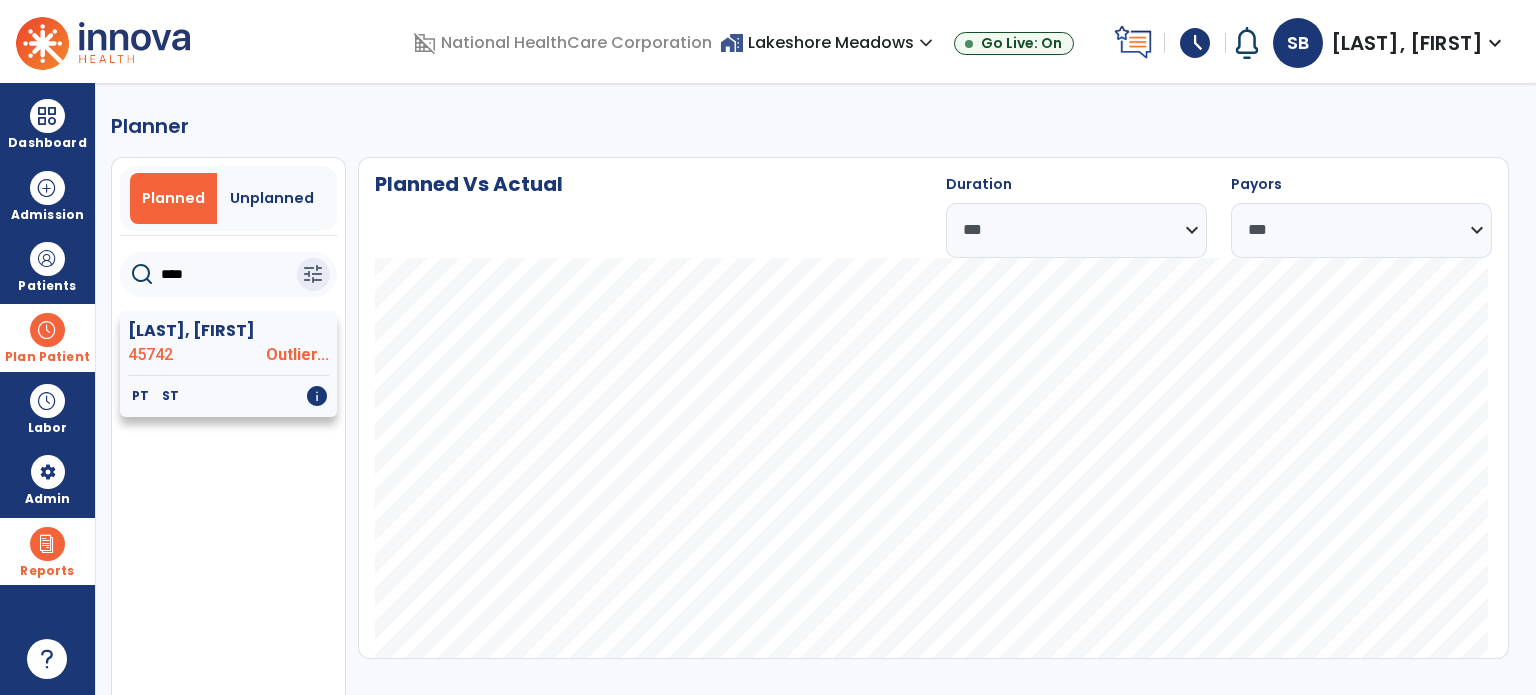 type on "****" 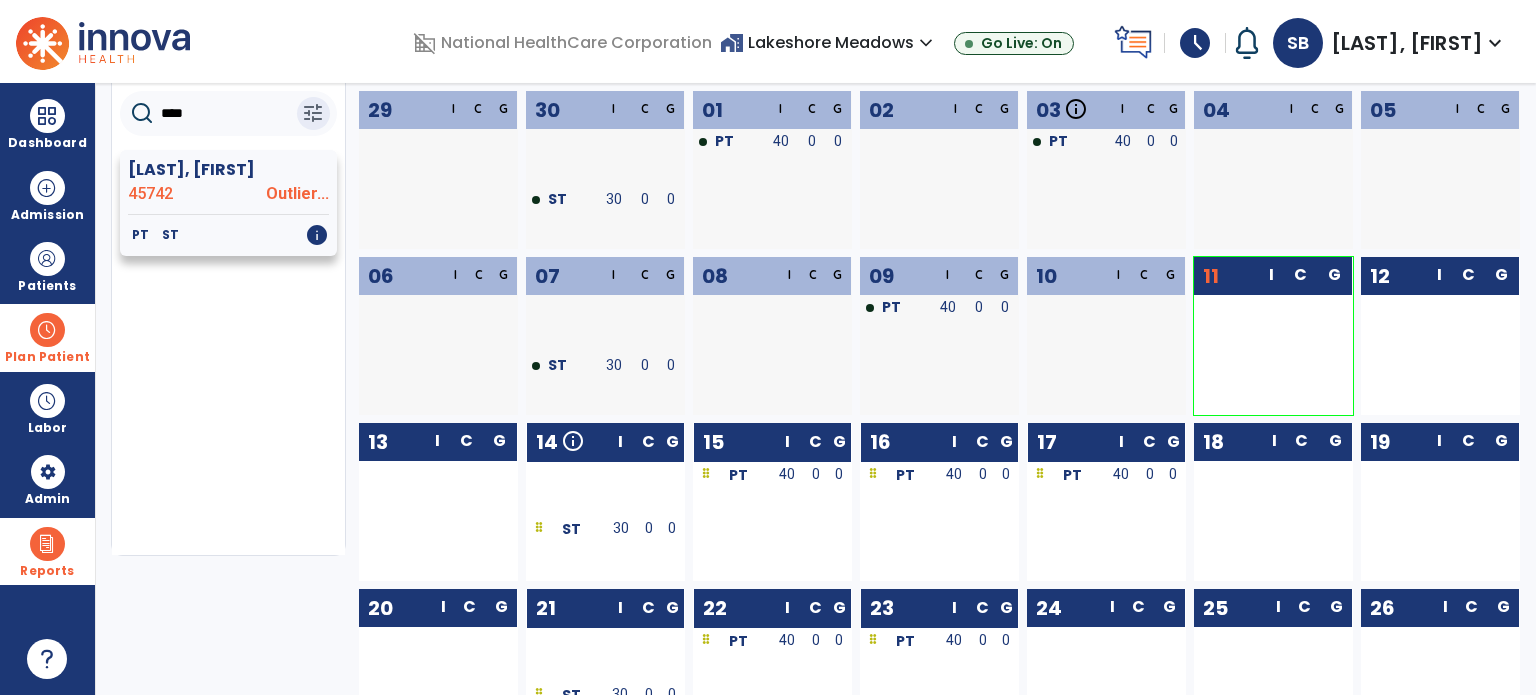 scroll, scrollTop: 173, scrollLeft: 0, axis: vertical 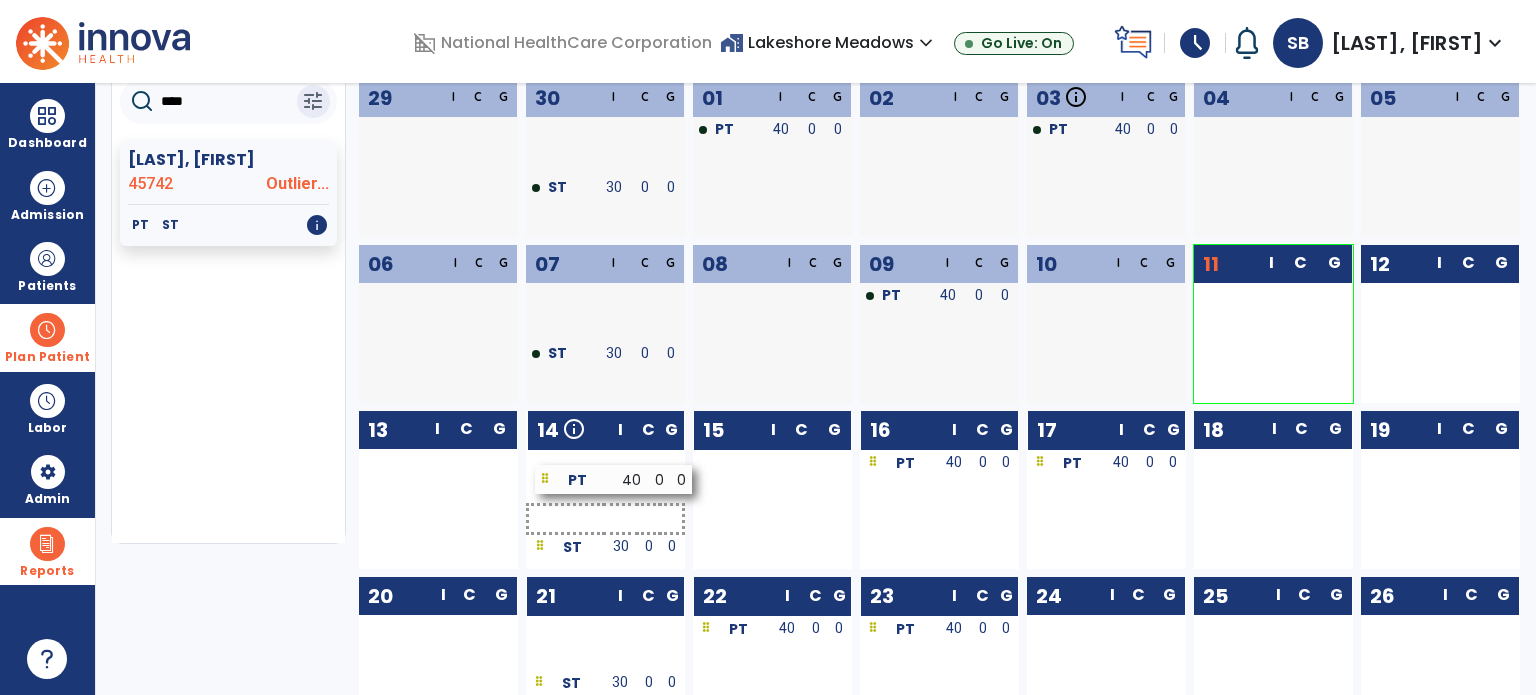 drag, startPoint x: 757, startPoint y: 467, endPoint x: 597, endPoint y: 483, distance: 160.798 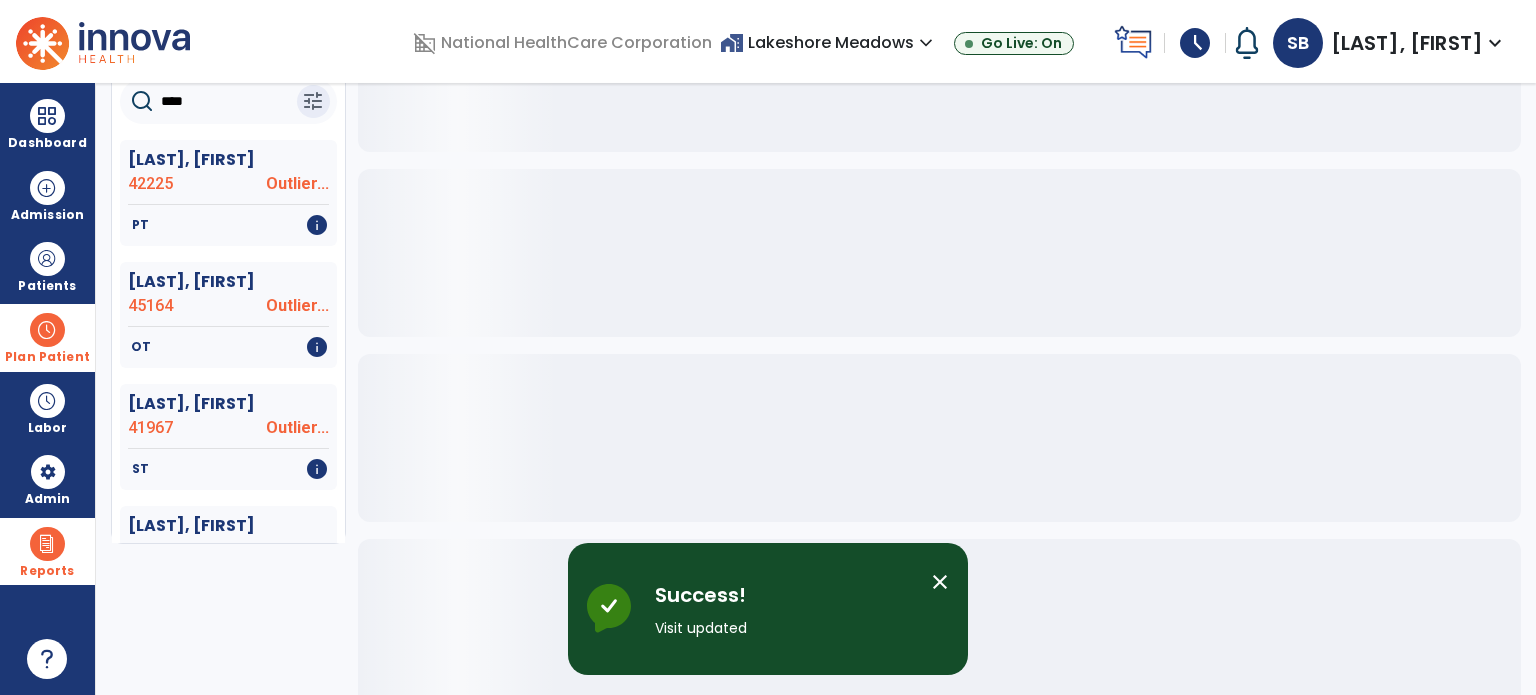 click on "****" 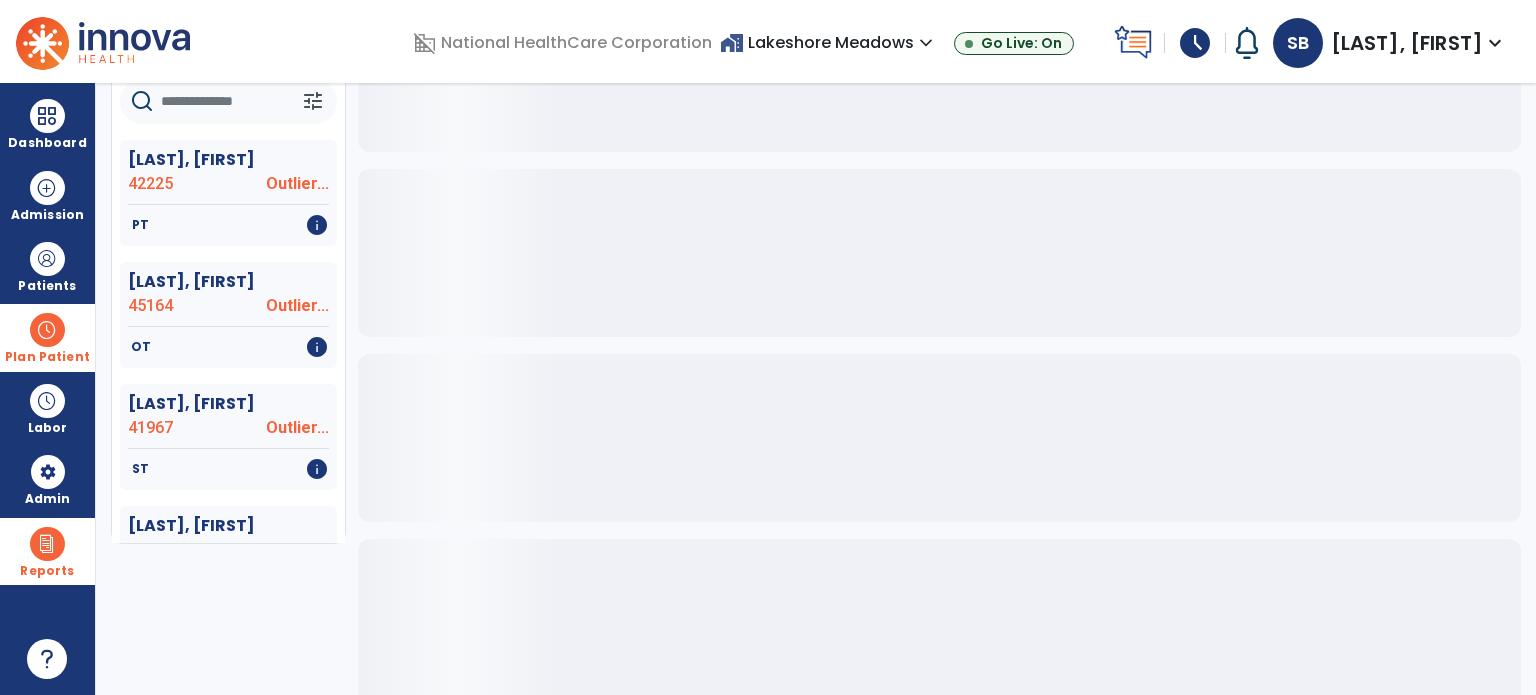 click 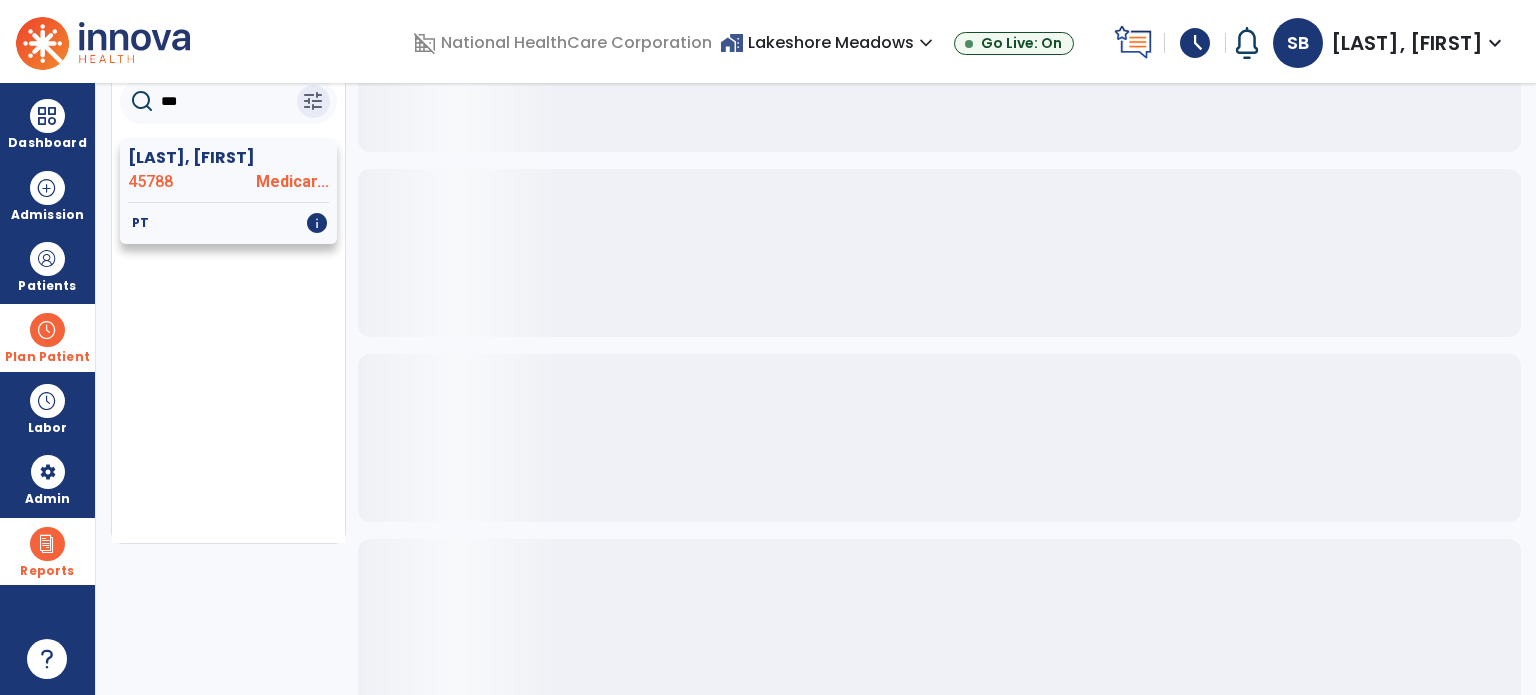 type on "***" 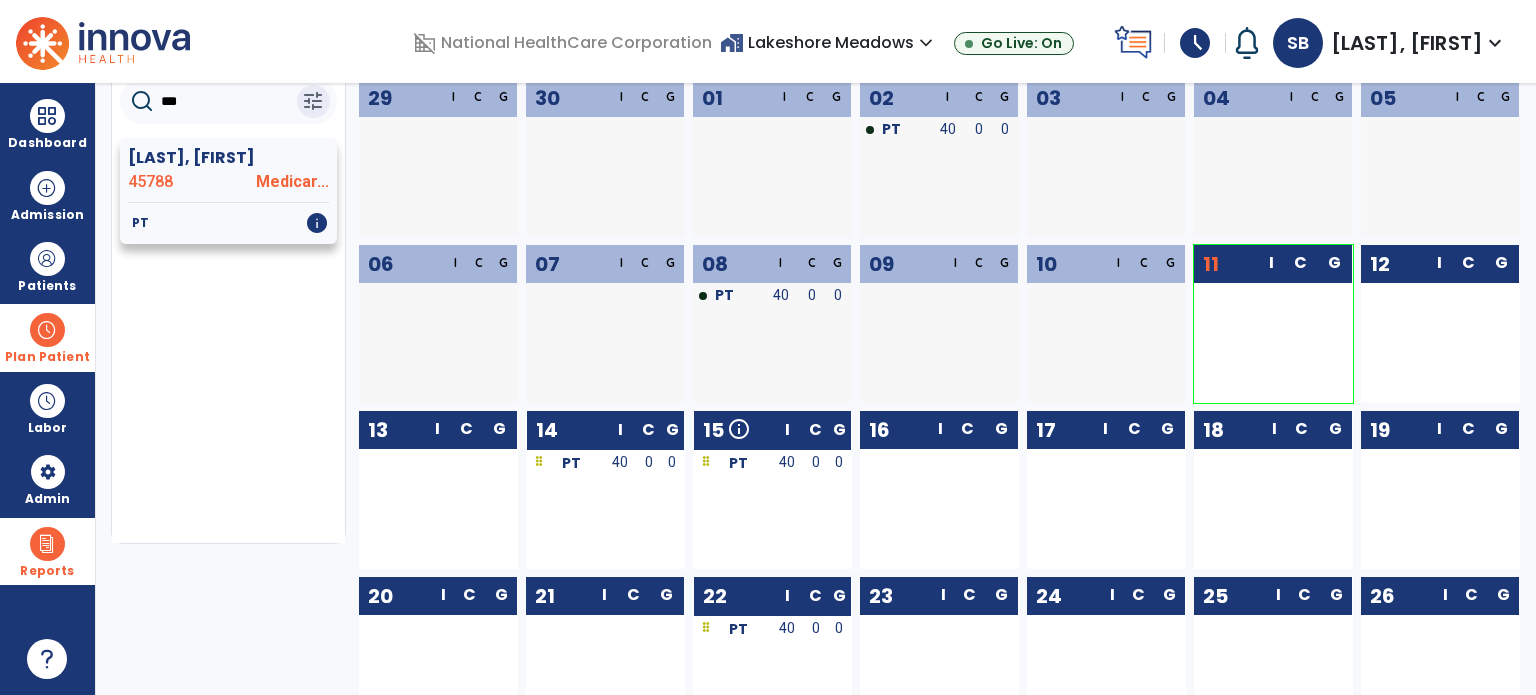 click on "45788" 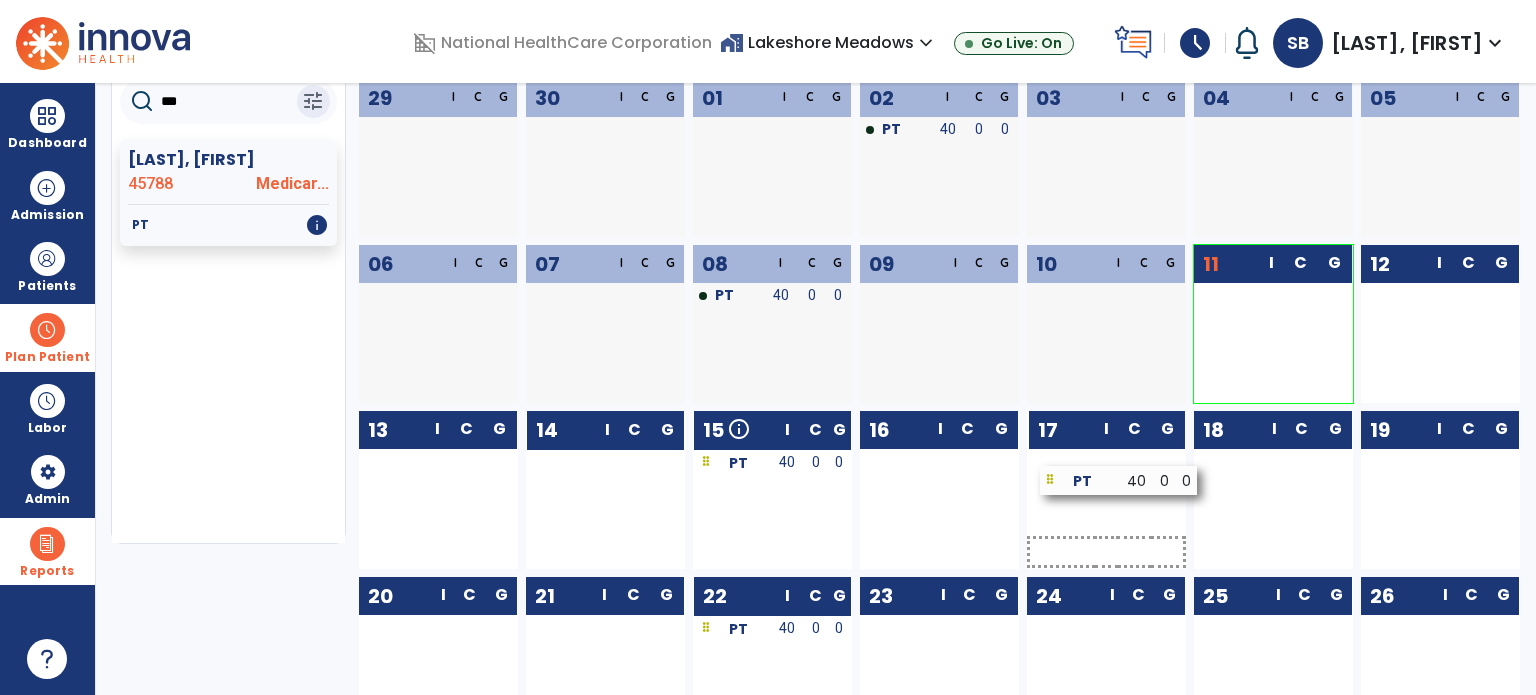 drag, startPoint x: 570, startPoint y: 469, endPoint x: 1085, endPoint y: 487, distance: 515.31445 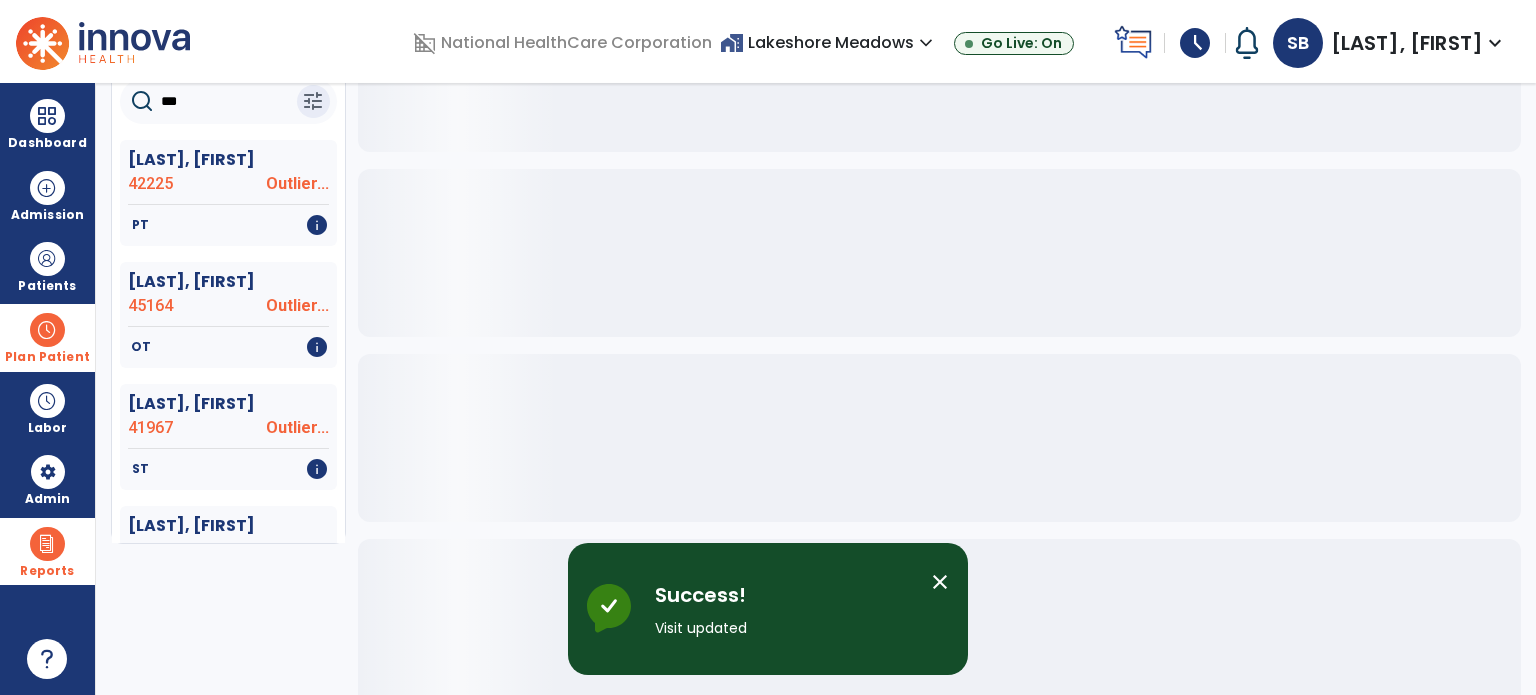 click at bounding box center [47, 330] 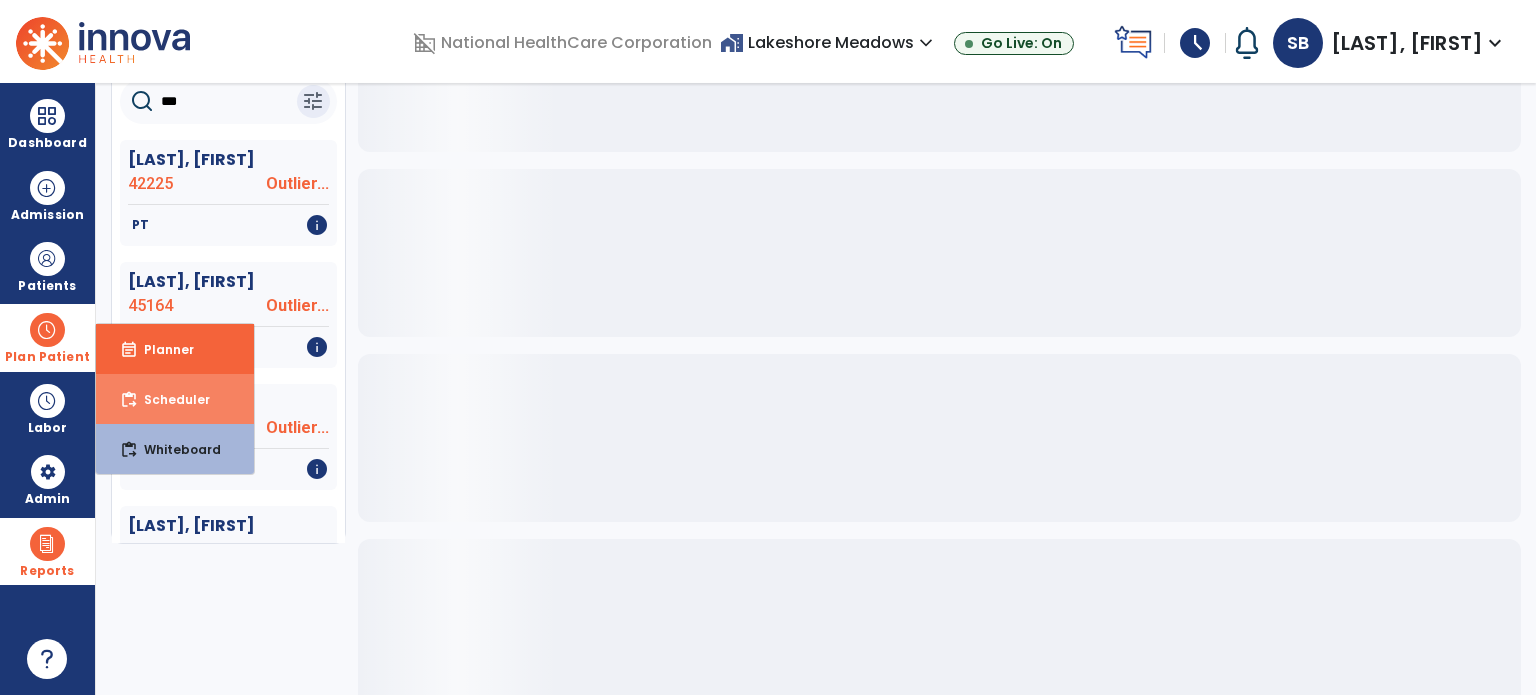 click on "Scheduler" at bounding box center (169, 399) 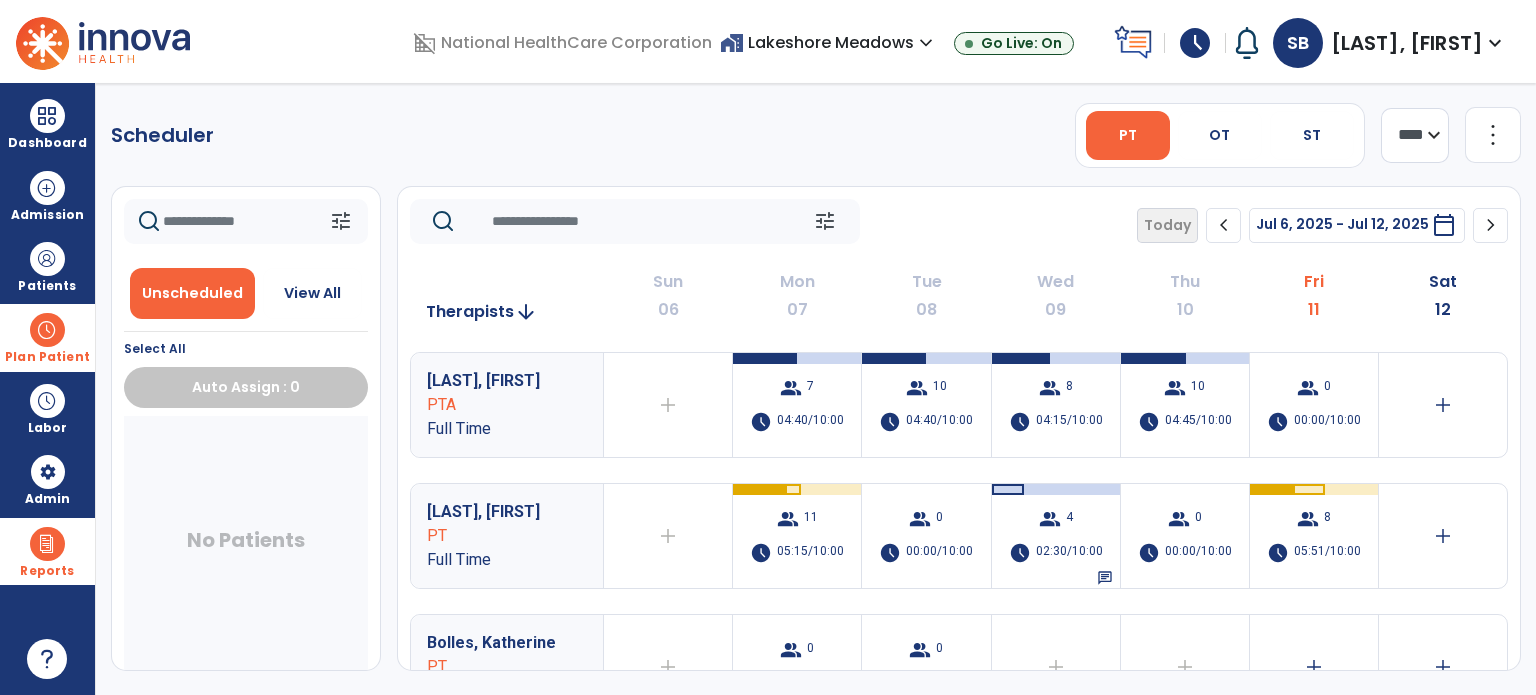 click on "chevron_right" 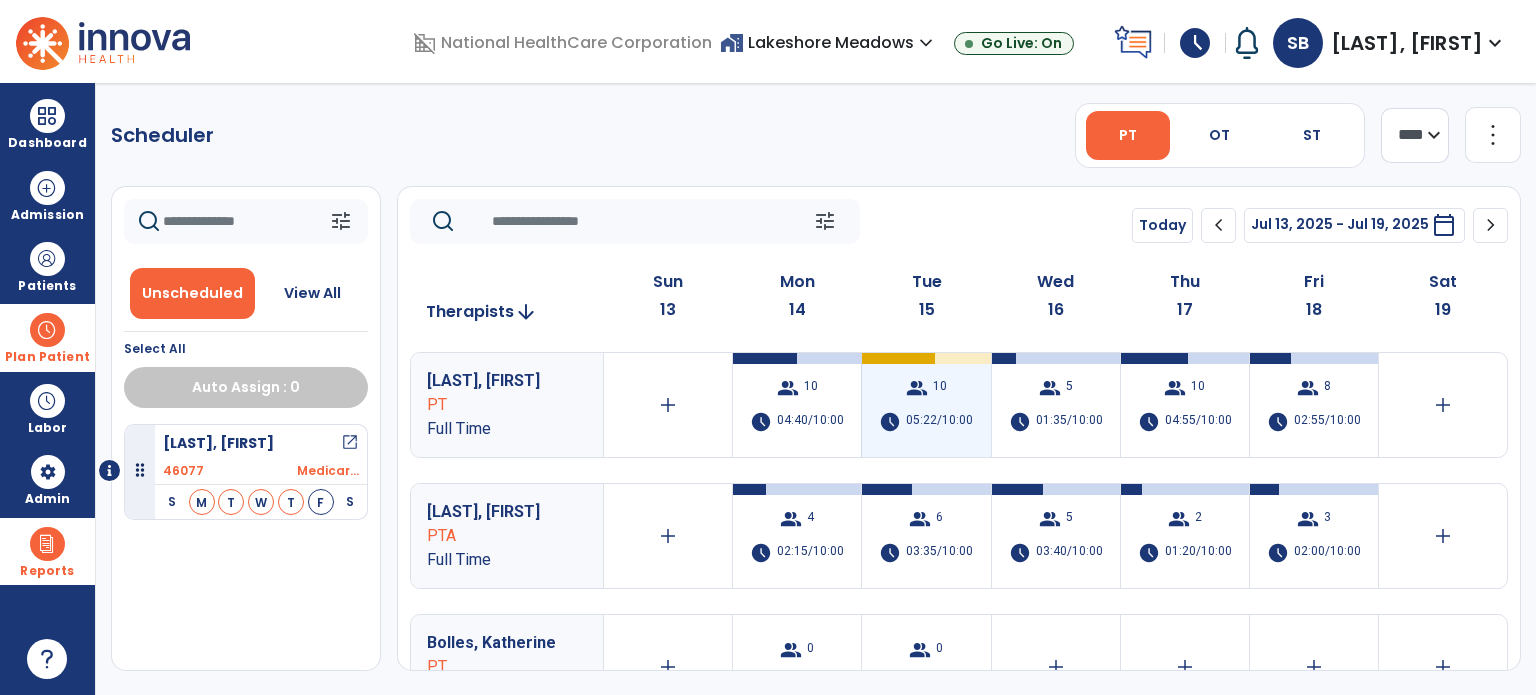click on "05:22/10:00" at bounding box center [939, 422] 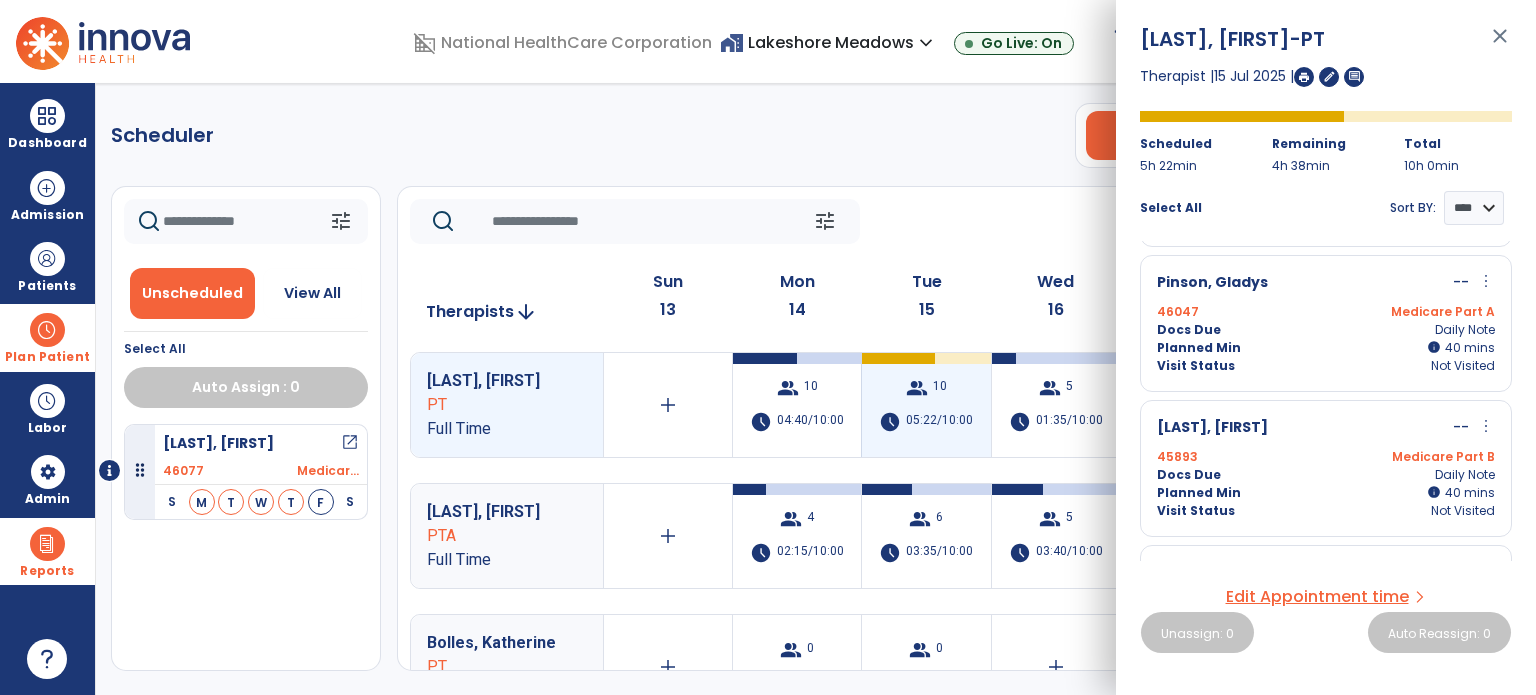 scroll, scrollTop: 287, scrollLeft: 0, axis: vertical 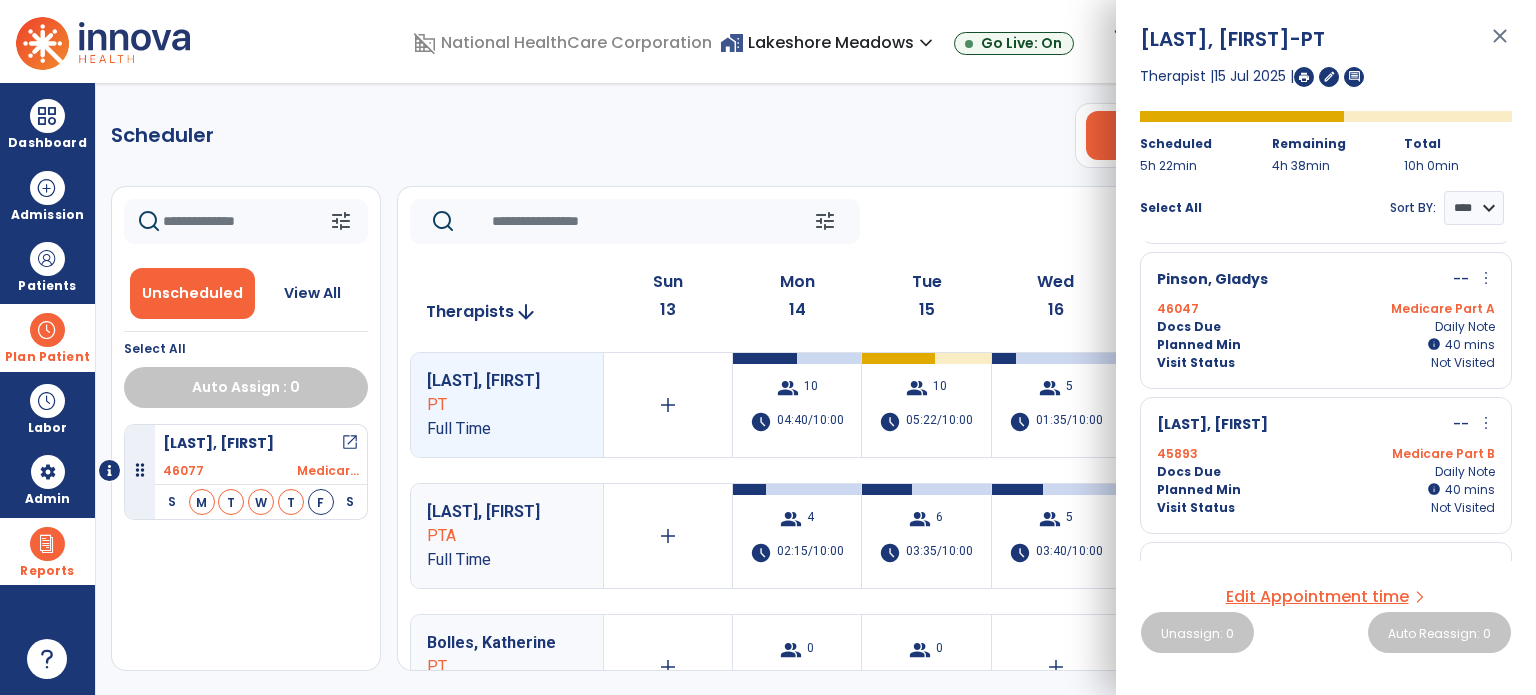 click on "Plan Patient" at bounding box center [47, 357] 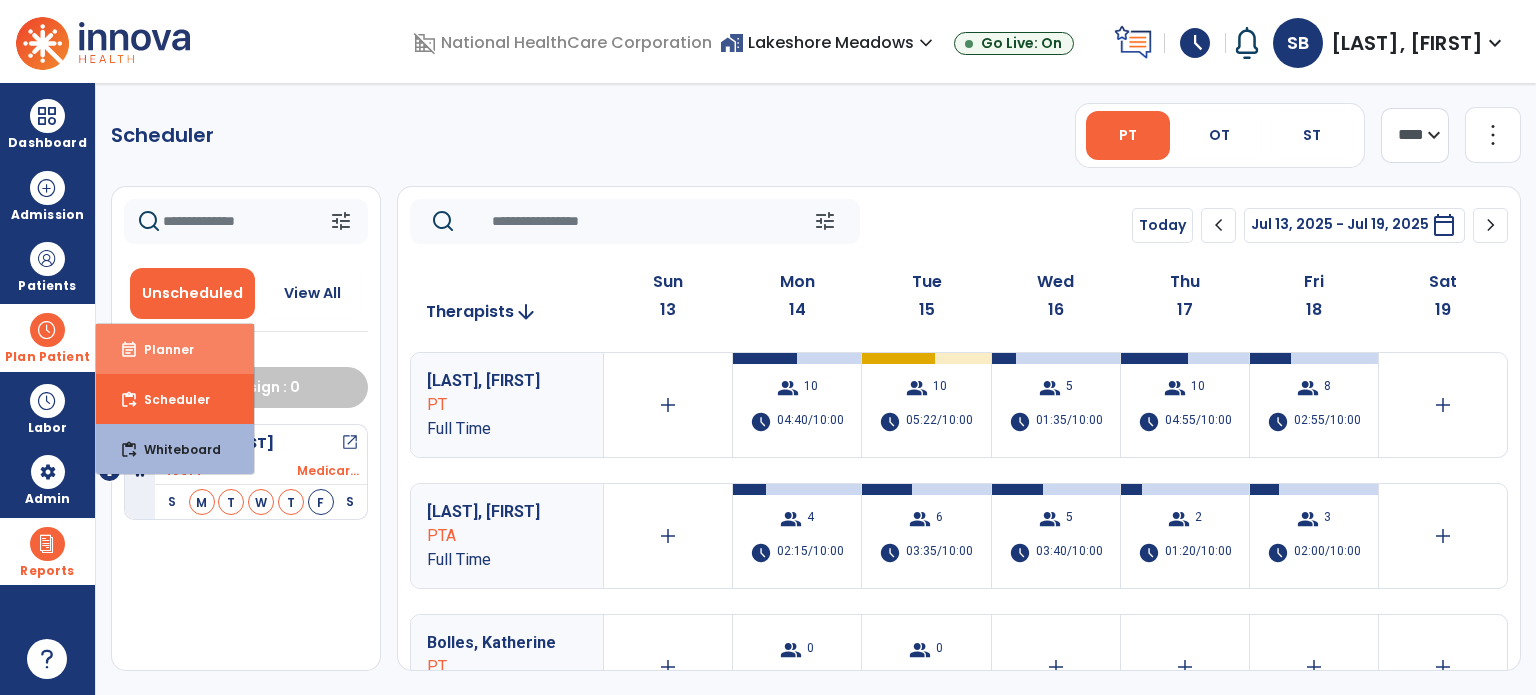 click on "Planner" at bounding box center [161, 349] 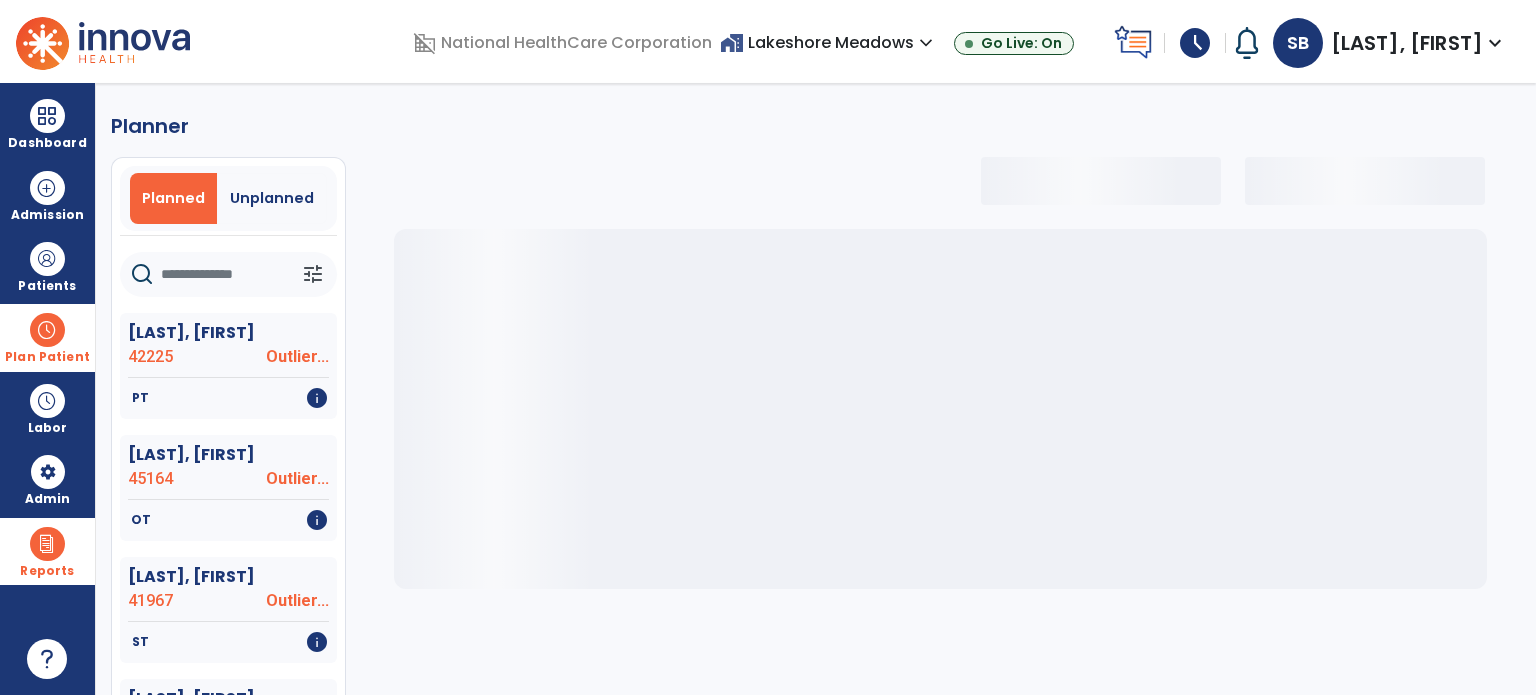 click 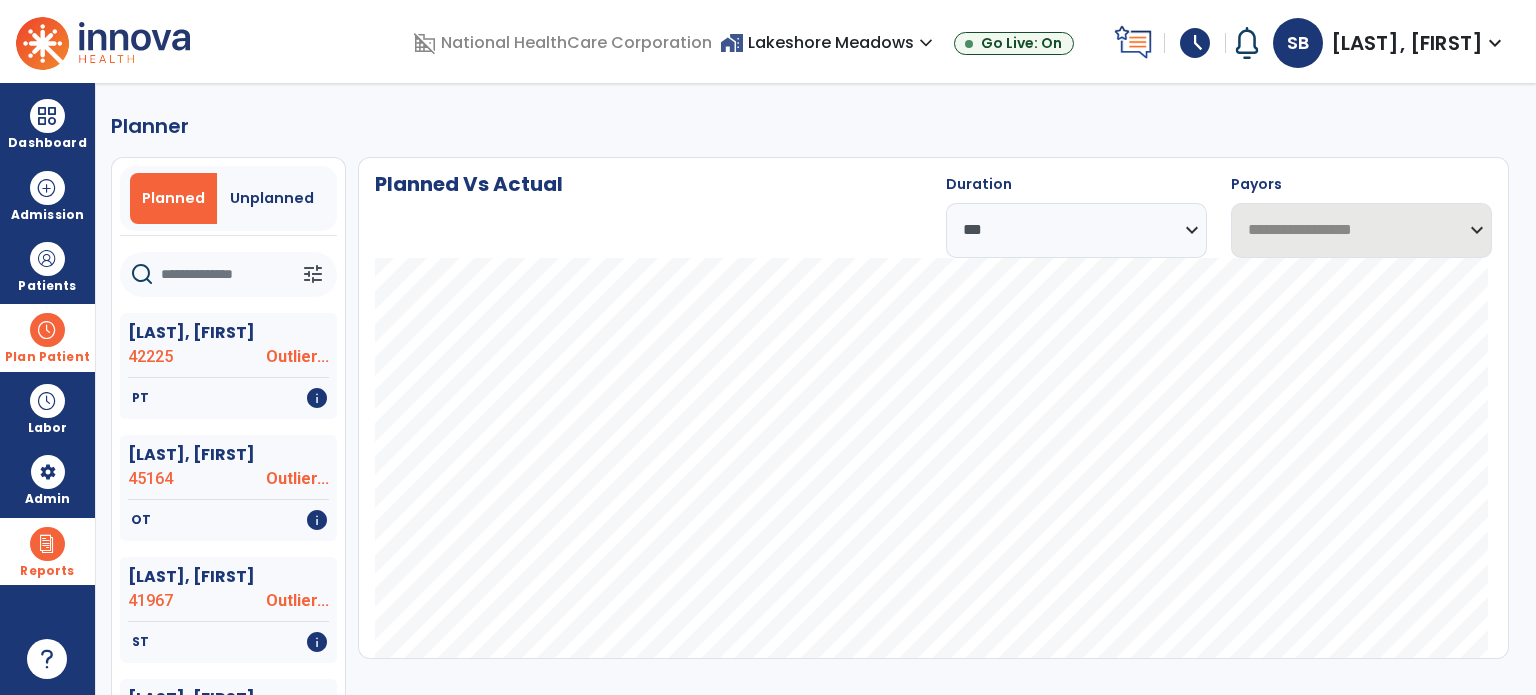 type on "*" 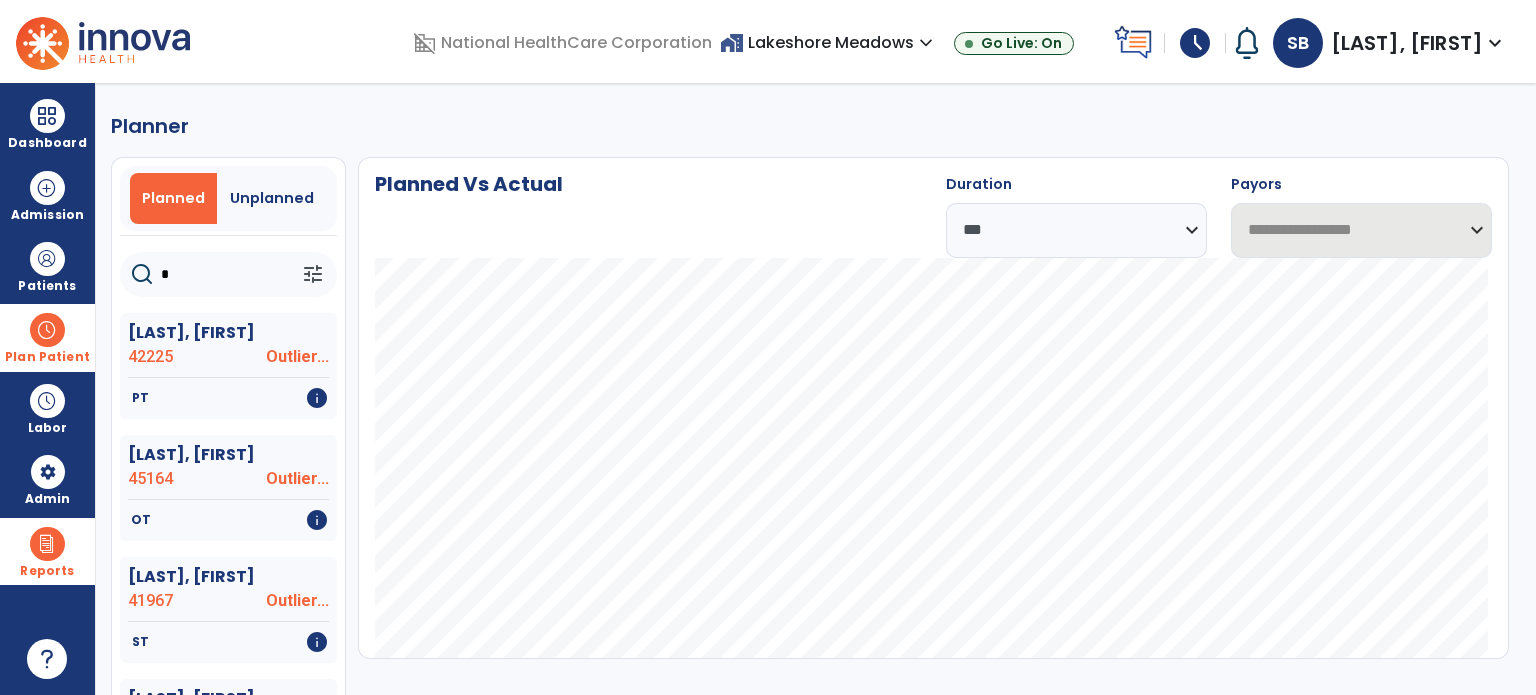 select on "***" 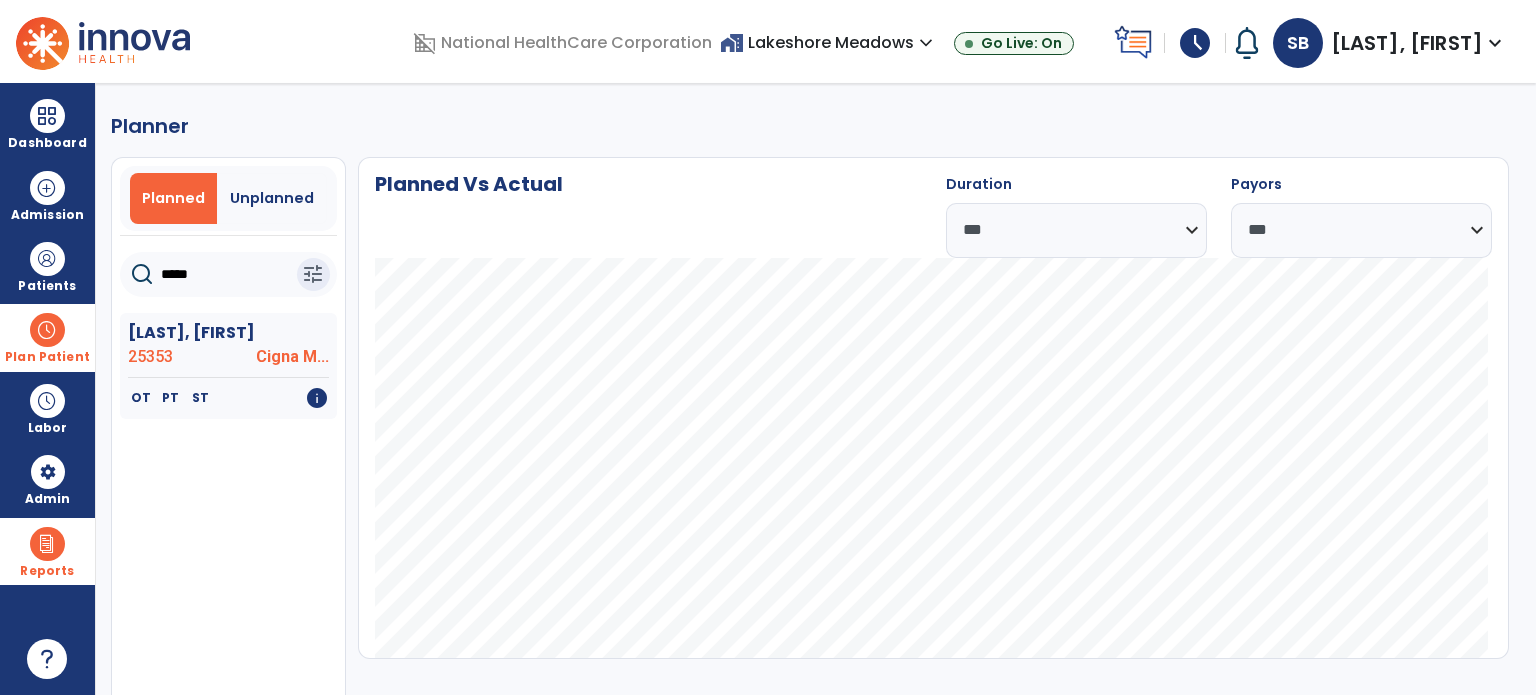 type on "*****" 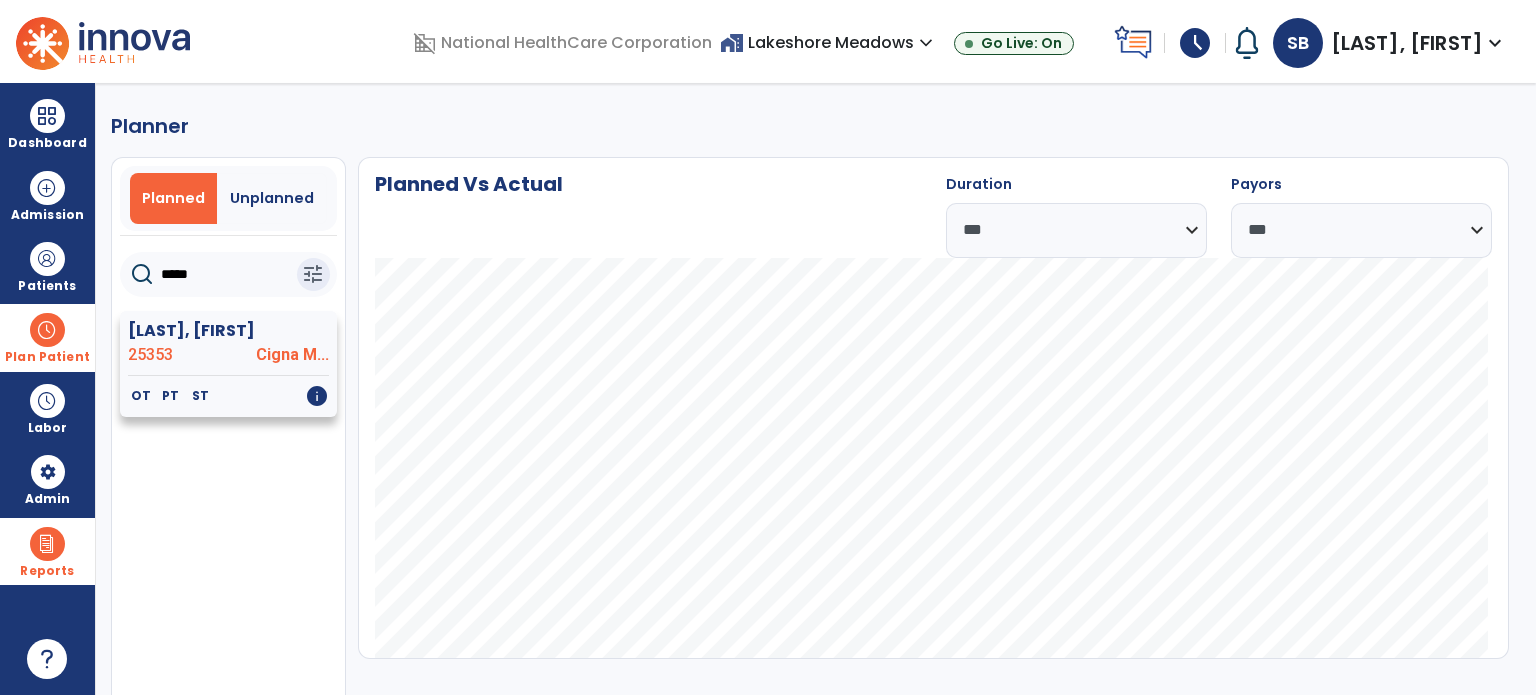 click on "OT   PT   ST   info" 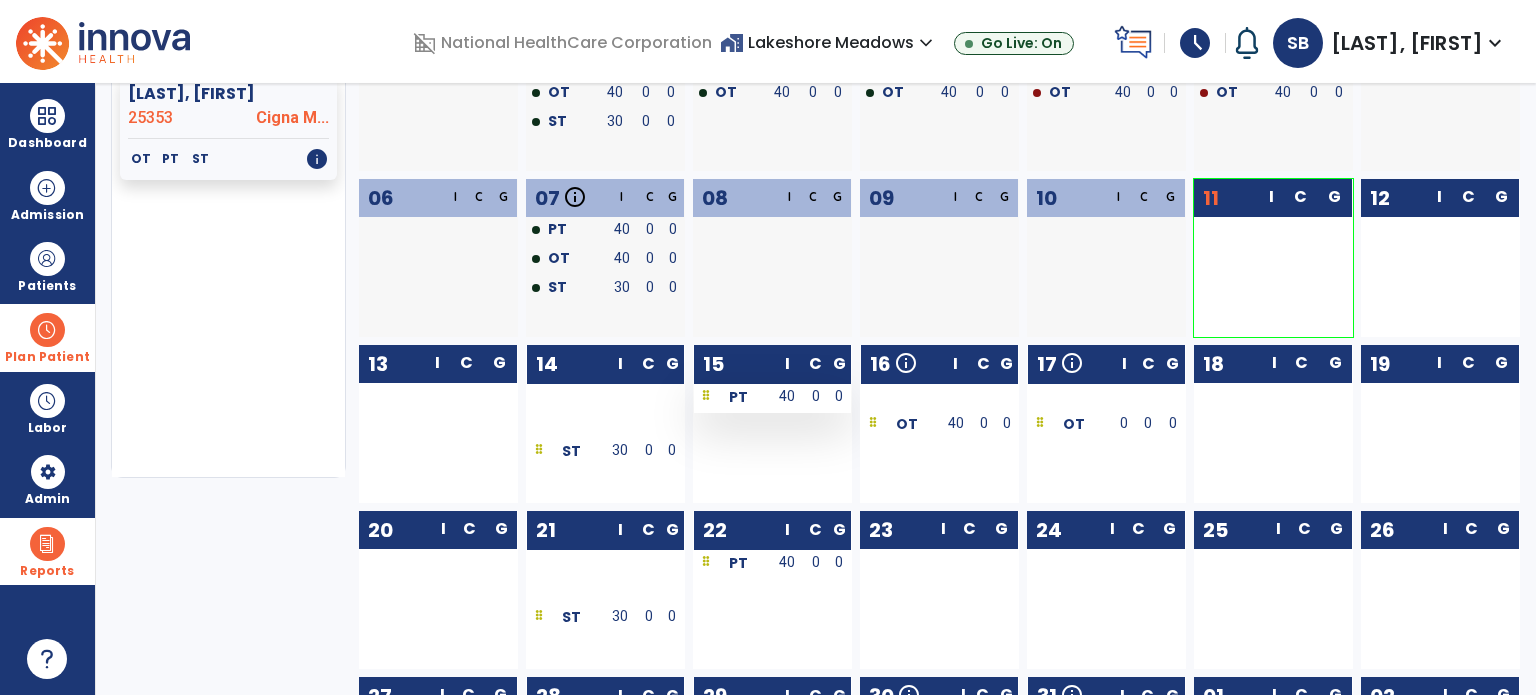 scroll, scrollTop: 247, scrollLeft: 0, axis: vertical 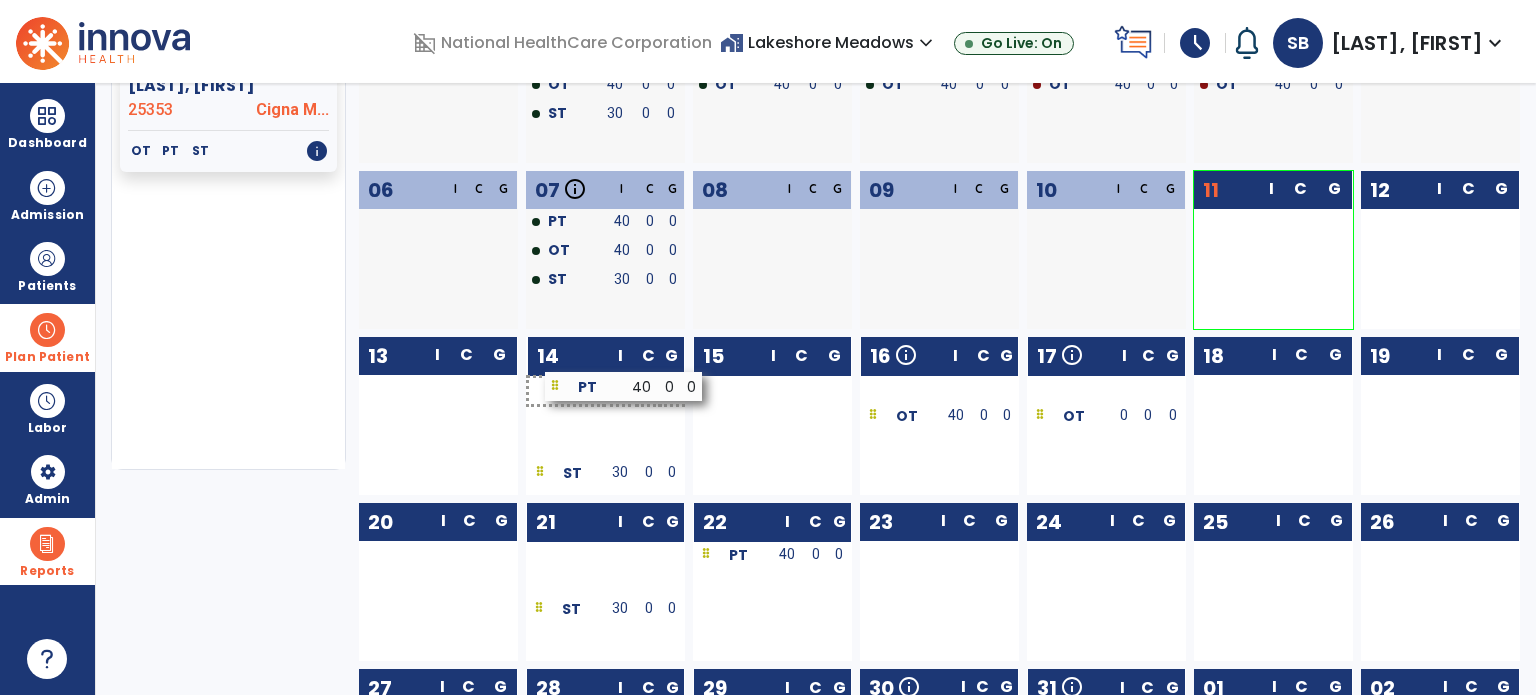 drag, startPoint x: 756, startPoint y: 399, endPoint x: 608, endPoint y: 401, distance: 148.01352 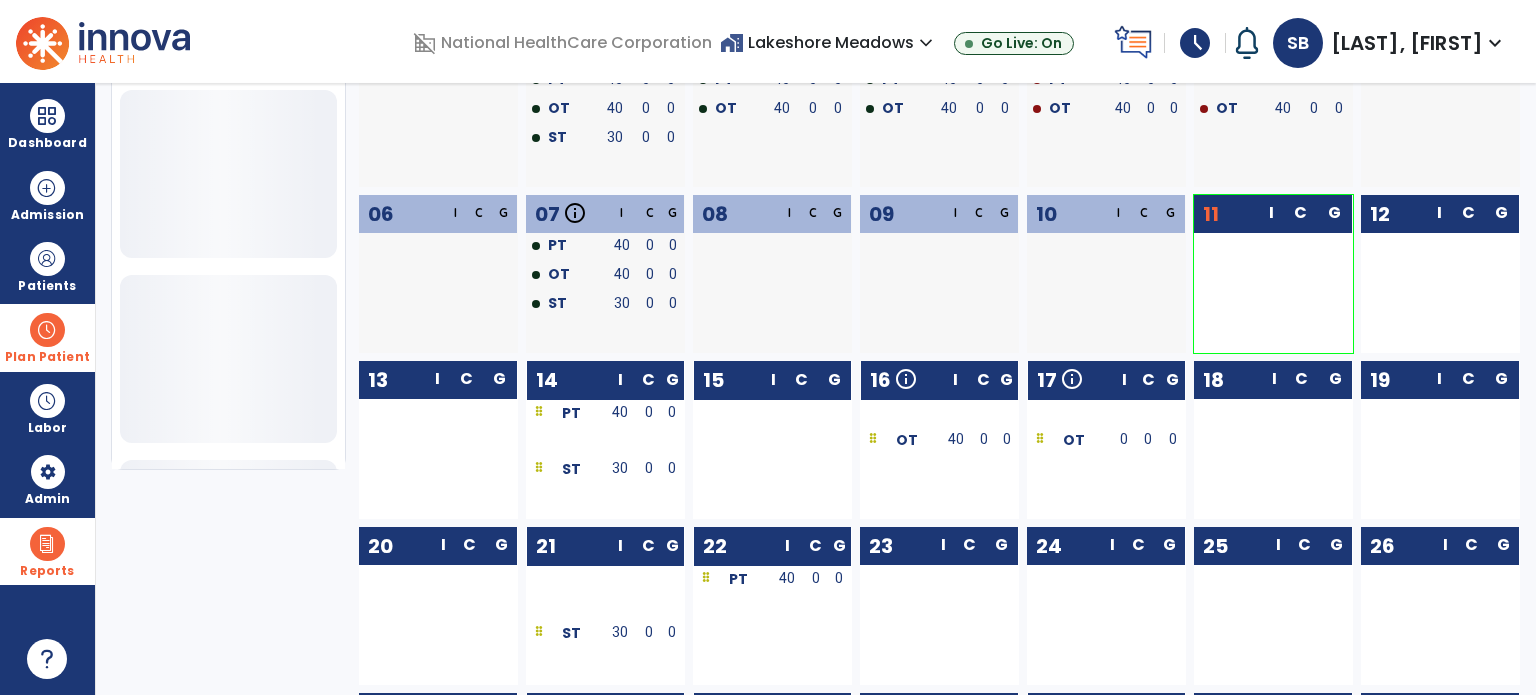 click at bounding box center (47, 330) 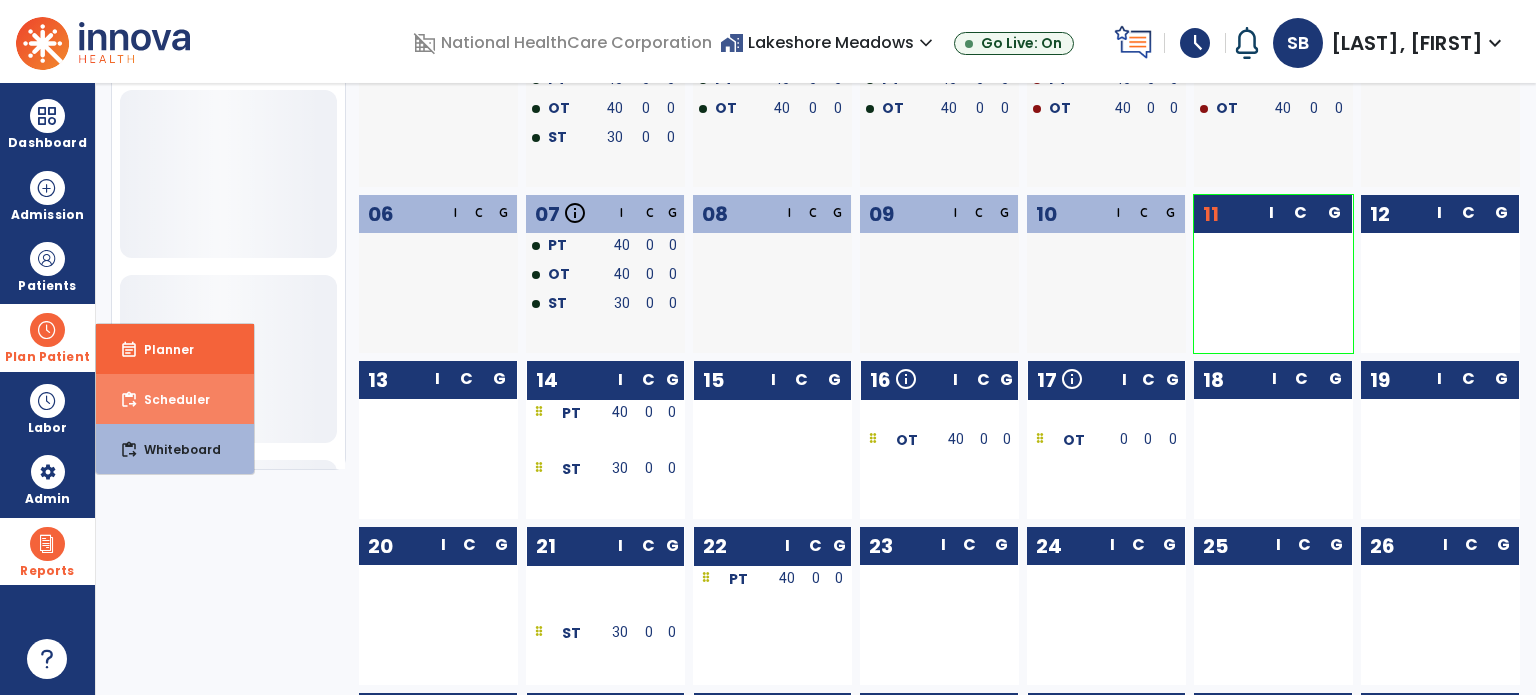 click on "Scheduler" at bounding box center (169, 399) 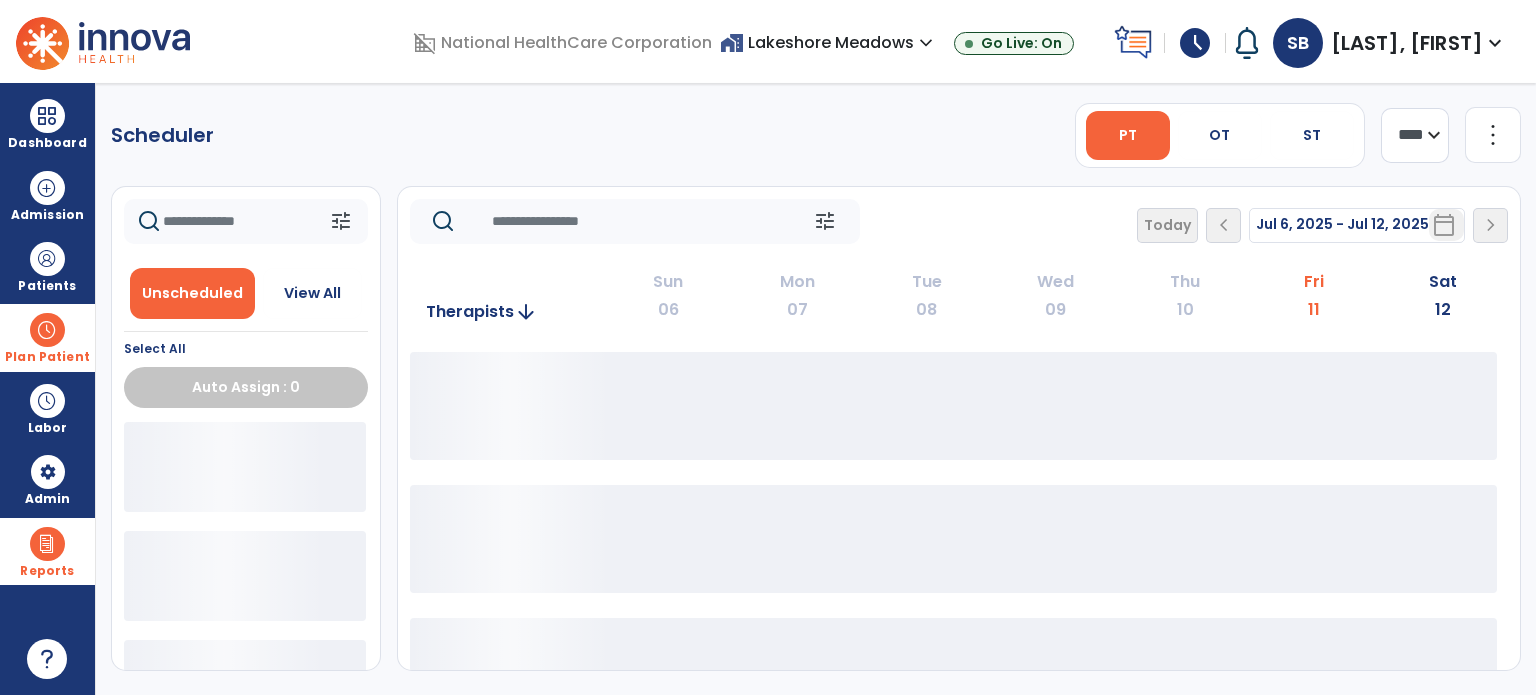 scroll, scrollTop: 0, scrollLeft: 0, axis: both 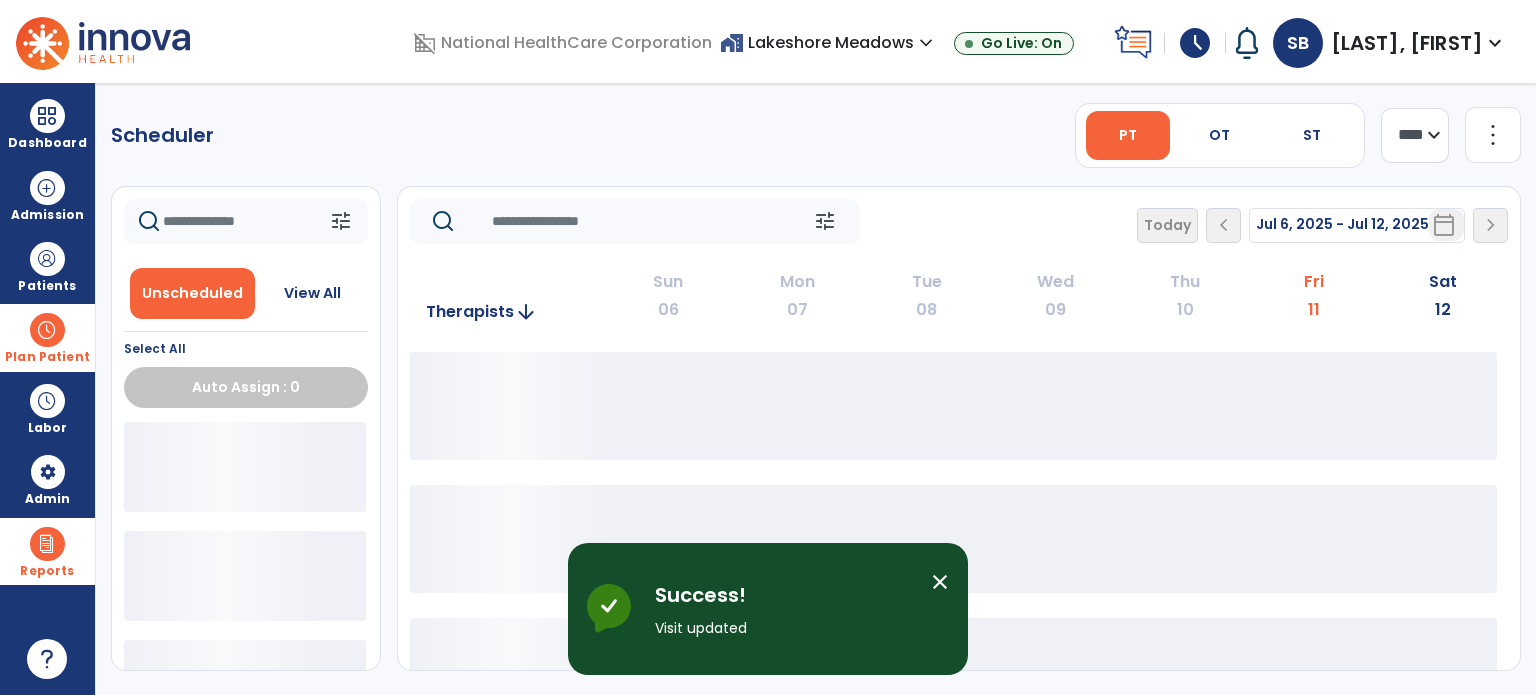 click on "tune   Today  chevron_left Jul 6, 2025 - Jul 12, 2025  *********  calendar_today  chevron_right" 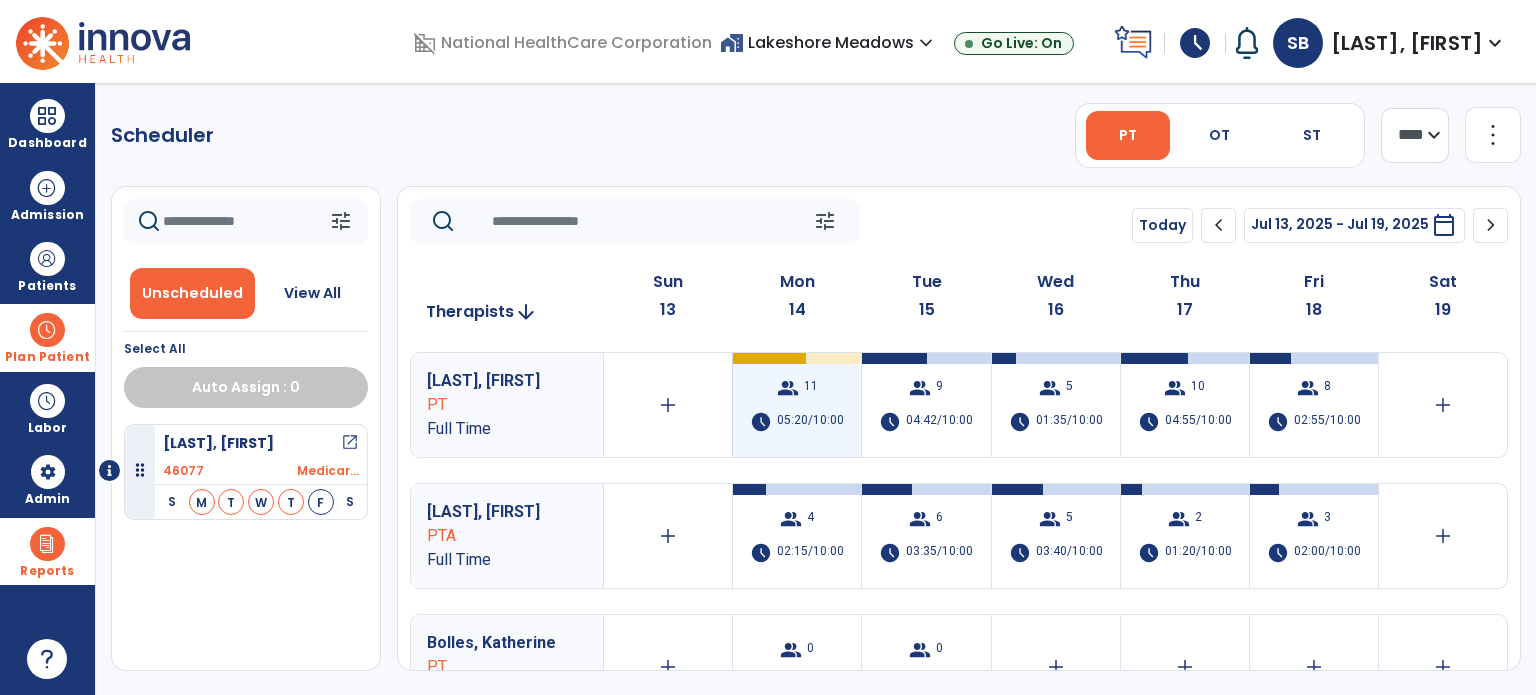 click on "group  11  schedule  05:20/10:00" at bounding box center [797, 405] 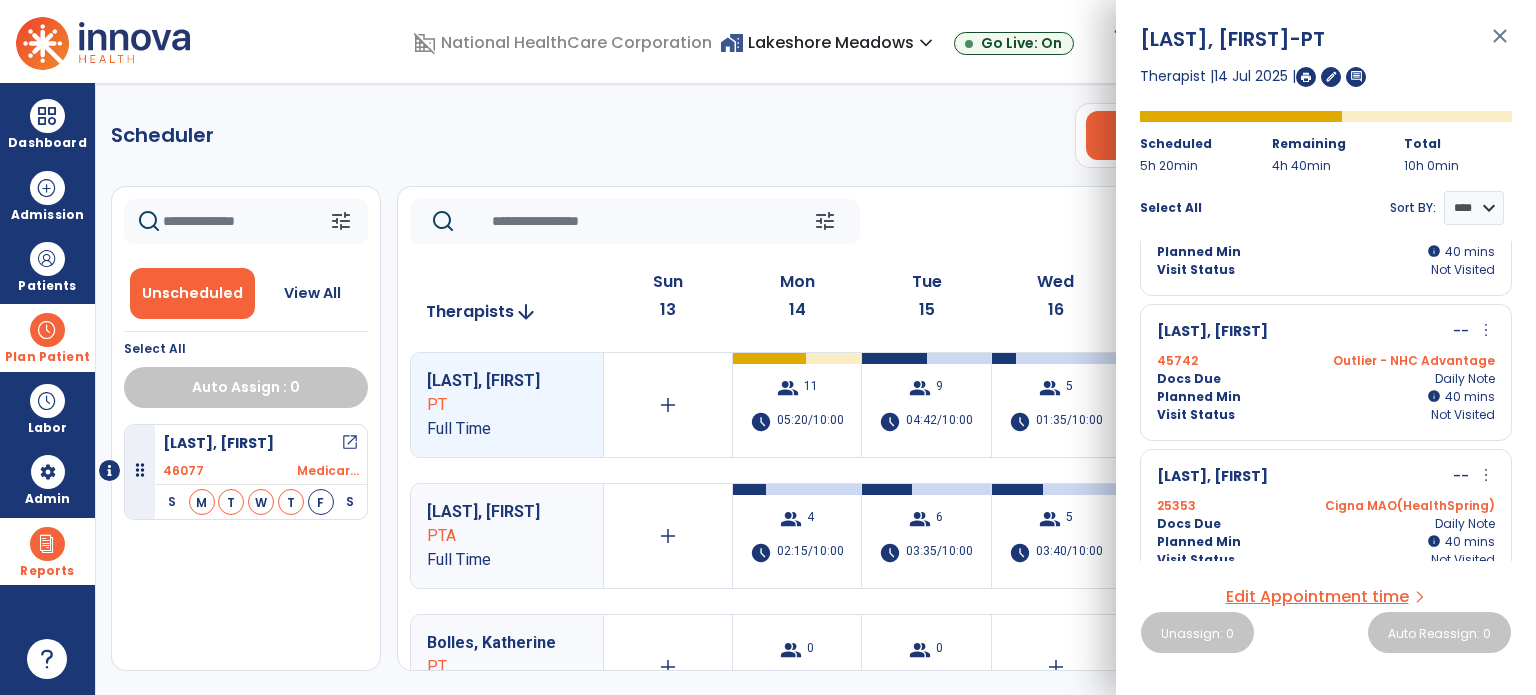 scroll, scrollTop: 813, scrollLeft: 0, axis: vertical 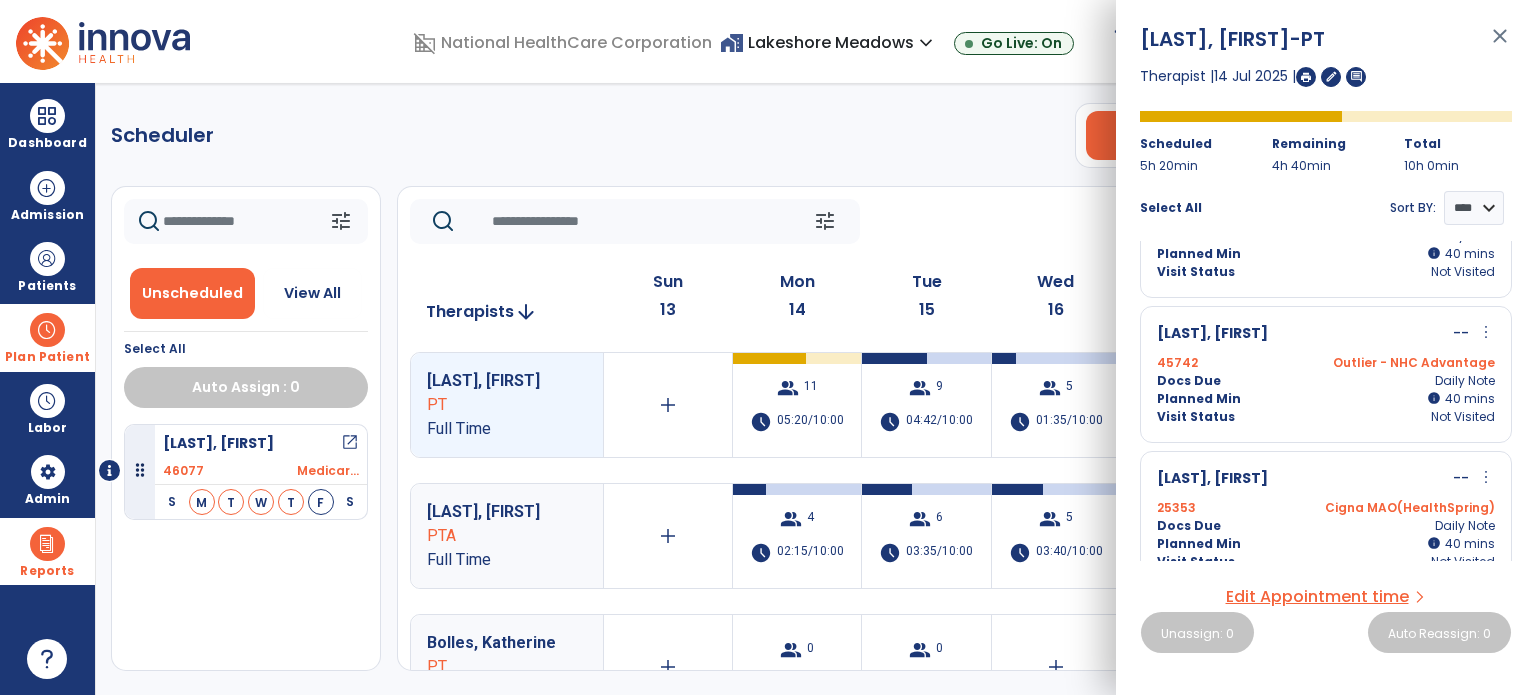 click on "[LAST], [FIRST]   --  more_vert  edit   Edit Session   alt_route   Split Minutes  25353 Cigna MAO(HealthSpring)  Docs Due Daily Note   Planned Min  info   40 I 40 mins  Visit Status  Not Visited" at bounding box center [1326, 519] 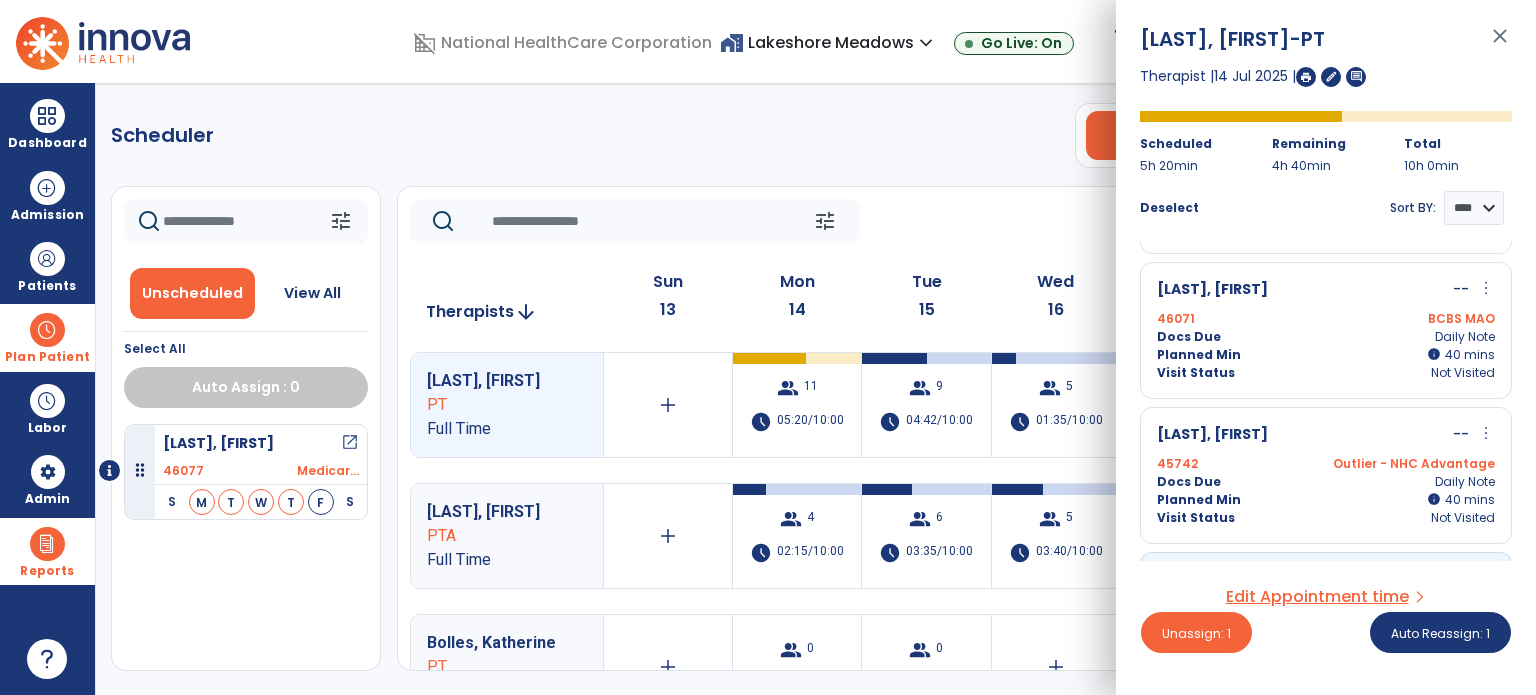 scroll, scrollTop: 679, scrollLeft: 0, axis: vertical 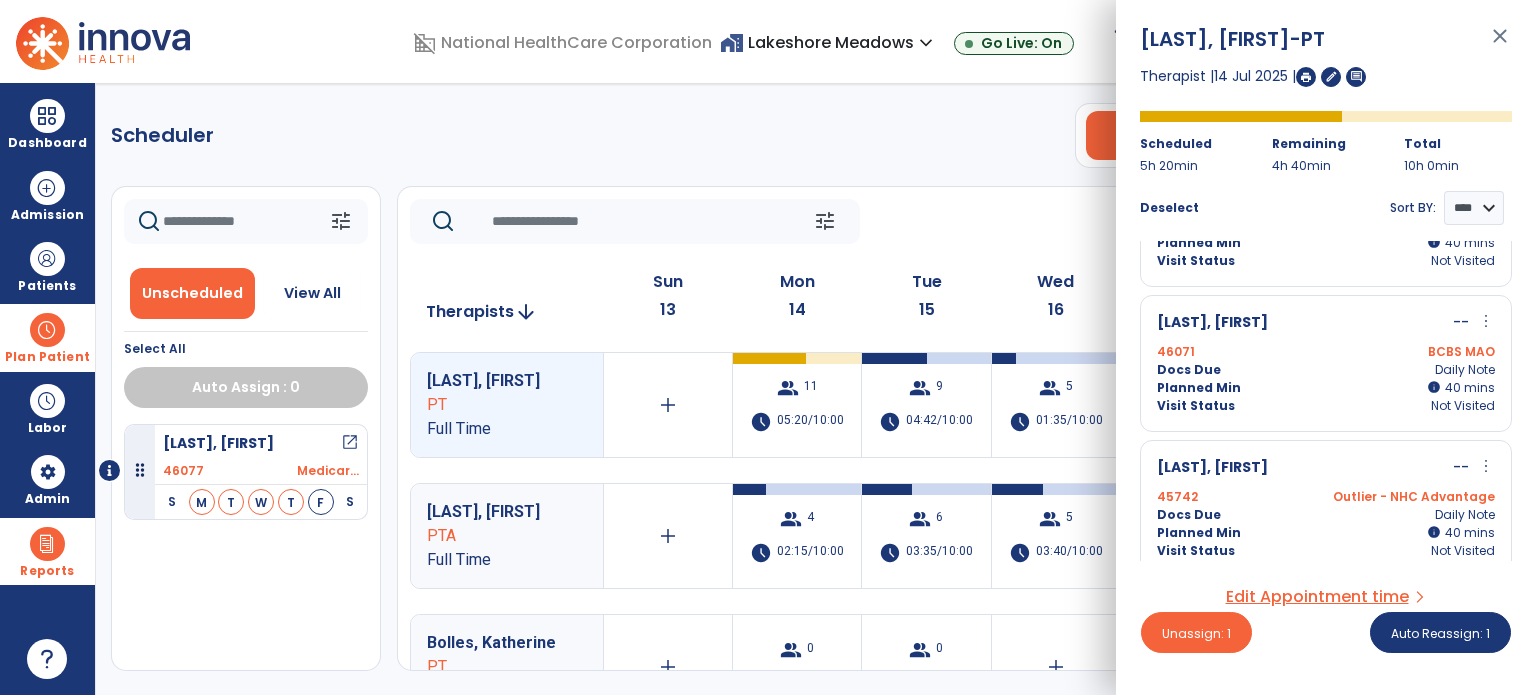 click on "45742 Outlier - NHC Advantage" at bounding box center (1326, 497) 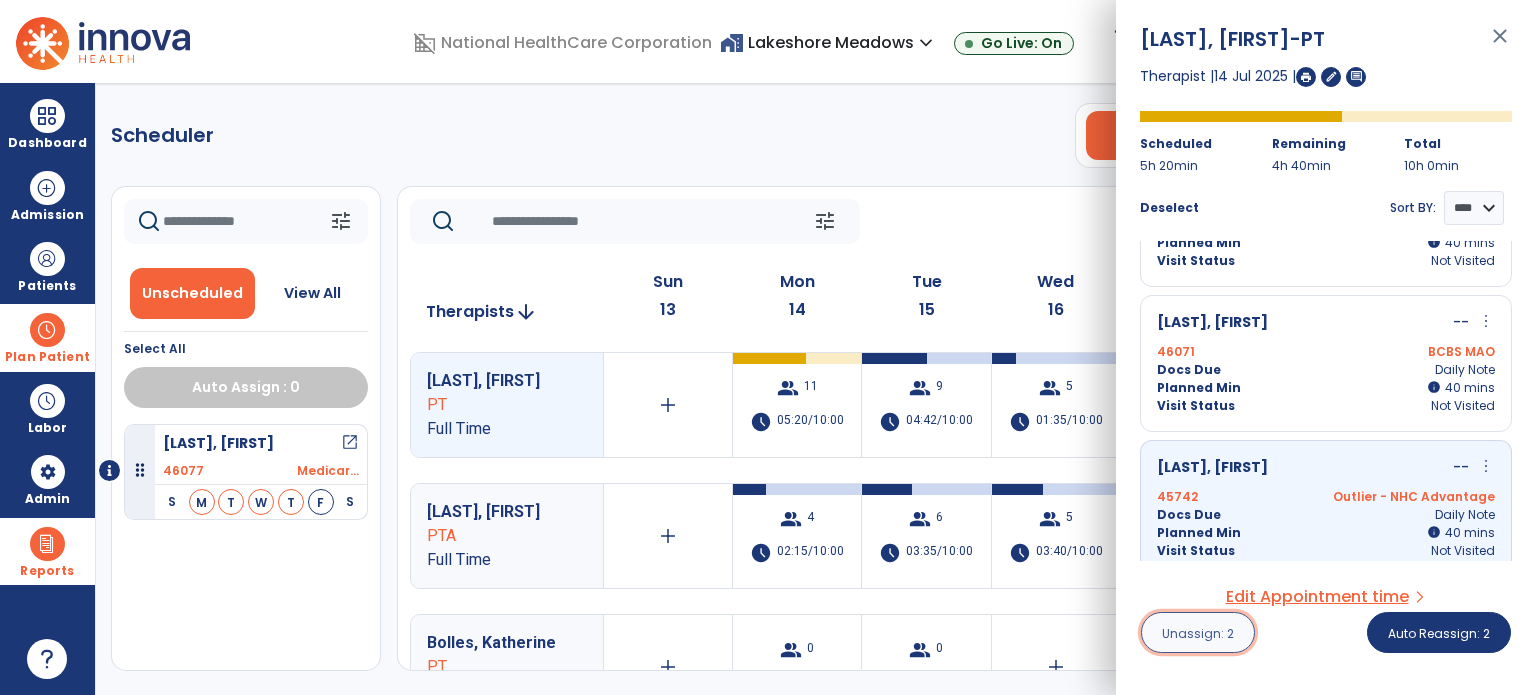 click on "Unassign: 2" at bounding box center (1198, 633) 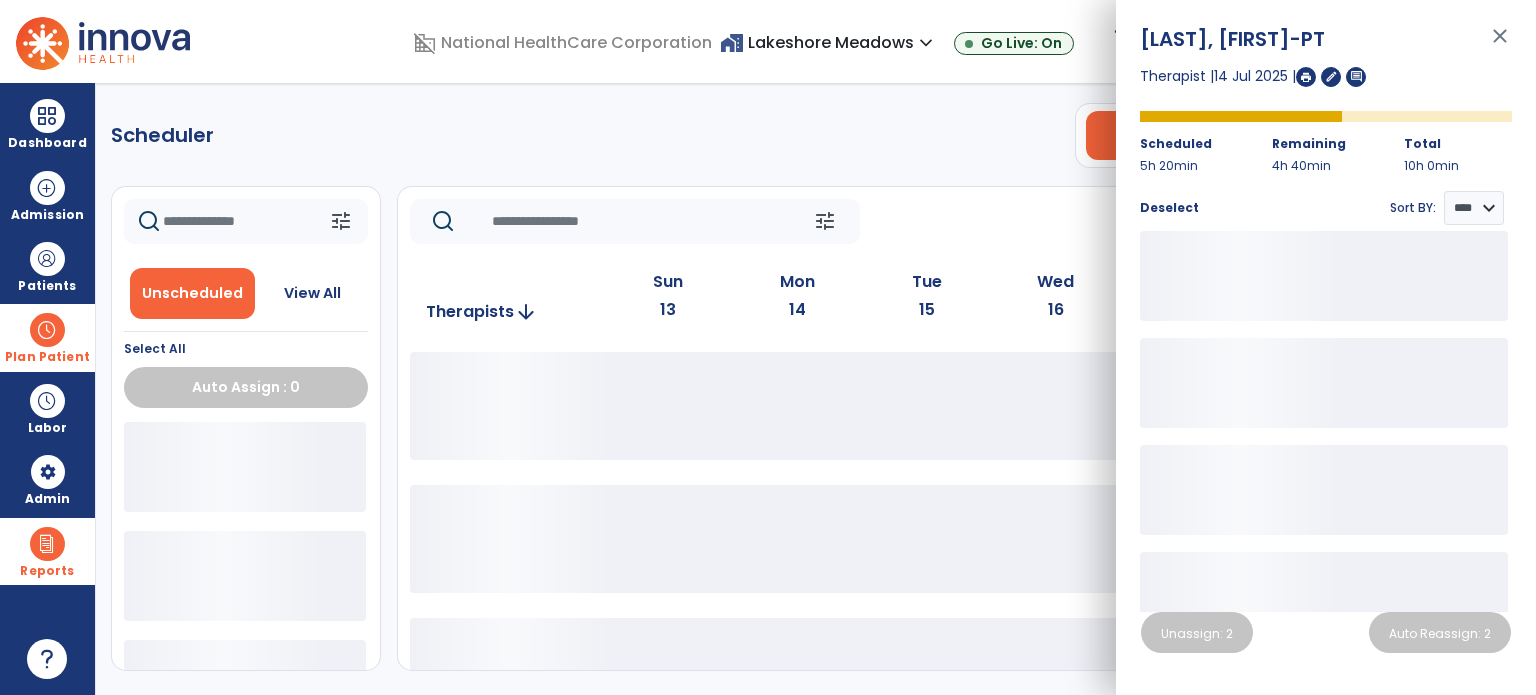 click on "Scheduler   PT   OT   ST  **** *** more_vert  Manage Labor   View All Therapists   Print" 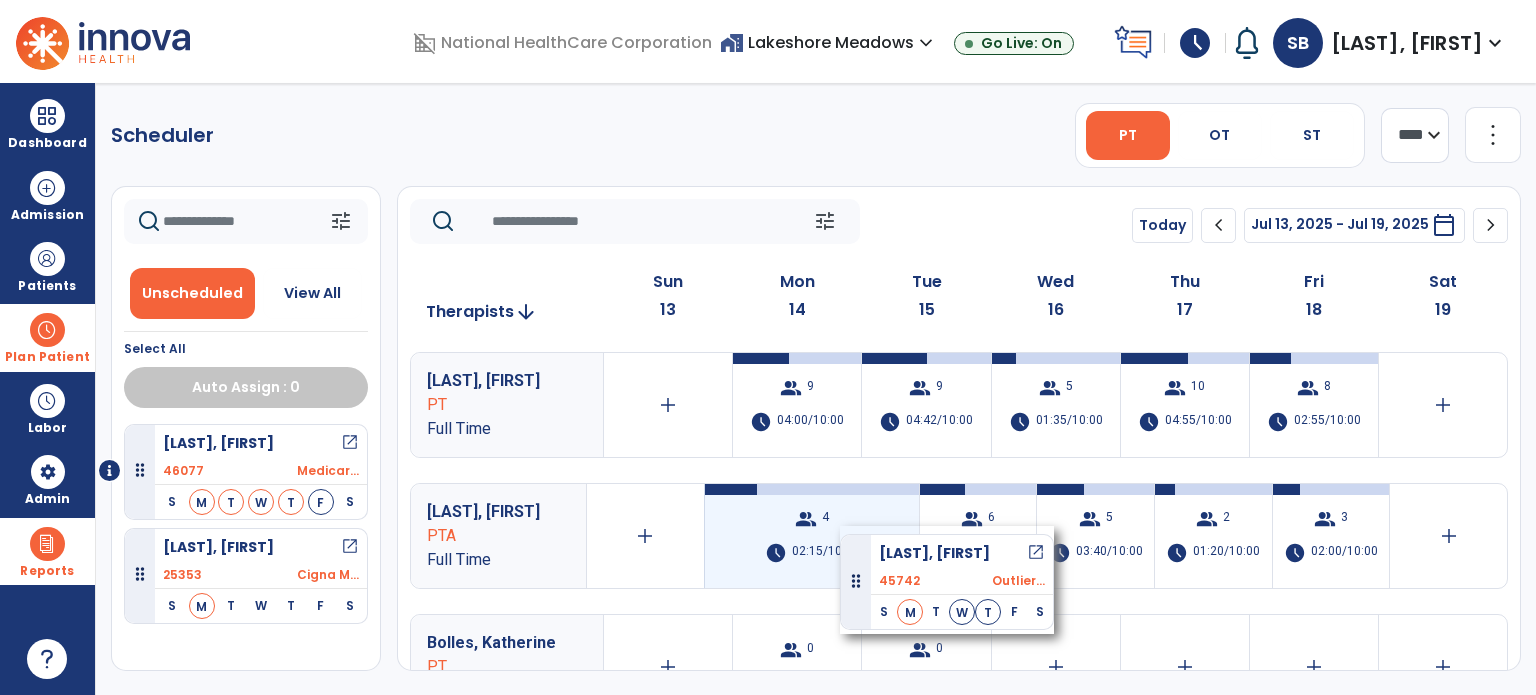 drag, startPoint x: 208, startPoint y: 551, endPoint x: 852, endPoint y: 527, distance: 644.447 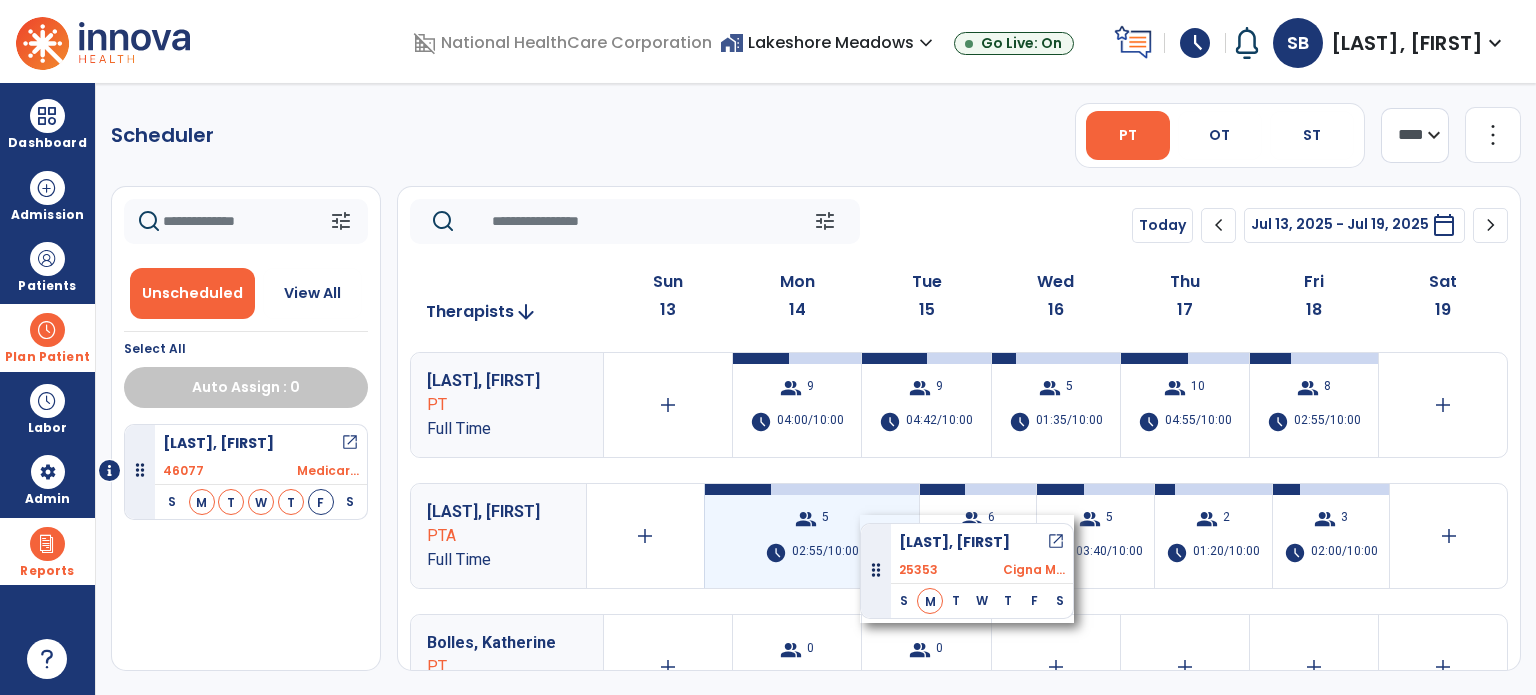 drag, startPoint x: 214, startPoint y: 551, endPoint x: 860, endPoint y: 515, distance: 647.0023 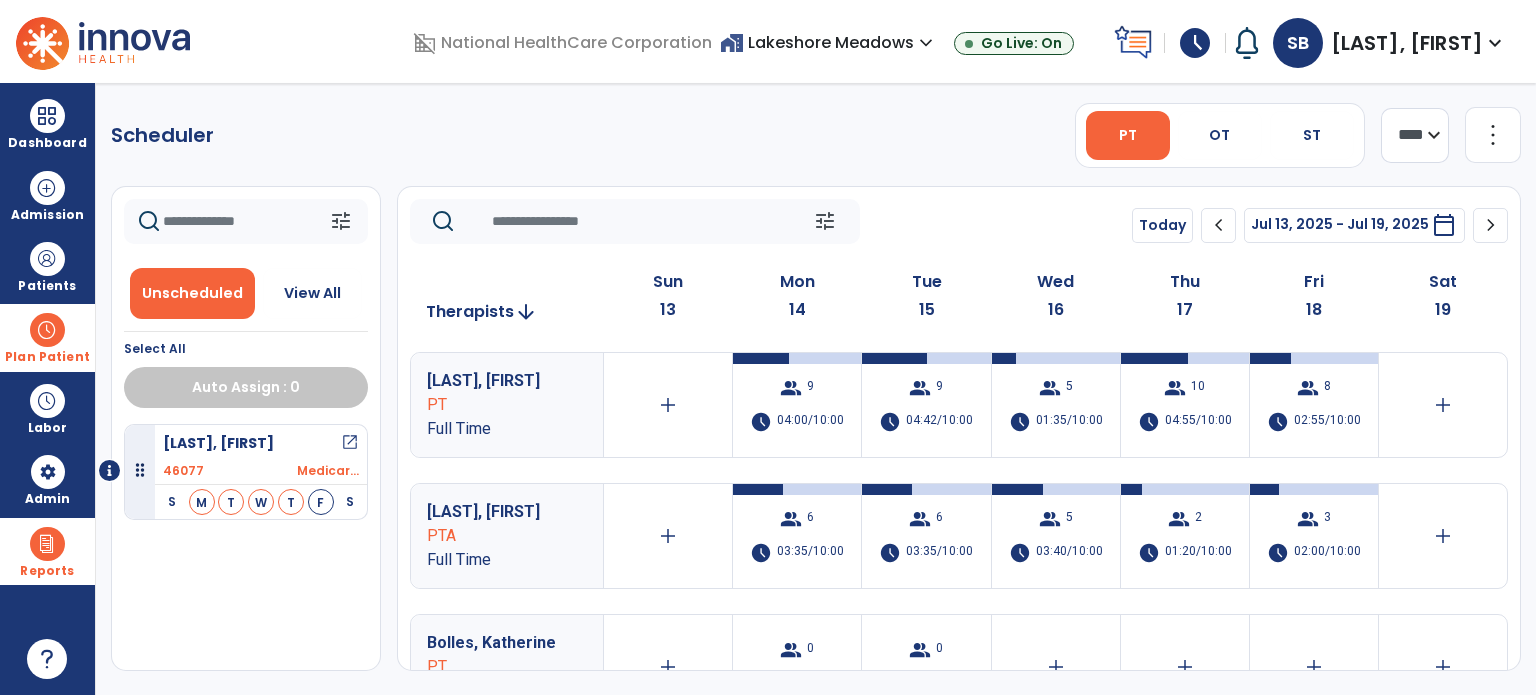 click on "Scheduler   PT   OT   ST  **** *** more_vert  Manage Labor   View All Therapists   Print   tune   Unscheduled   View All  Select All  Auto Assign : 0   [LAST], [FIRST]  open_in_new  46077 Medicar...  S M T W T F S  tune   Today  chevron_left Jul 13, 2025 - Jul 19, 2025  *********  calendar_today  chevron_right   Therapists  arrow_downward Sun  13  Mon  14  Tue  15  Wed  16  Thu  17  Fri  18  Sat  19  Flanagan, Kristie PT Full Time  add   group  9  schedule  04:00/10:00   group  9  schedule  04:42/10:00   group  5  schedule  01:35/10:00   group  10  schedule  04:55/10:00   group  8  schedule  02:55/10:00   add  Phillips, Toni PTA Full Time  add   group  6  schedule  03:35/10:00   group  6  schedule  03:35/10:00   group  5  schedule  03:40/10:00   group  2  schedule  01:20/10:00   group  3  schedule  02:00/10:00   add  Bolles, Katherine PT PRN  add   group  0  schedule  0:00/08:00  group  0  schedule  0:00/08:00  add   add   add   add  Parkinson, Christina PT Full Time  group  0  schedule  0:00/08:00  group" at bounding box center [816, 389] 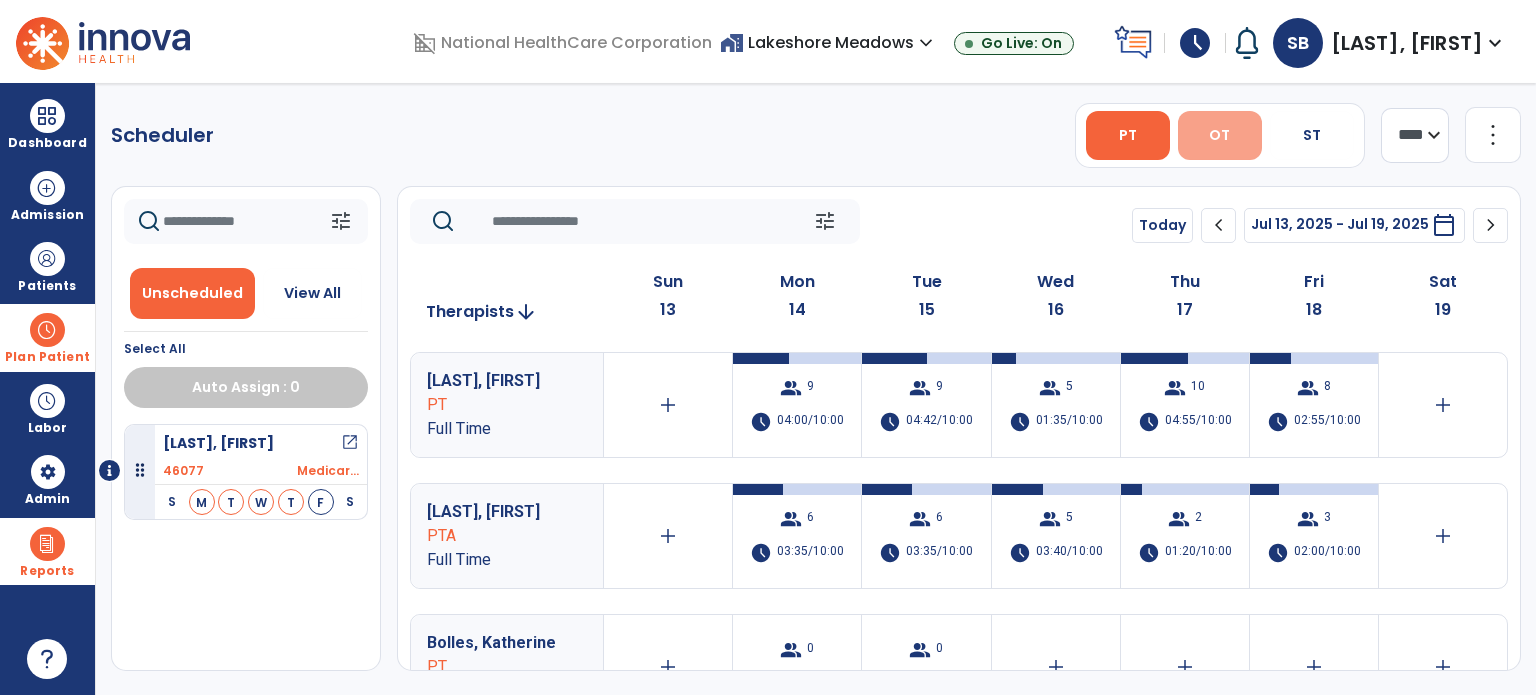 click on "OT" at bounding box center (1219, 135) 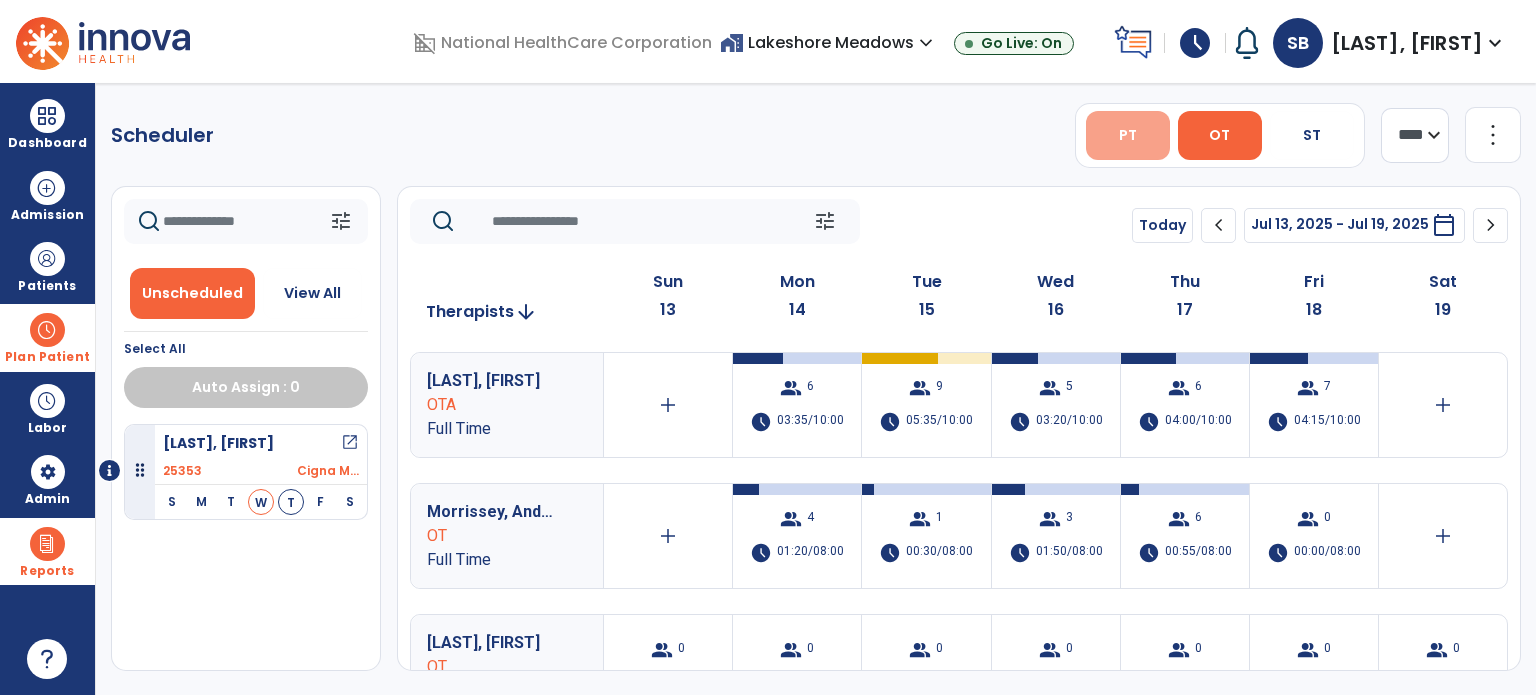 click on "PT" at bounding box center (1128, 135) 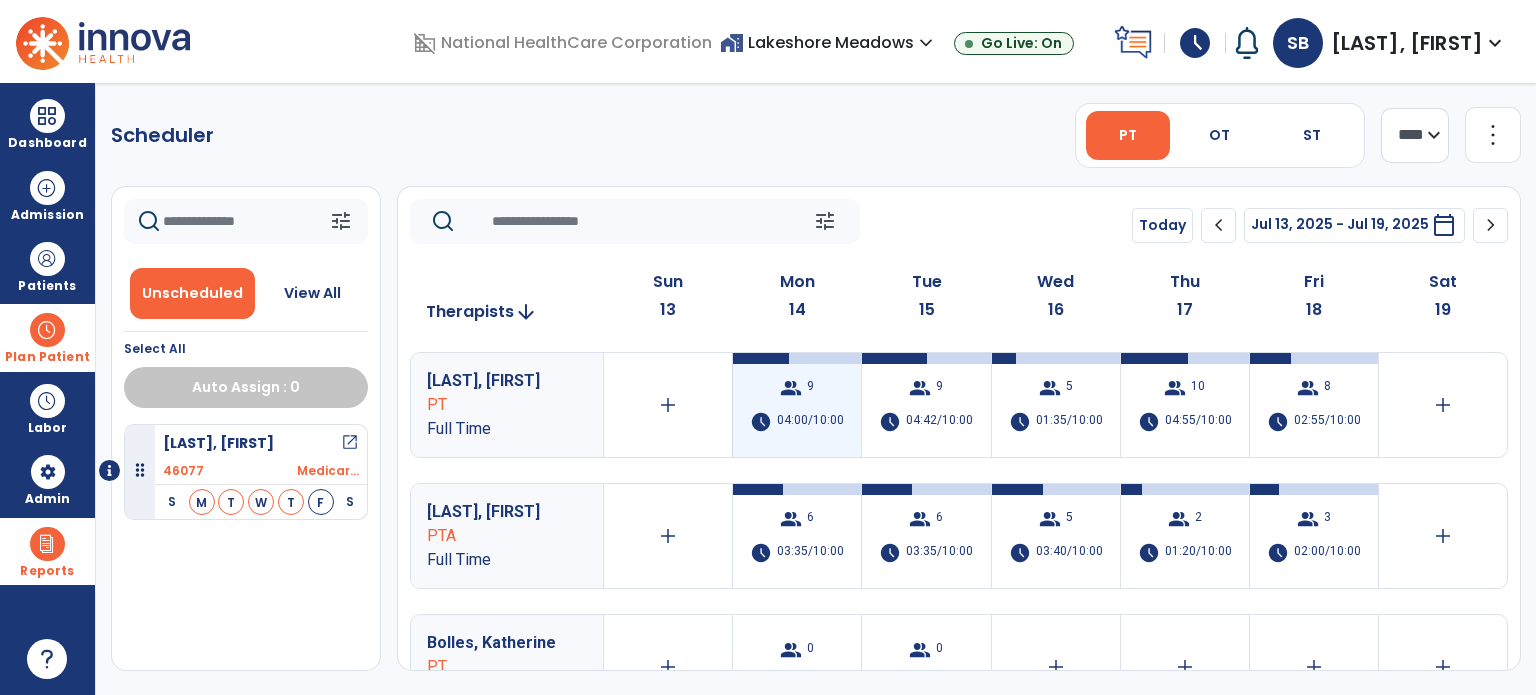 click on "group  9  schedule  04:00/10:00" at bounding box center [797, 405] 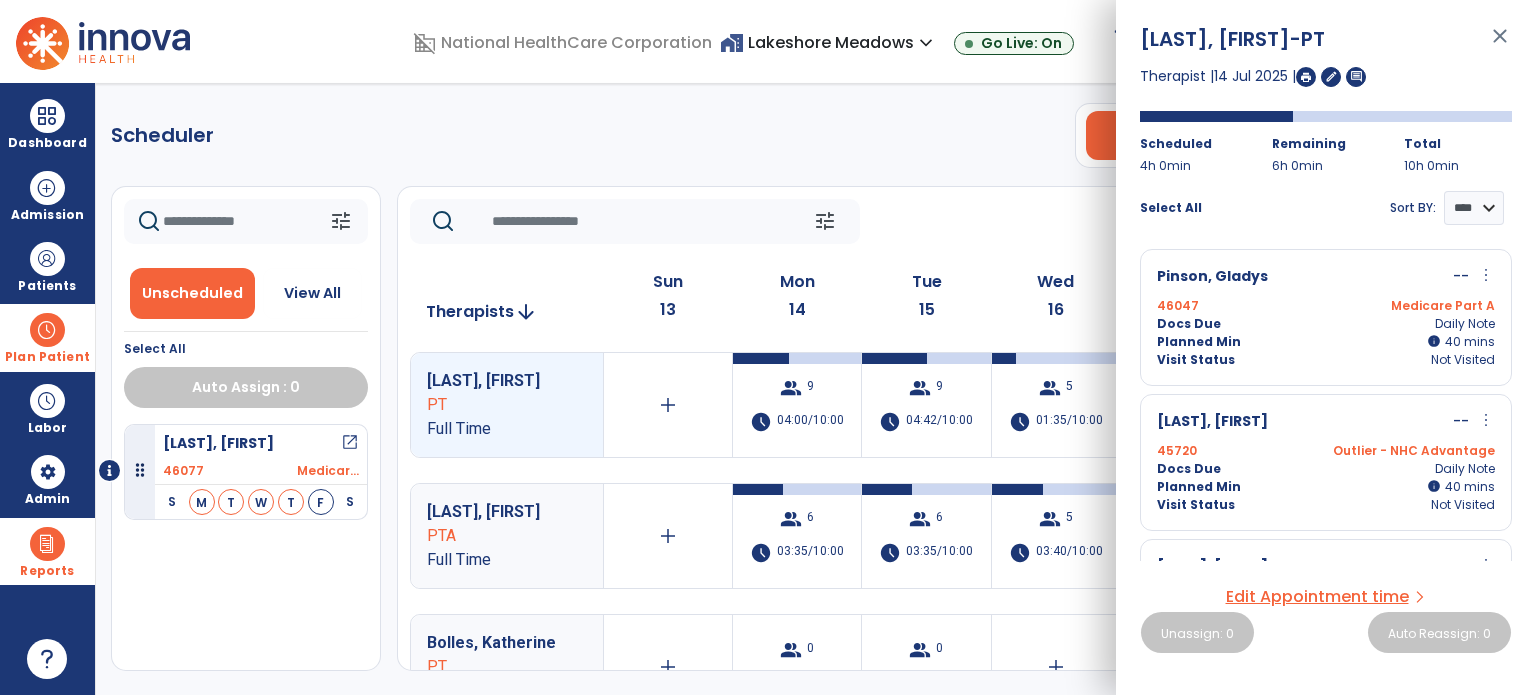 click on "Scheduler   PT   OT   ST  **** *** more_vert  Manage Labor   View All Therapists   Print" 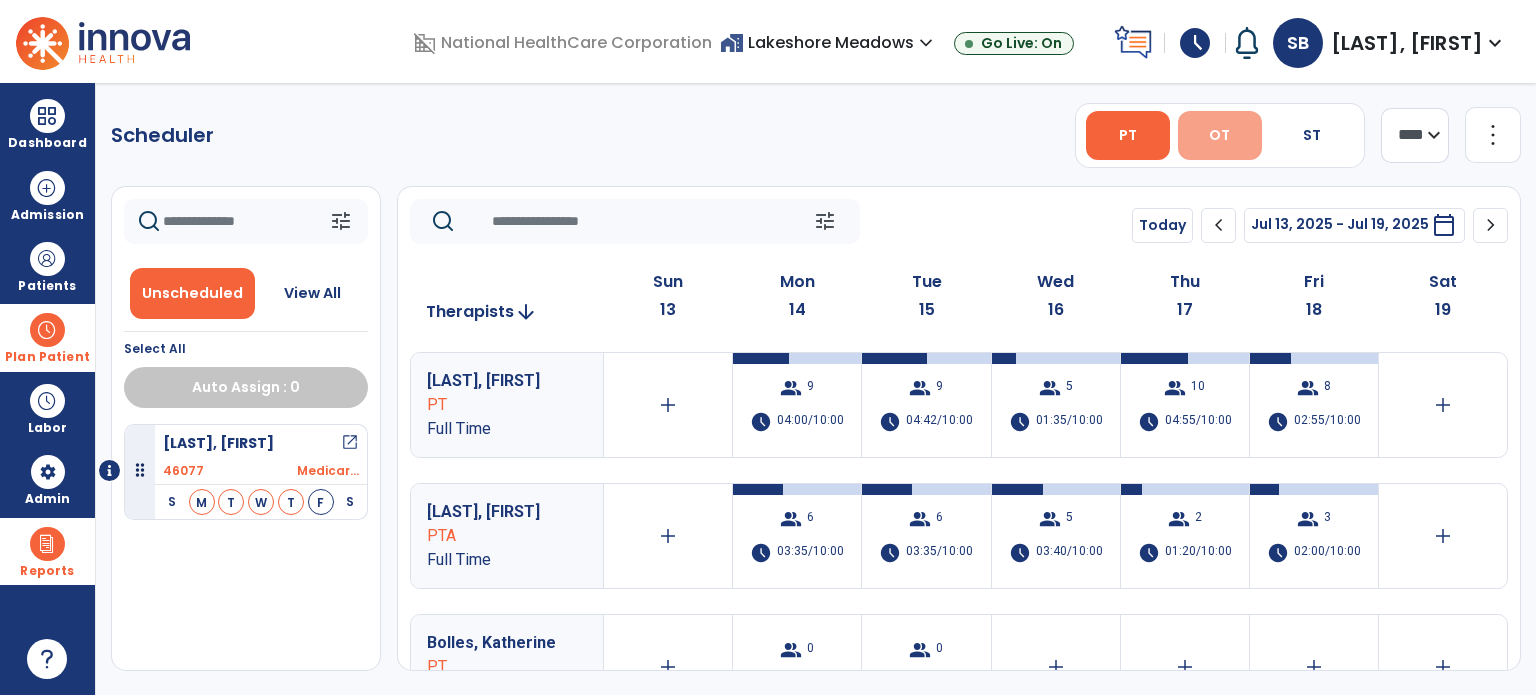 click on "OT" at bounding box center (1220, 135) 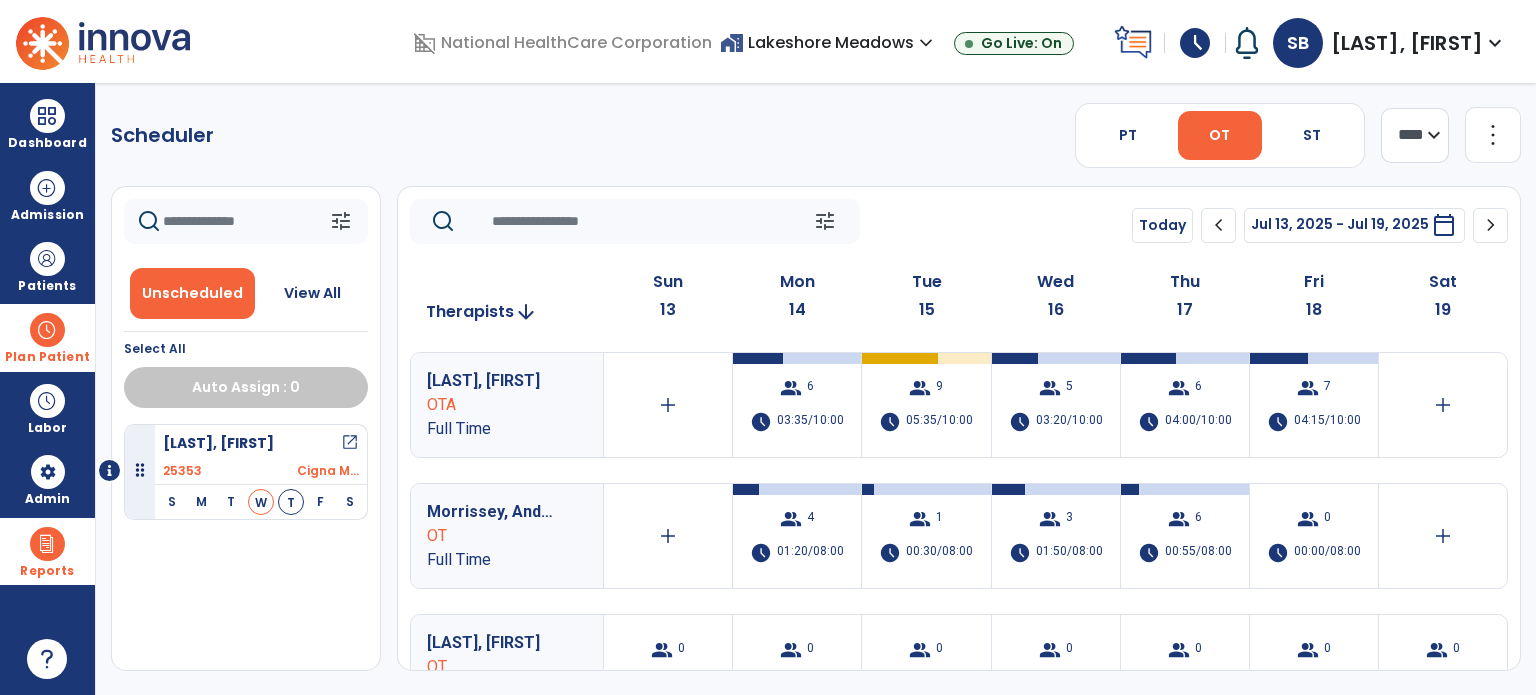 click on "chevron_right" 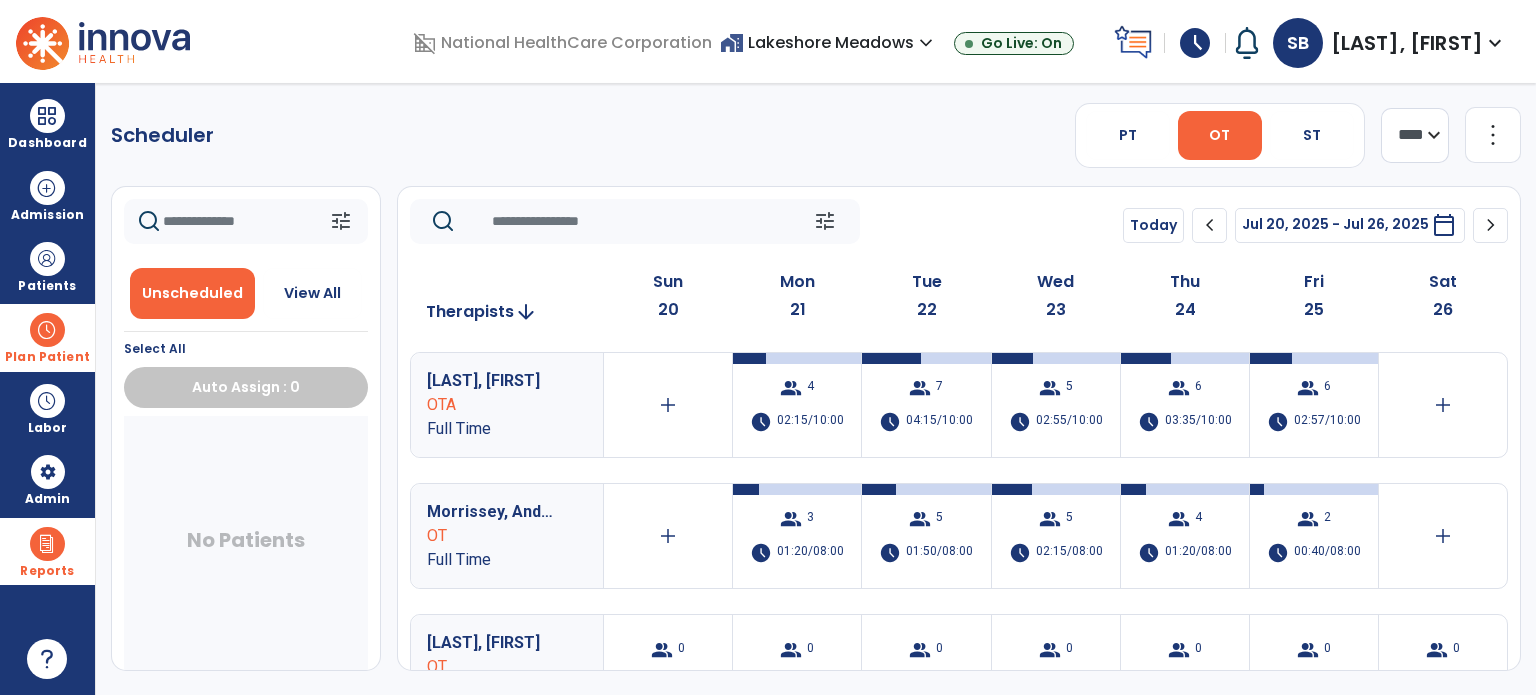 click on "chevron_right" 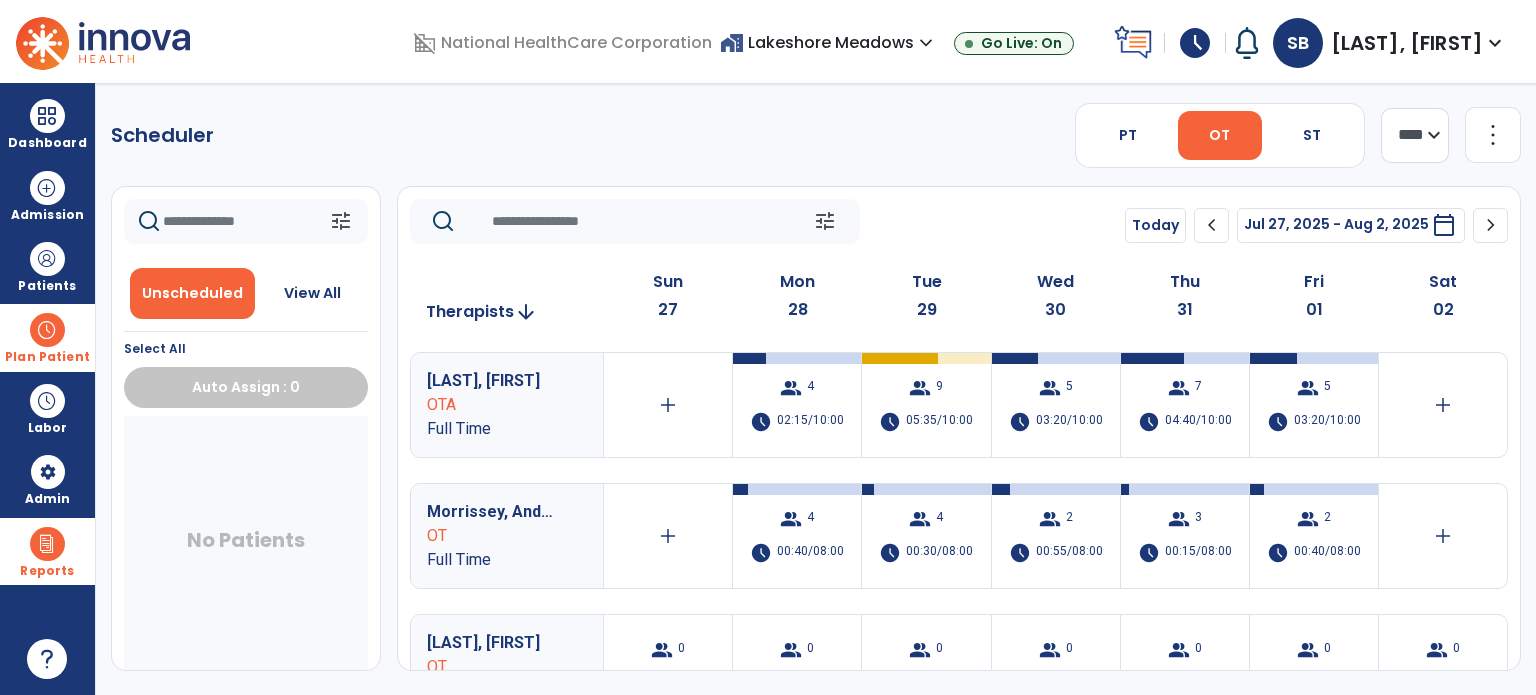 click on "chevron_left" 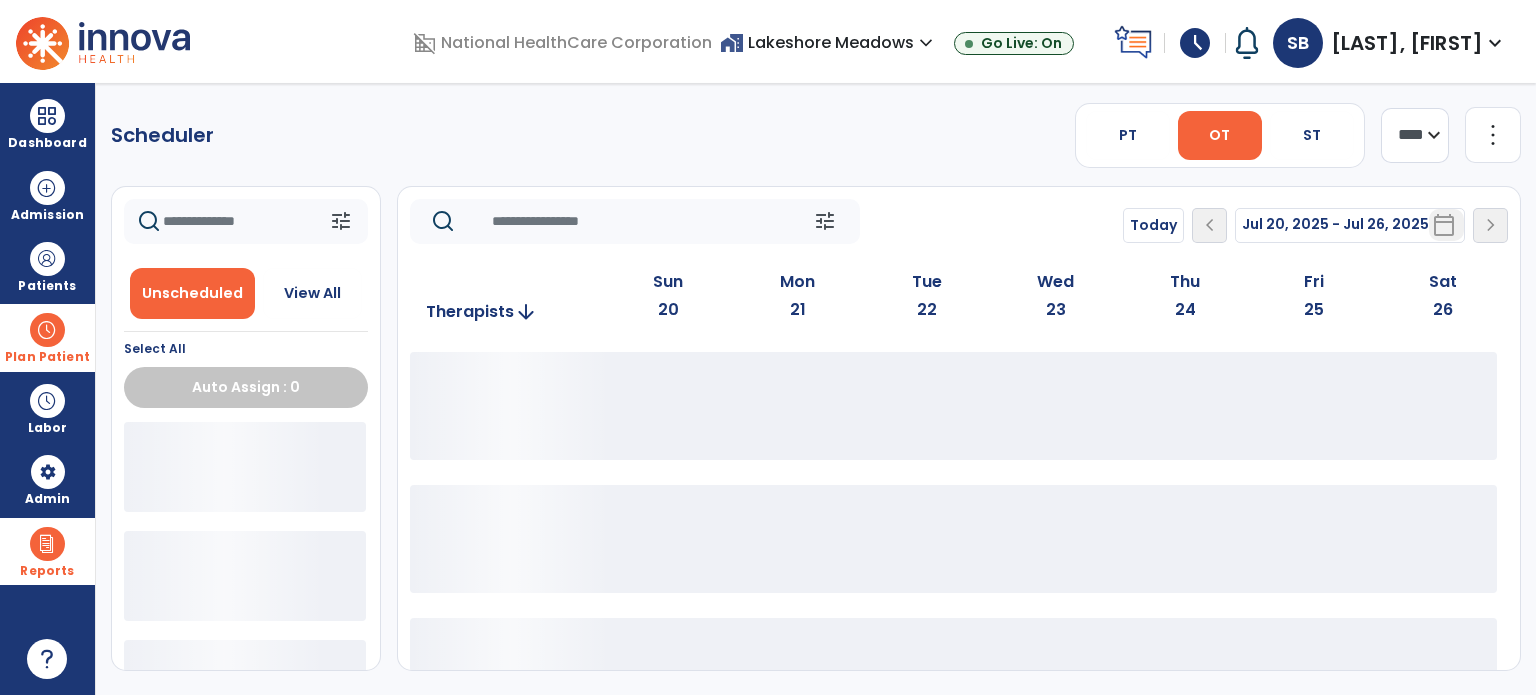 click on "Today  chevron_left Jul 20, 2025 - Jul 26, 2025  *********  calendar_today  chevron_right" 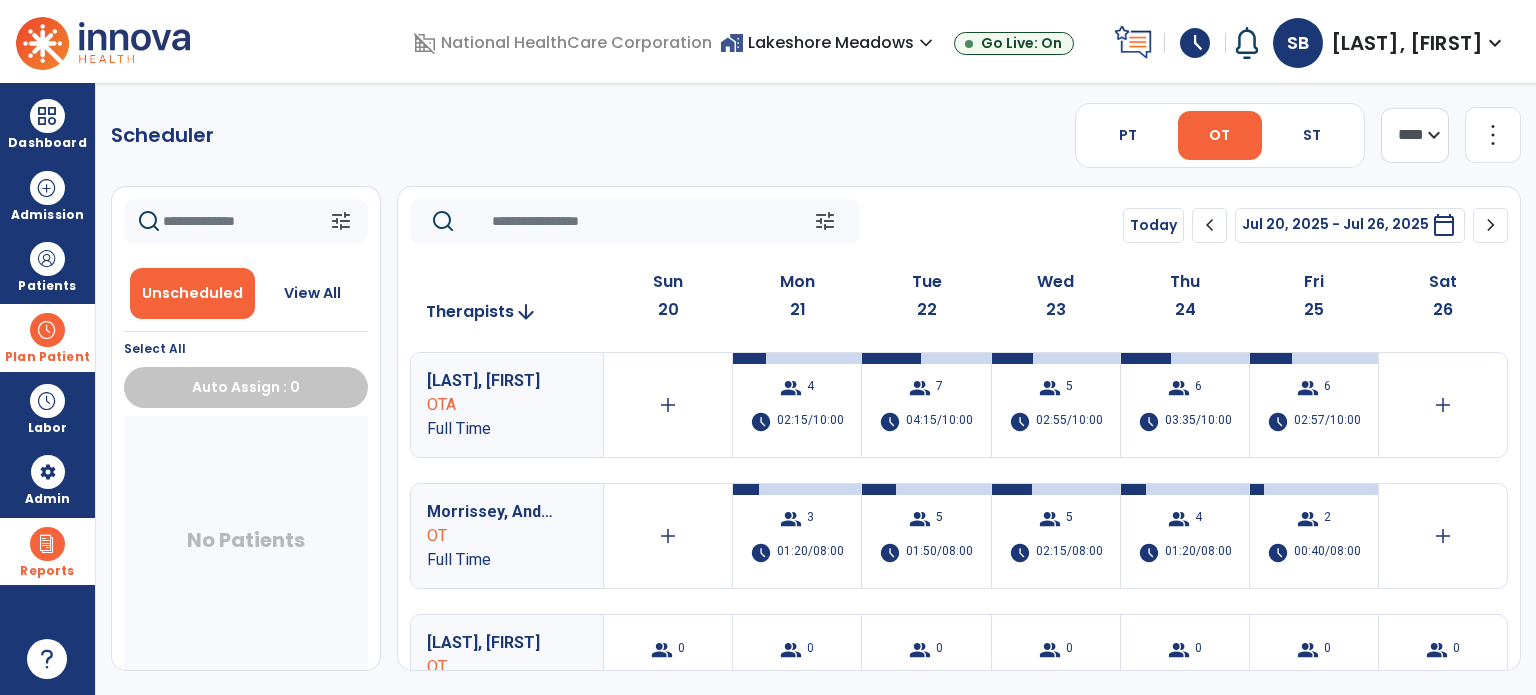 click on "chevron_left" 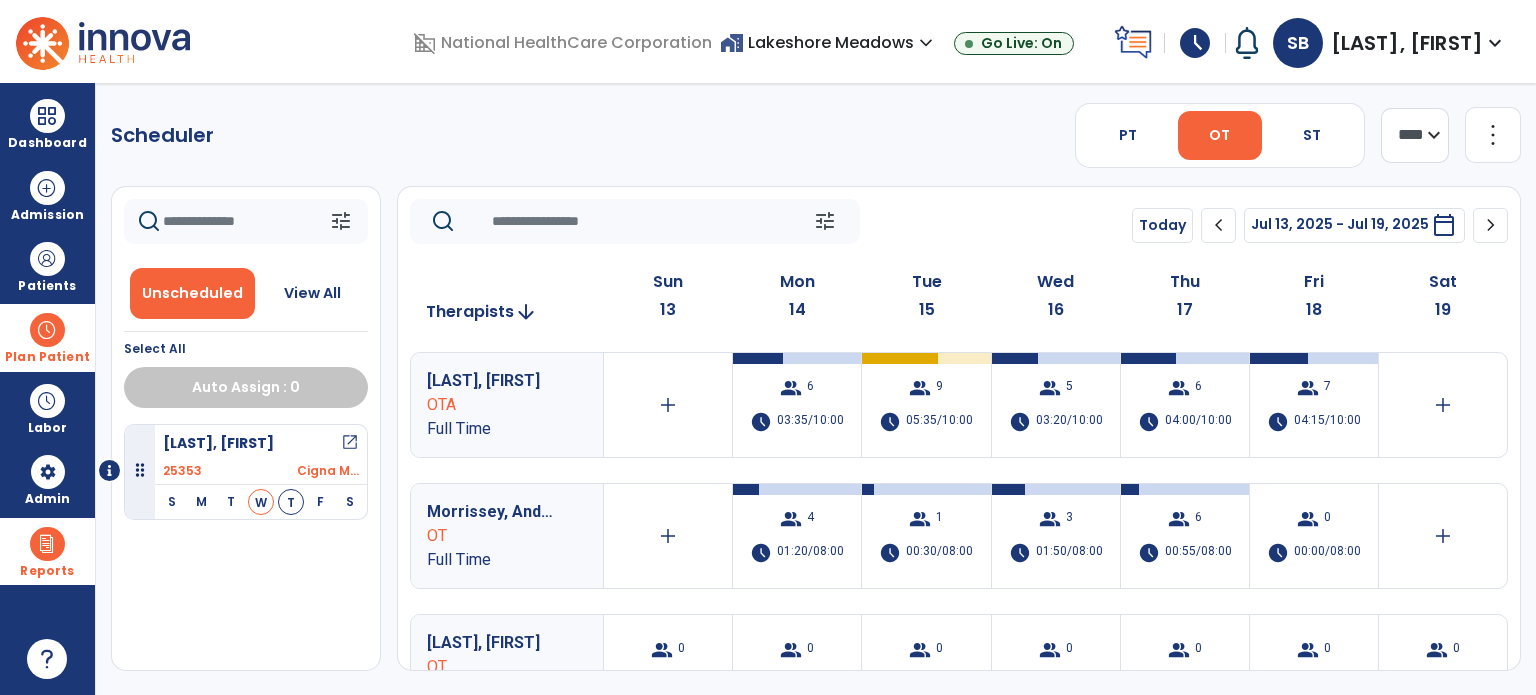 click on "chevron_left" 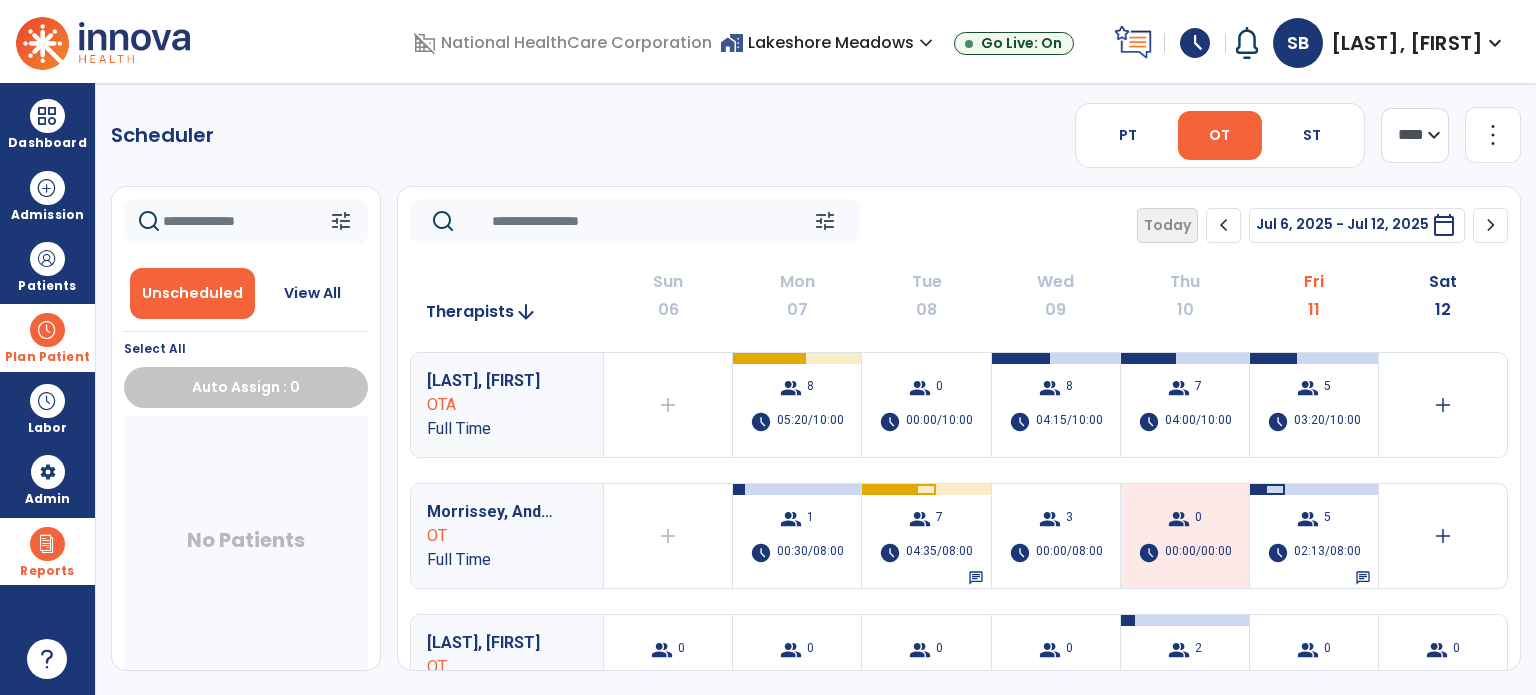 click on "chevron_right" 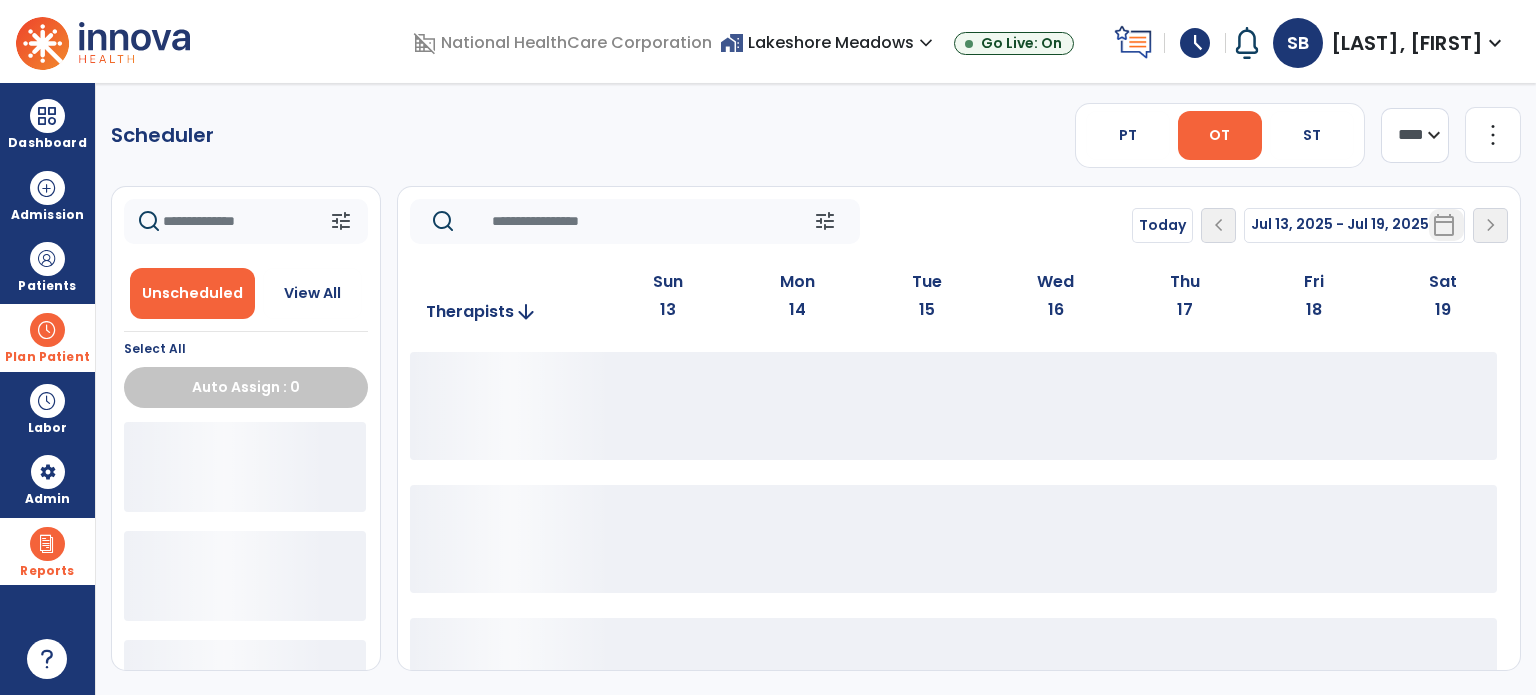 click on "tune   Today  chevron_left Jul 13, 2025 - Jul 19, 2025  *********  calendar_today  chevron_right" 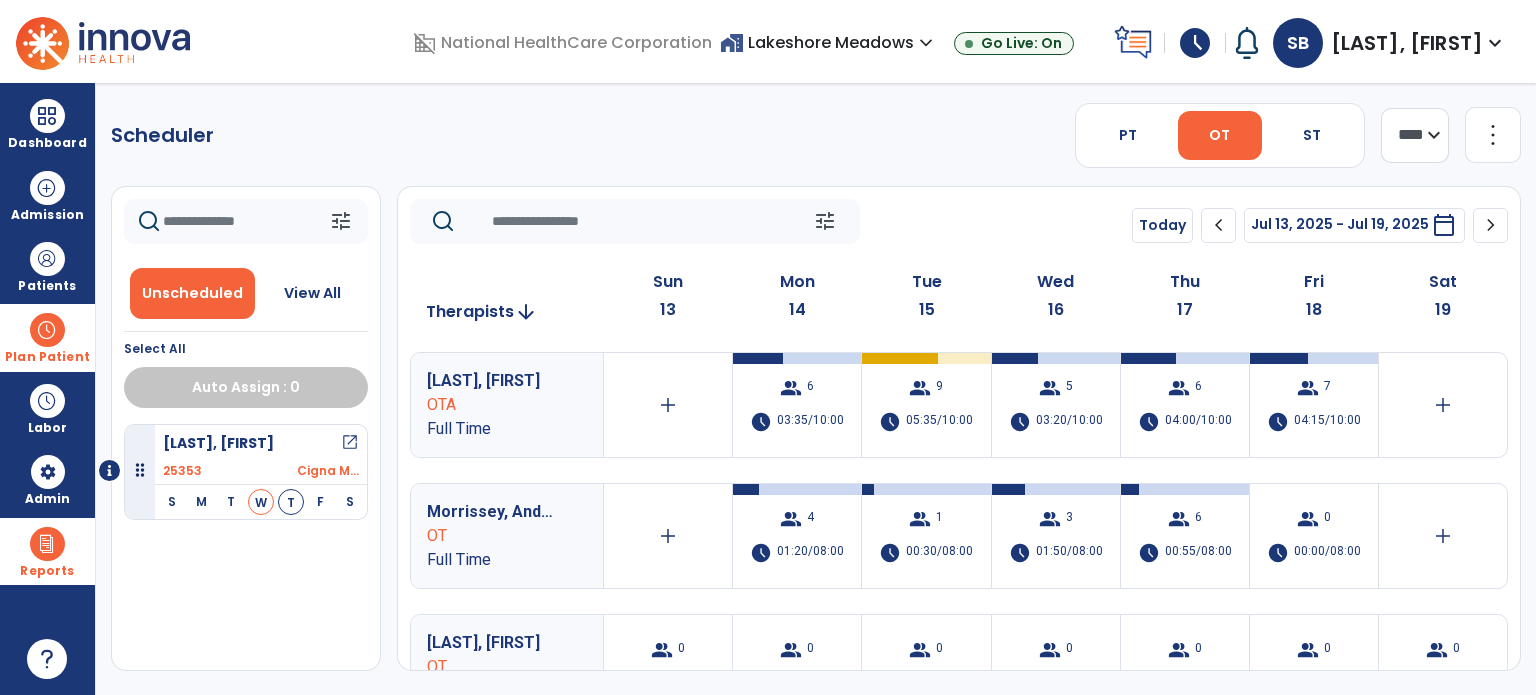click on "tune   Today  chevron_left Jul 13, 2025 - Jul 19, 2025  *********  calendar_today  chevron_right" 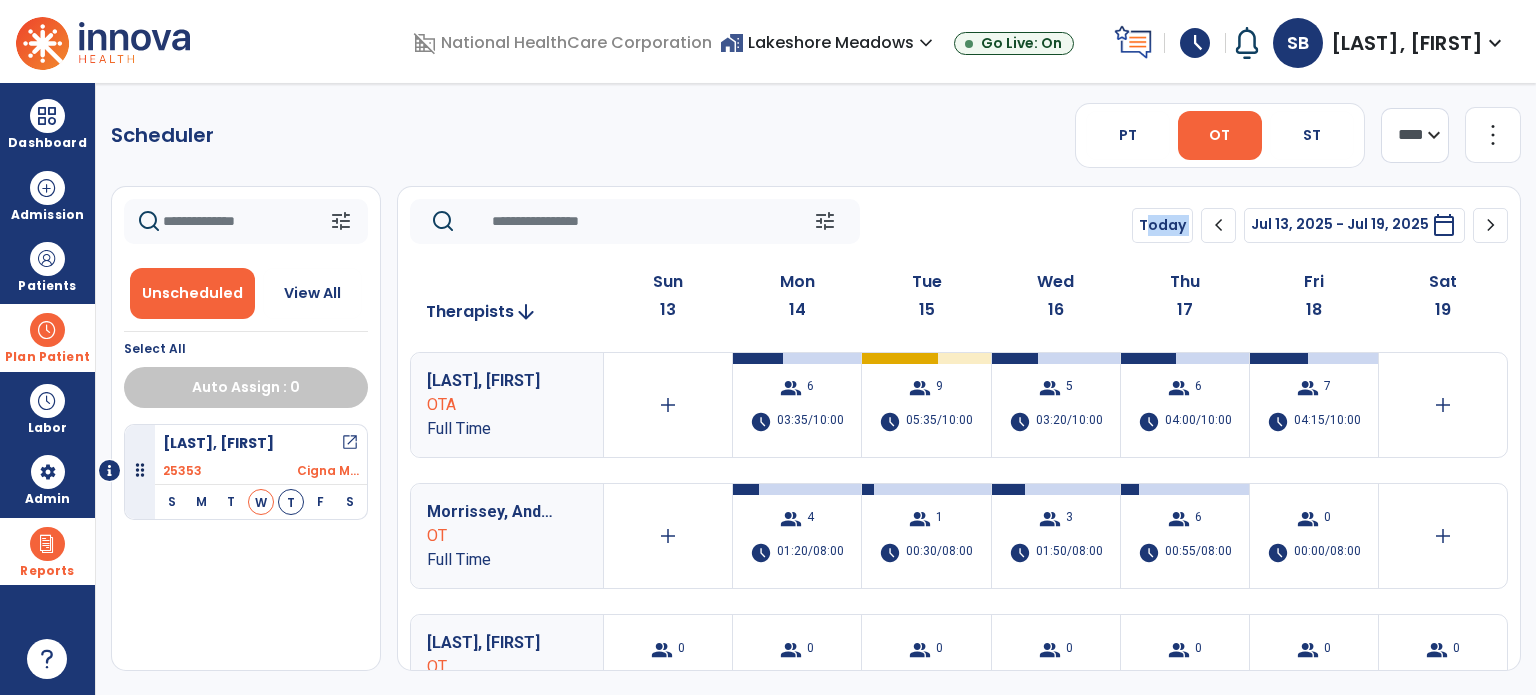 click on "tune   Today  chevron_left Jul 13, 2025 - Jul 19, 2025  *********  calendar_today  chevron_right" 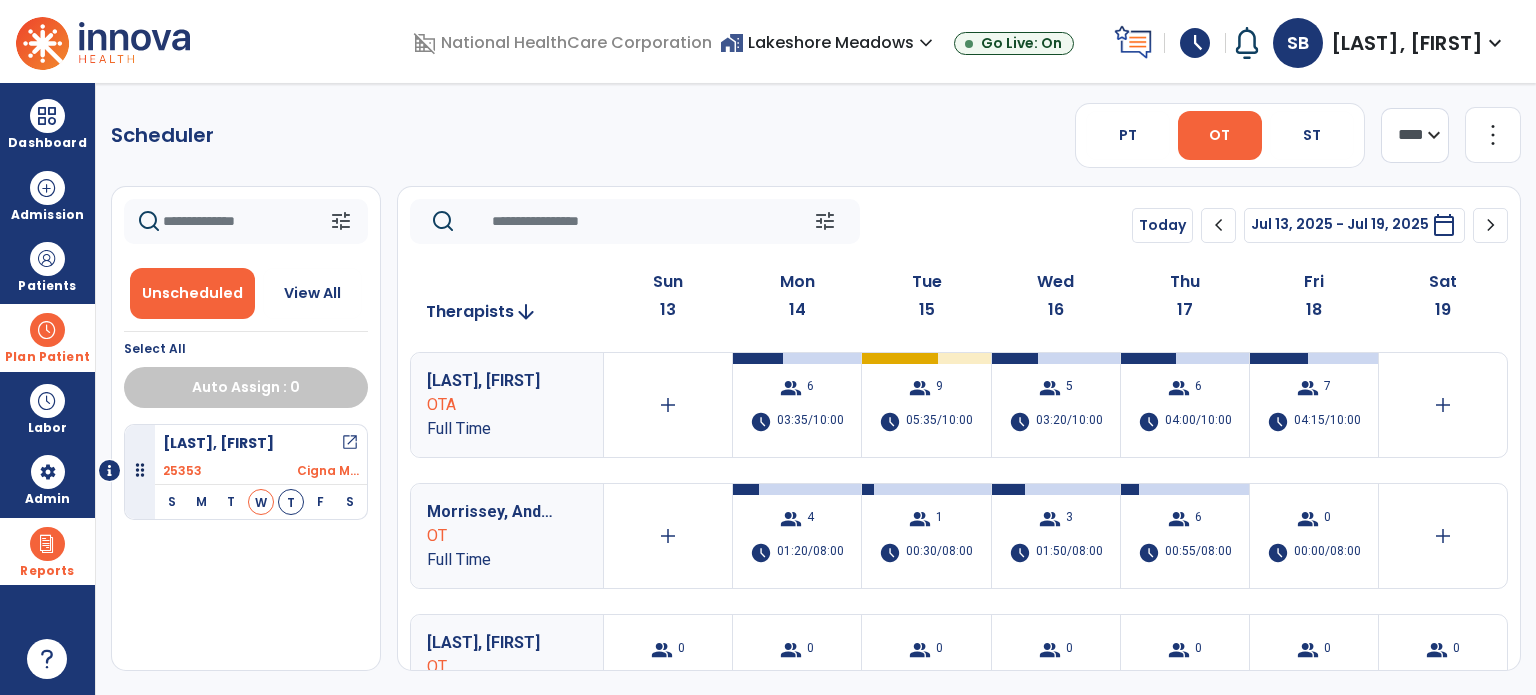 click on "Scheduler   PT   OT   ST  **** *** more_vert  Manage Labor   View All Therapists   Print" 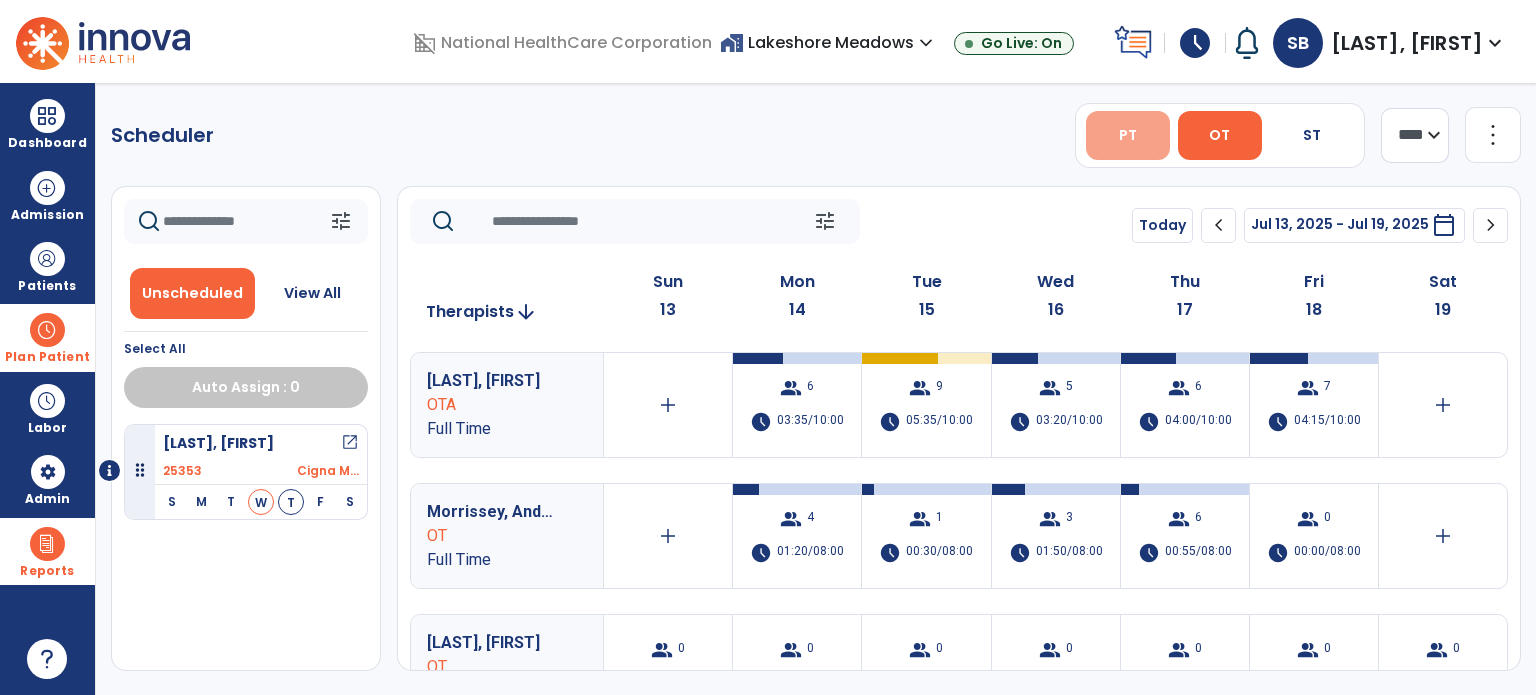 click on "PT" at bounding box center [1128, 135] 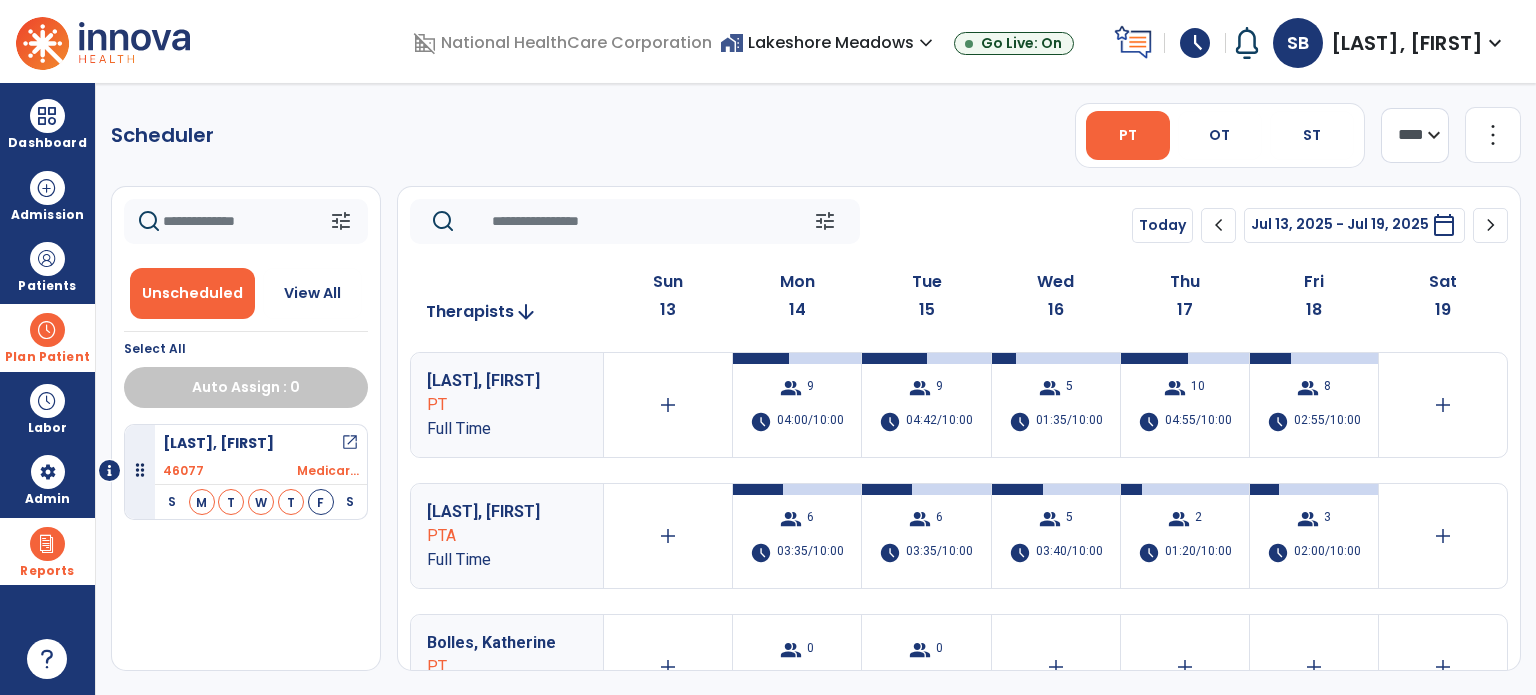click on "chevron_left" 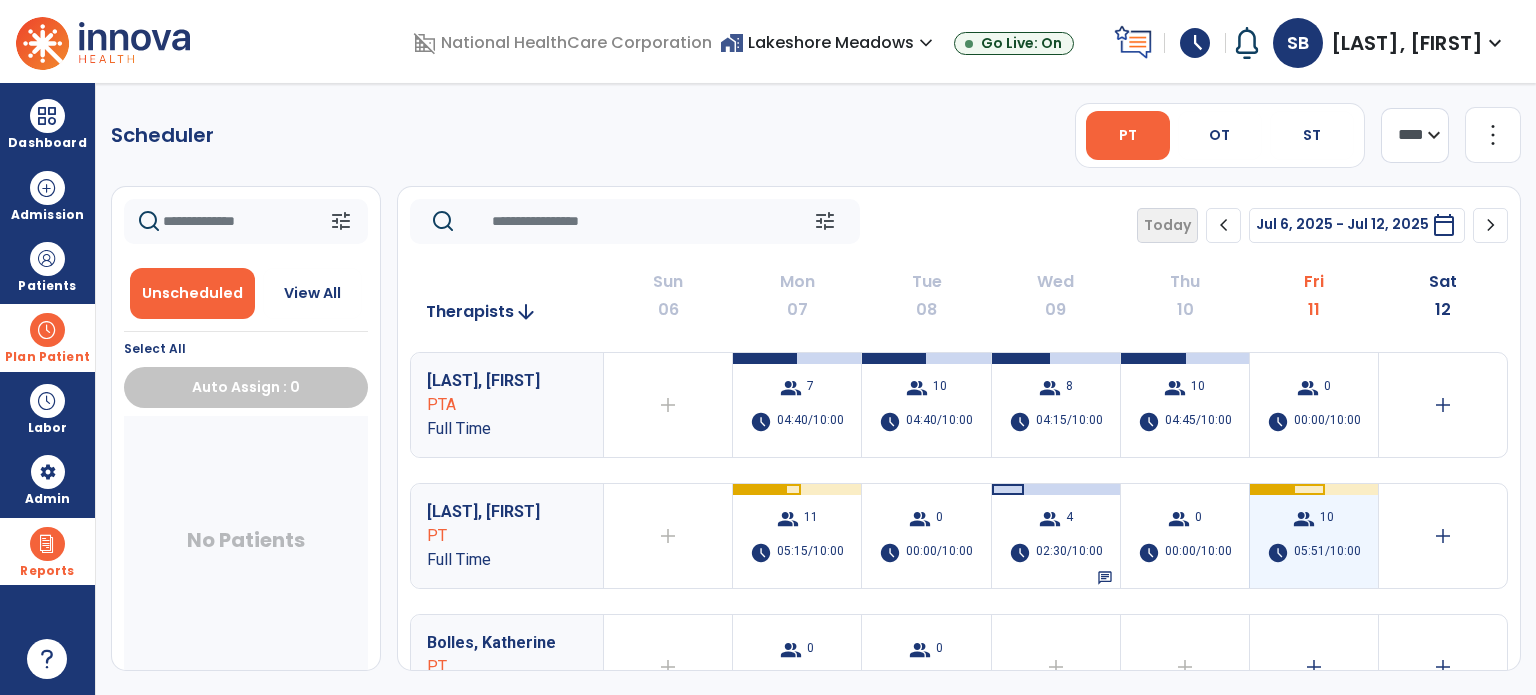 click on "05:51/10:00" at bounding box center (1327, 553) 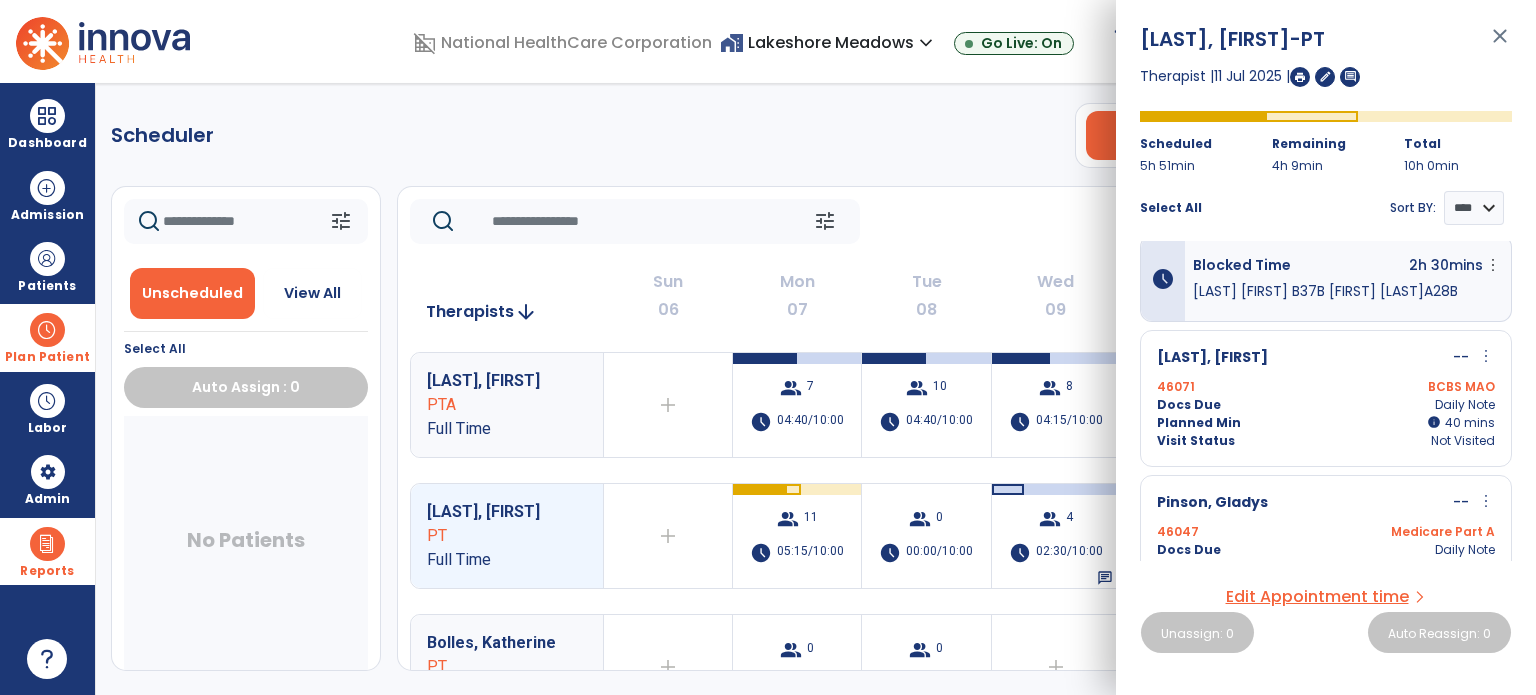 scroll, scrollTop: 0, scrollLeft: 0, axis: both 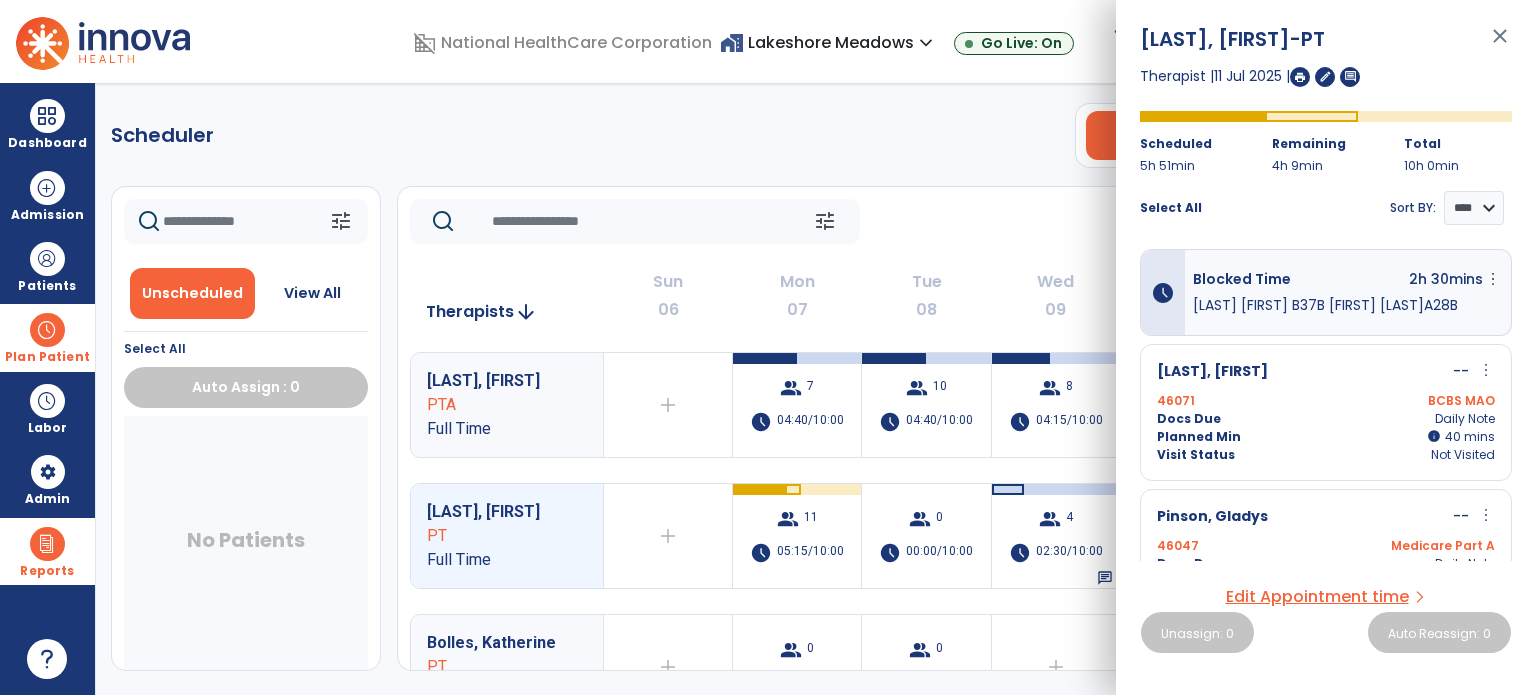 click on "tune   Today  chevron_left Jul 6, 2025 - Jul 12, 2025  *********  calendar_today  chevron_right" 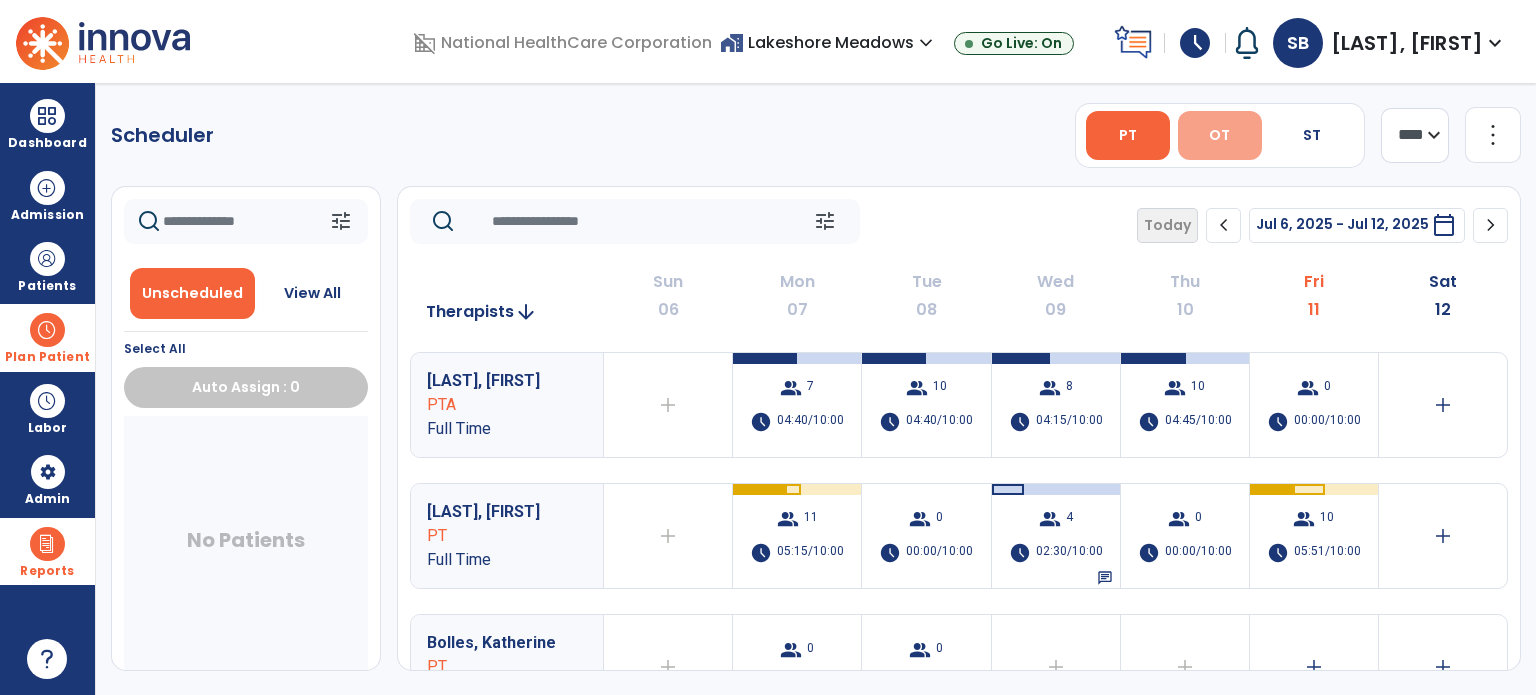 click on "OT" at bounding box center [1219, 135] 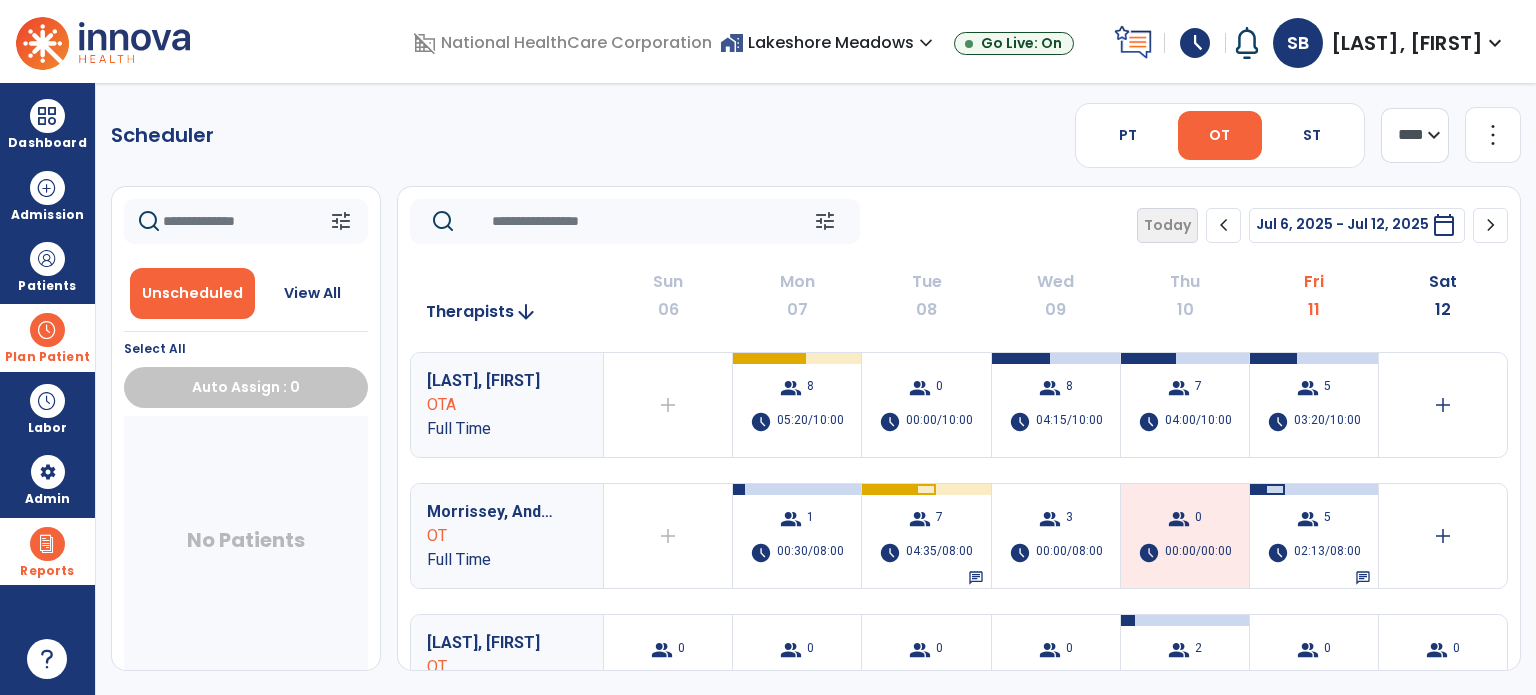 click on "Scheduler" 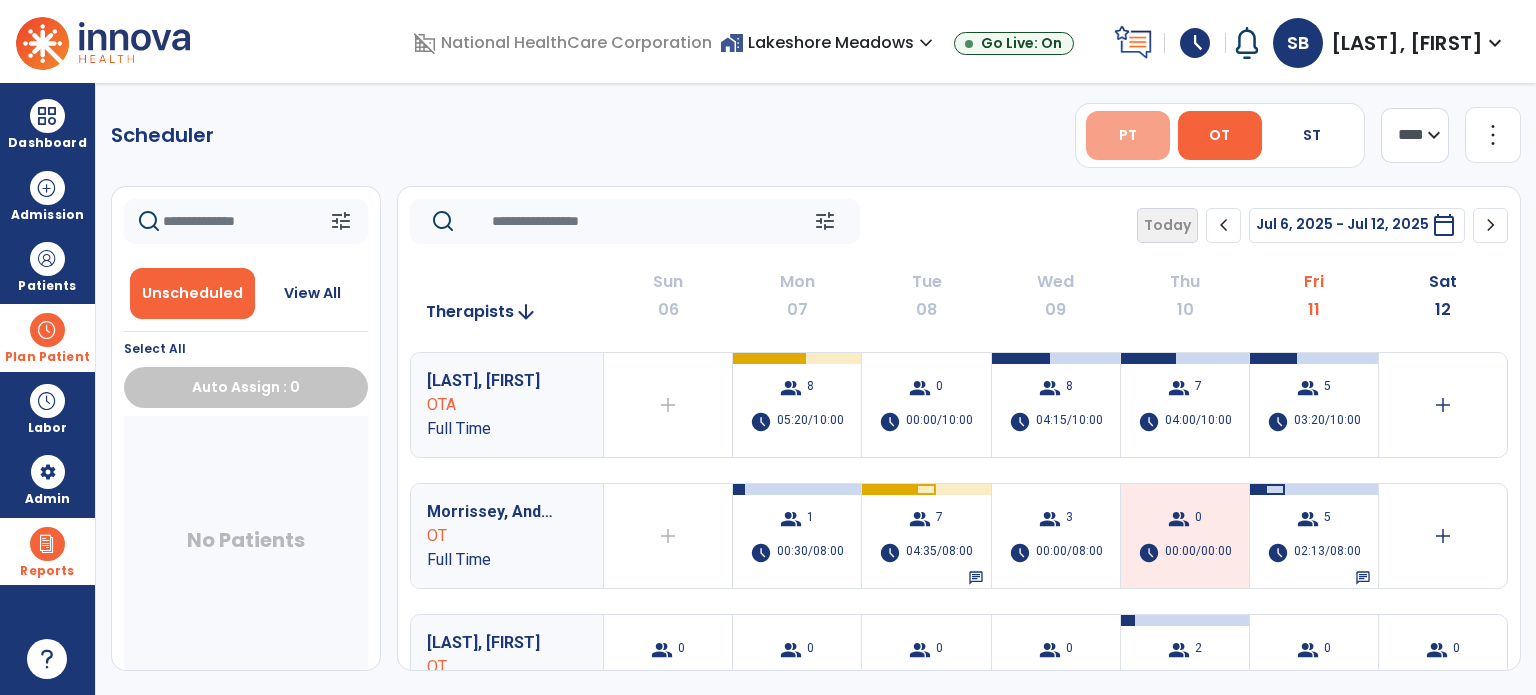 click on "PT" at bounding box center (1128, 135) 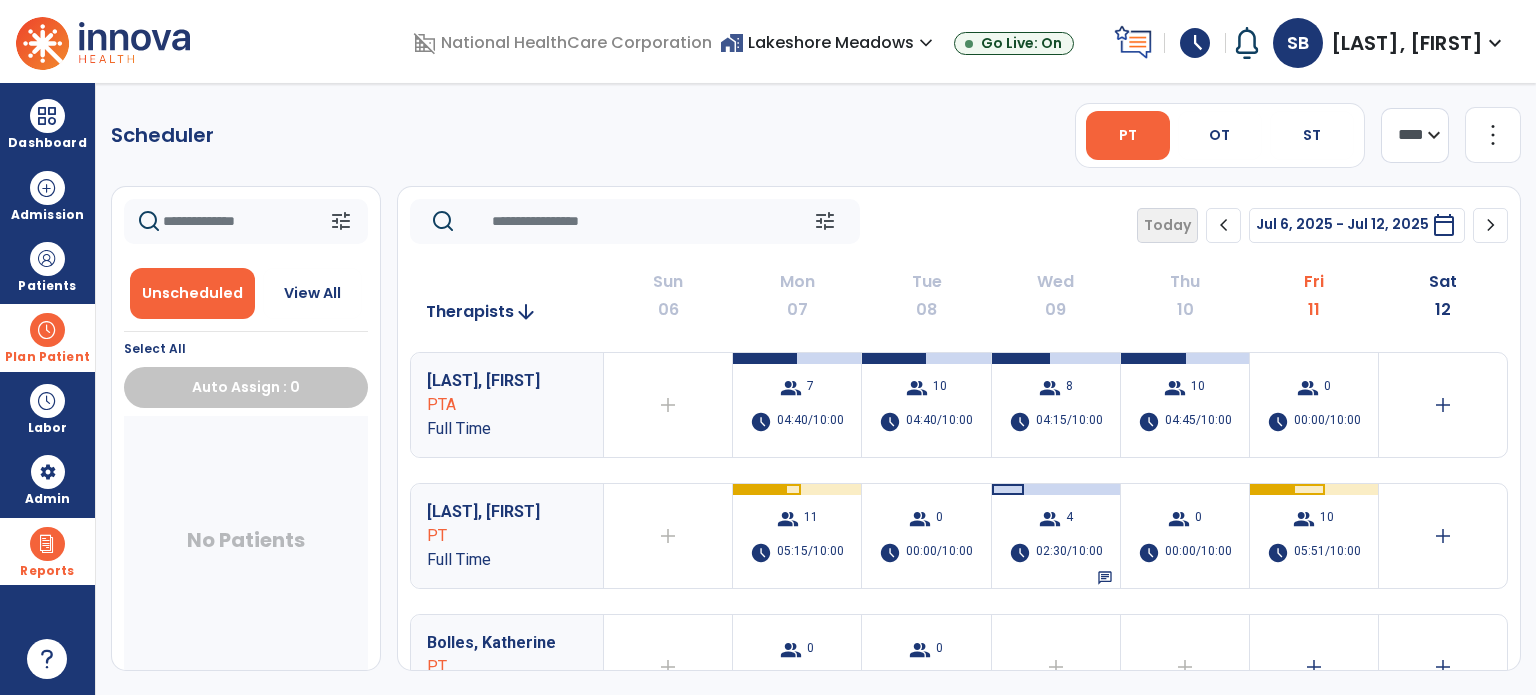 click on "tune   Today  chevron_left Jul 6, 2025 - Jul 12, 2025  *********  calendar_today  chevron_right" 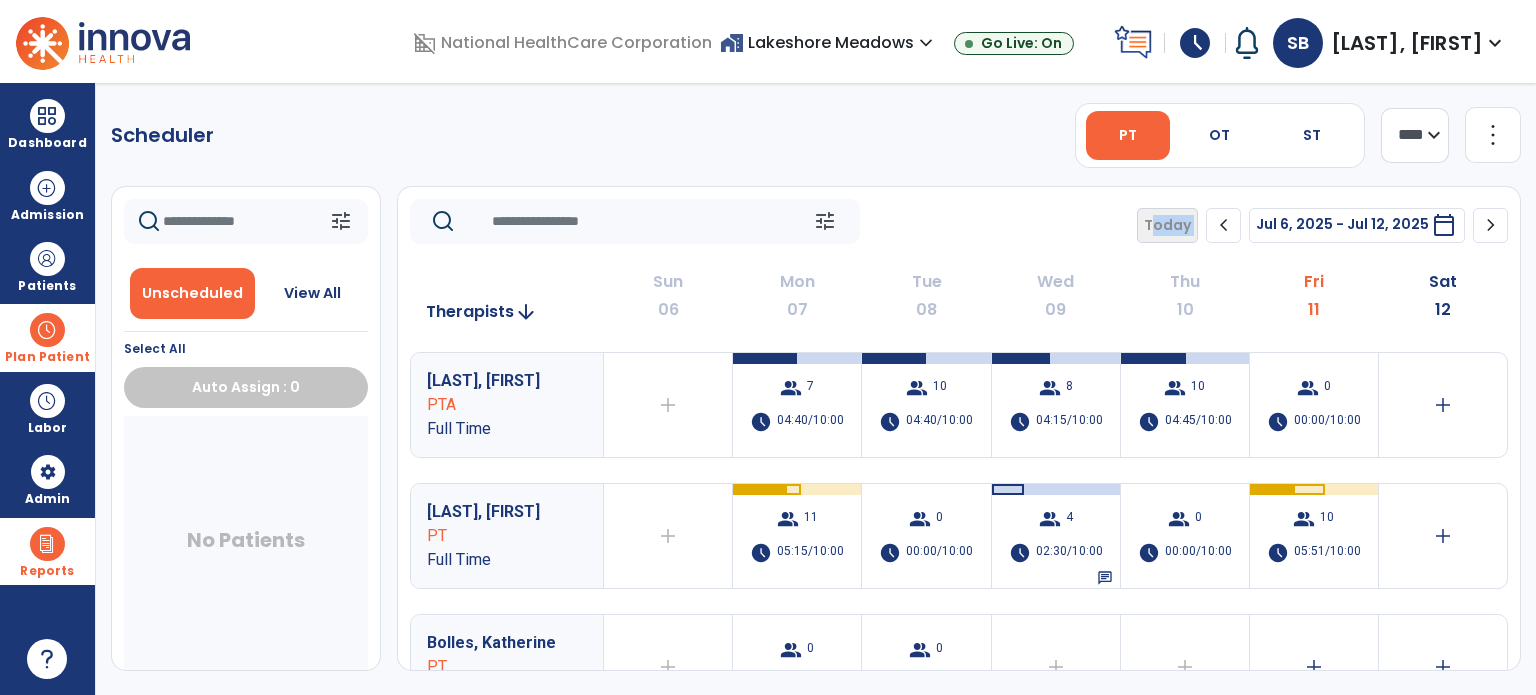 click on "tune   Today  chevron_left Jul 6, 2025 - Jul 12, 2025  *********  calendar_today  chevron_right" 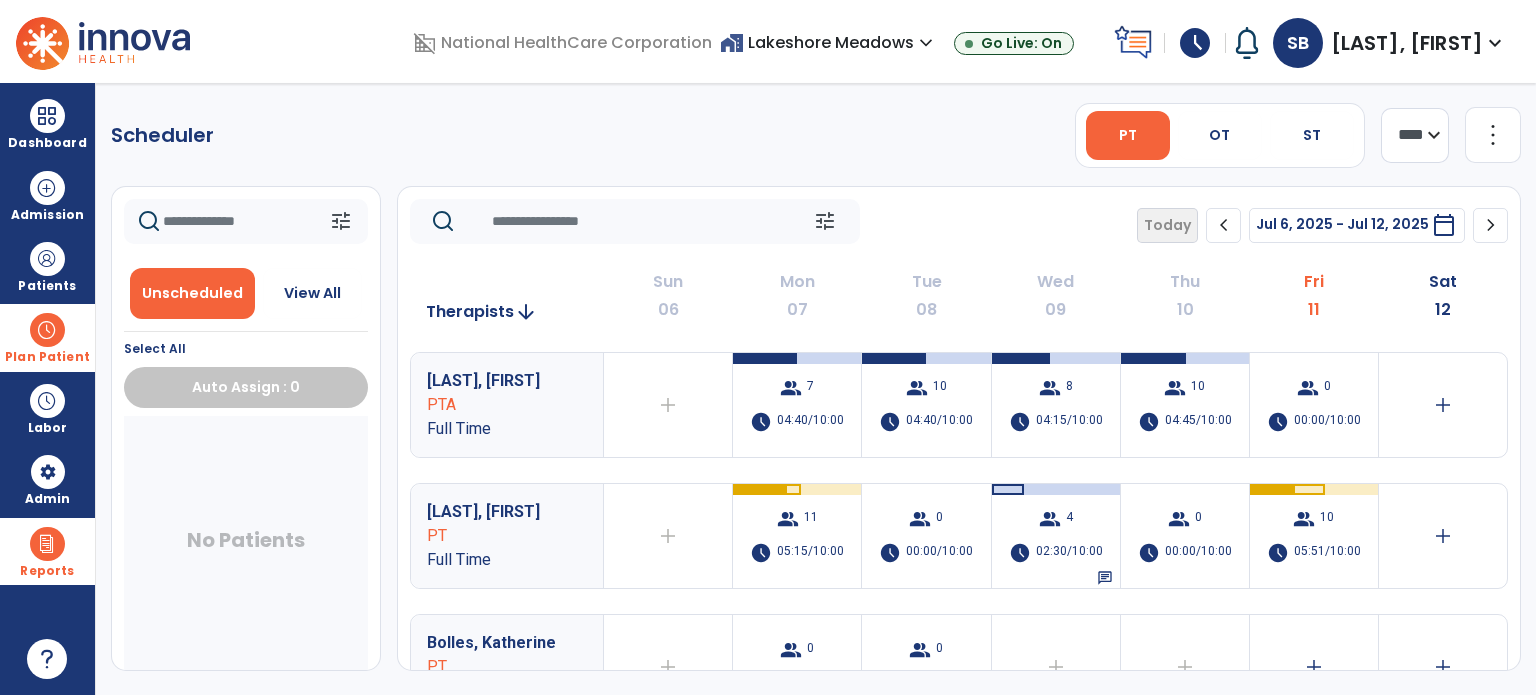 click on "tune   Today  chevron_left Jul 6, 2025 - Jul 12, 2025  *********  calendar_today  chevron_right" 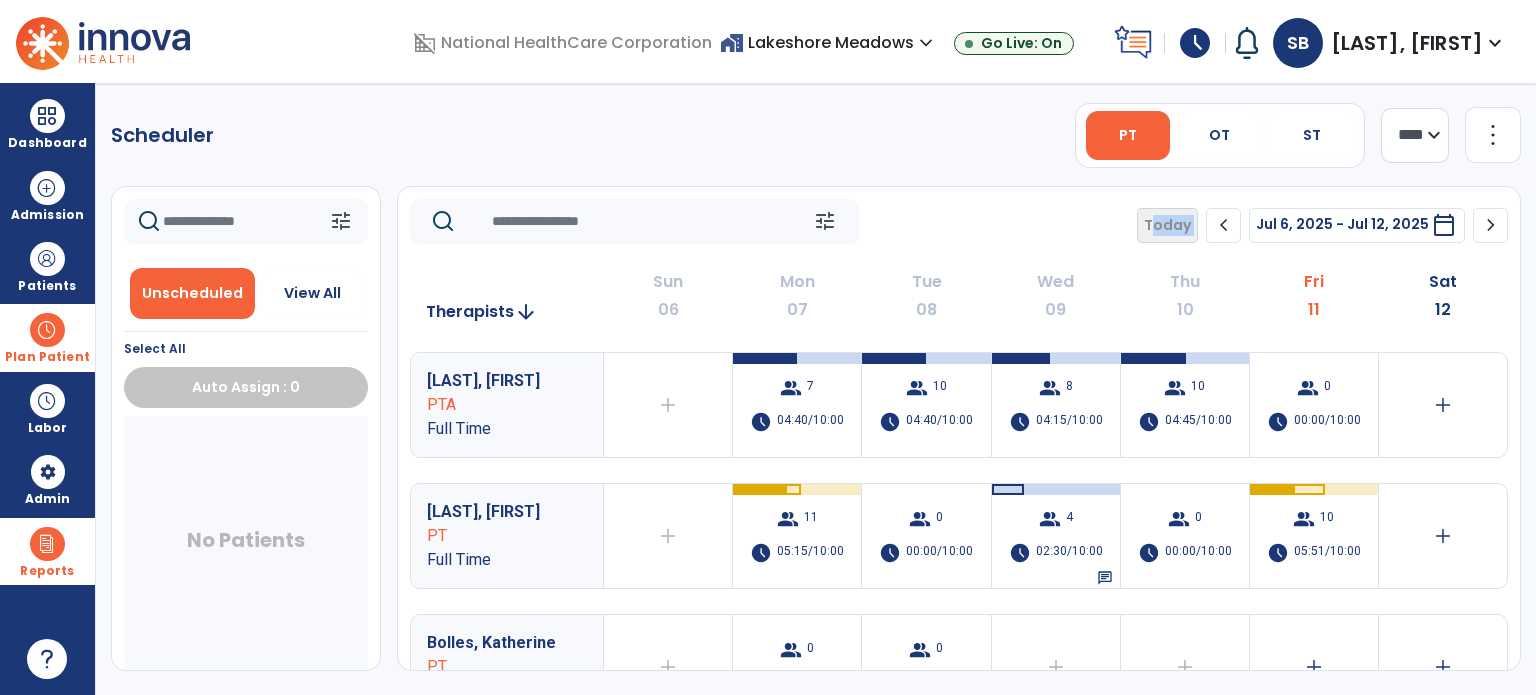 click on "tune   Today  chevron_left Jul 6, 2025 - Jul 12, 2025  *********  calendar_today  chevron_right" 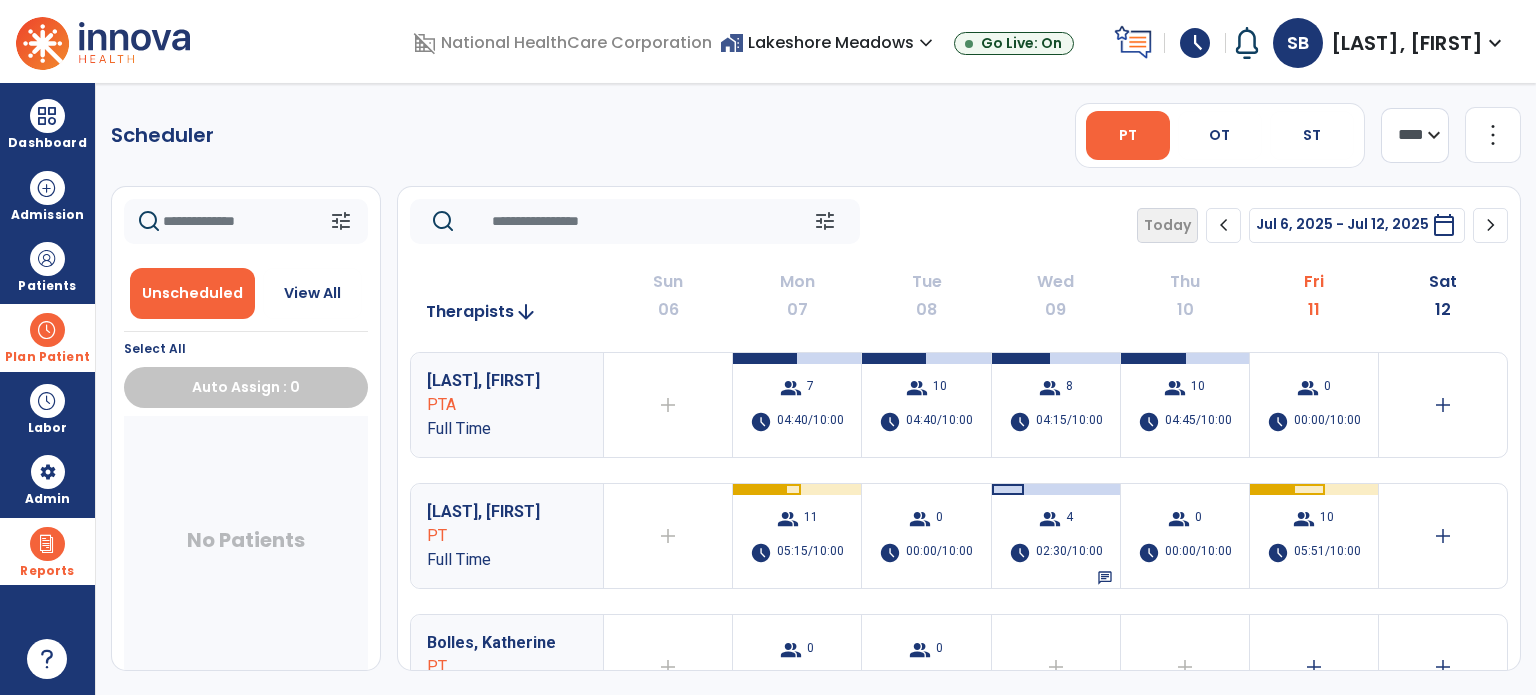 click on "Scheduler   PT   OT   ST  **** *** more_vert  Manage Labor   View All Therapists   Print" 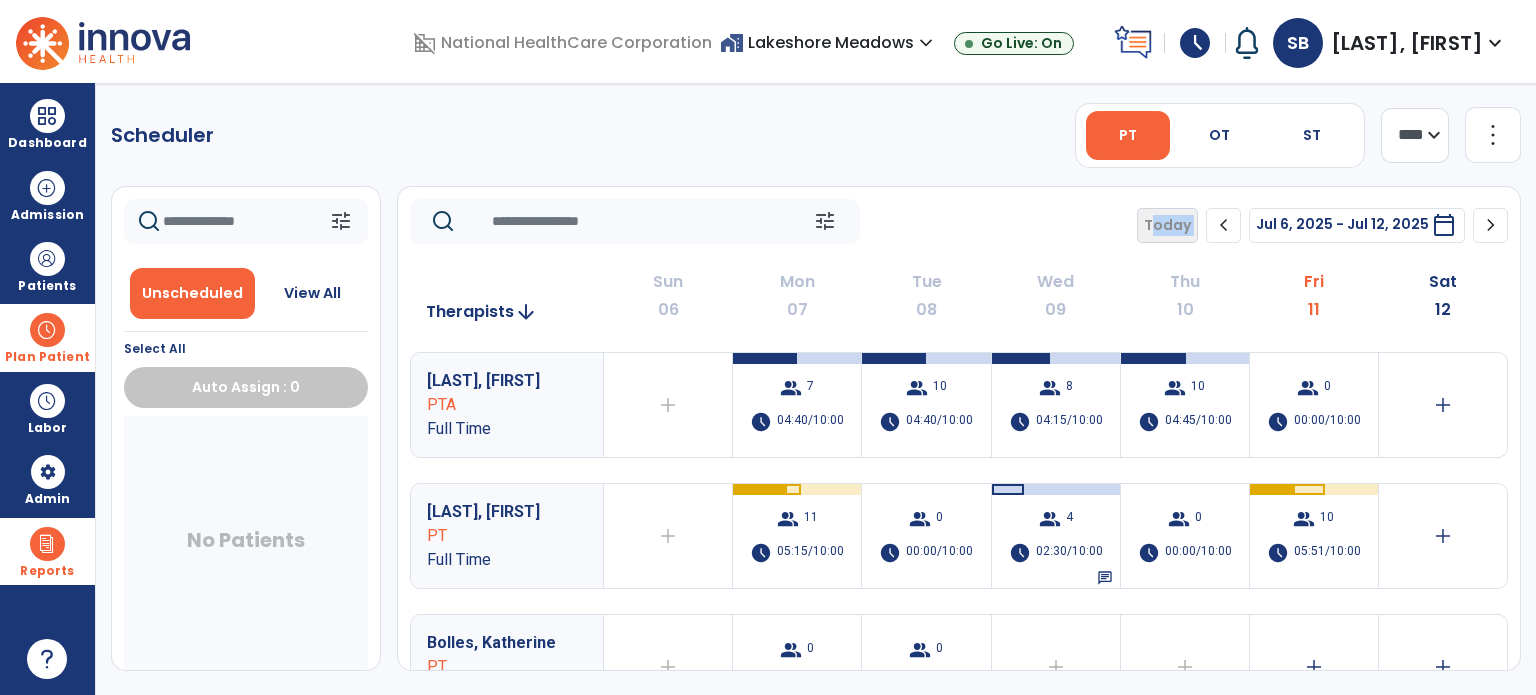 click on "tune   Today  chevron_left Jul 6, 2025 - Jul 12, 2025  *********  calendar_today  chevron_right" 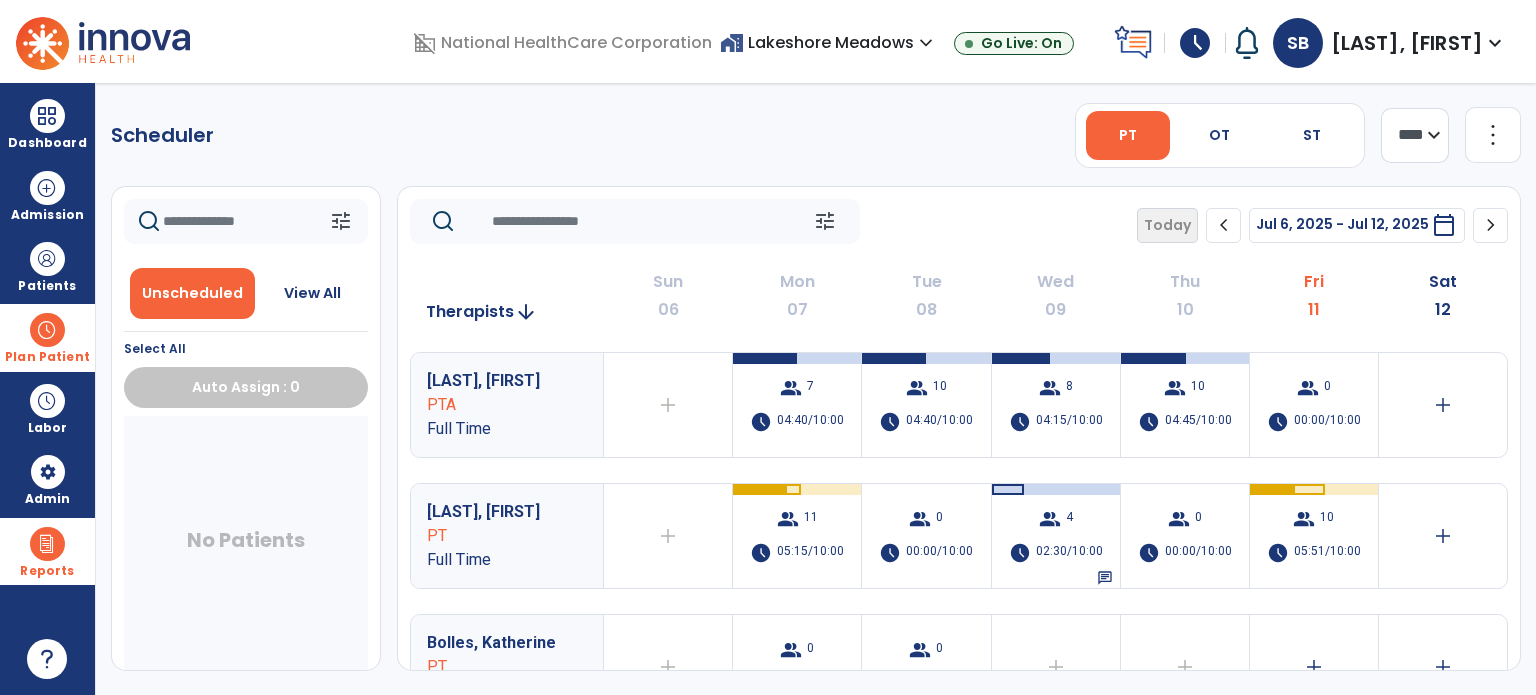 click on "tune   Today  chevron_left Jul 6, 2025 - Jul 12, 2025  *********  calendar_today  chevron_right" 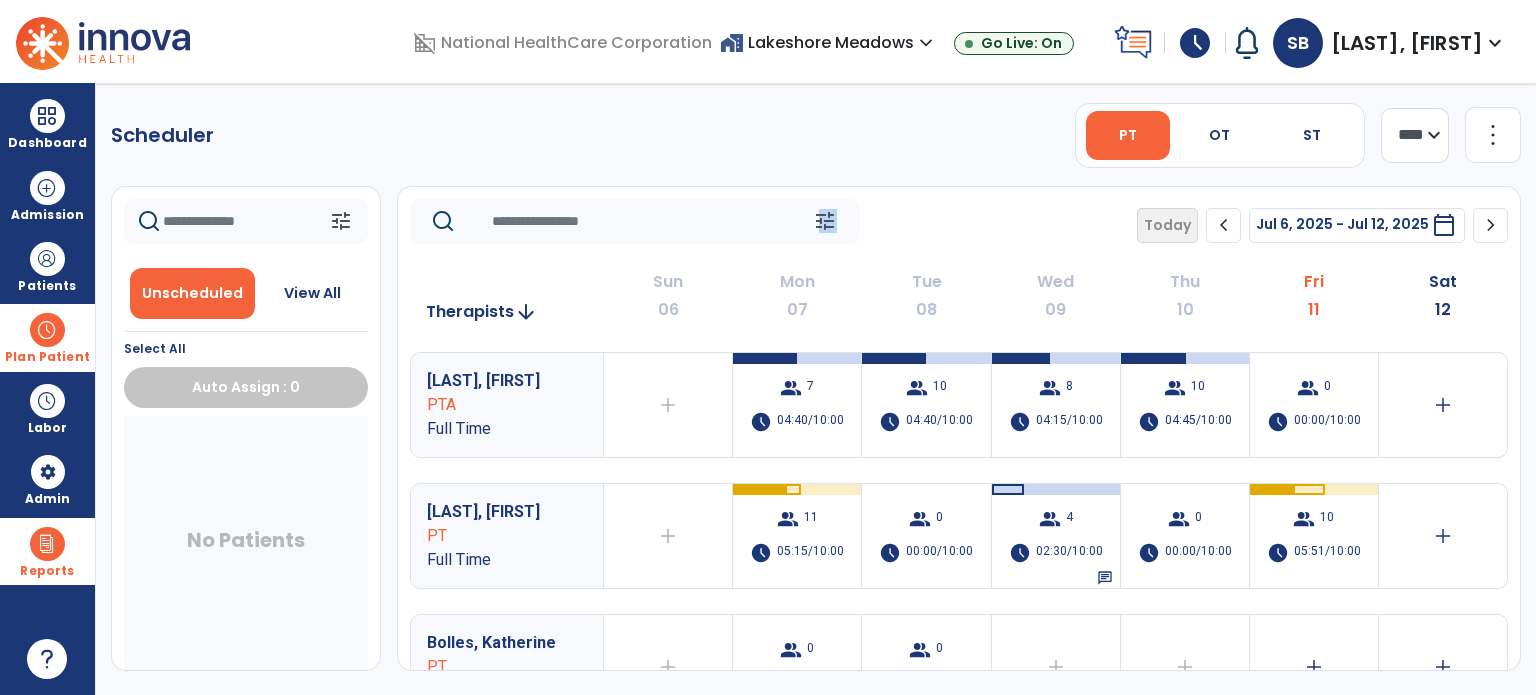click on "tune   Today  chevron_left Jul 6, 2025 - Jul 12, 2025  *********  calendar_today  chevron_right" 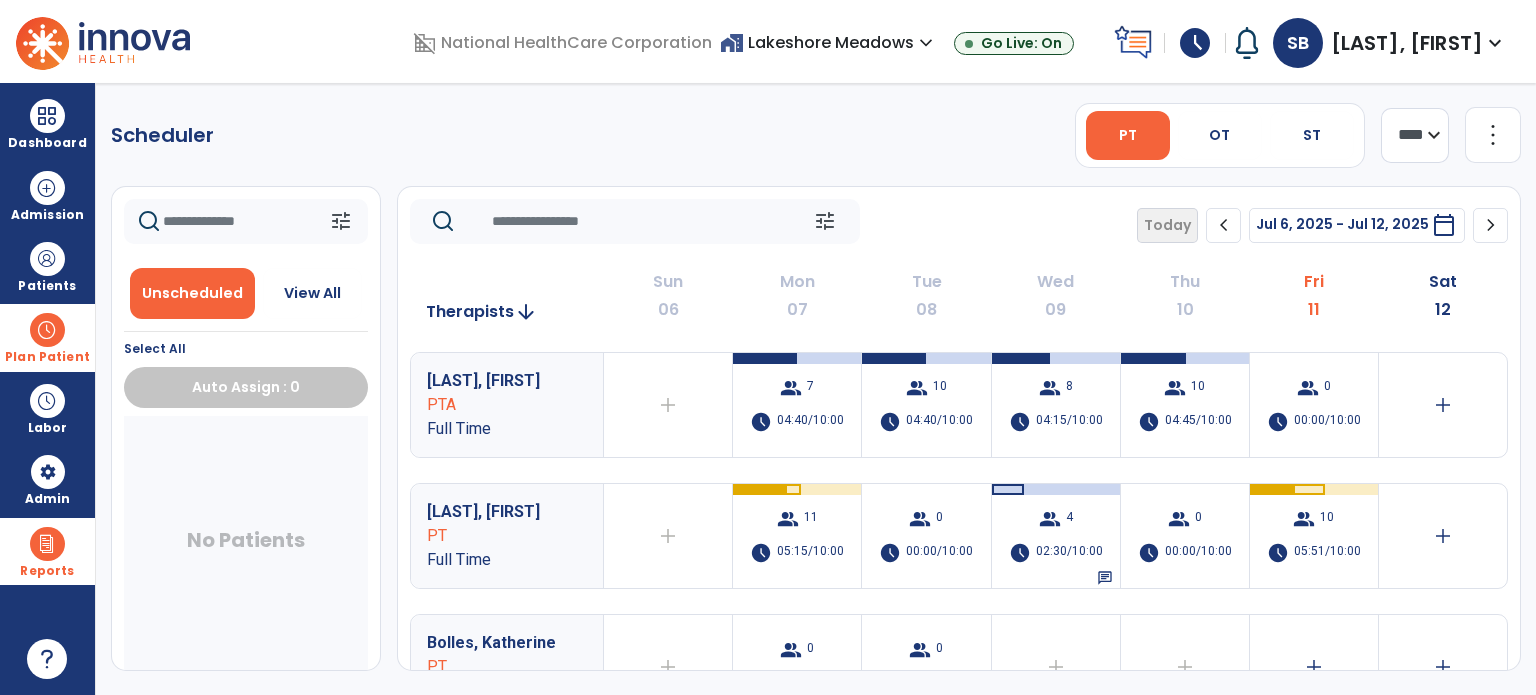 click on "tune   Today  chevron_left Jul 6, 2025 - Jul 12, 2025  *********  calendar_today  chevron_right" 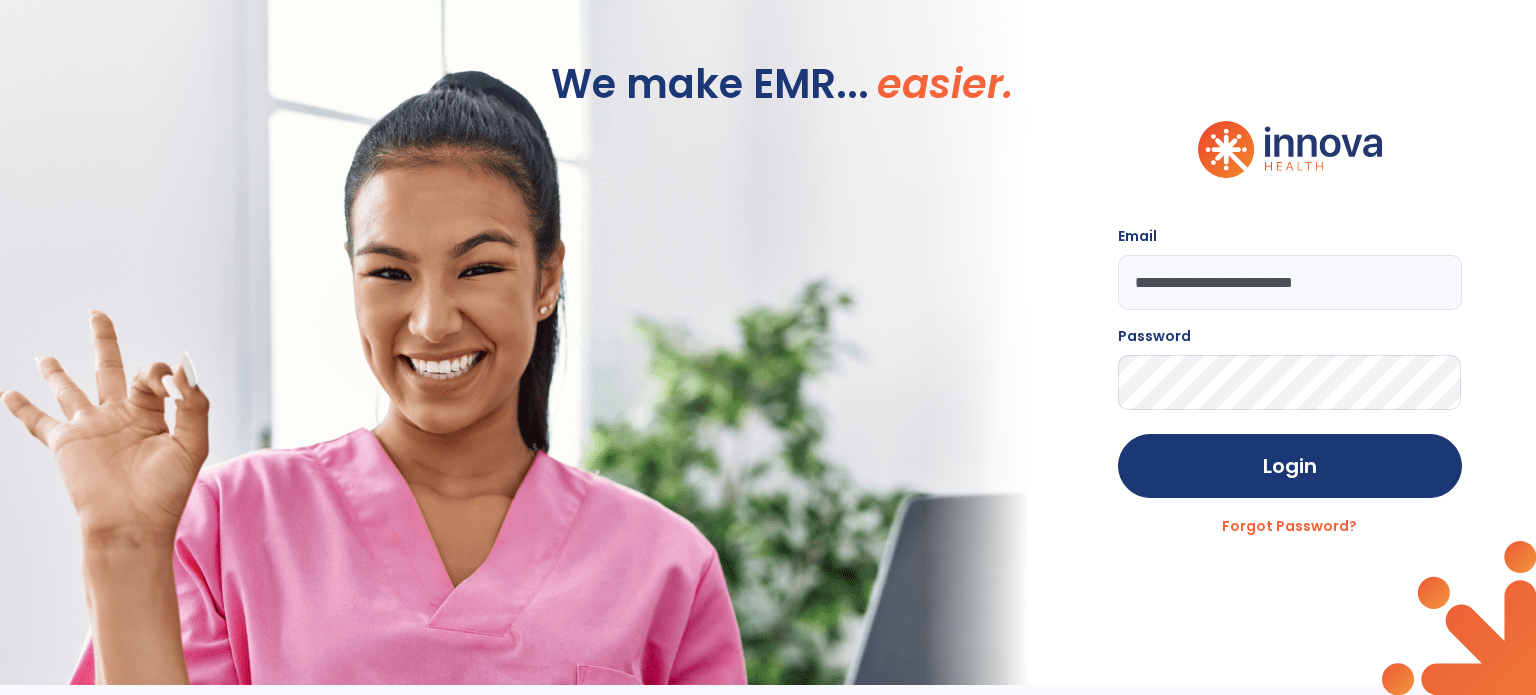 click on "We make EMR... easier." 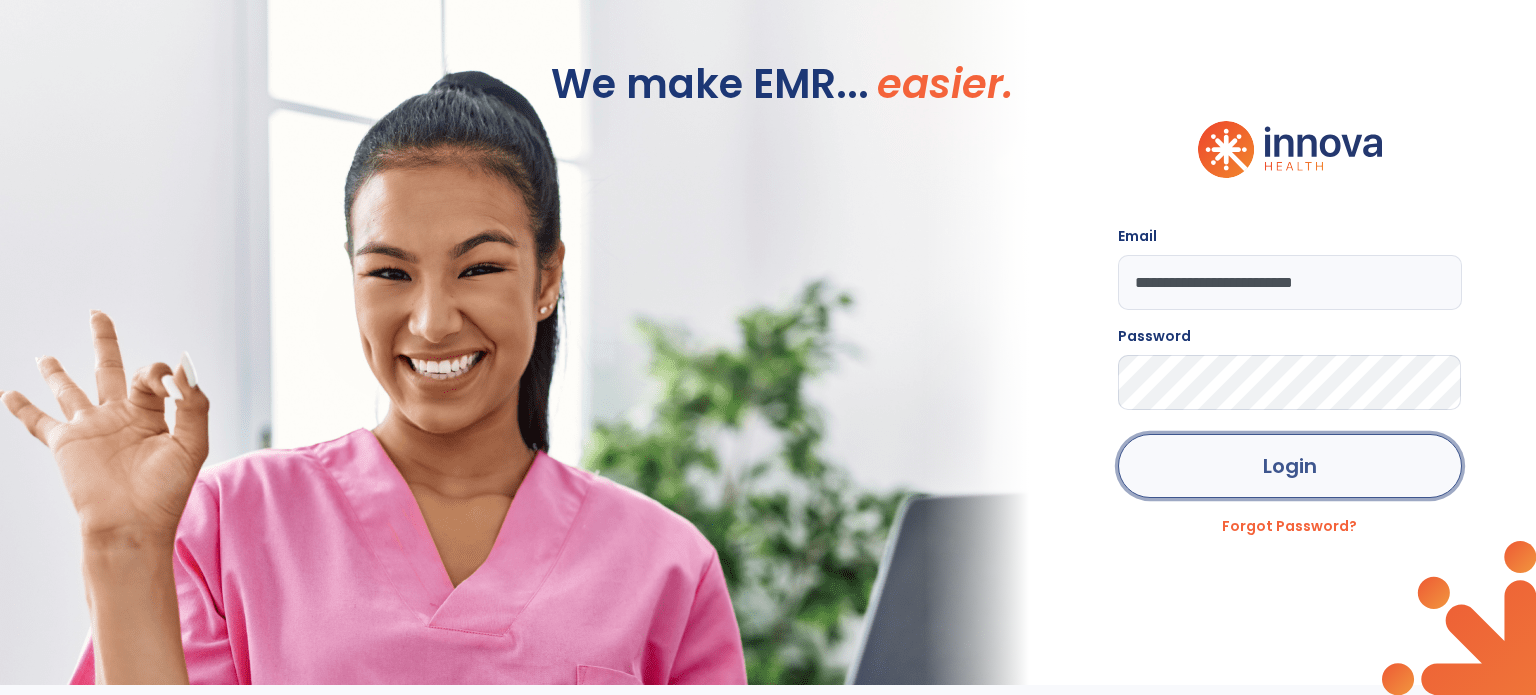 click on "Login" 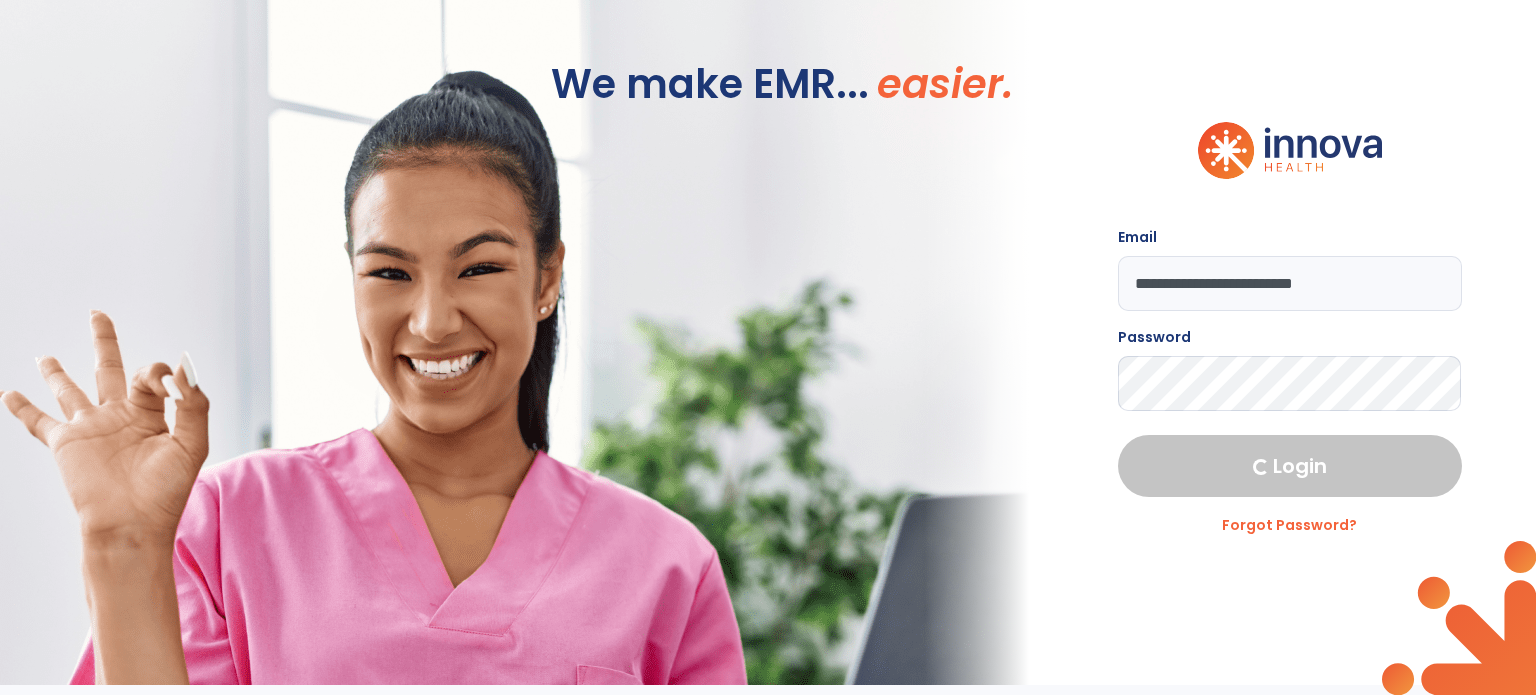 select on "***" 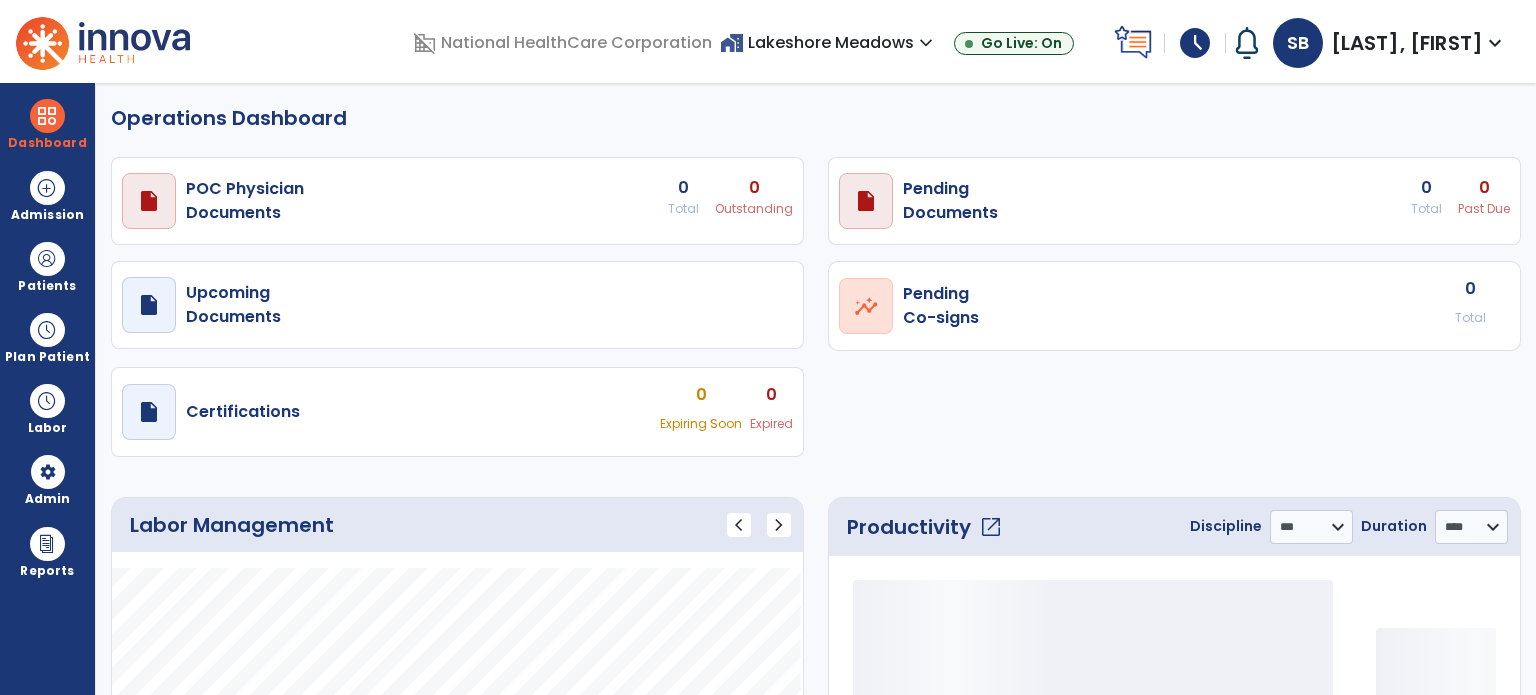 select on "***" 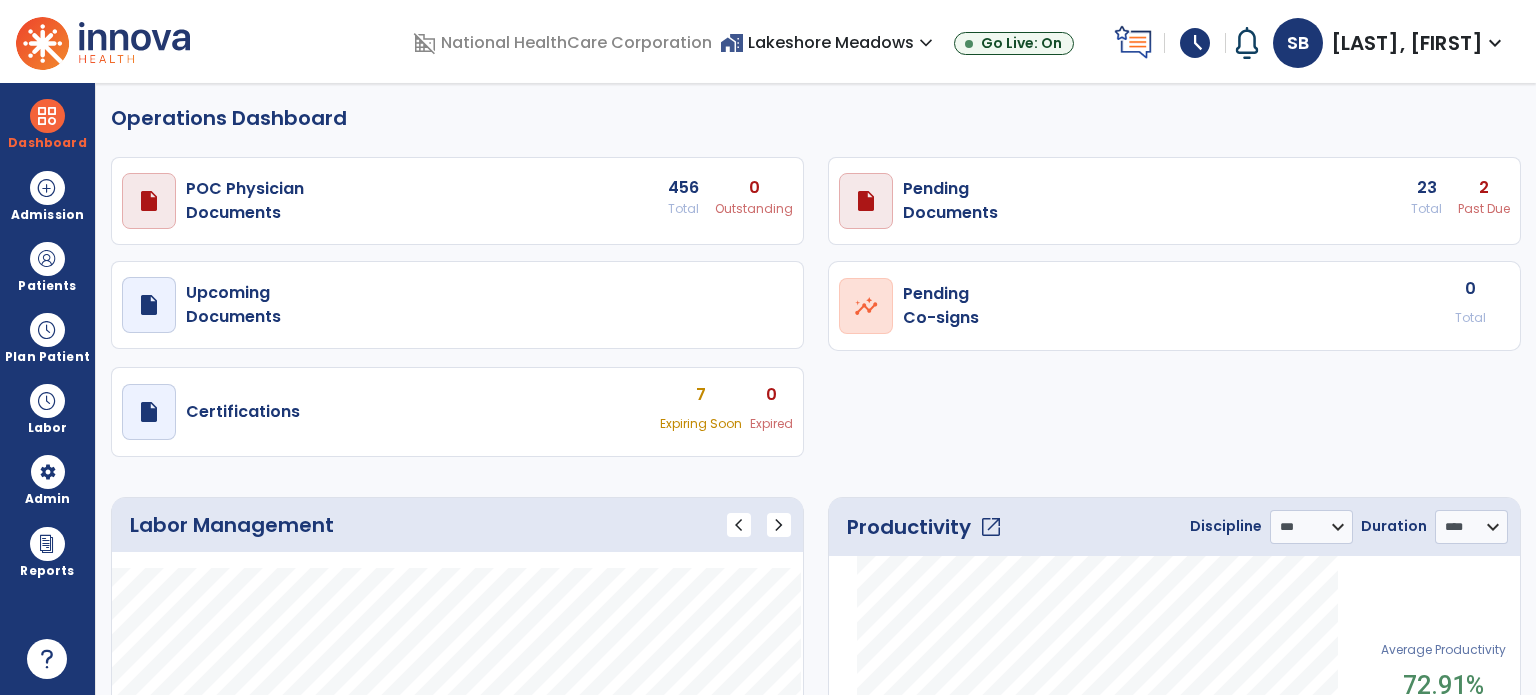 click on "Operations Dashboard   draft   open_in_new  POC Physician  Documents 456 Total 0 Outstanding  draft   open_in_new  Pending   Documents 23 Total 2 Past Due  draft   open_in_new  Upcoming   Documents  open_in_new  Pending   Co-signs  0 Total  draft   open_in_new  Certifications 7 Expiring Soon 0 Expired Labor Management chevron_left chevron_right
Label
Value" 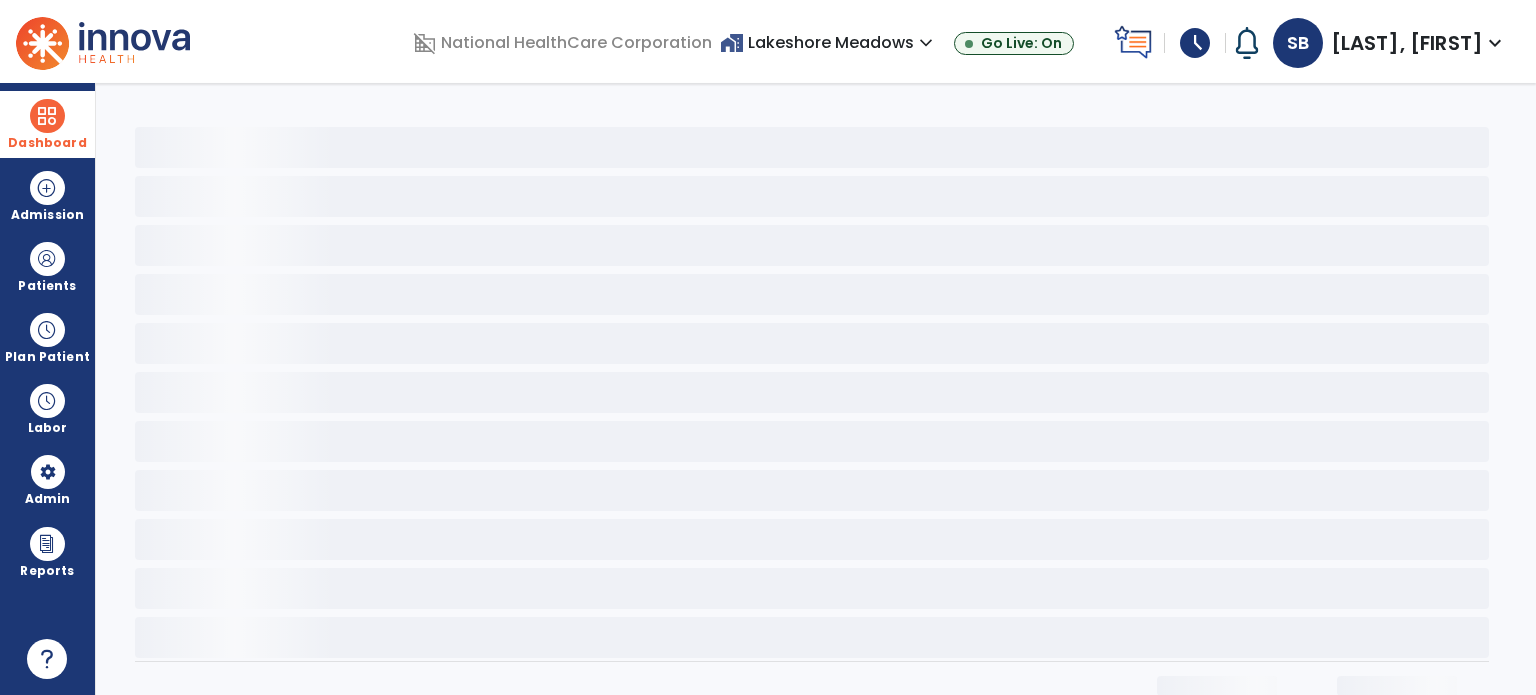 click on "Dashboard" at bounding box center (47, 124) 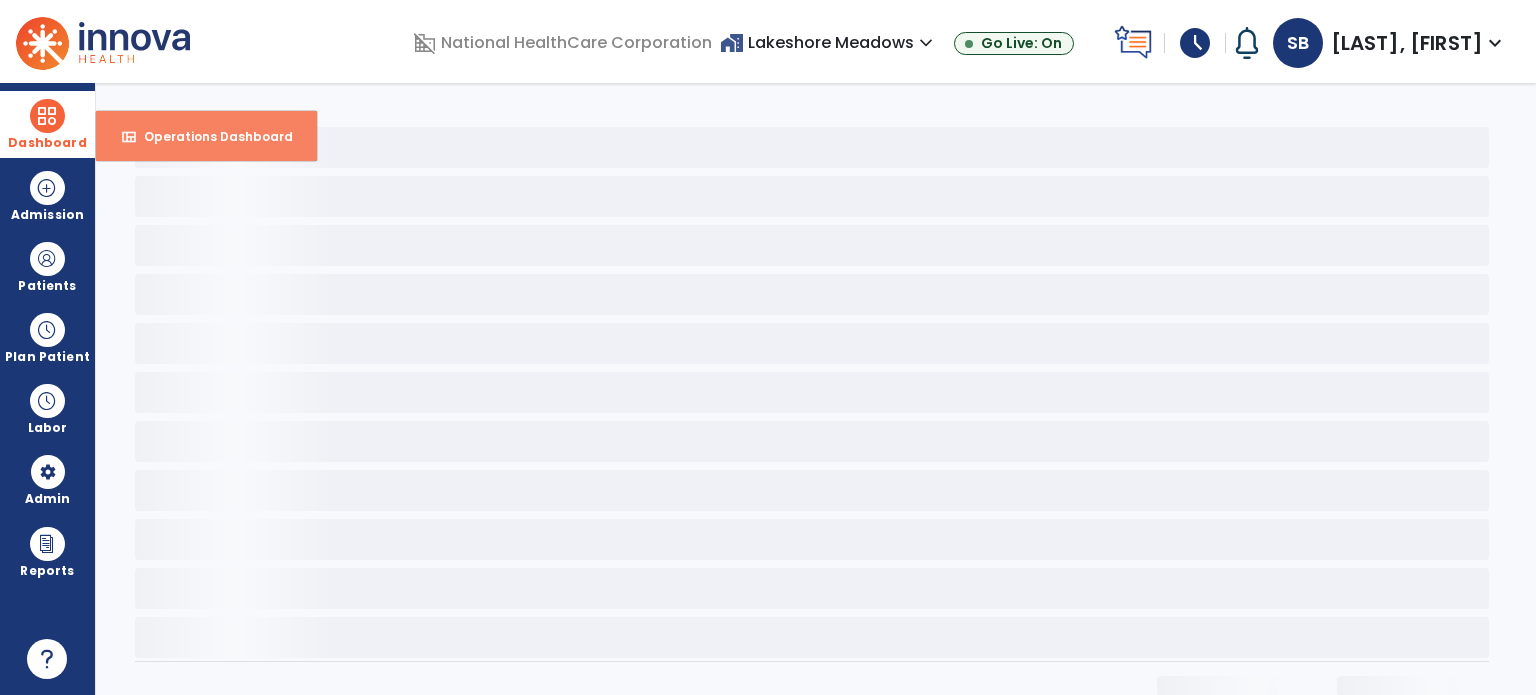 click on "view_quilt  Operations Dashboard" at bounding box center (206, 136) 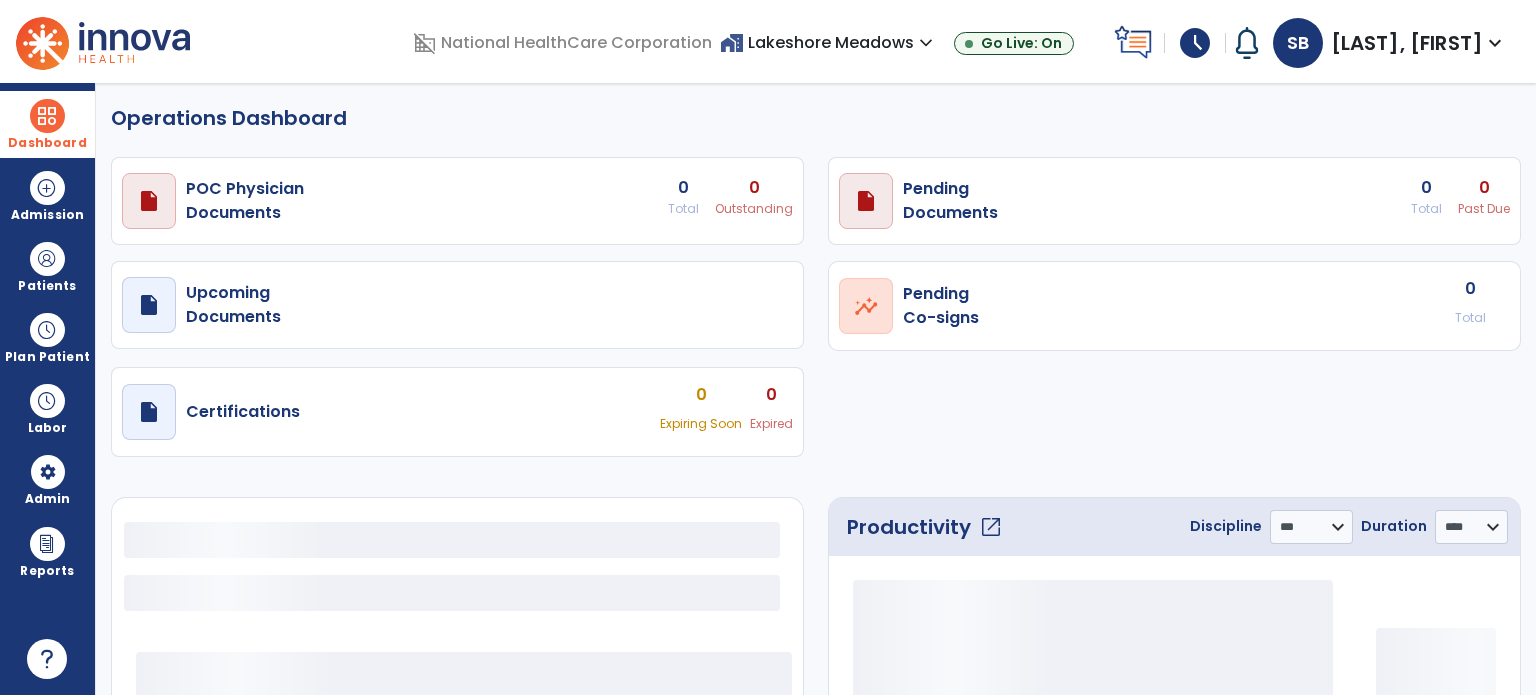 select on "***" 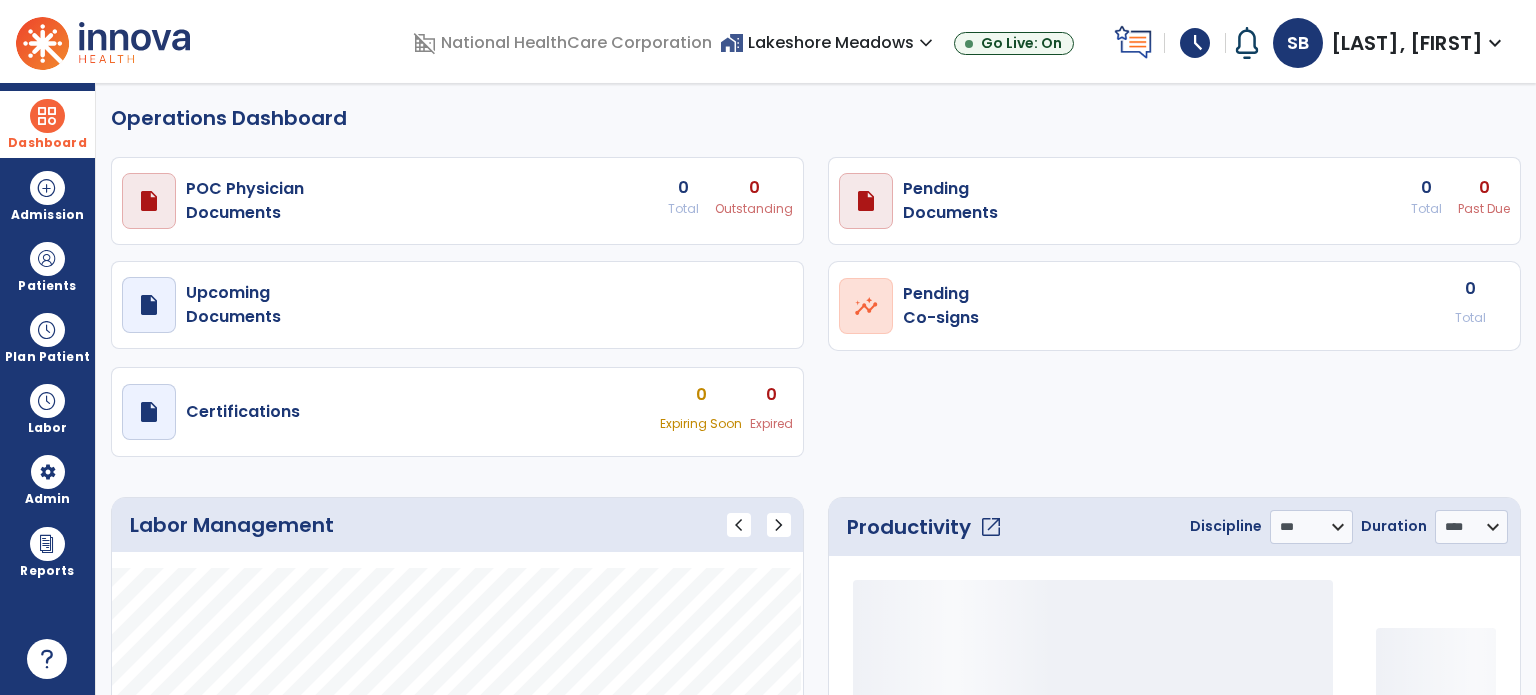 click on "draft   open_in_new  Pending   Documents 0 Total 0 Past Due" at bounding box center [457, 201] 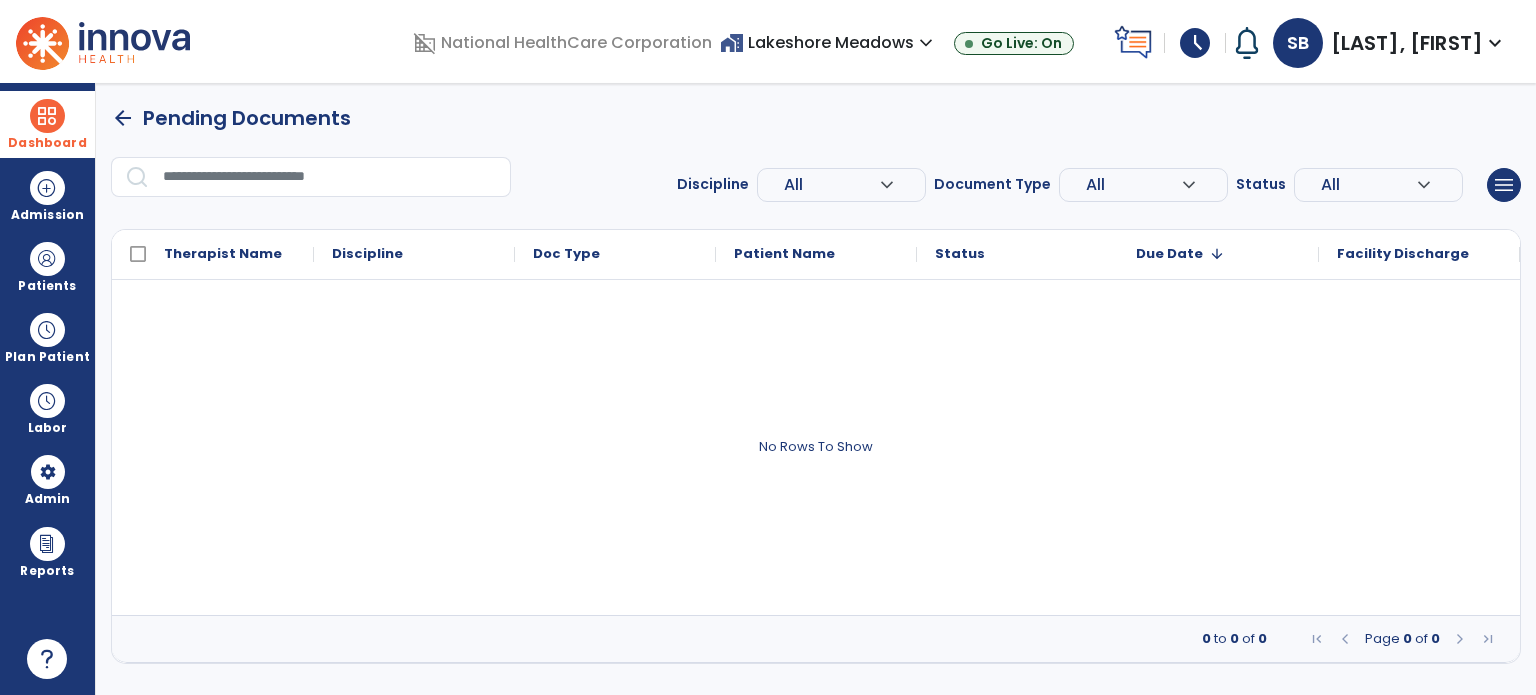 click on "arrow_back" at bounding box center [123, 118] 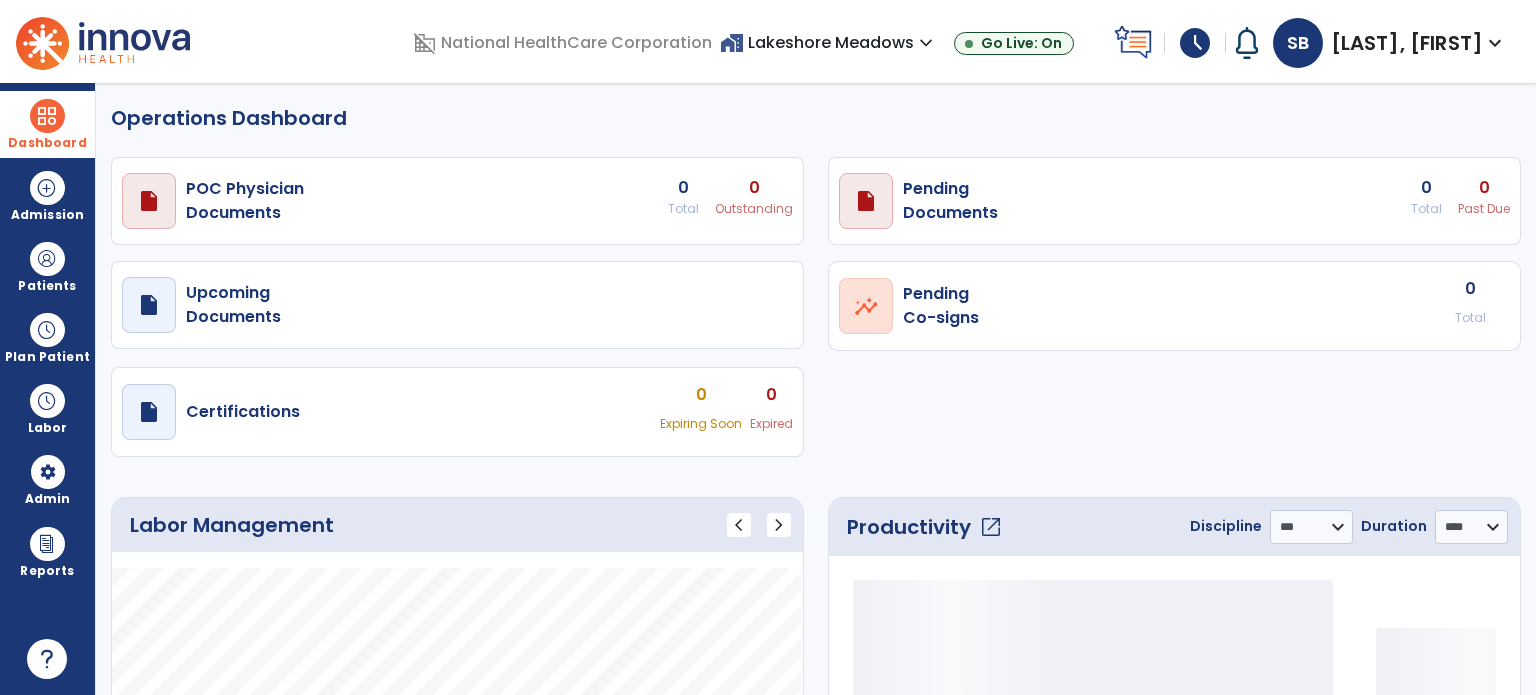 select on "***" 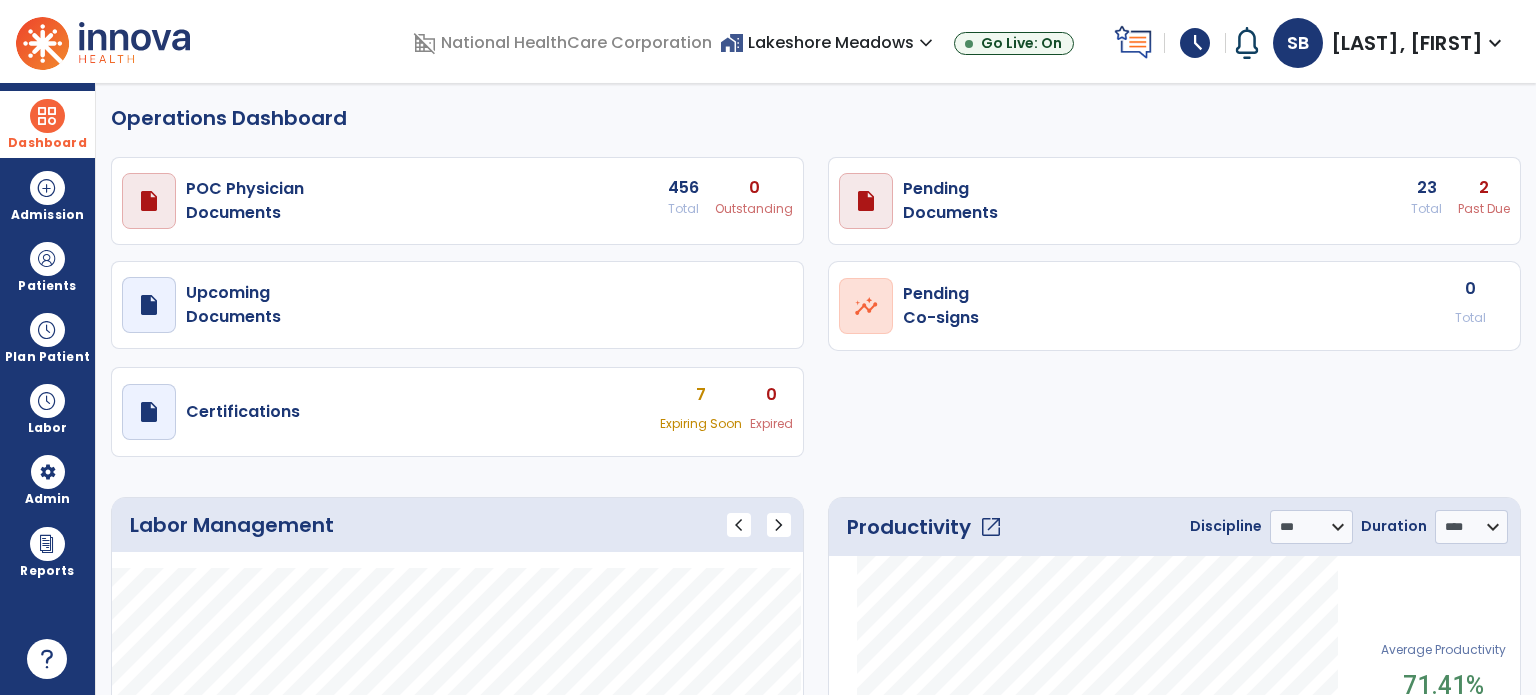 click on "draft   open_in_new  Pending   Documents 23 Total 2 Past Due" at bounding box center [457, 201] 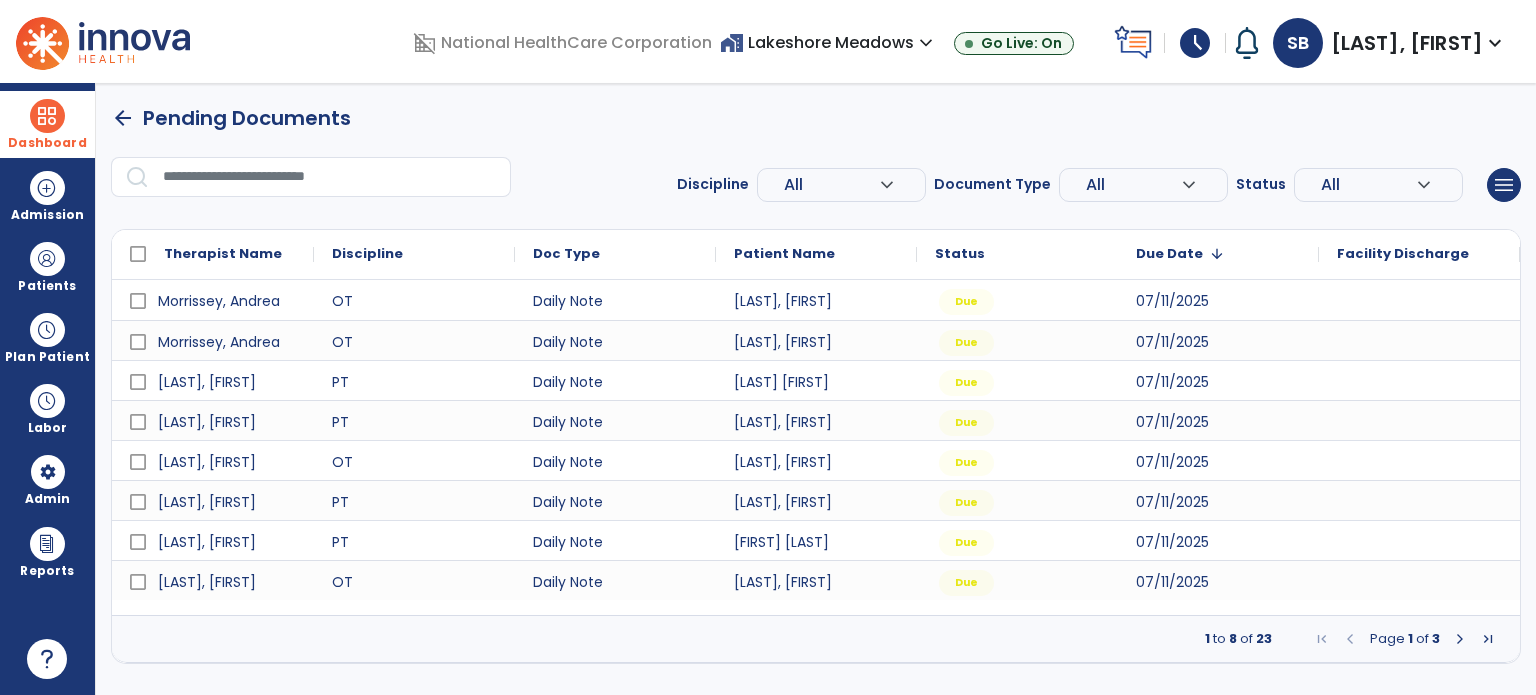 click at bounding box center (1460, 639) 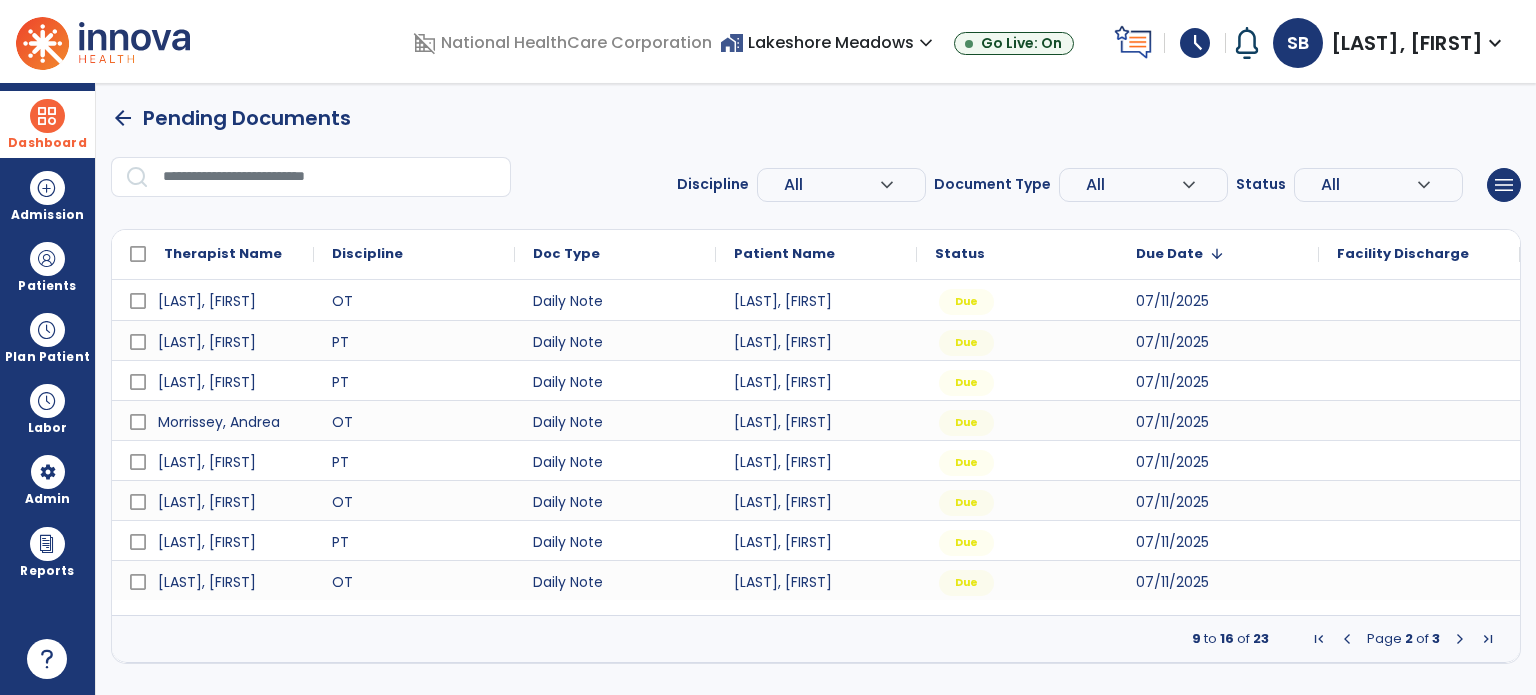 click at bounding box center [1460, 639] 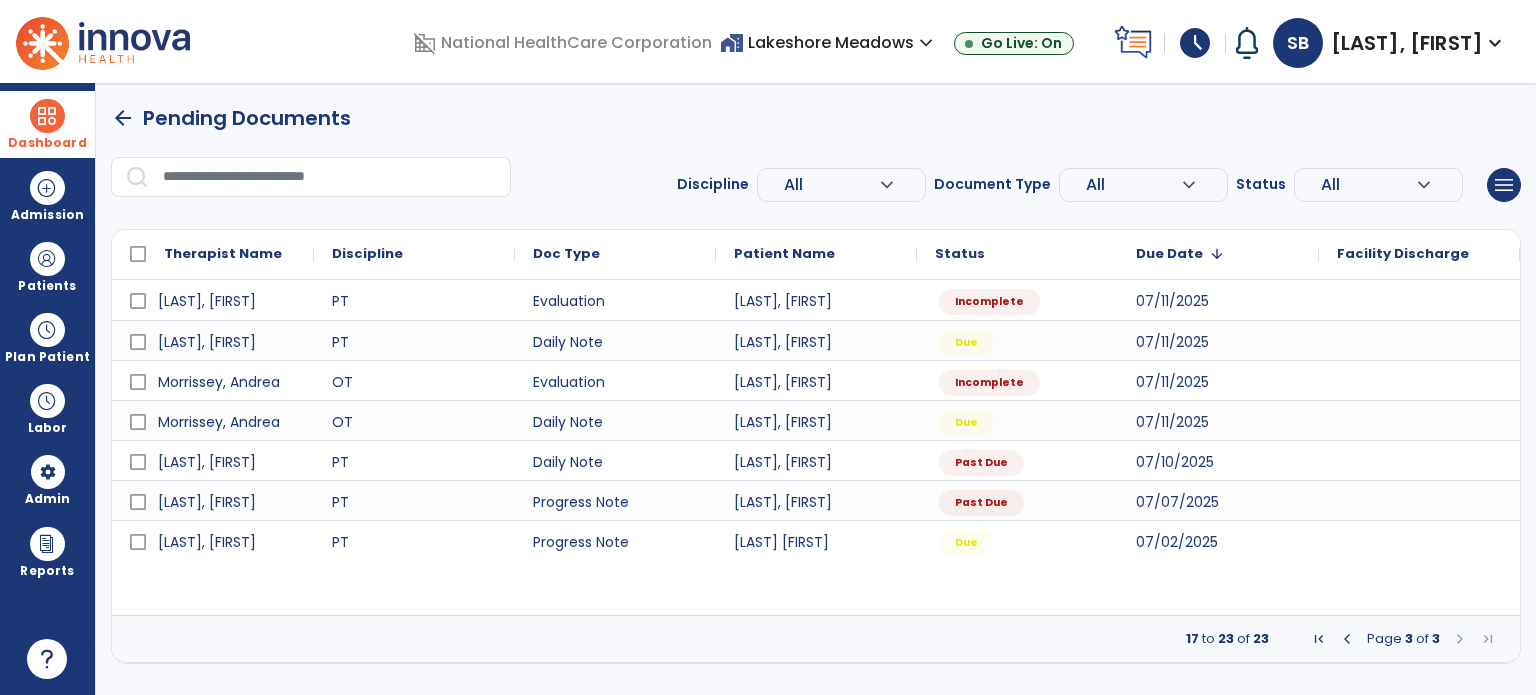 click at bounding box center (47, 116) 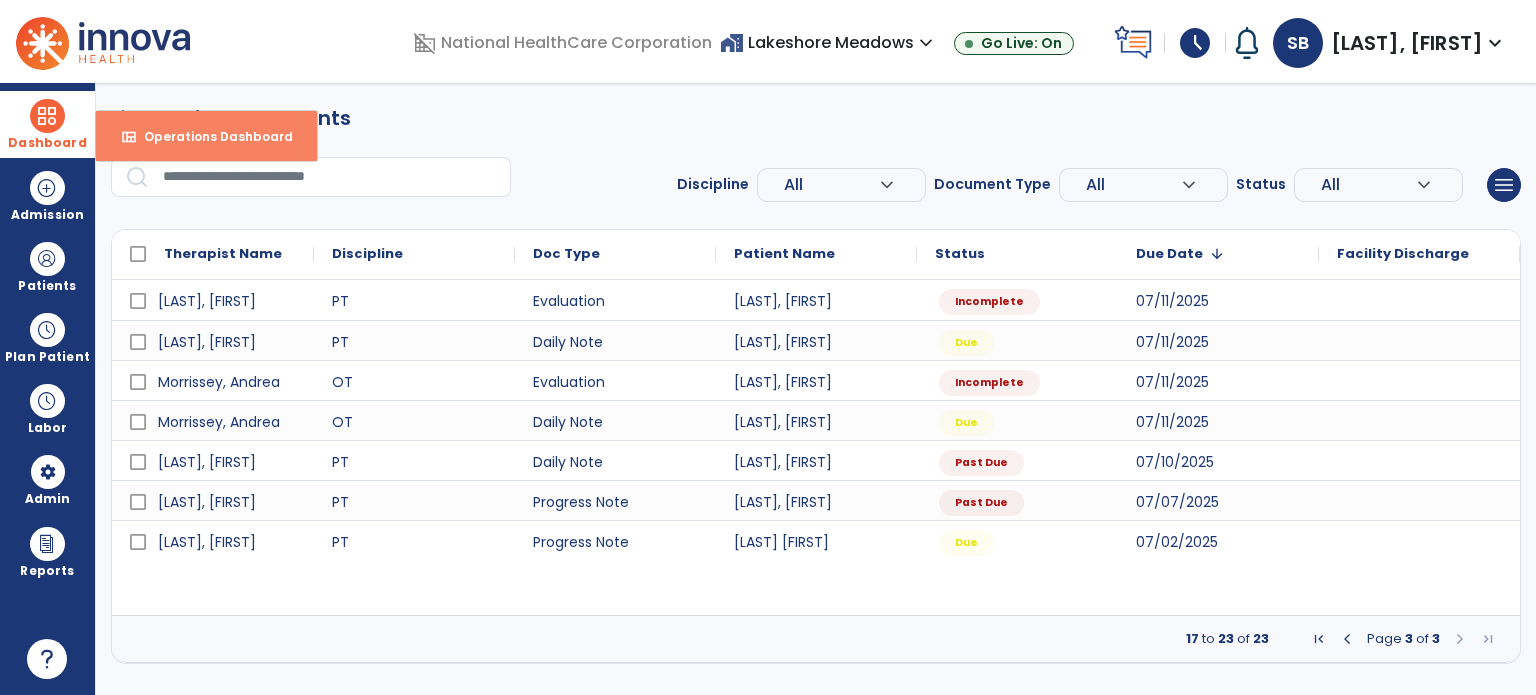 click on "Operations Dashboard" at bounding box center (210, 136) 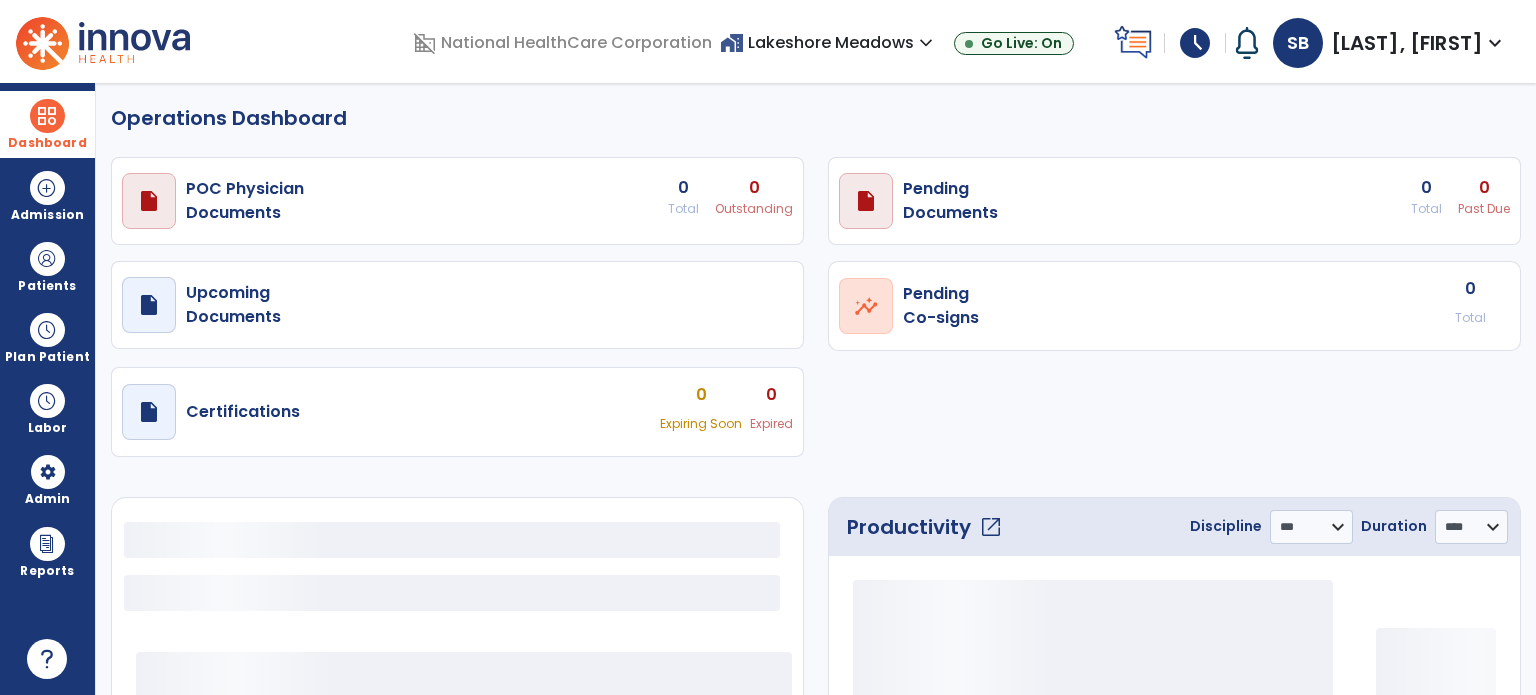 select on "***" 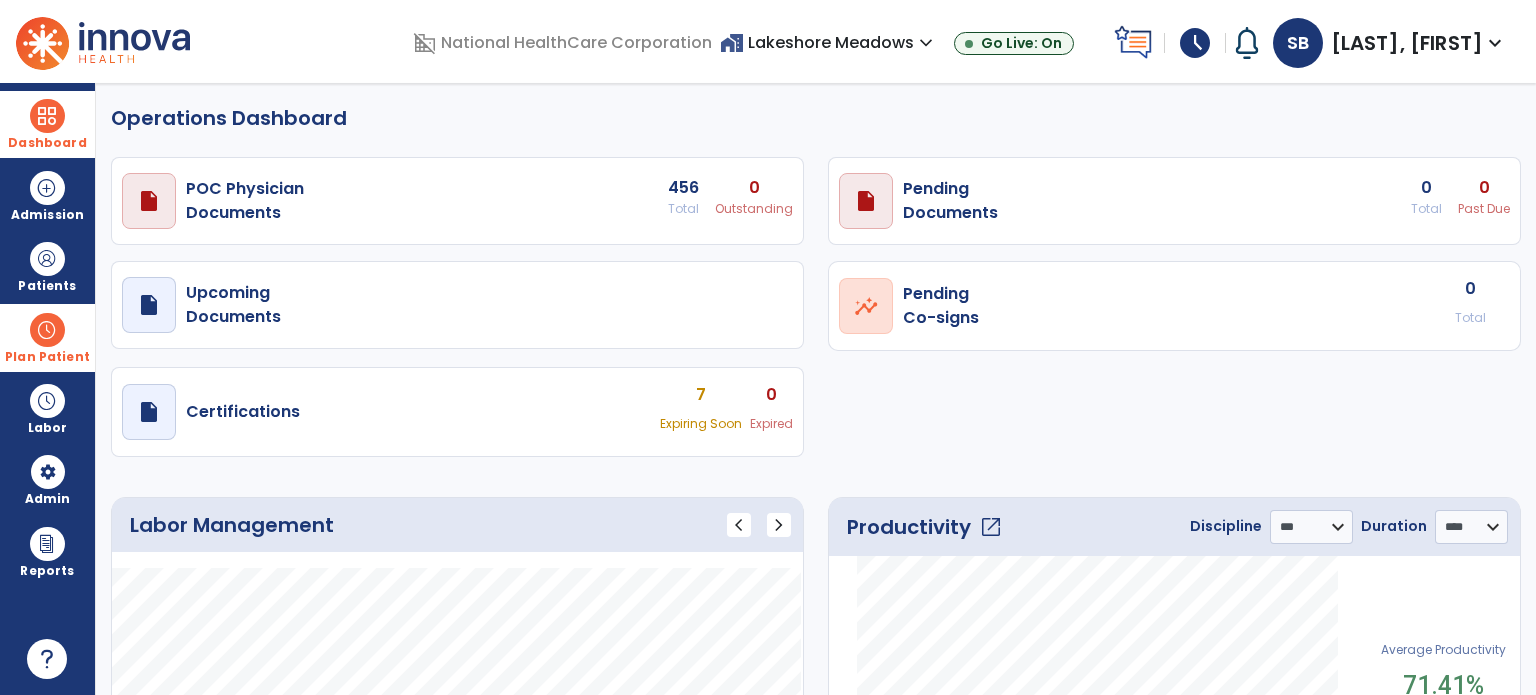 click at bounding box center [47, 330] 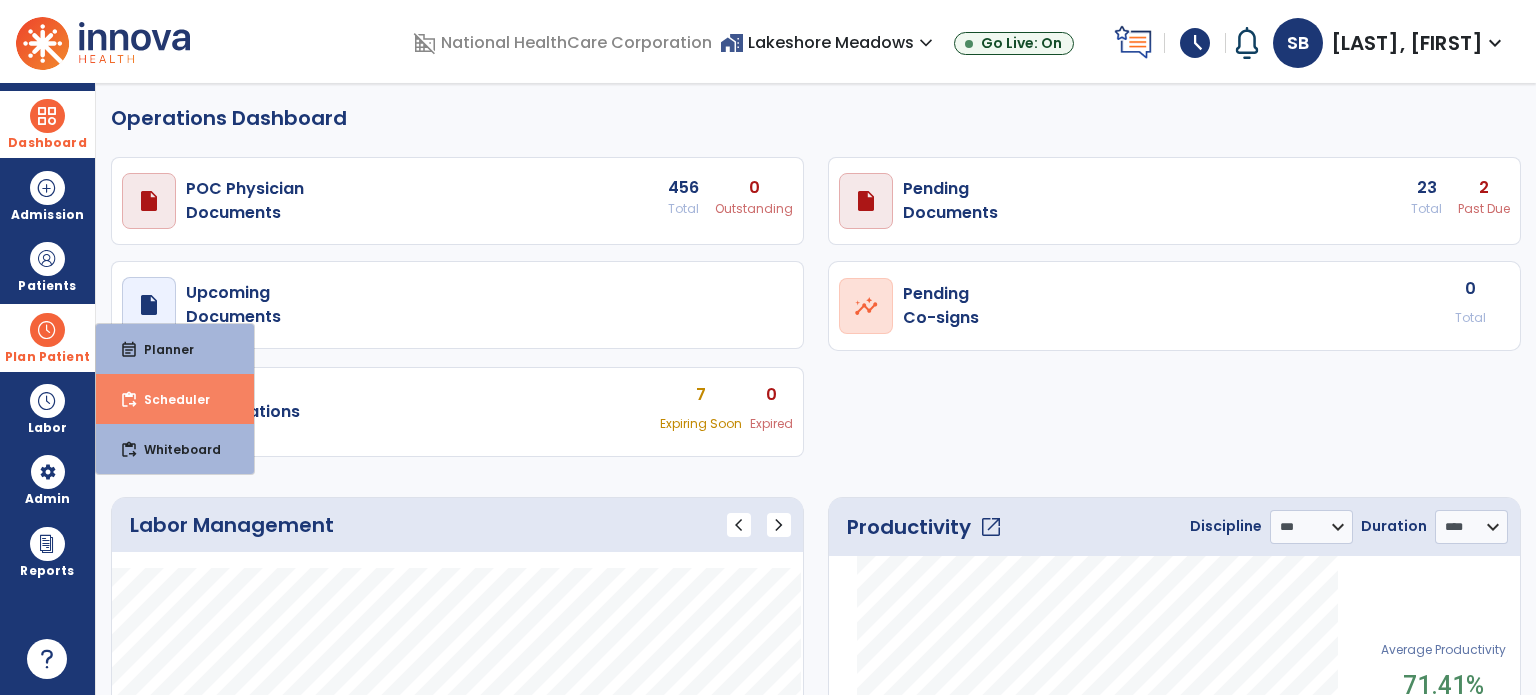 click on "content_paste_go  Scheduler" at bounding box center [175, 399] 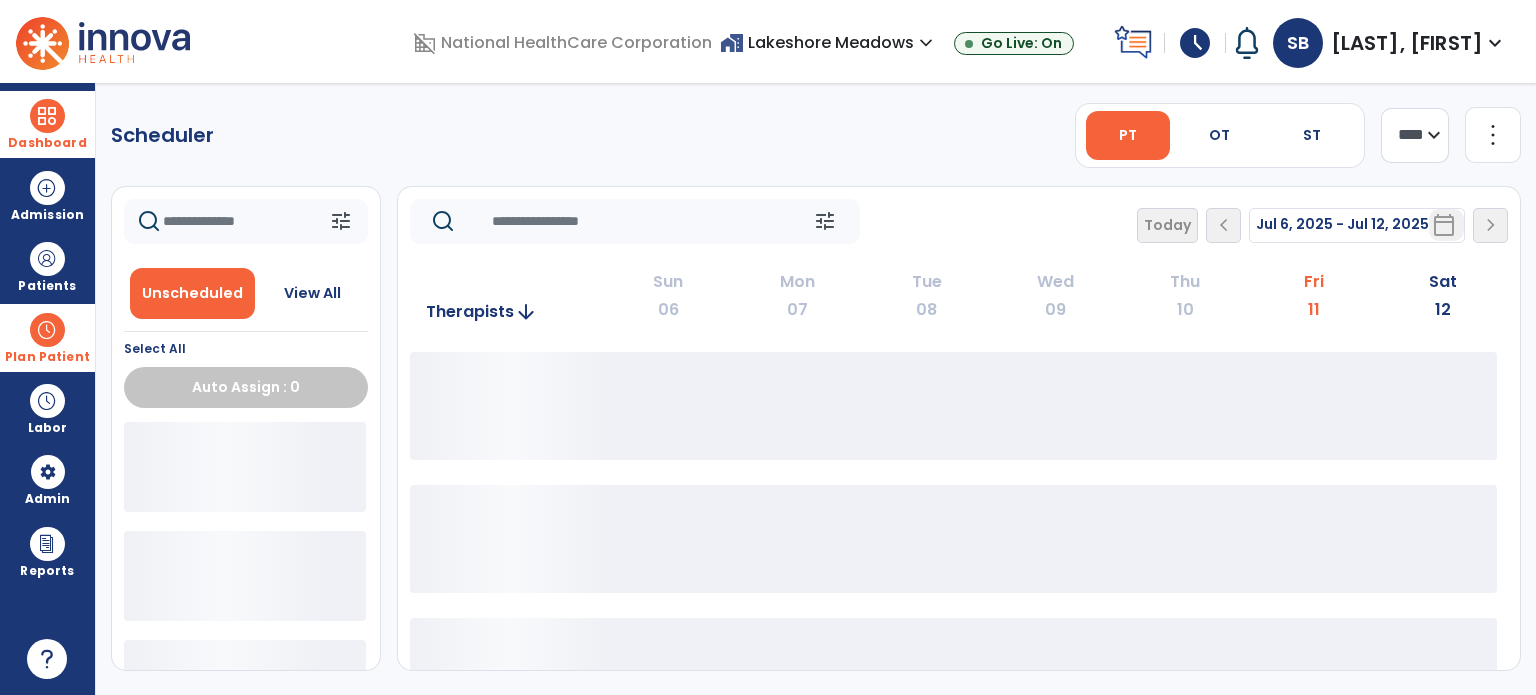 click on "tune   Today  chevron_left Jul 6, 2025 - Jul 12, 2025  *********  calendar_today  chevron_right" 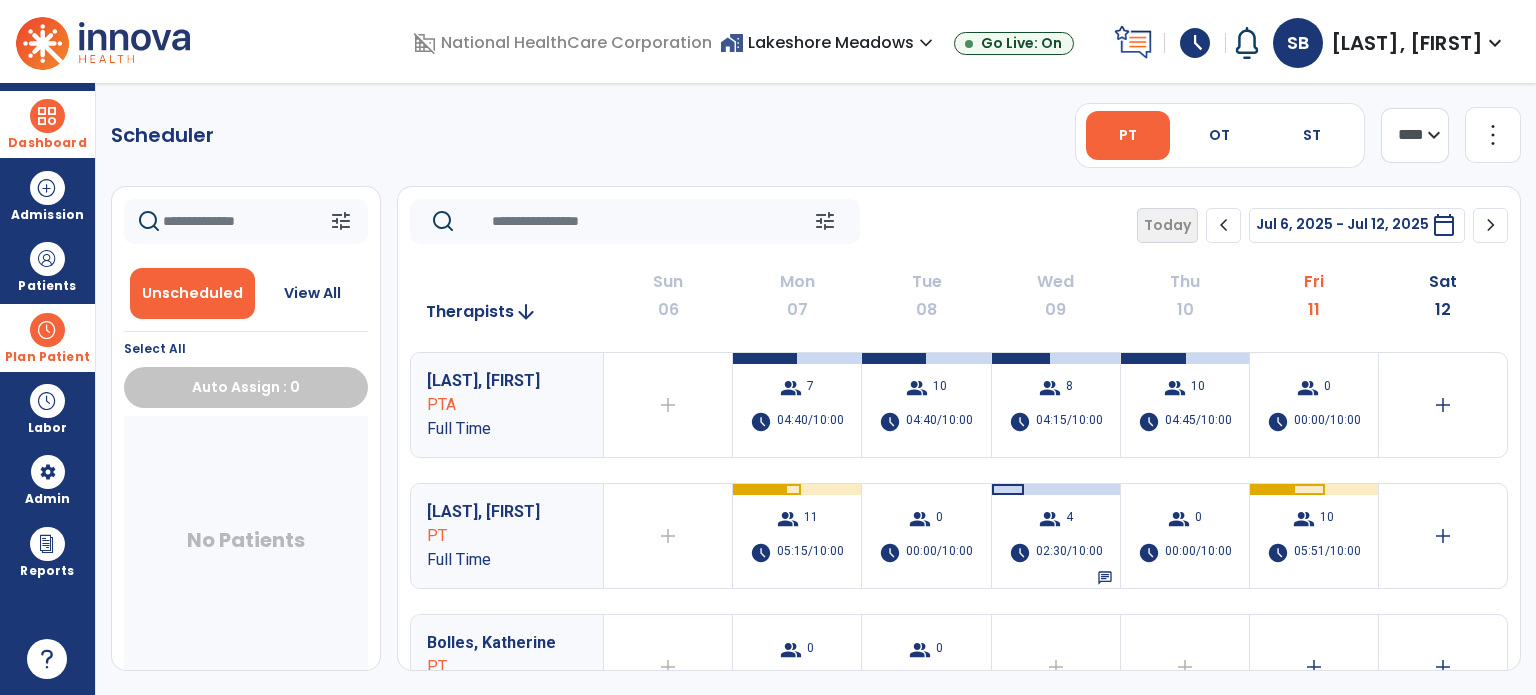 click on "tune   Today  chevron_left Jul 6, 2025 - Jul 12, 2025  *********  calendar_today  chevron_right" 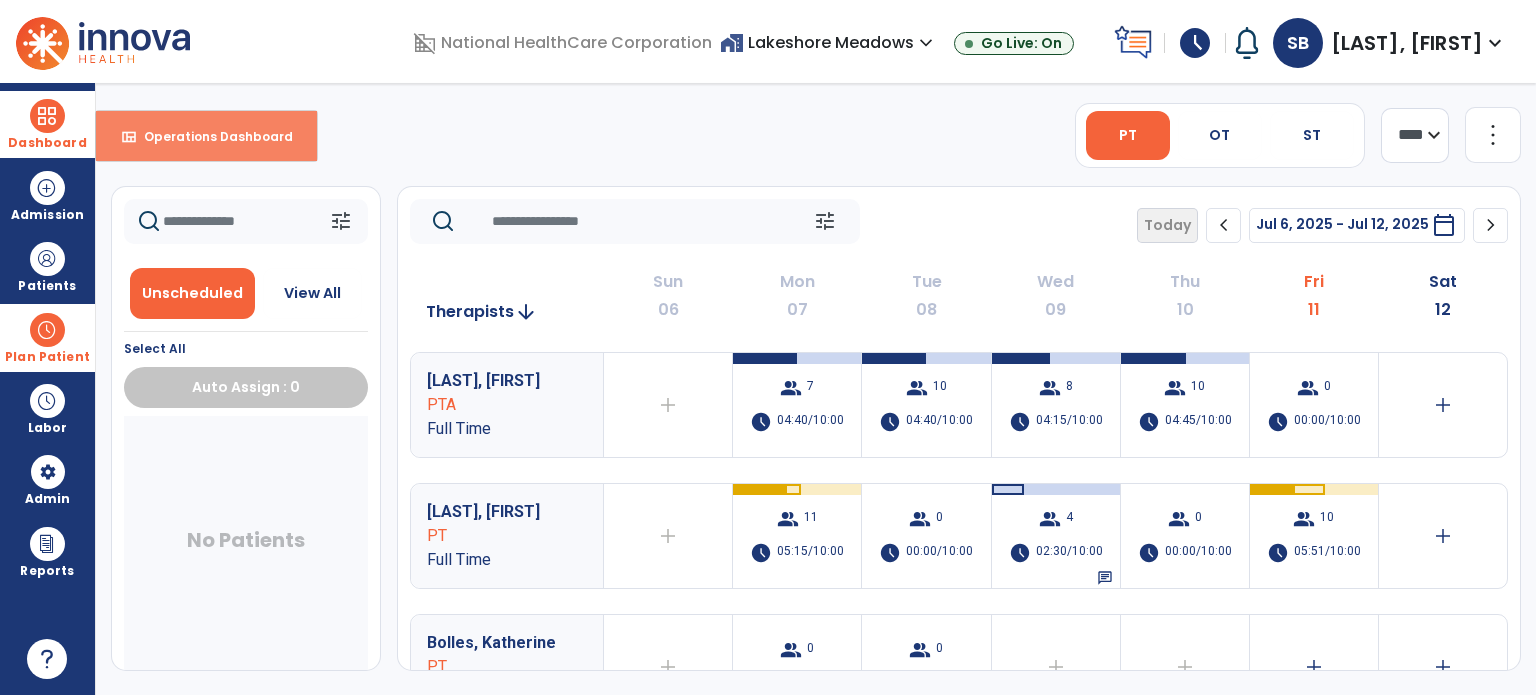 click on "Operations Dashboard" at bounding box center (210, 136) 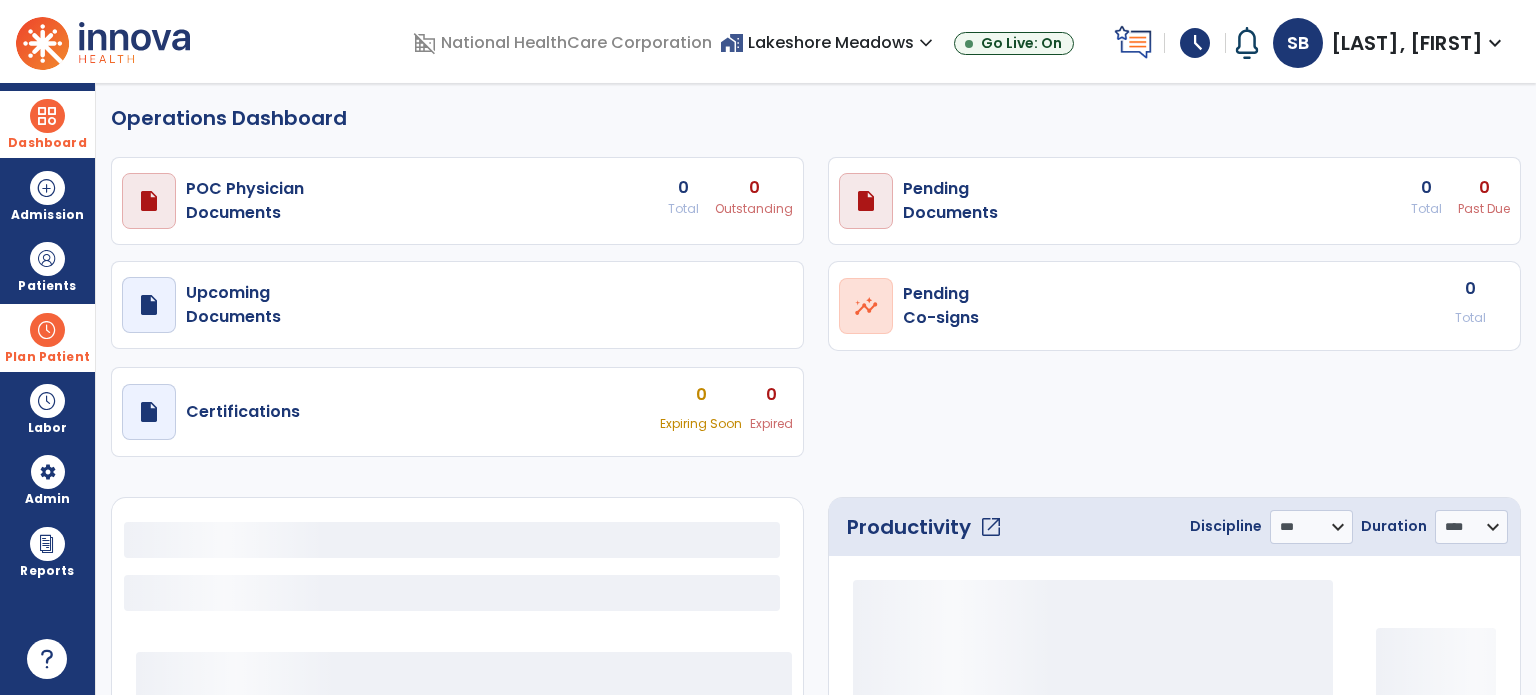 select on "***" 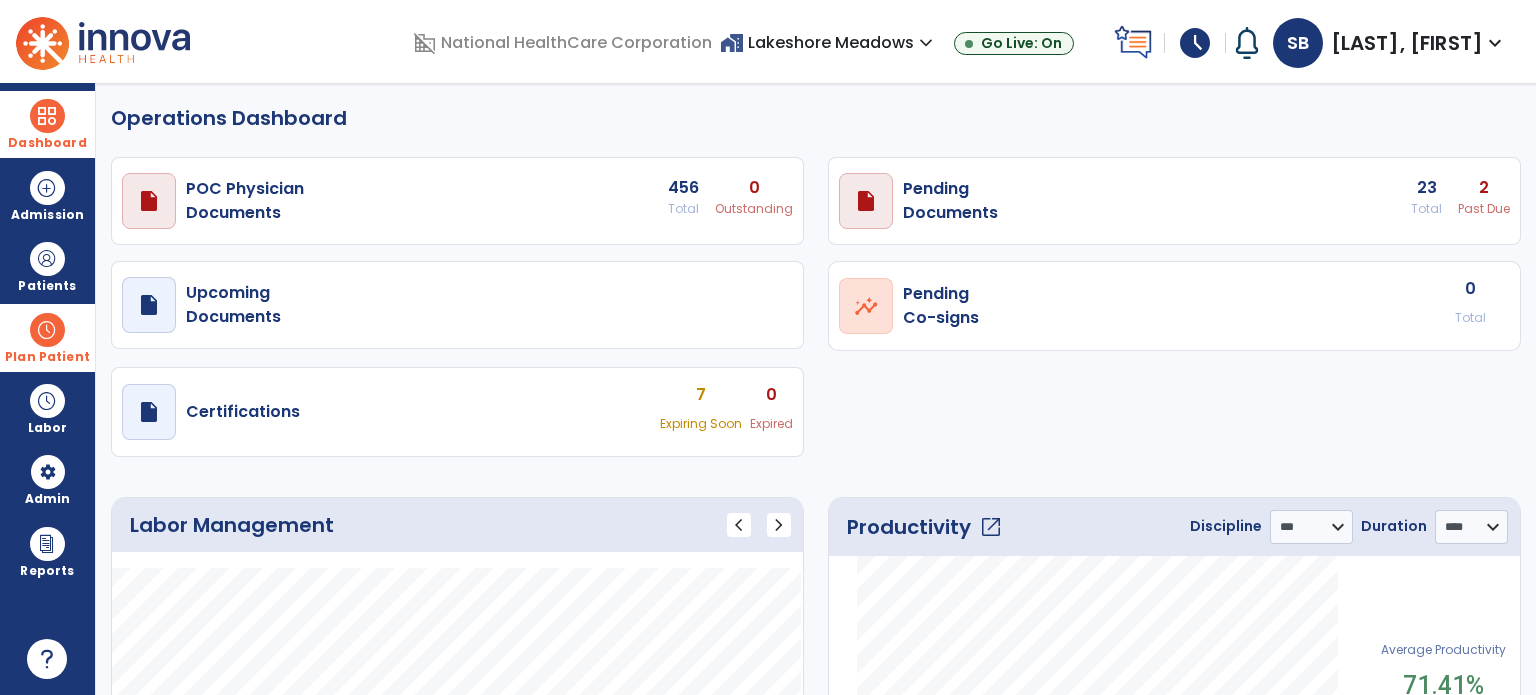 click on "draft   open_in_new  Certifications 7 Expiring Soon 0 Expired" at bounding box center (457, 201) 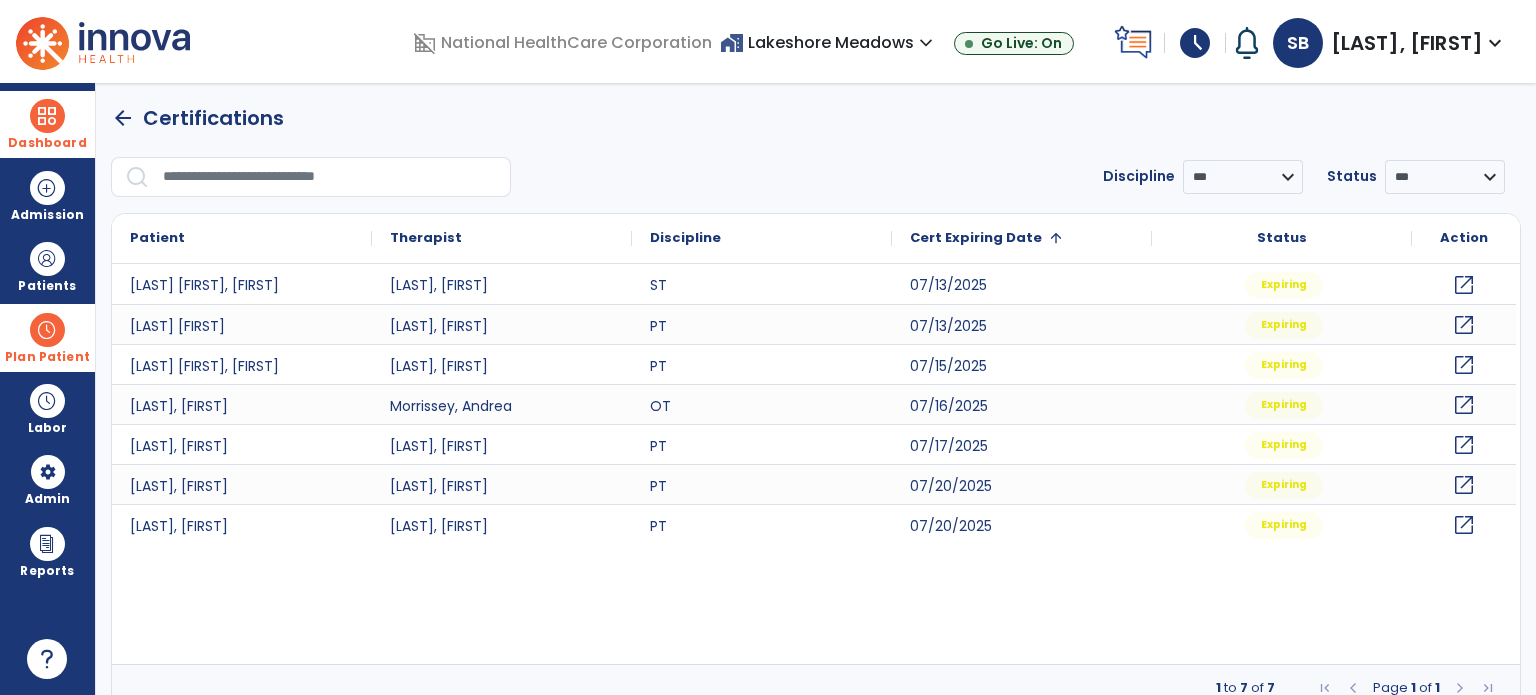 click on "Certifications" 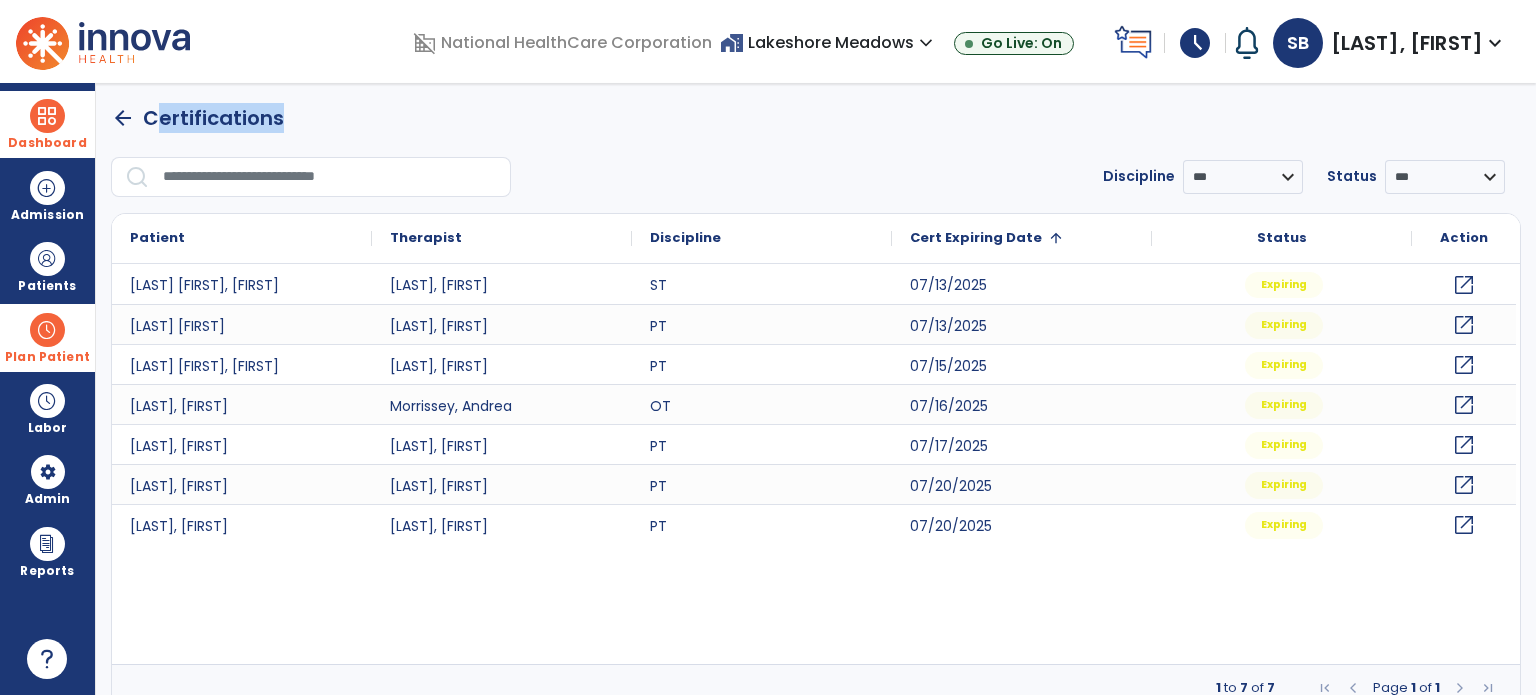 click on "Certifications" 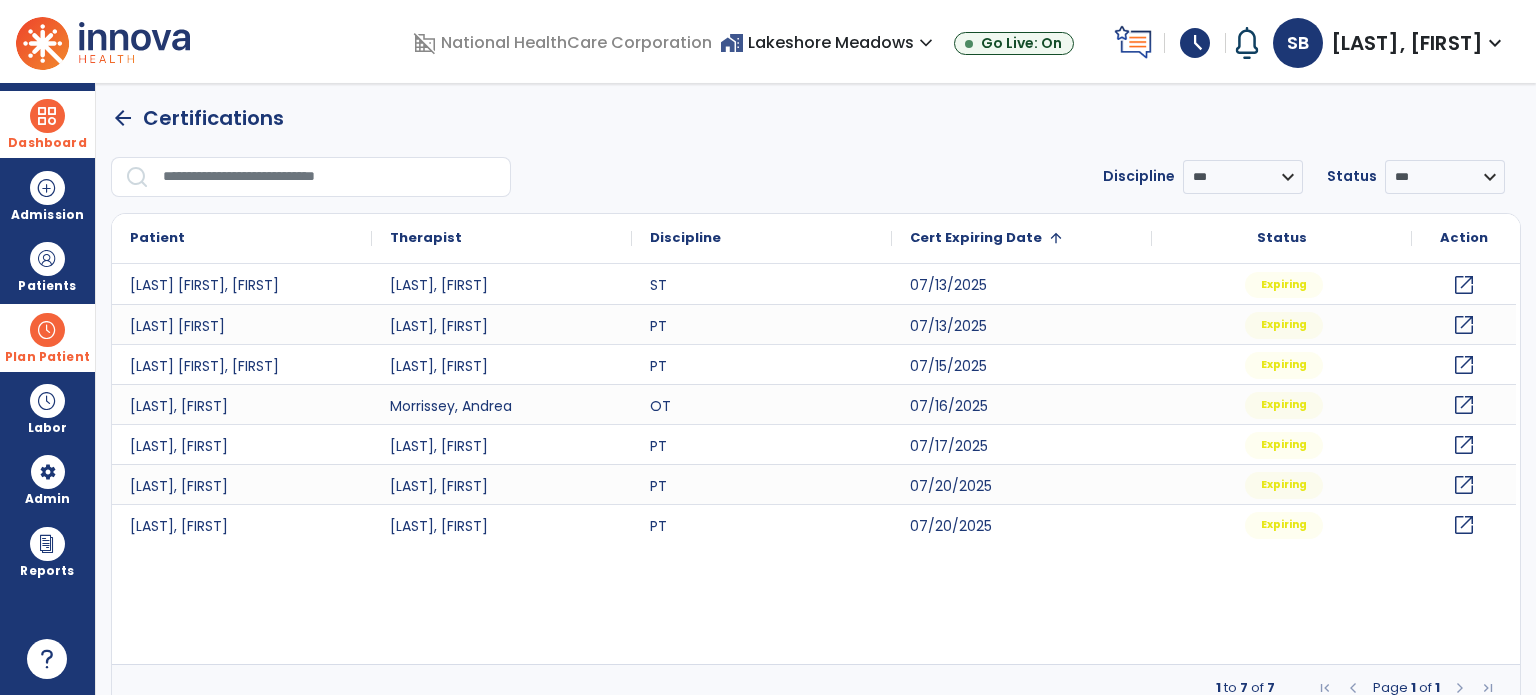 click on "arrow_back   Certifications  Discipline *** ** ** ** Status *** ******* ********
Patient
Therapist
Discipline" 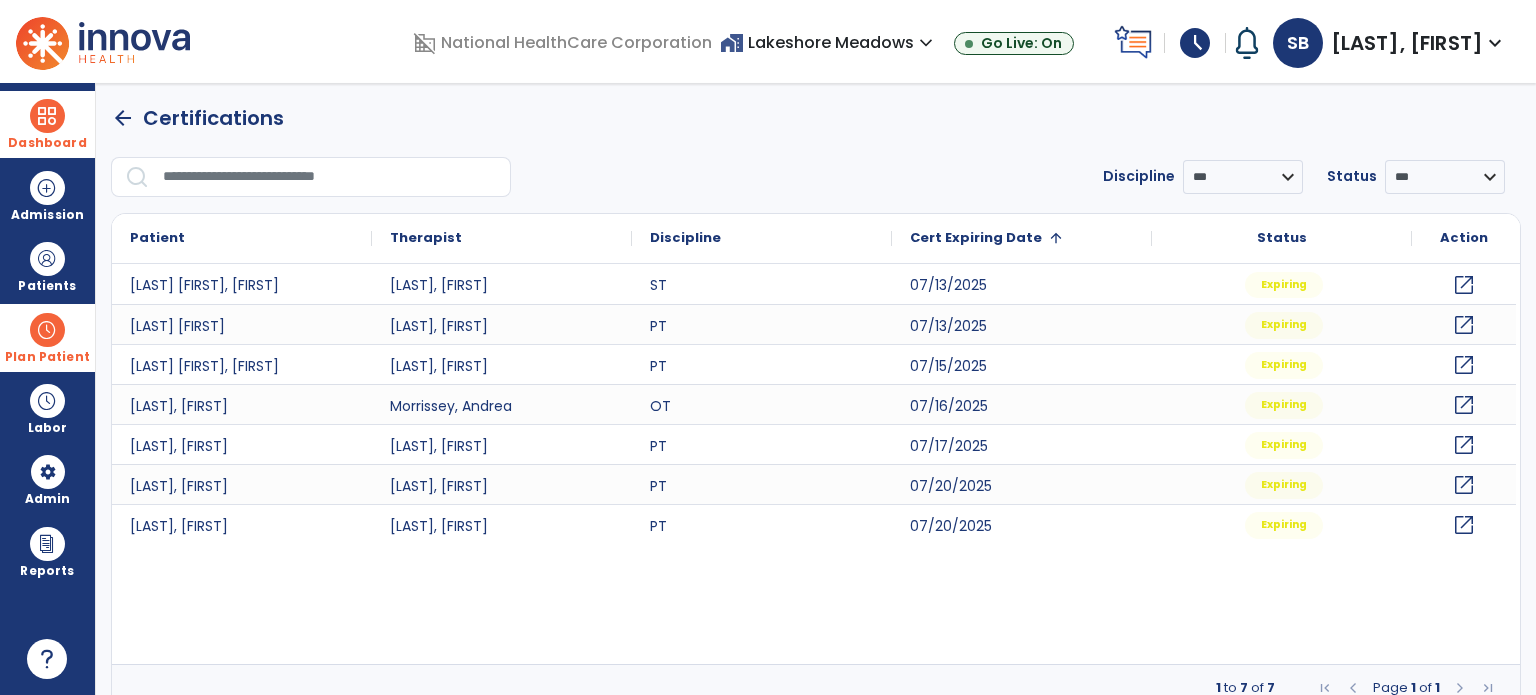 click at bounding box center [47, 116] 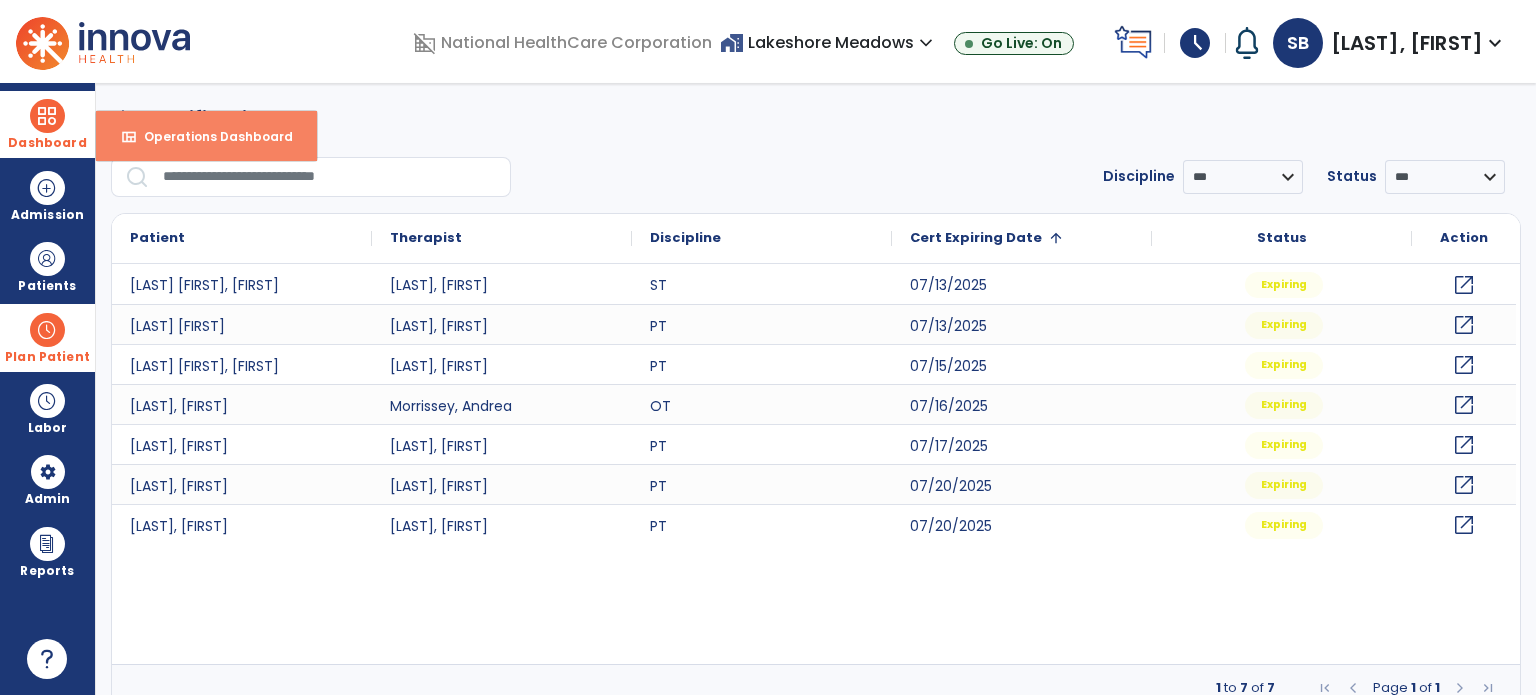 click on "view_quilt  Operations Dashboard" at bounding box center [206, 136] 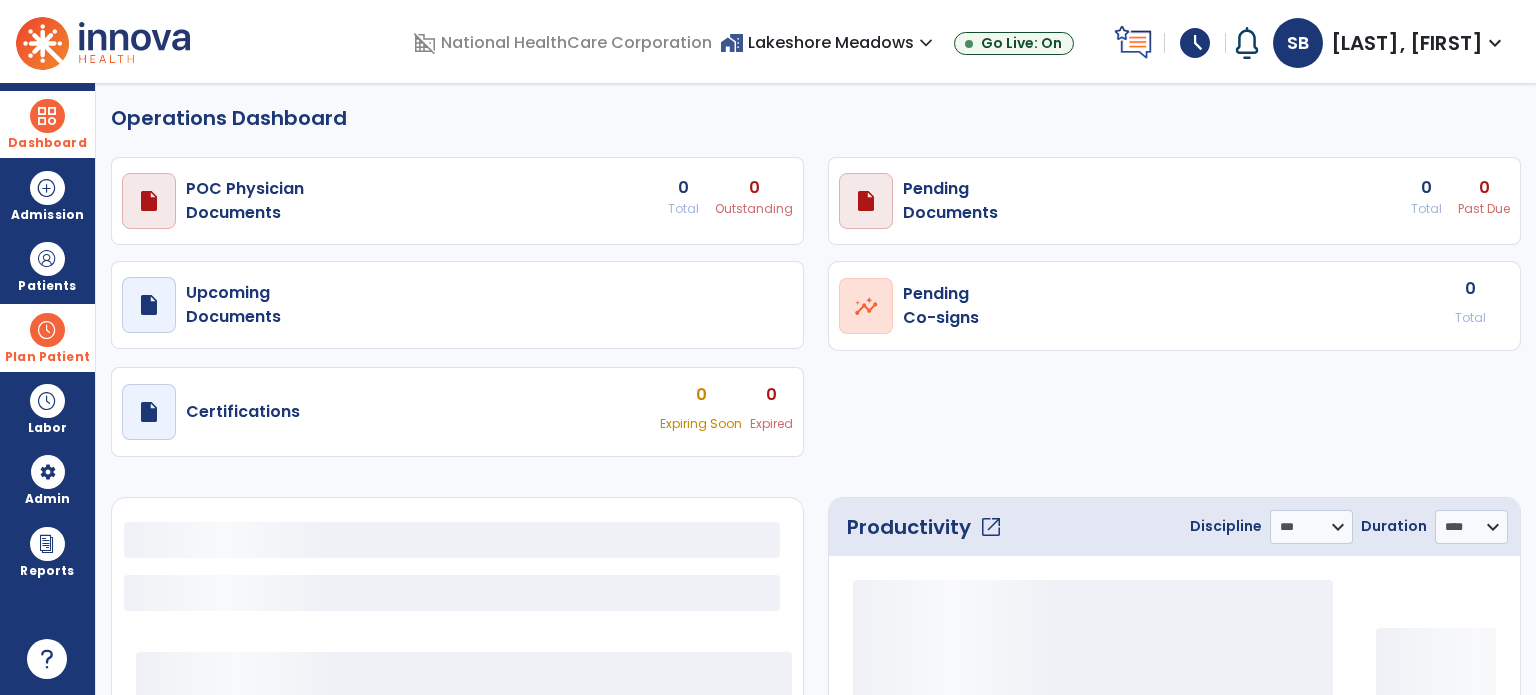 select on "***" 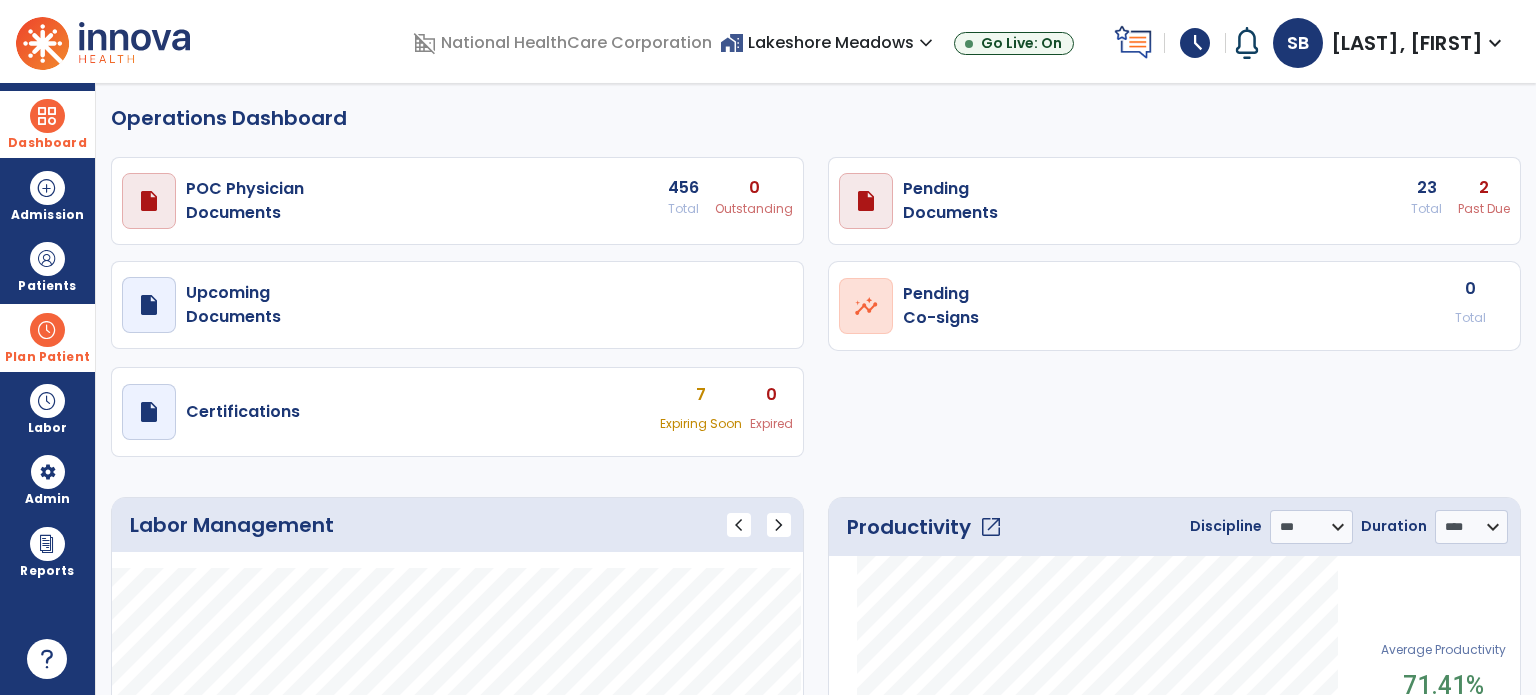 click on "Operations Dashboard   draft   open_in_new  POC Physician  Documents 456 Total 0 Outstanding  draft   open_in_new  Pending   Documents 23 Total 2 Past Due  draft   open_in_new  Upcoming   Documents  open_in_new  Pending   Co-signs  0 Total  draft   open_in_new  Certifications 7 Expiring Soon 0 Expired Labor Management chevron_left chevron_right
Label
Value" 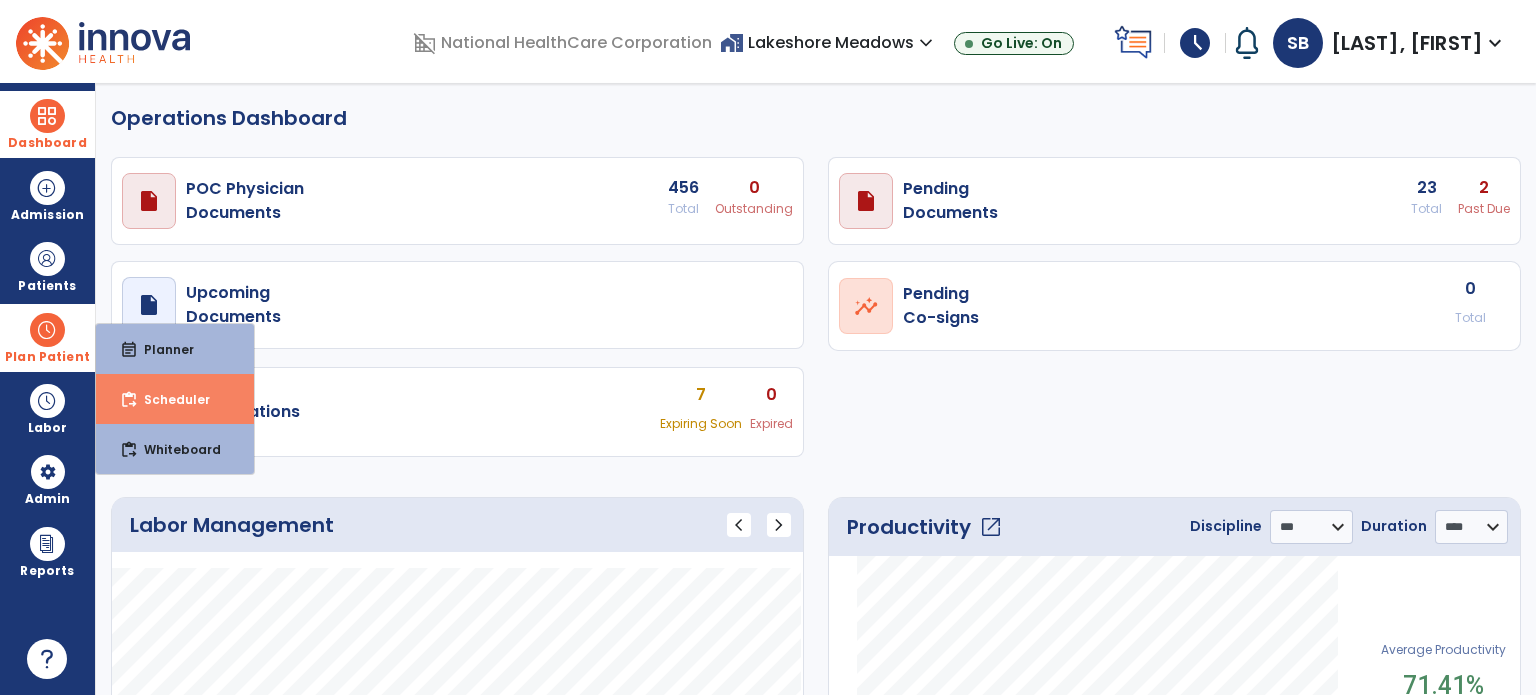 click on "content_paste_go  Scheduler" at bounding box center (175, 399) 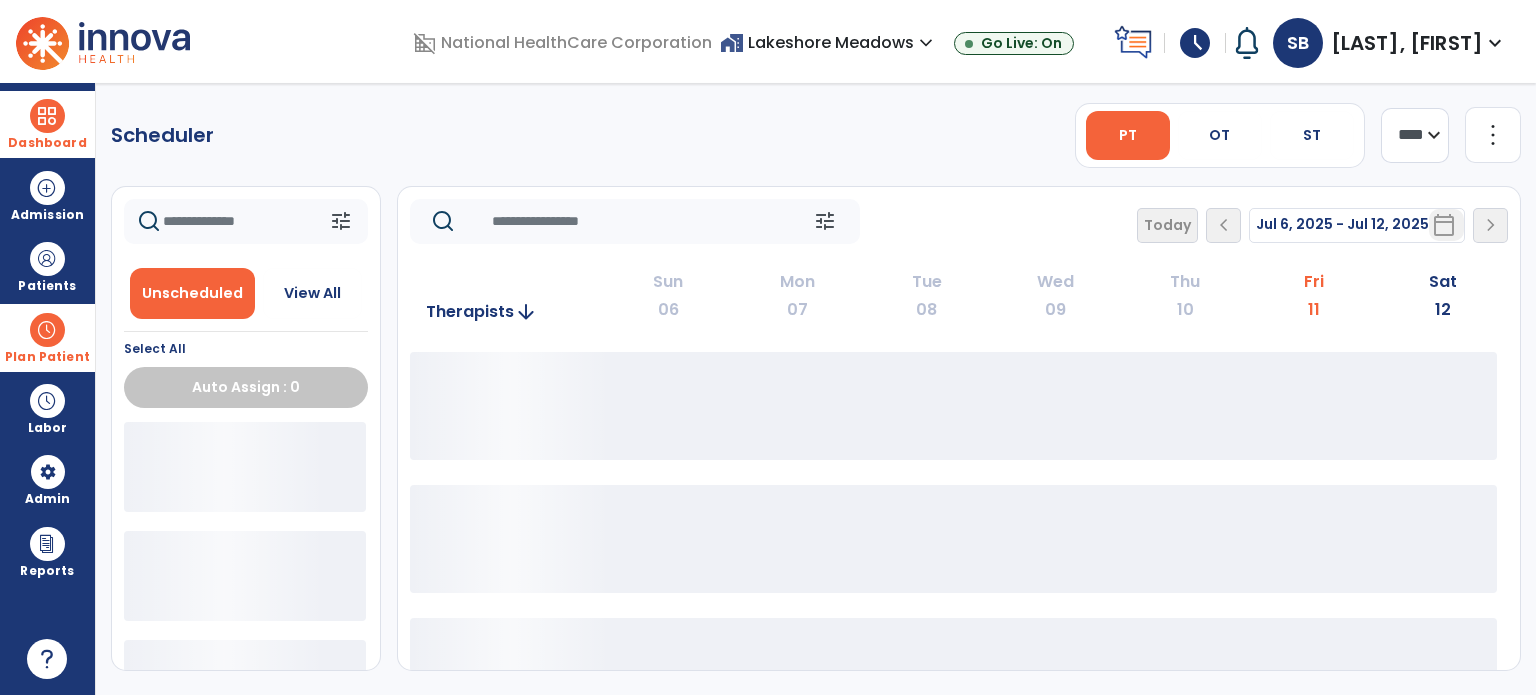 click on "Wed" 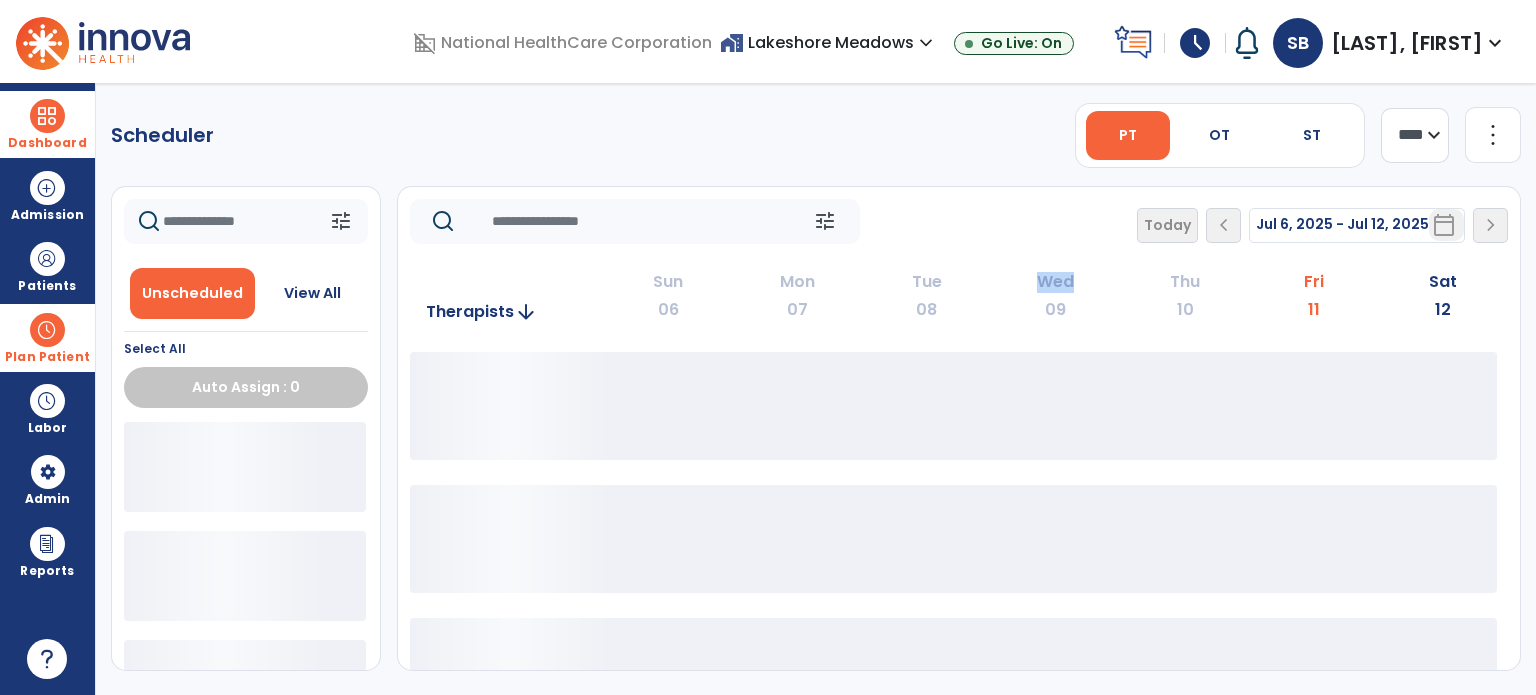 click on "Wed" 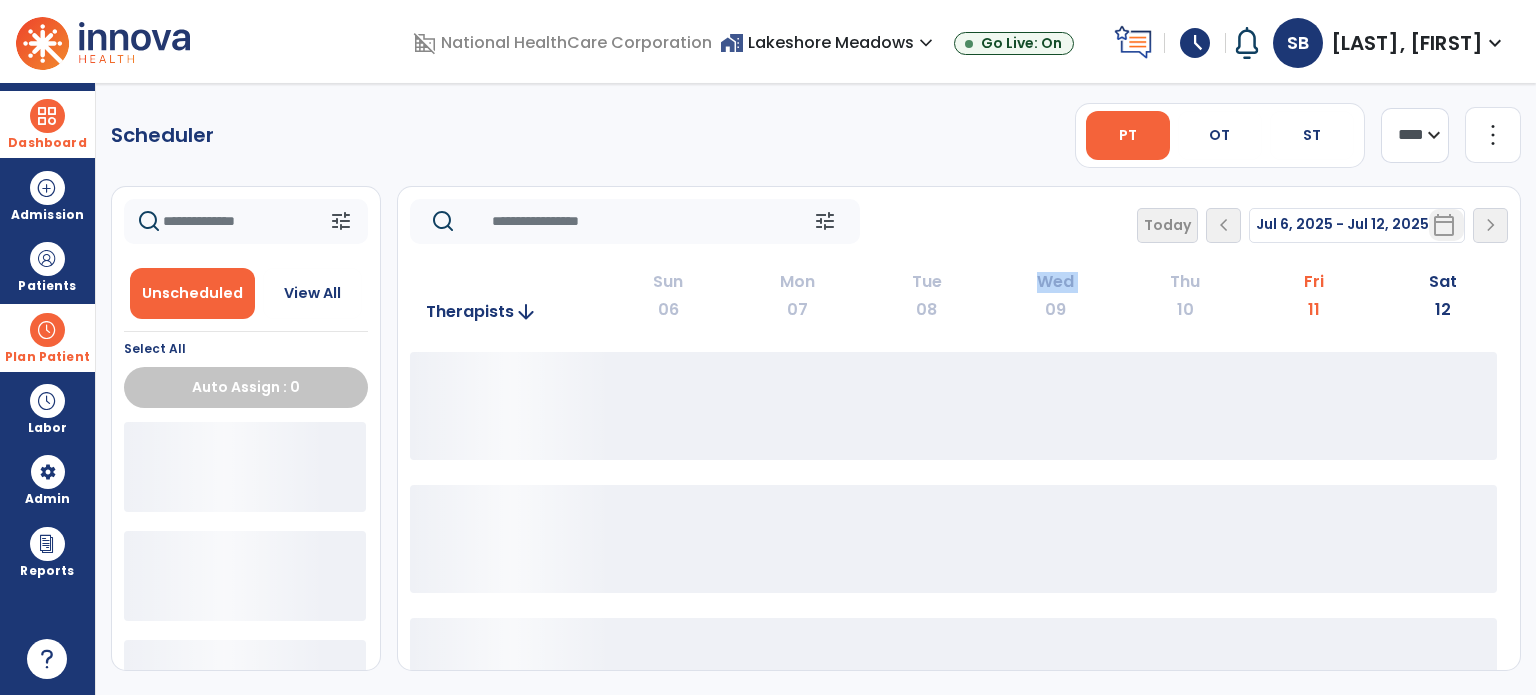 click on "Wed" 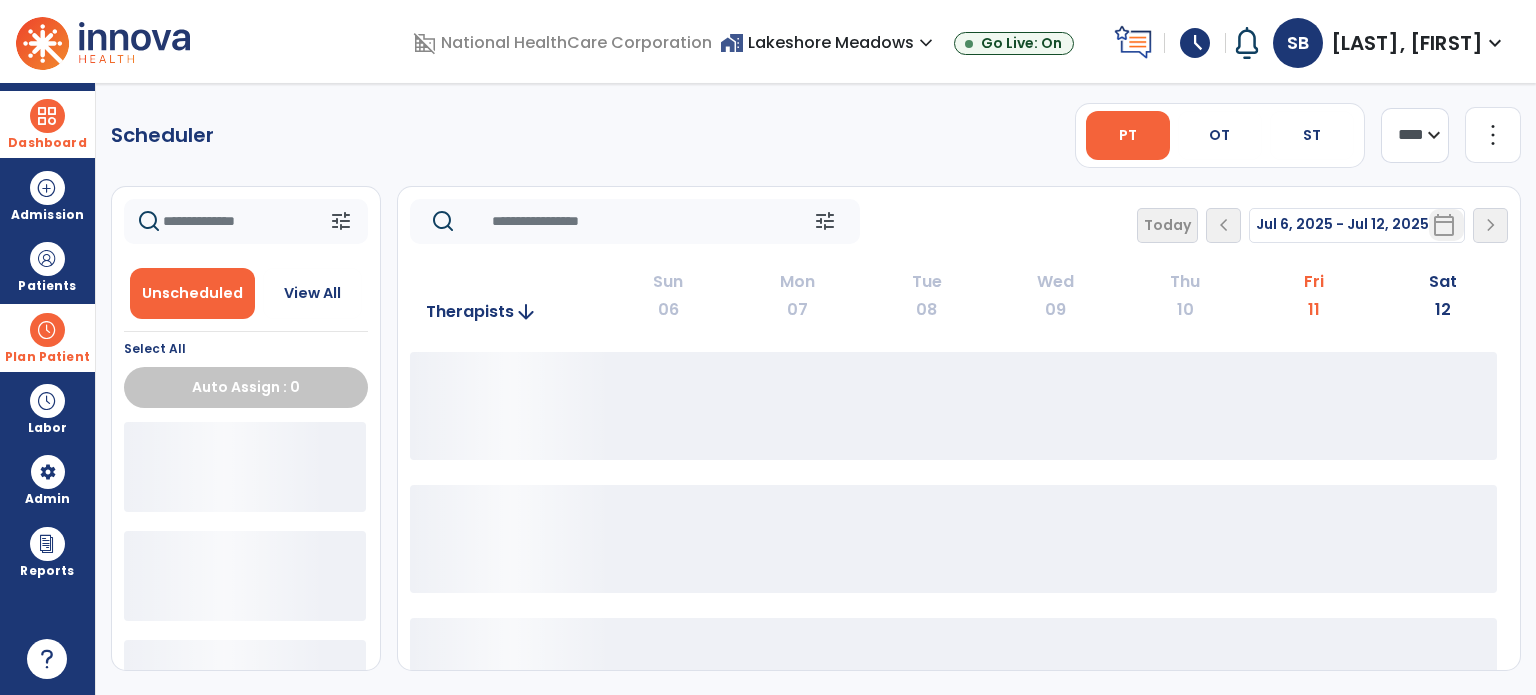 click on "Scheduler   PT   OT   ST  **** *** more_vert  Manage Labor   View All Therapists   Print" 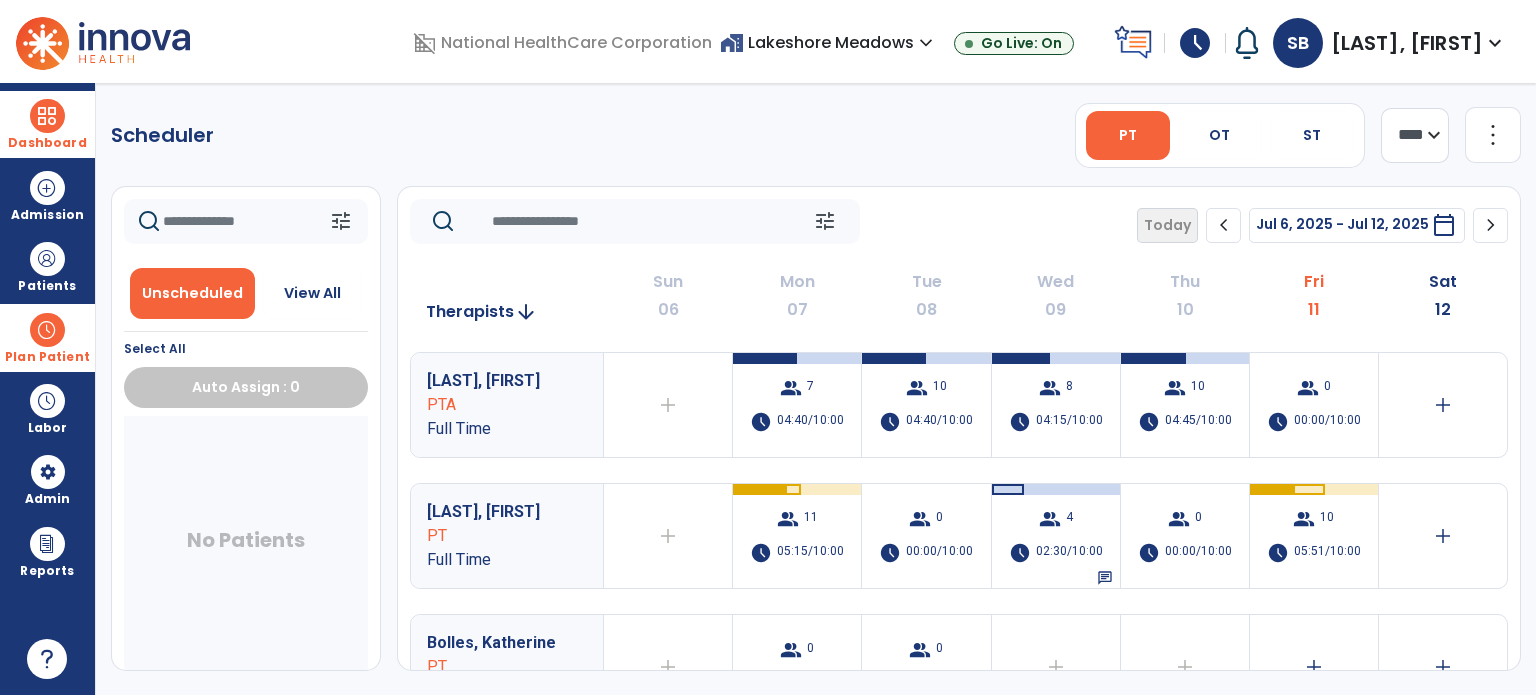click on "Scheduler   PT   OT   ST  **** *** more_vert  Manage Labor   View All Therapists   Print" 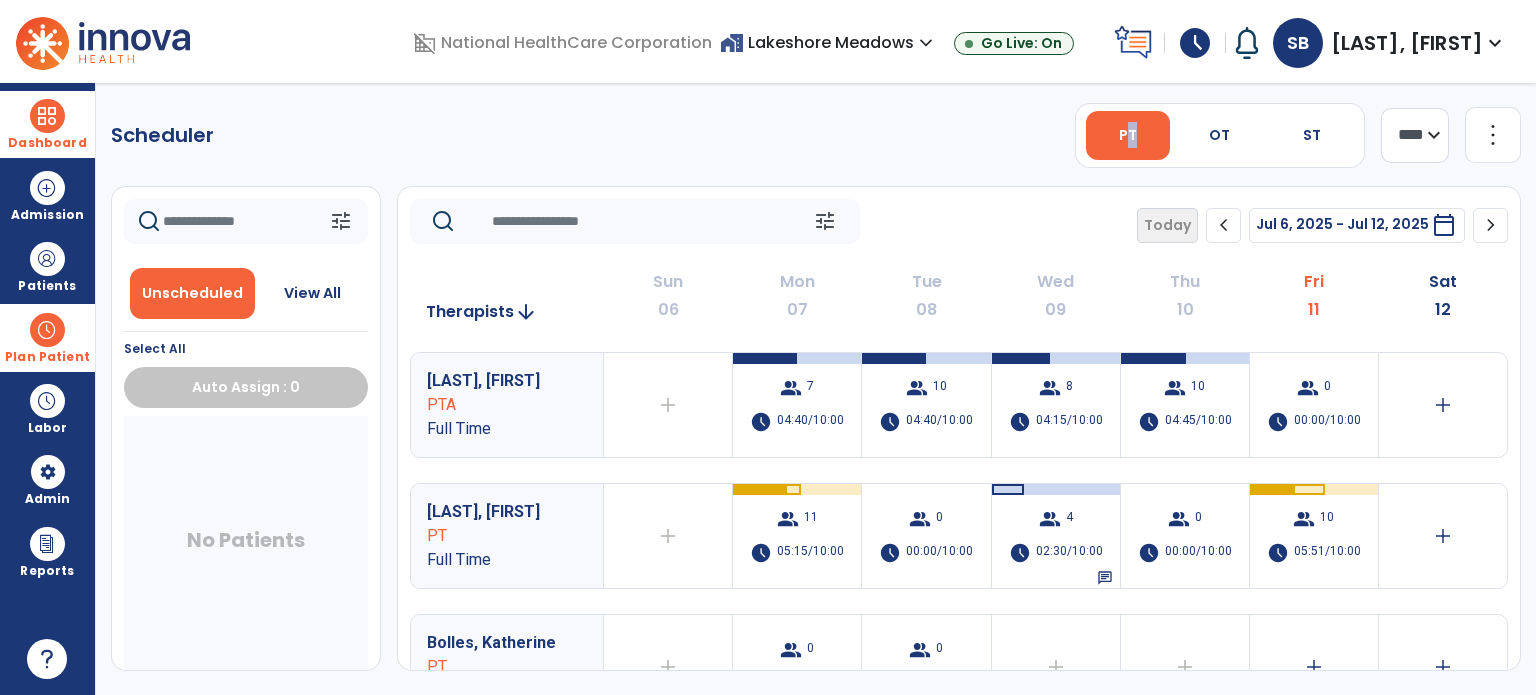 click on "Scheduler   PT   OT   ST  **** *** more_vert  Manage Labor   View All Therapists   Print" 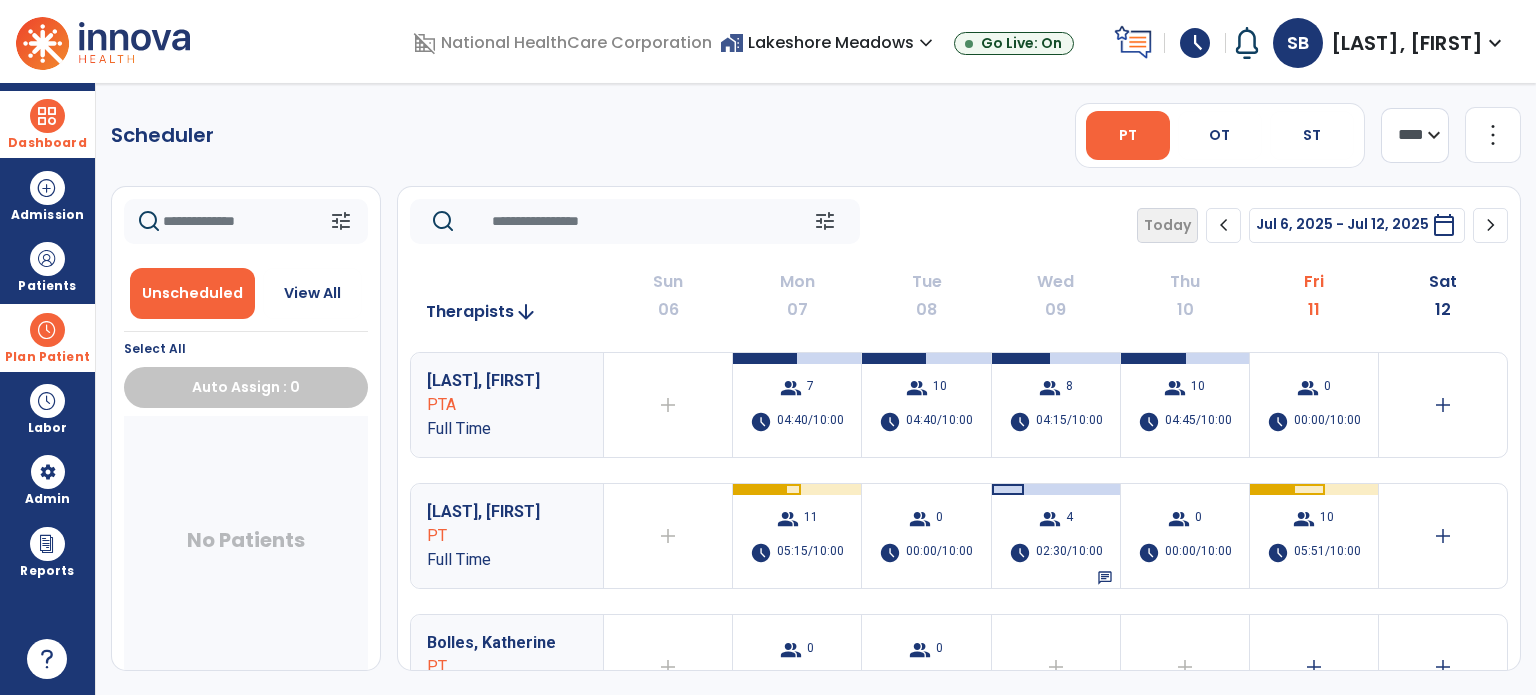 click on "Scheduler   PT   OT   ST  **** *** more_vert  Manage Labor   View All Therapists   Print" 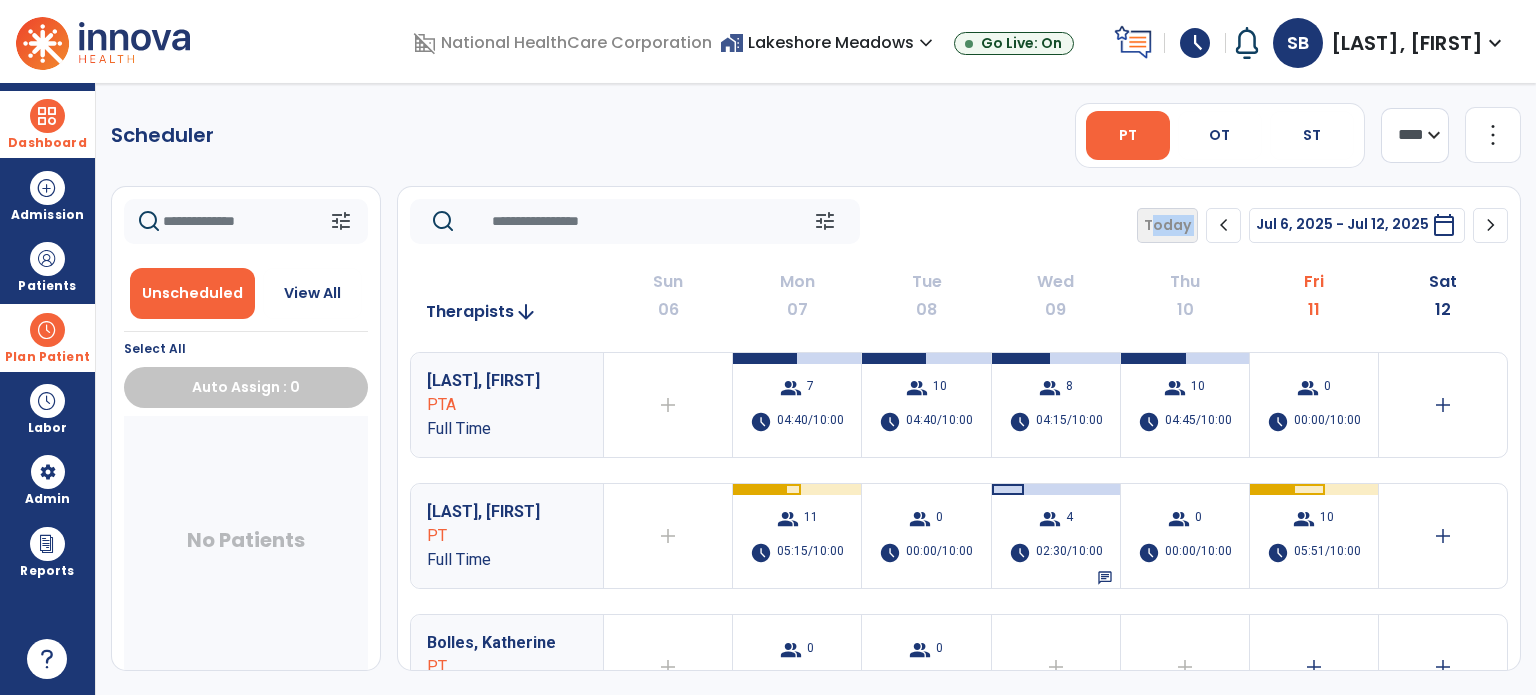 click on "tune   Today  chevron_left Jul 6, 2025 - Jul 12, 2025  *********  calendar_today  chevron_right" 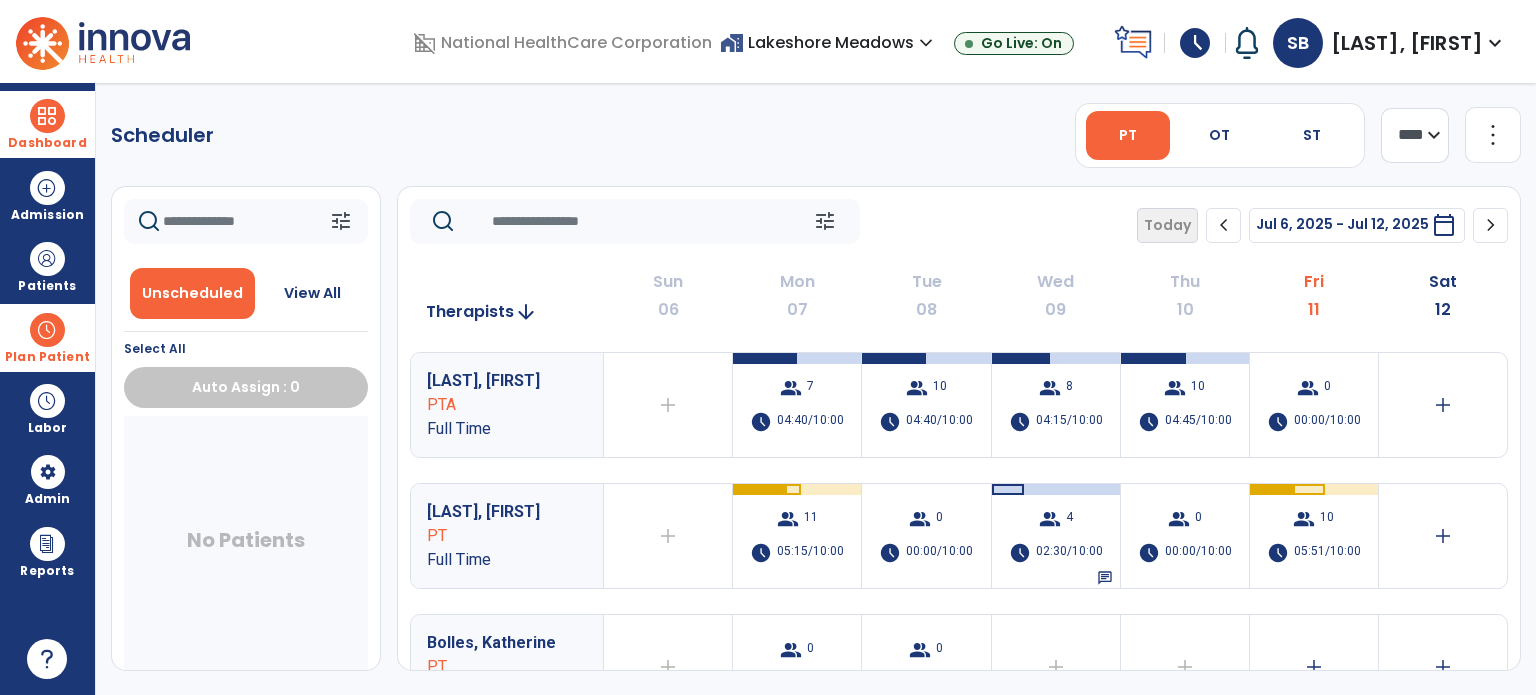 click on "Scheduler   PT   OT   ST  **** *** more_vert  Manage Labor   View All Therapists   Print" 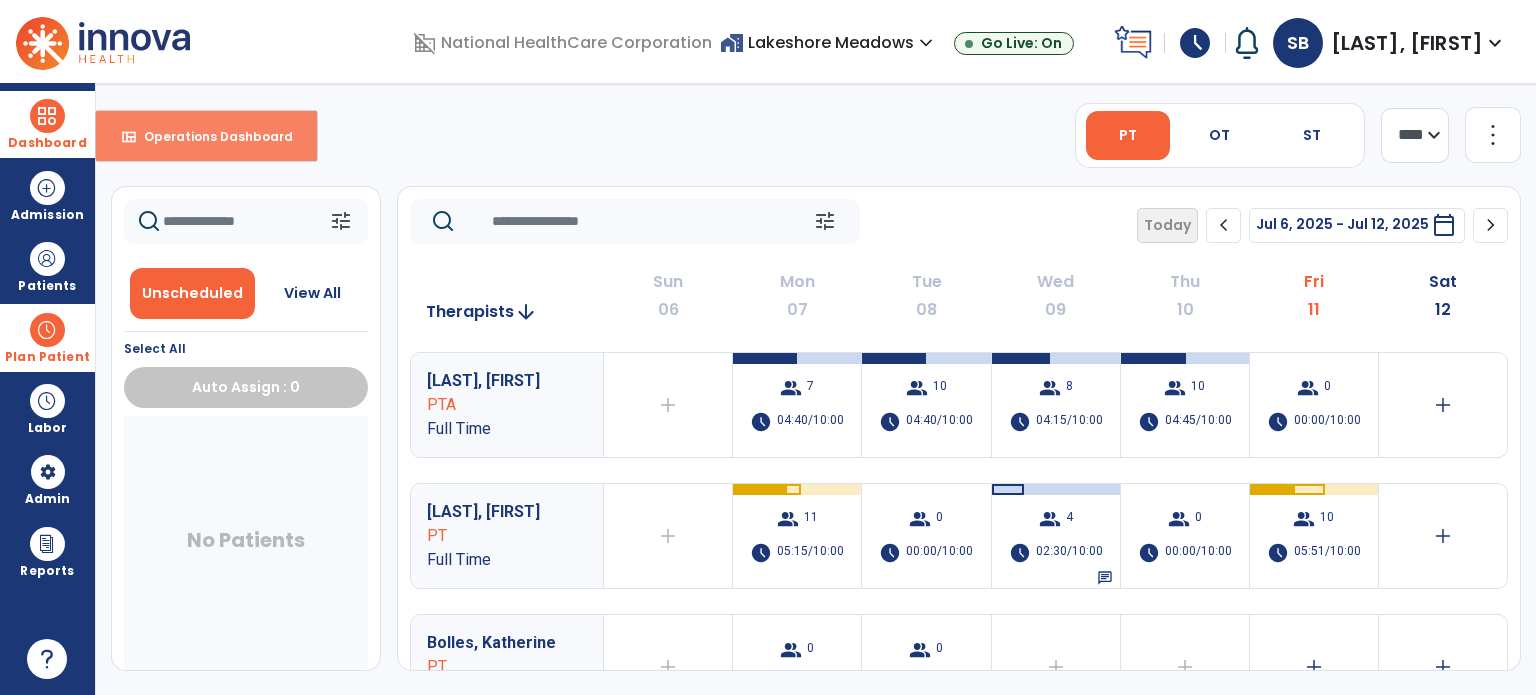 click on "view_quilt  Operations Dashboard" at bounding box center [206, 136] 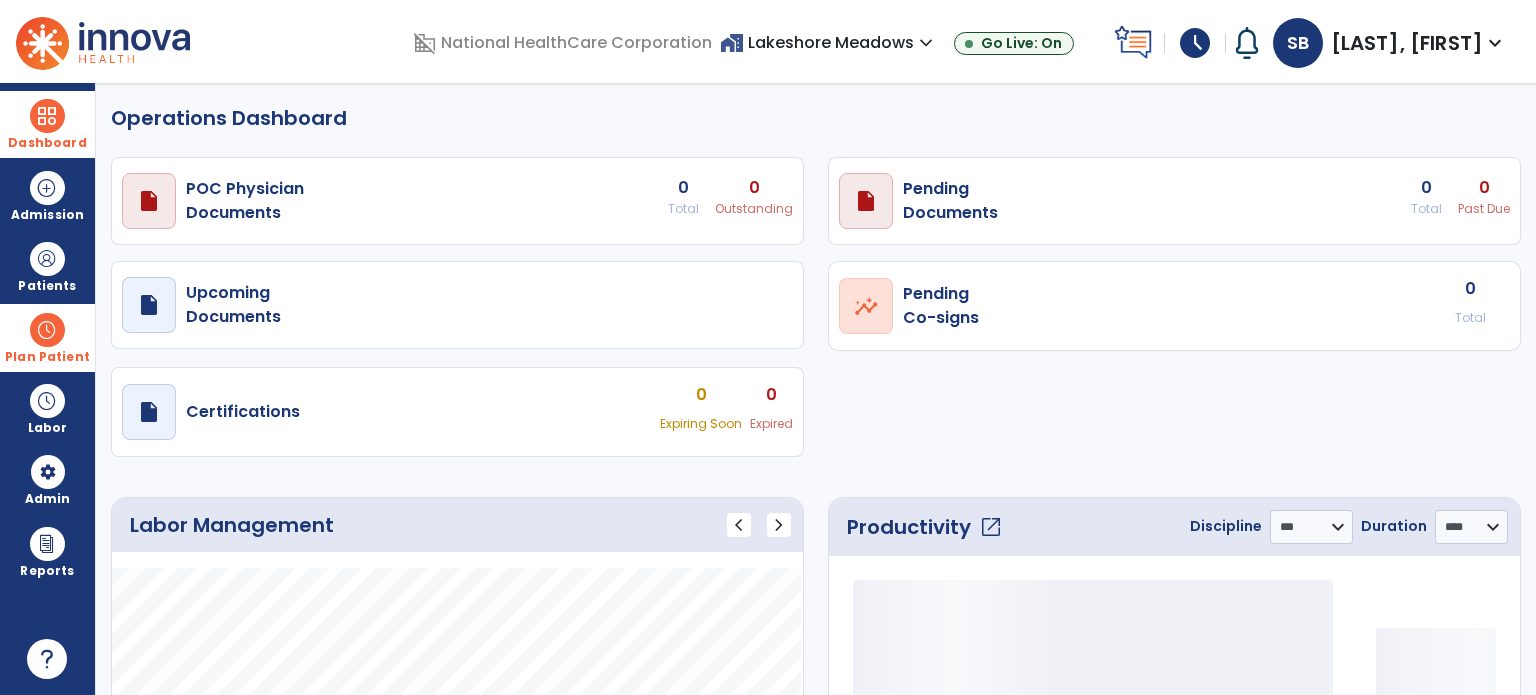 select on "***" 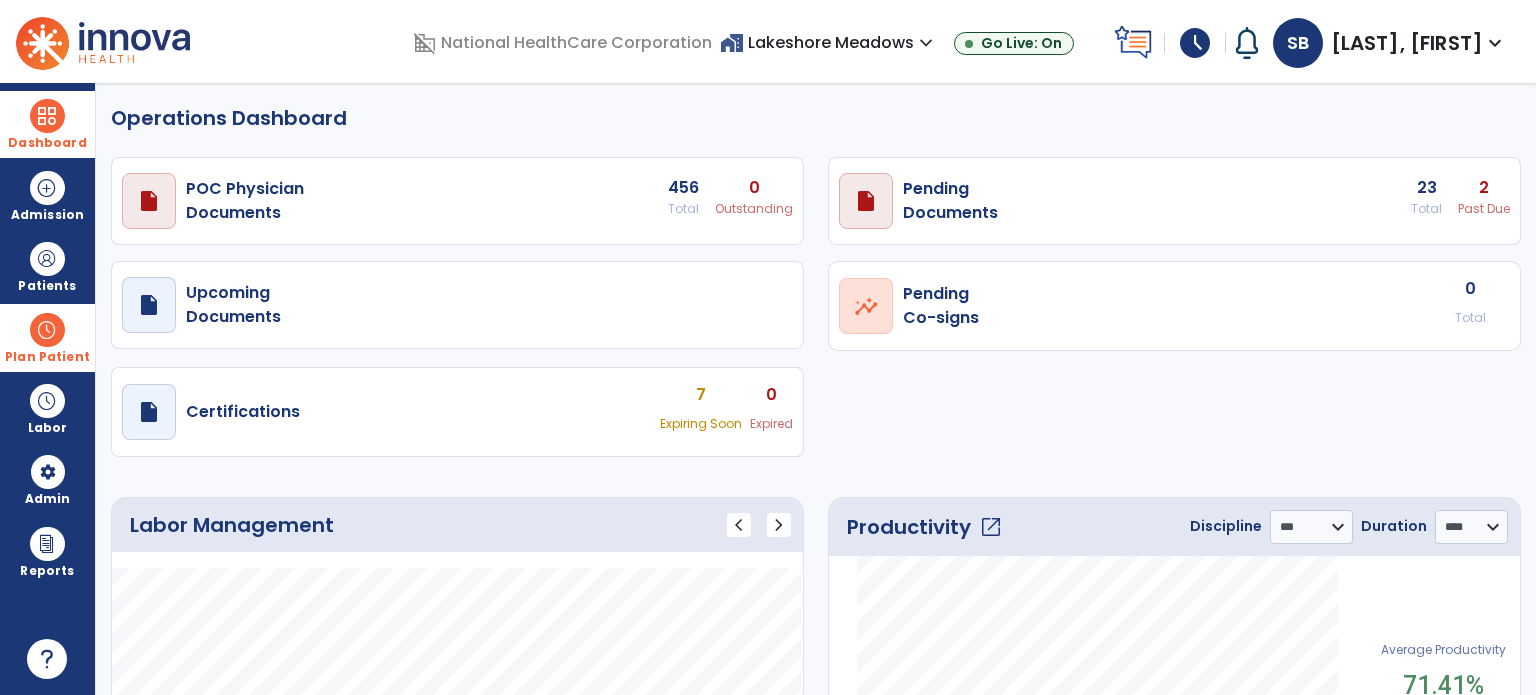 click on "Operations Dashboard" 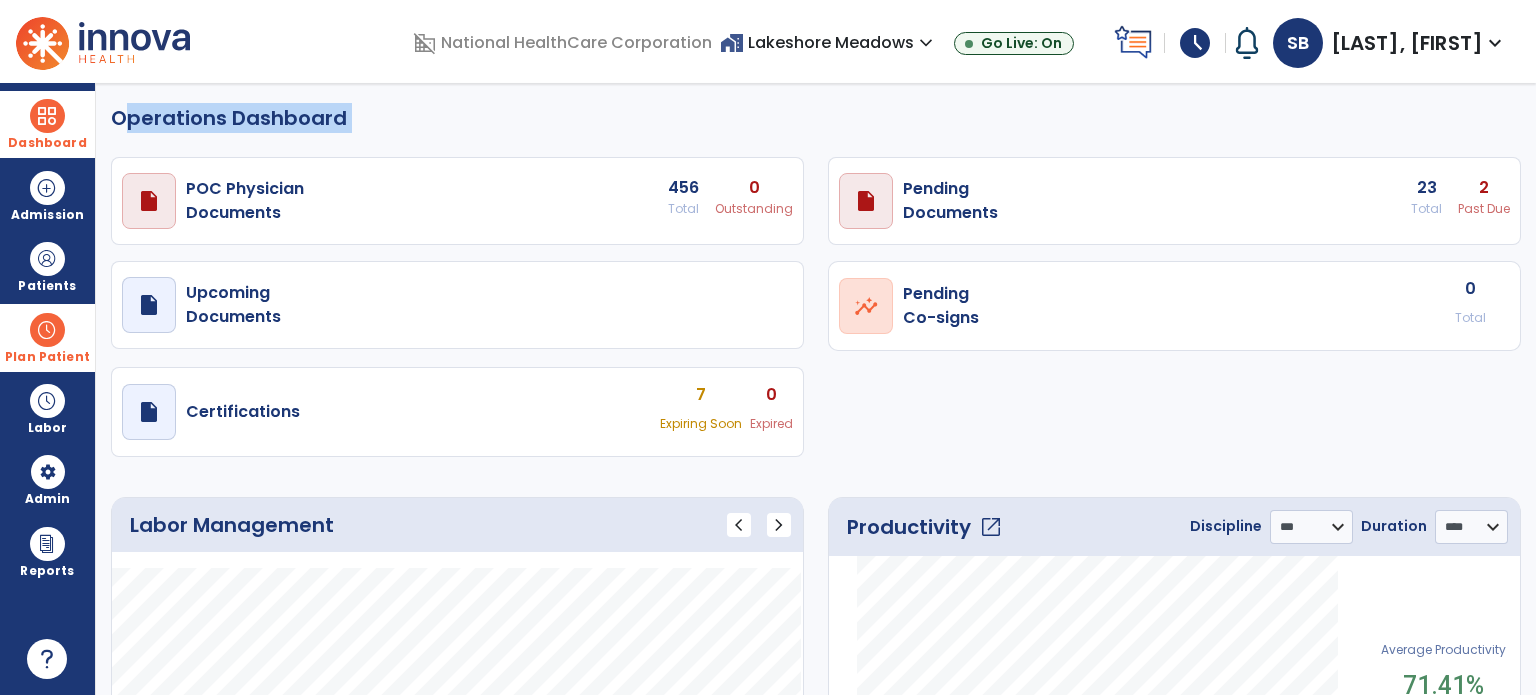click on "Operations Dashboard" 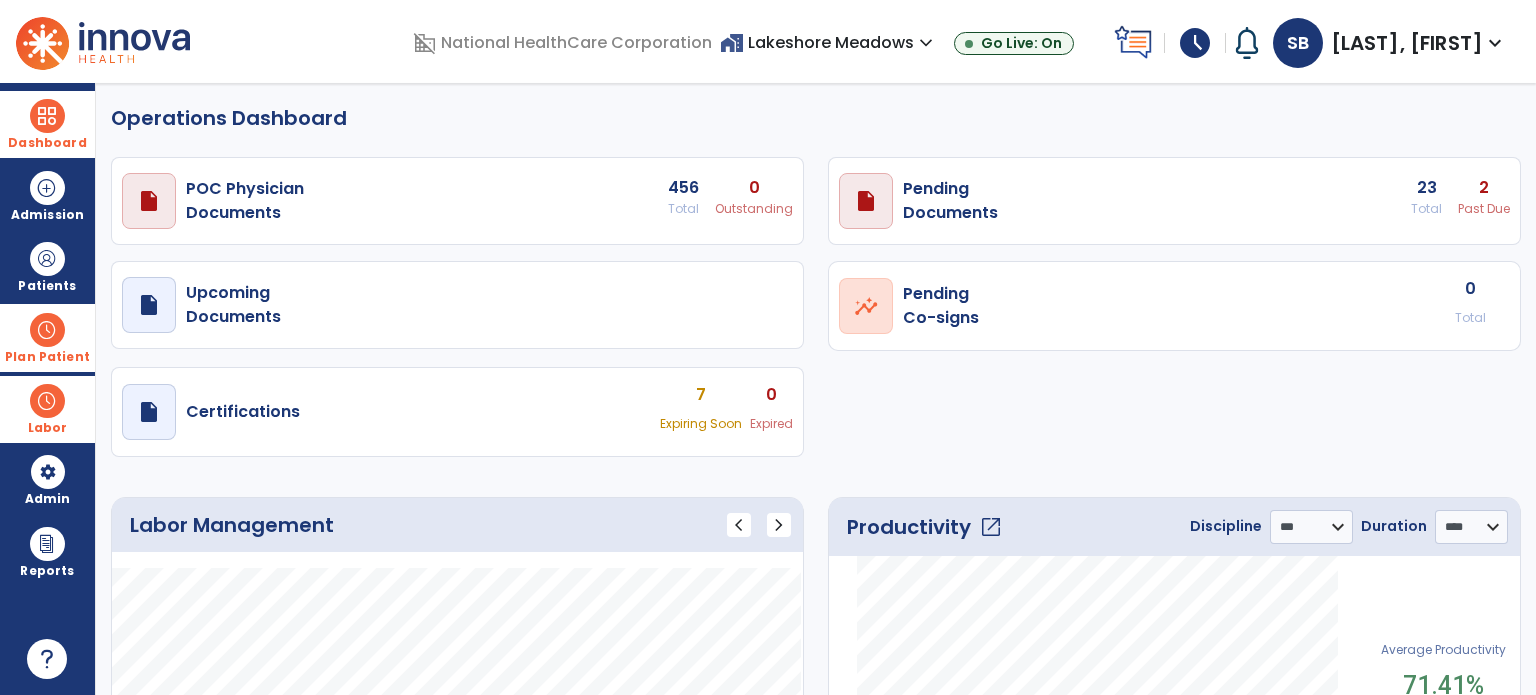 drag, startPoint x: 812, startPoint y: 114, endPoint x: 40, endPoint y: 376, distance: 815.2472 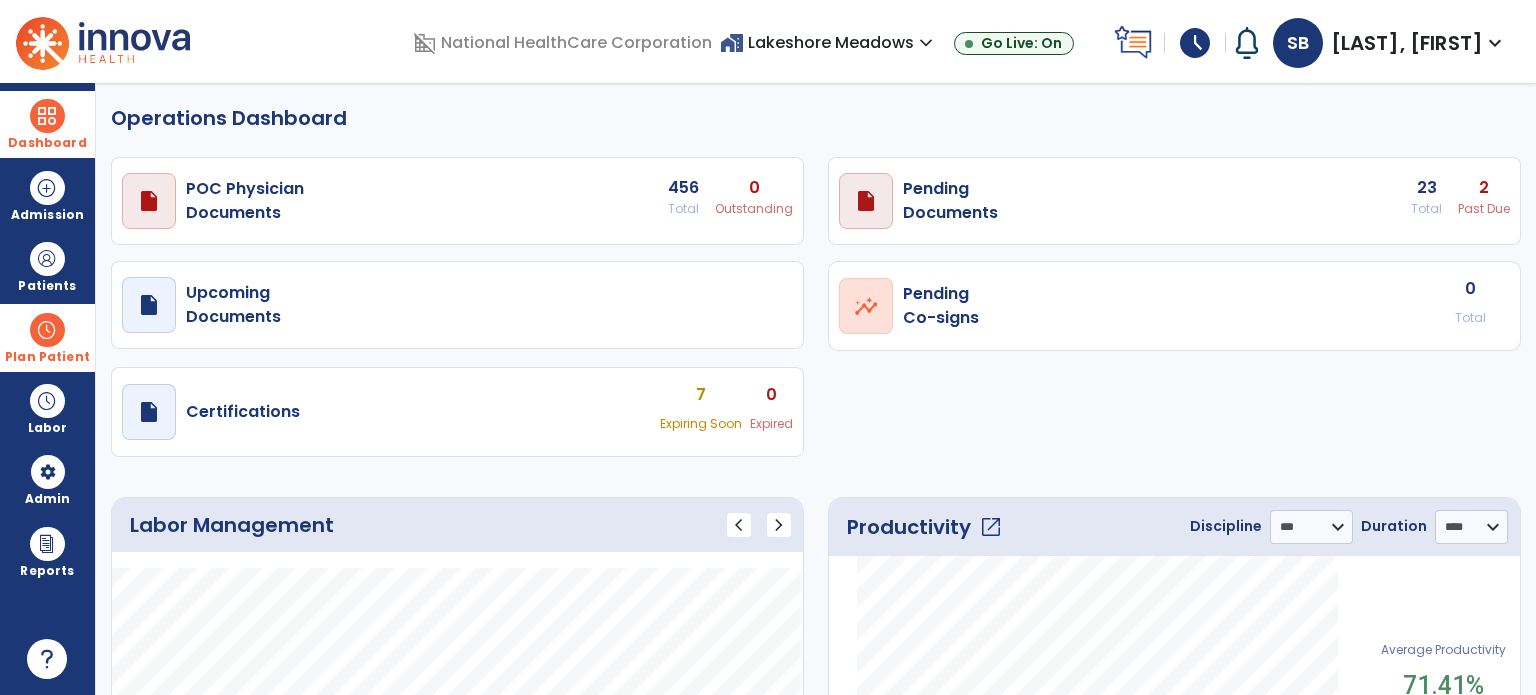 click at bounding box center (47, 330) 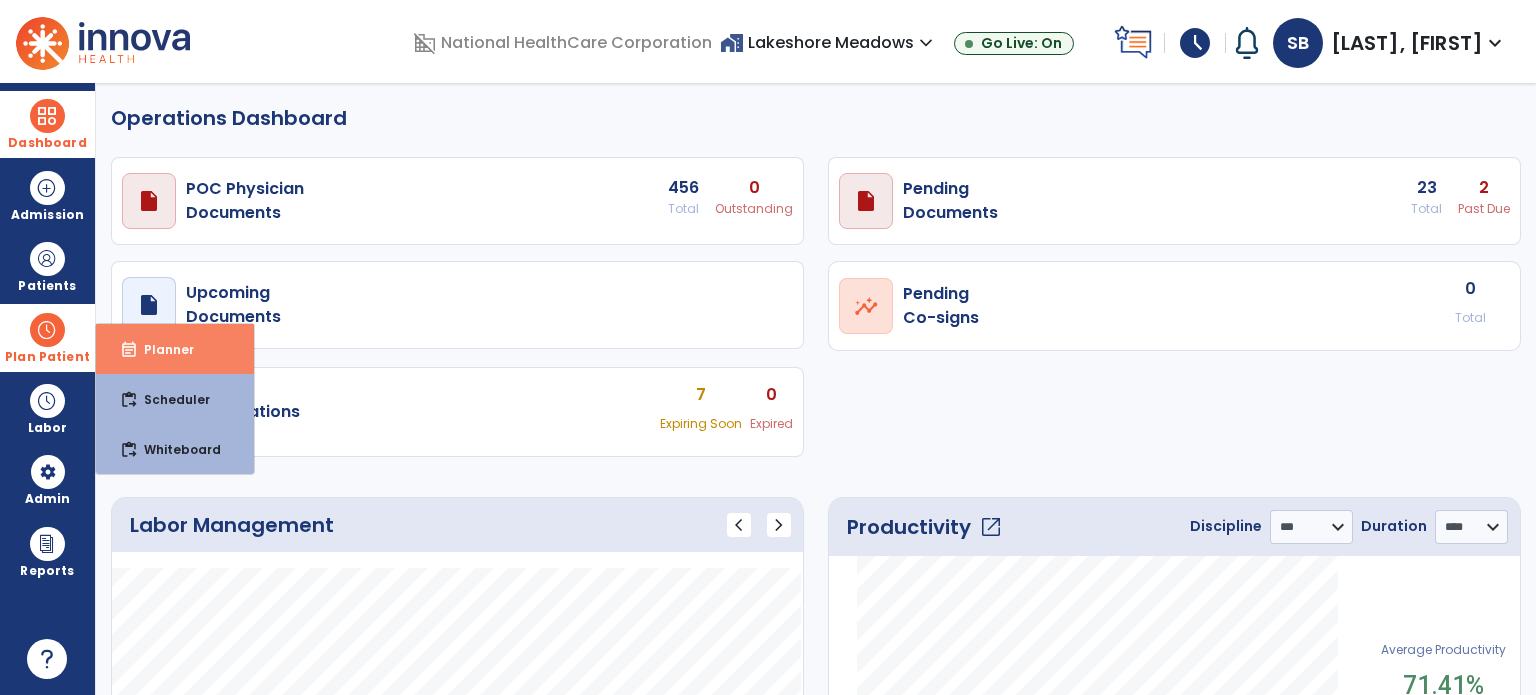 click on "Planner" at bounding box center (161, 349) 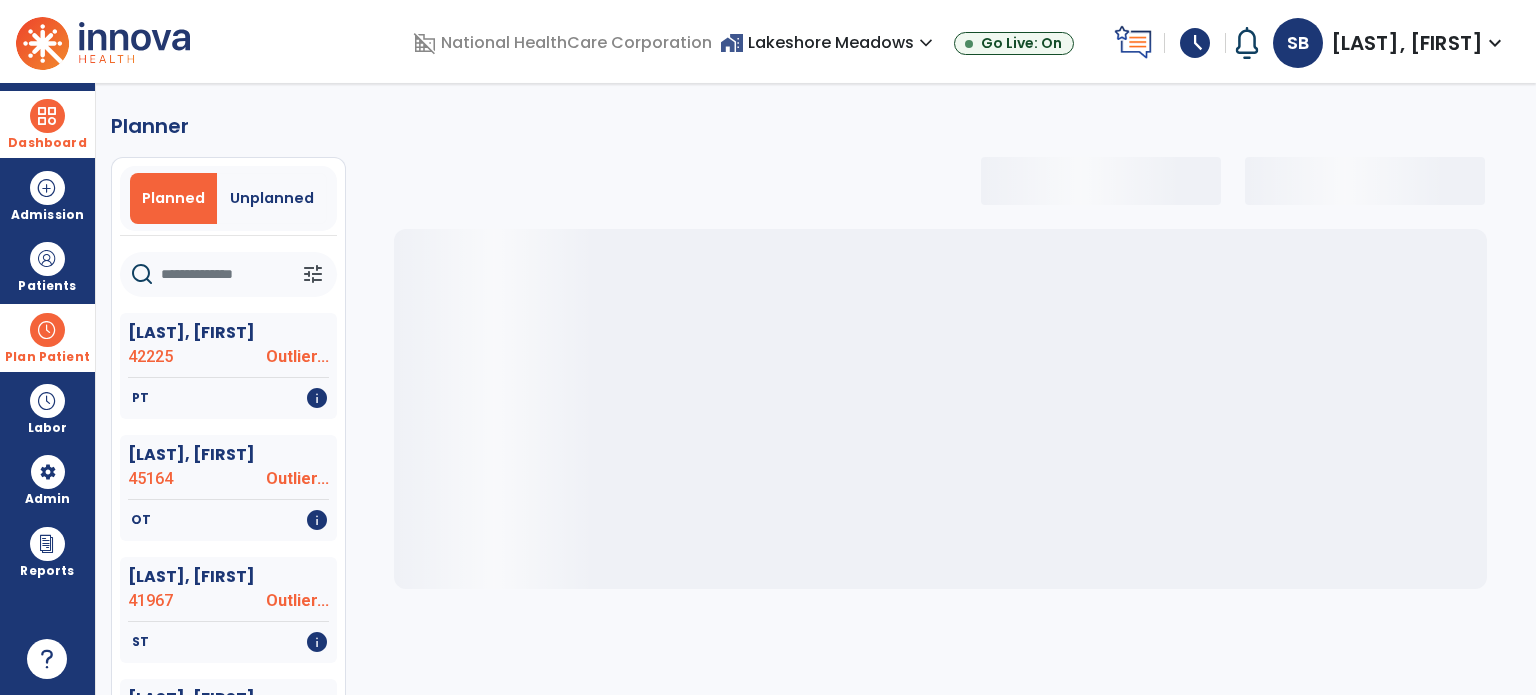 click on "Unplanned" at bounding box center [272, 198] 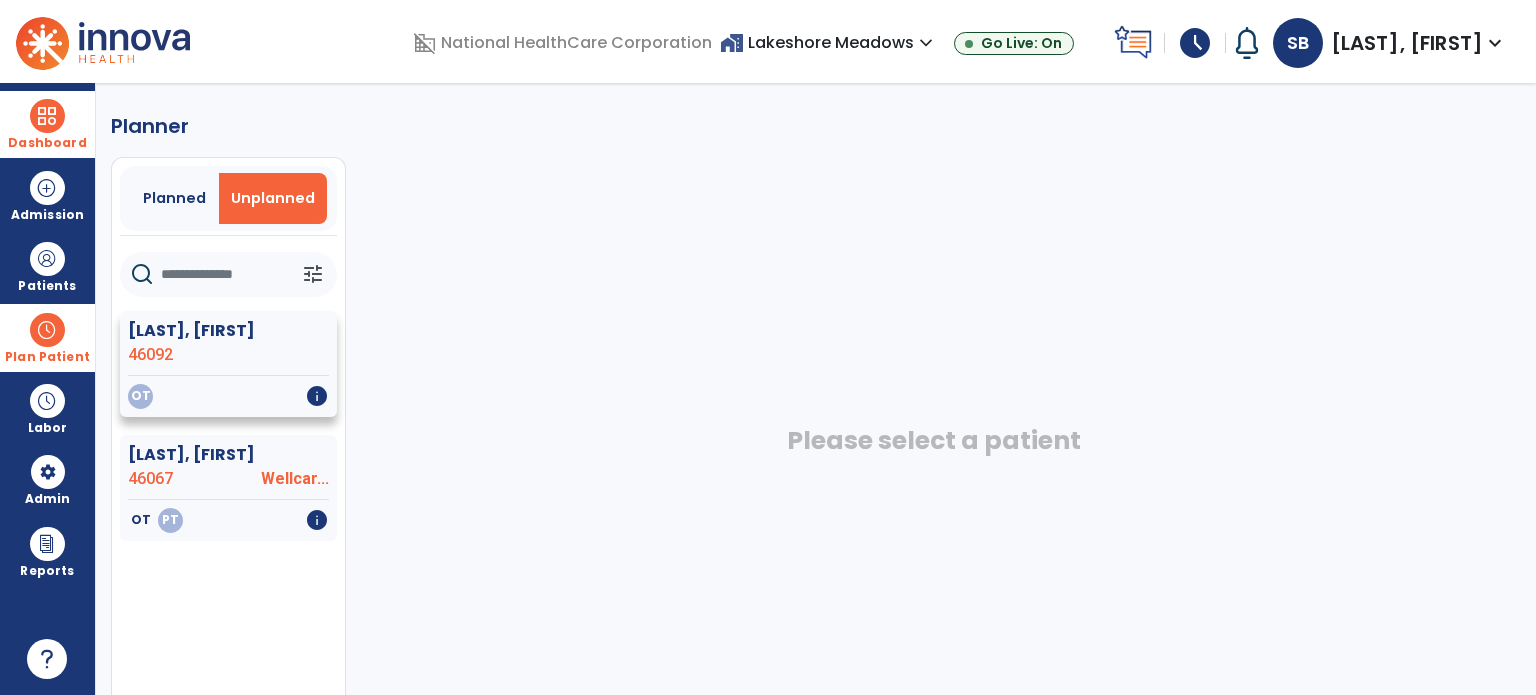 click 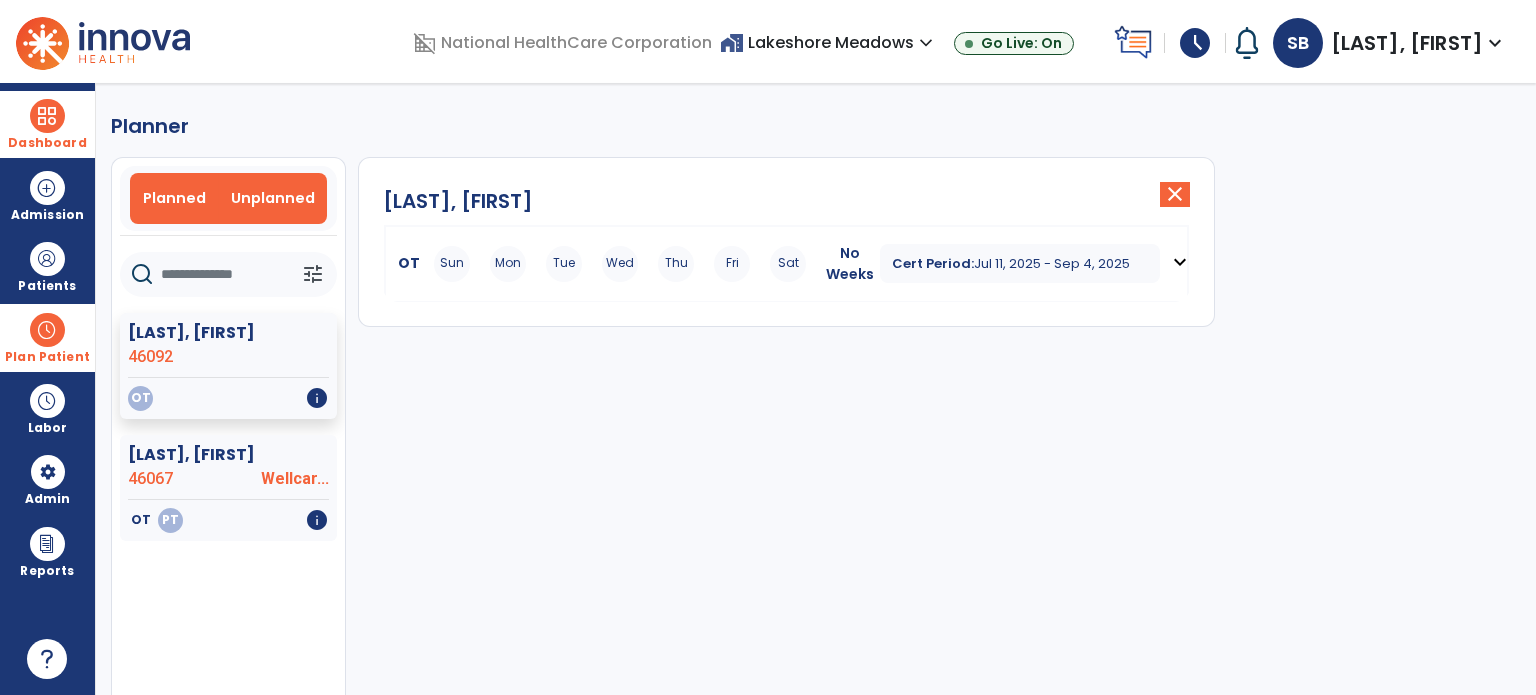 click on "Planned" at bounding box center (174, 198) 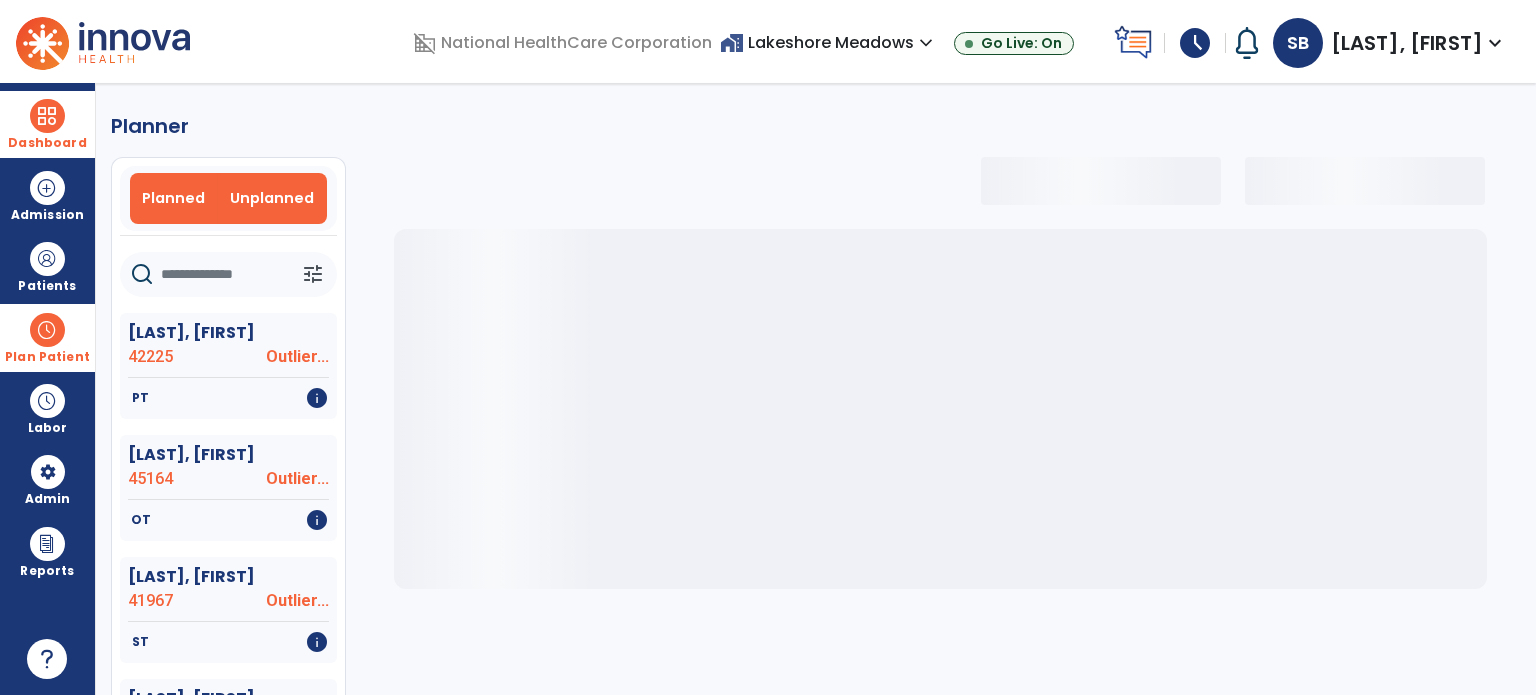 click on "Unplanned" at bounding box center (272, 198) 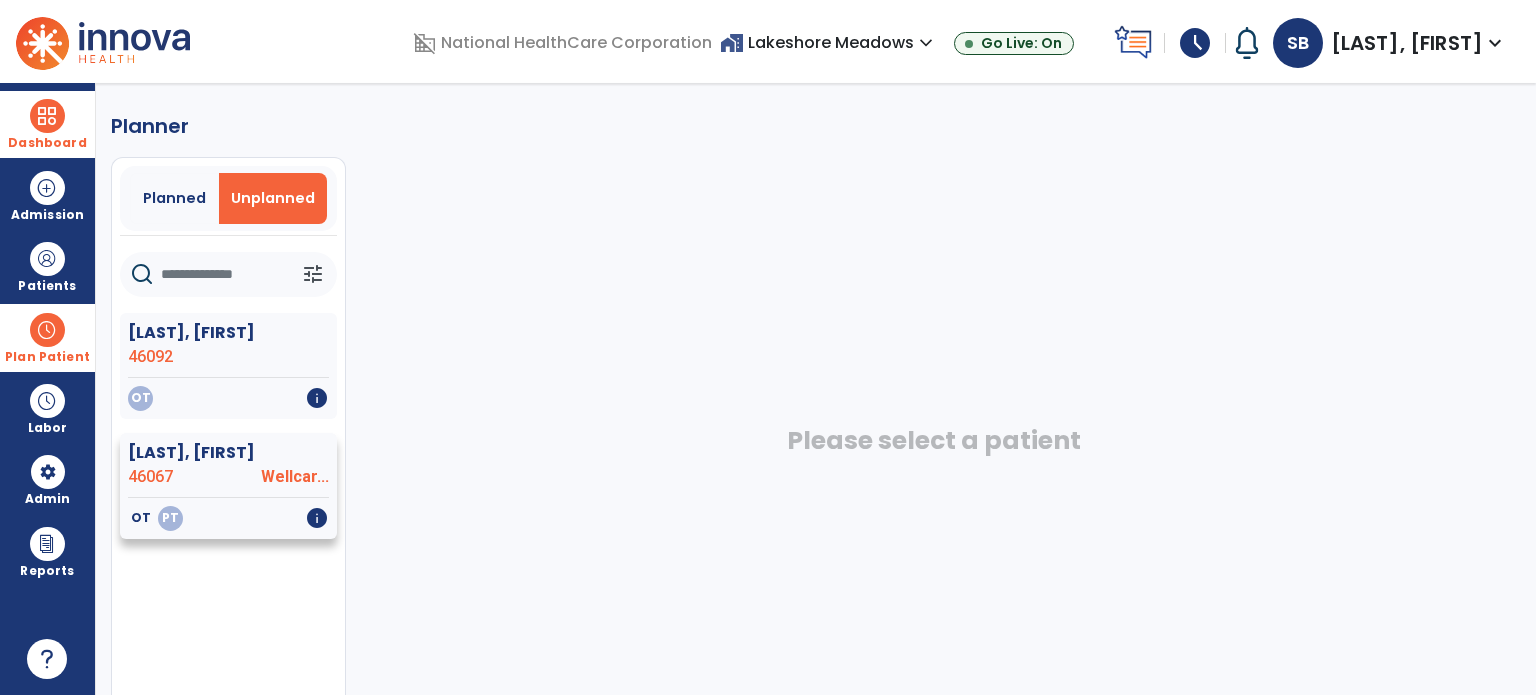 click on "Wellcar..." 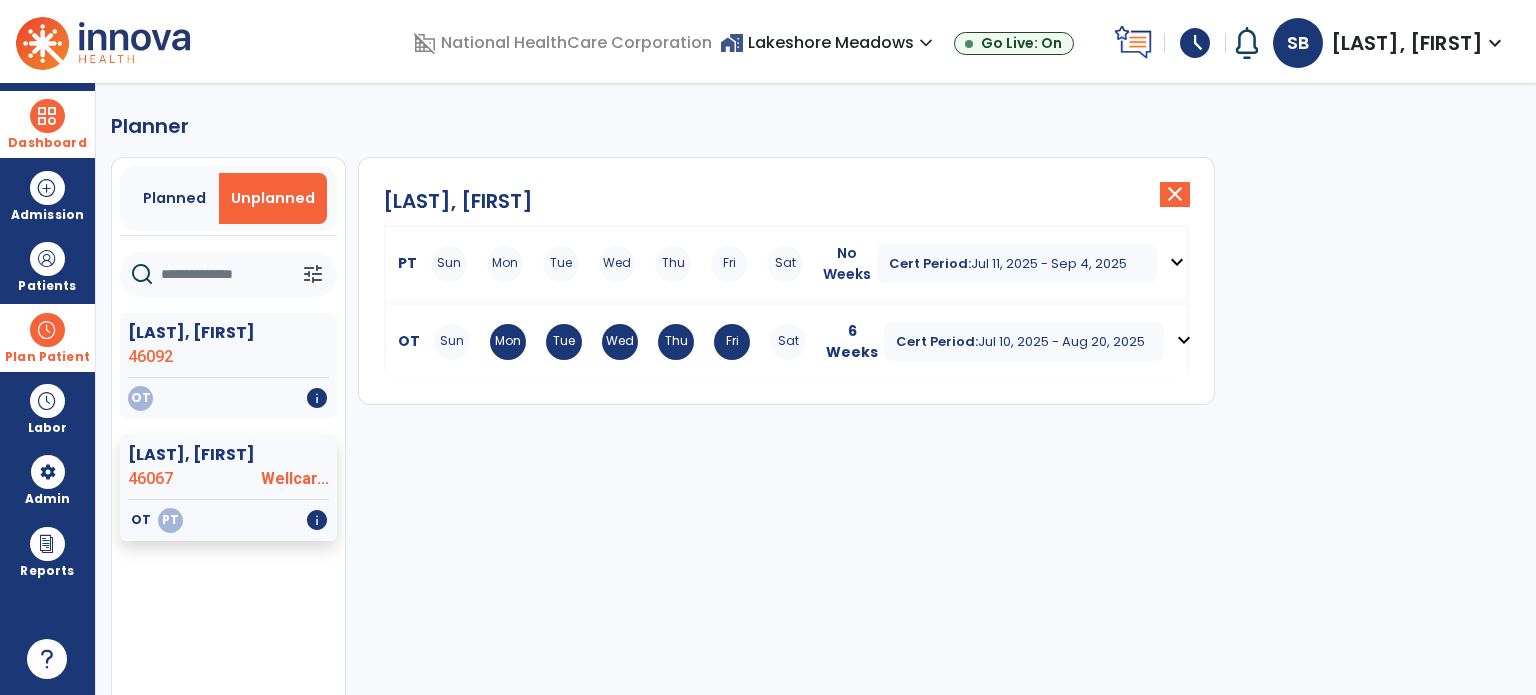 click on "Jul 11, 2025 - Sep 4, 2025" at bounding box center [1049, 263] 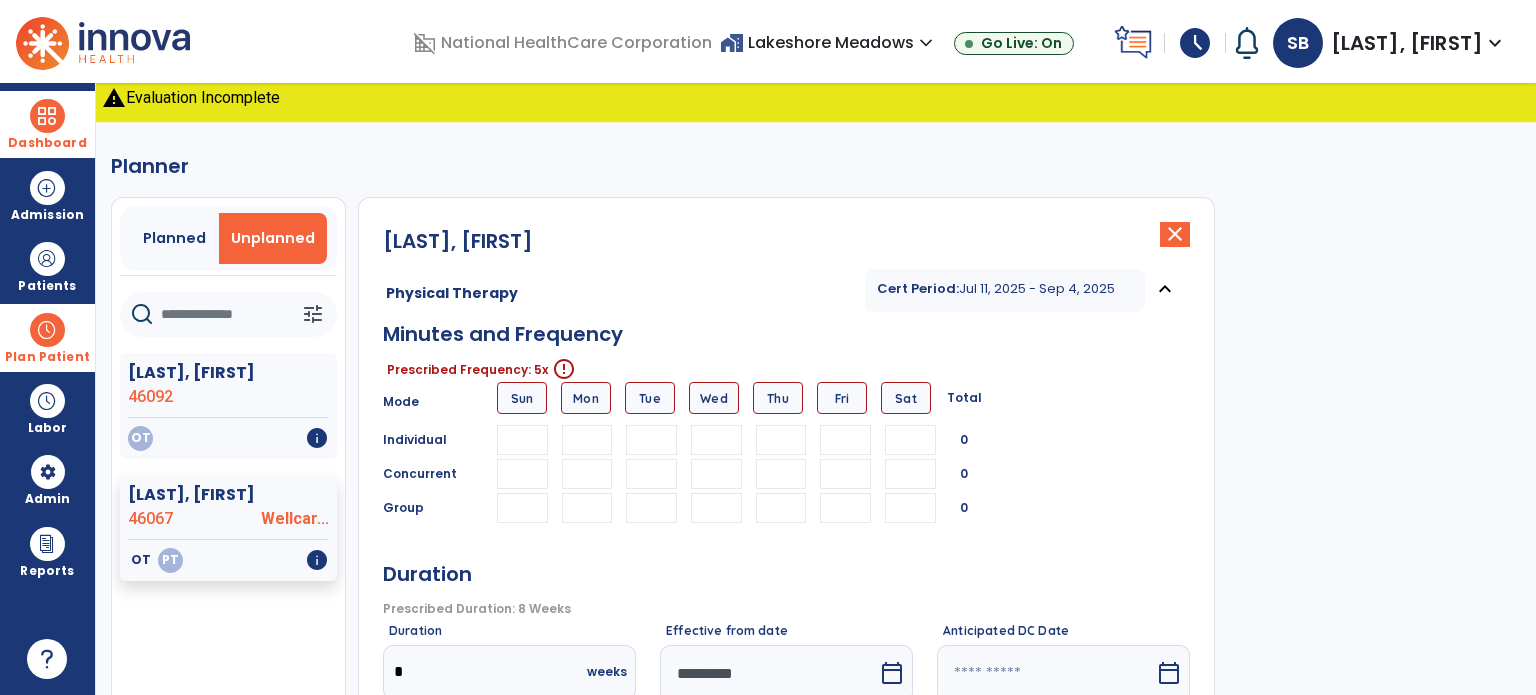 click at bounding box center [587, 440] 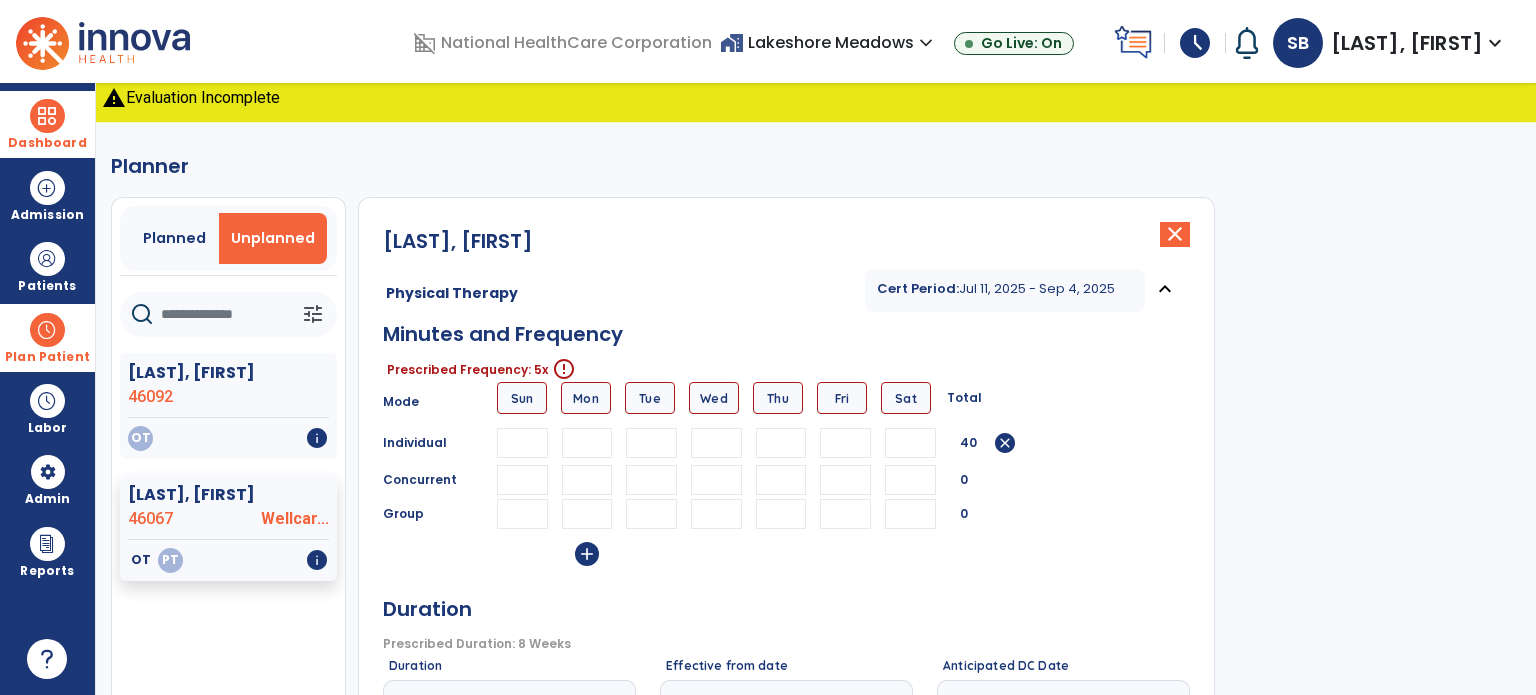 type on "**" 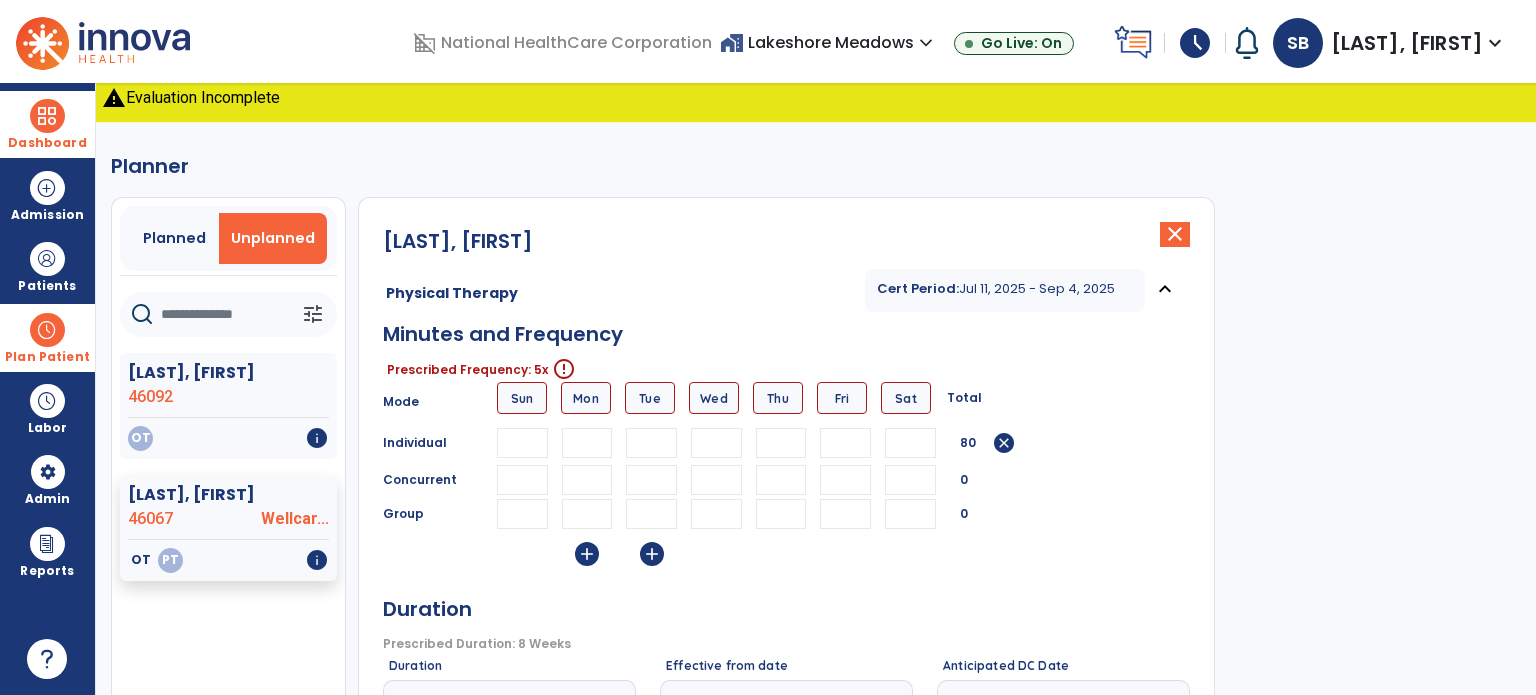 type on "**" 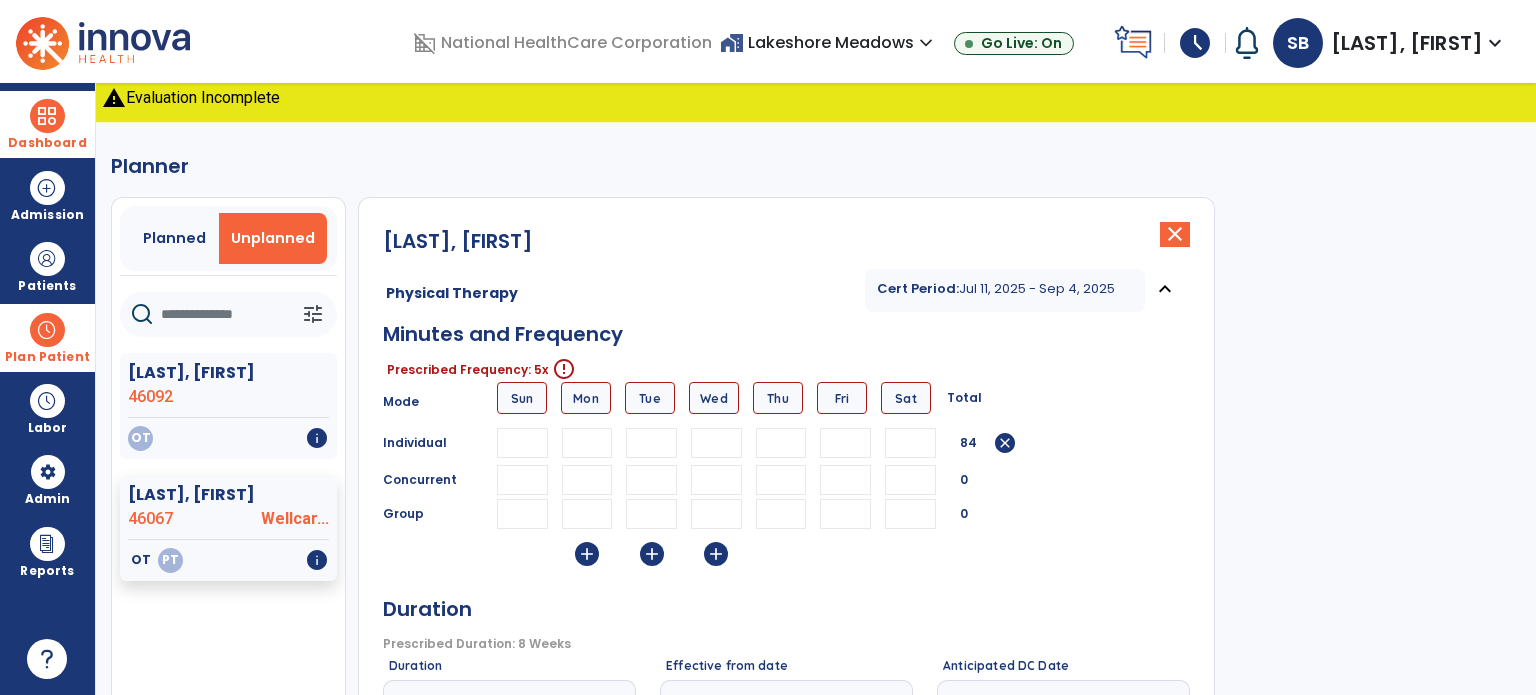 type on "**" 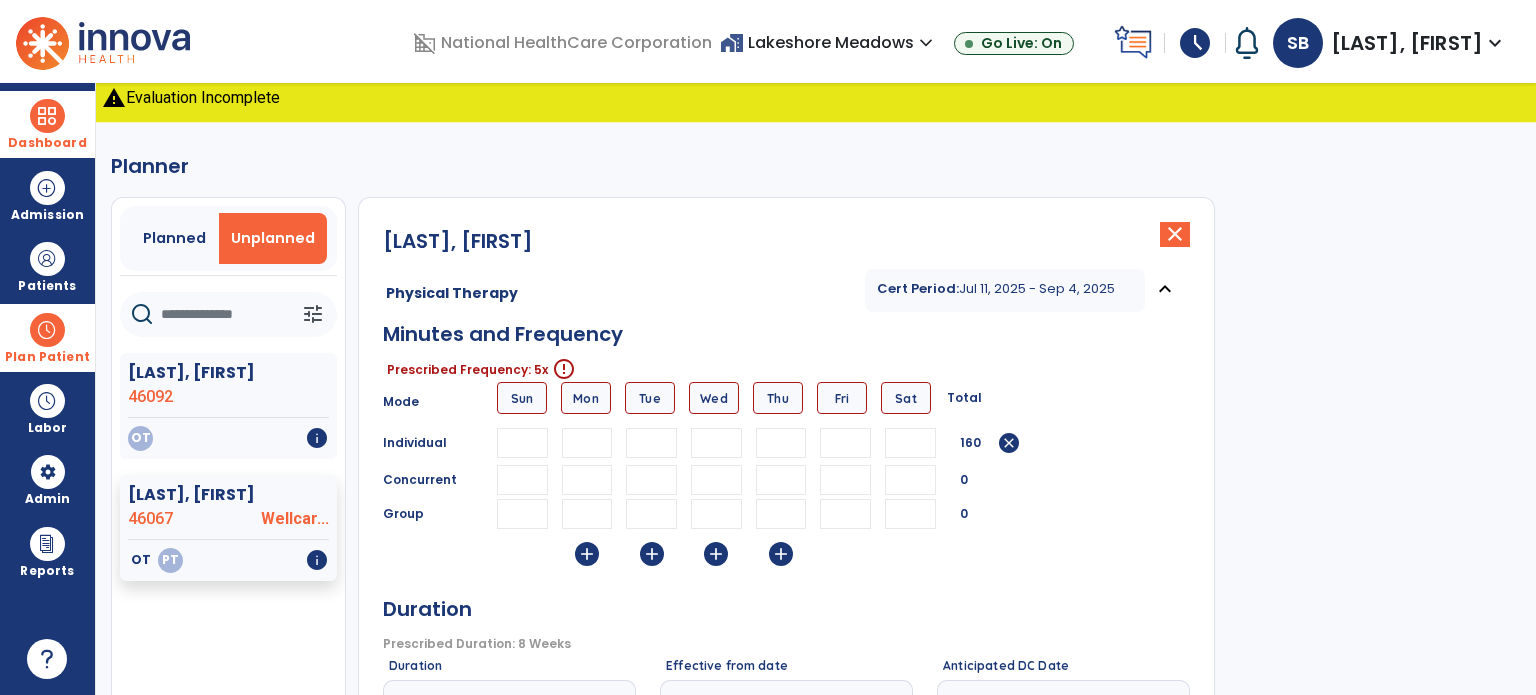 type on "**" 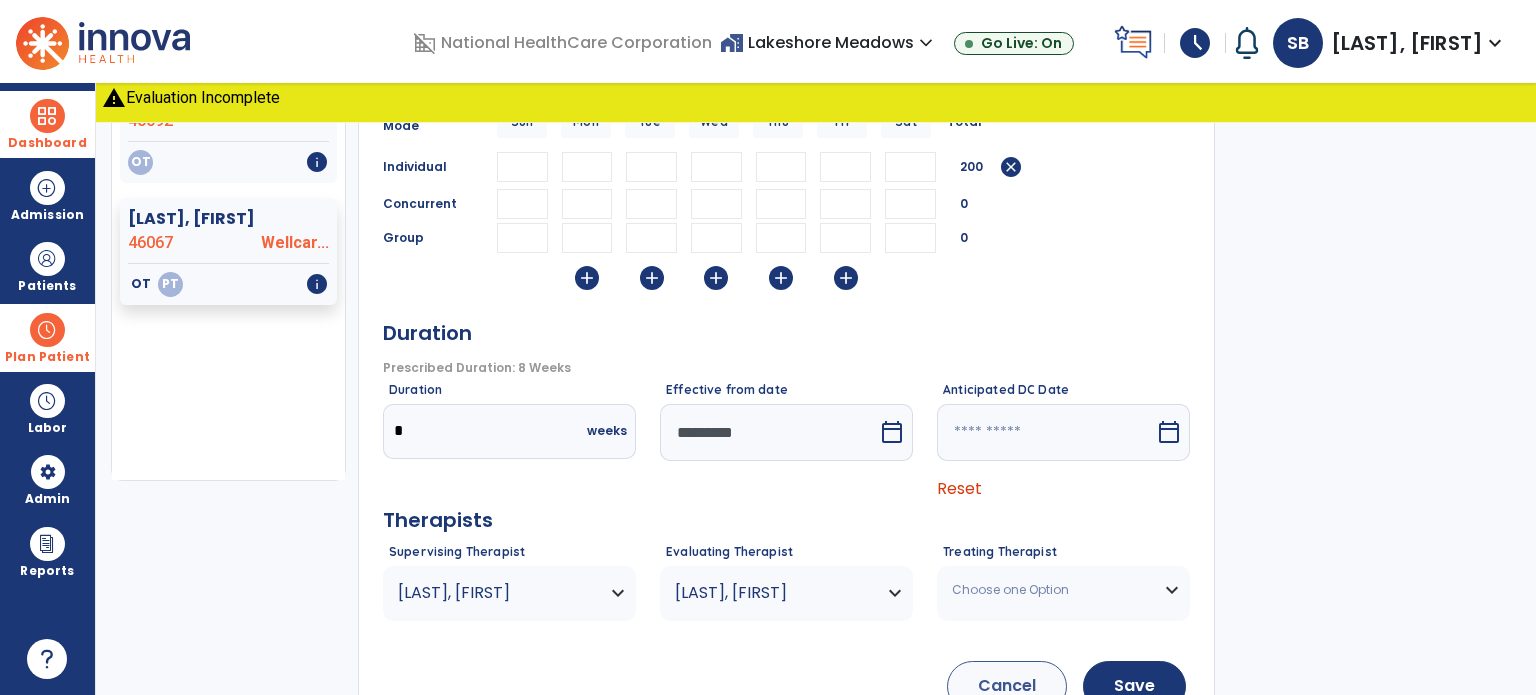 scroll, scrollTop: 277, scrollLeft: 0, axis: vertical 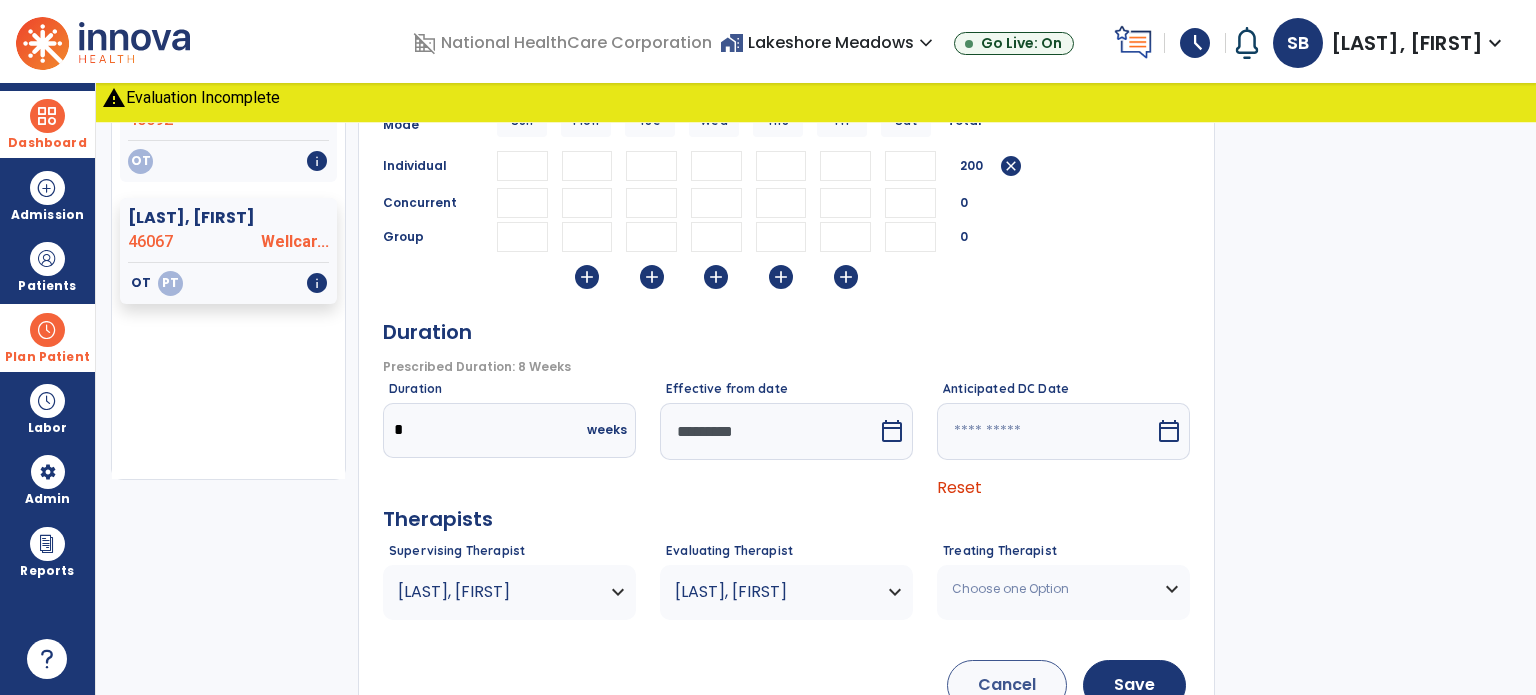 type on "**" 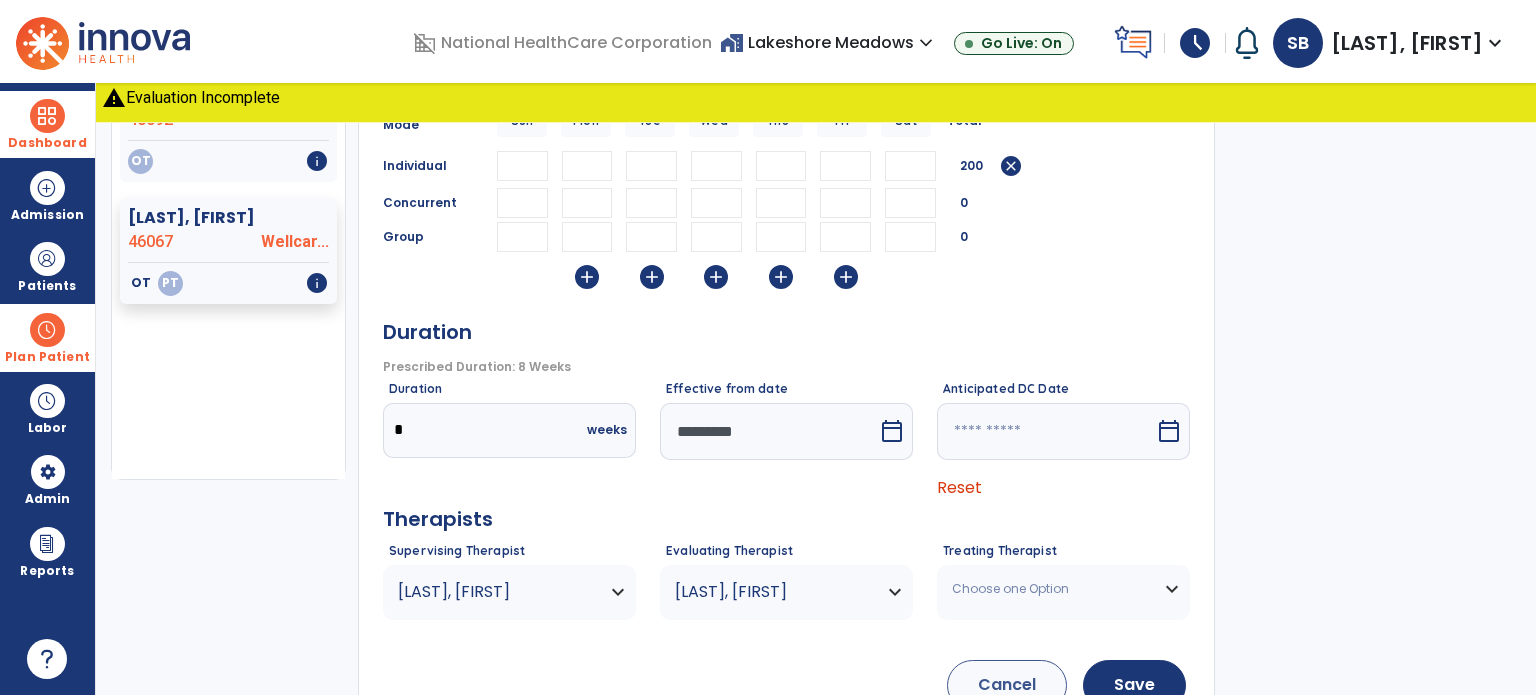 click on "Choose one Option" at bounding box center (1051, 589) 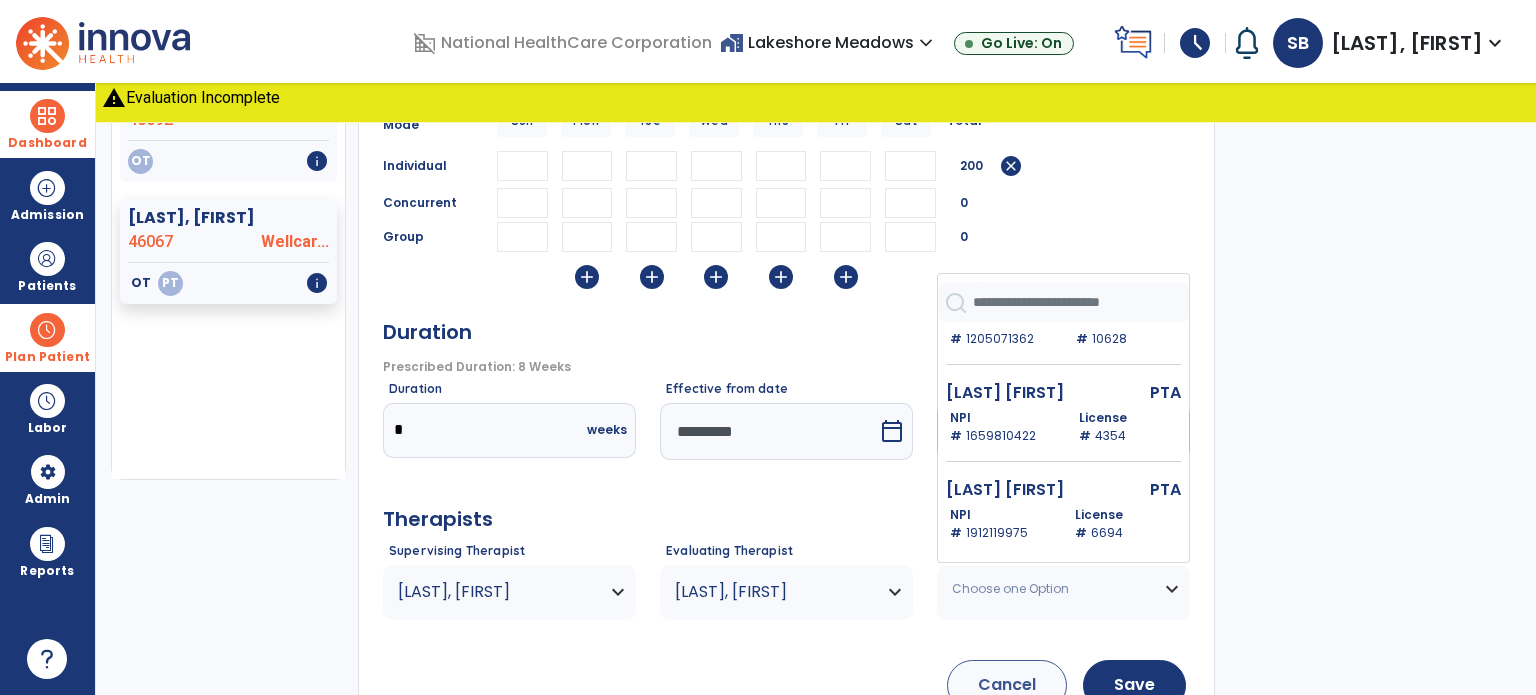 scroll, scrollTop: 250, scrollLeft: 0, axis: vertical 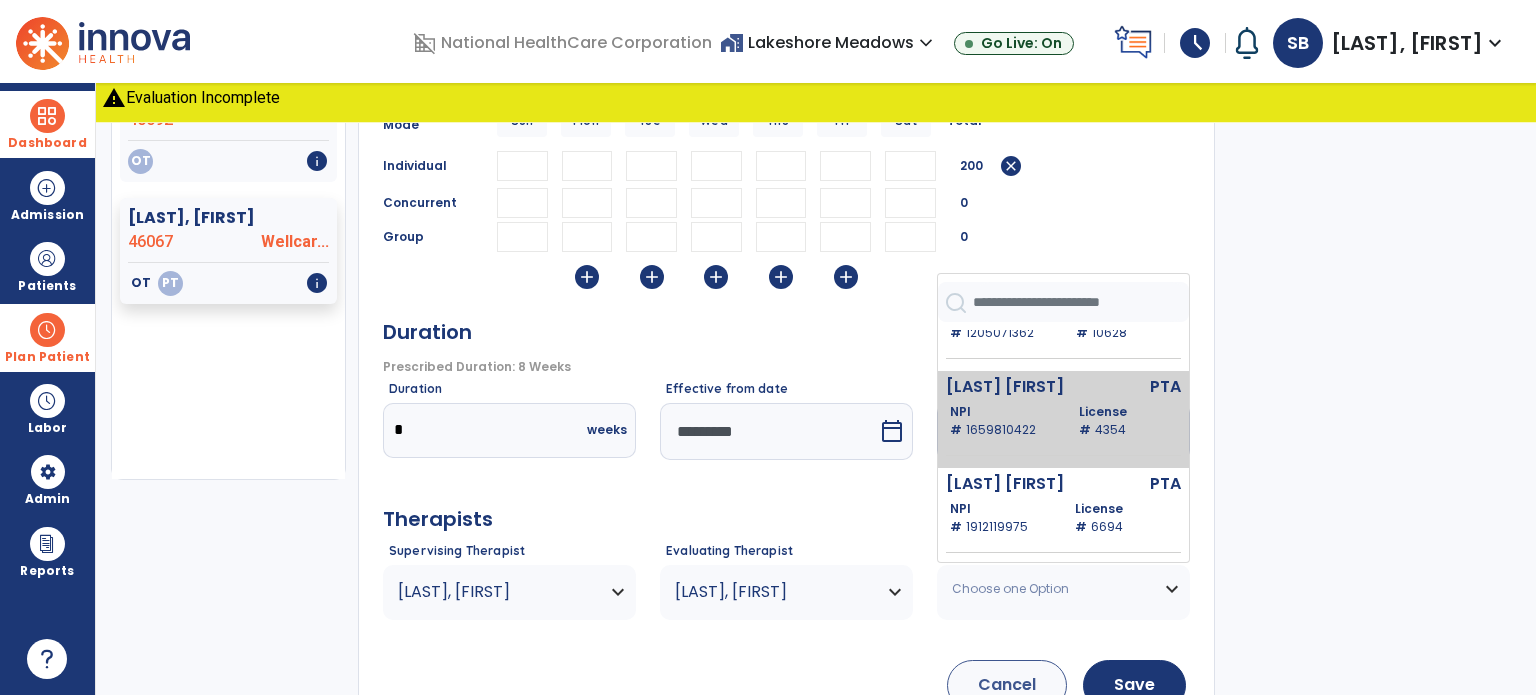 click on "[LAST] [FIRST]" at bounding box center (1020, 387) 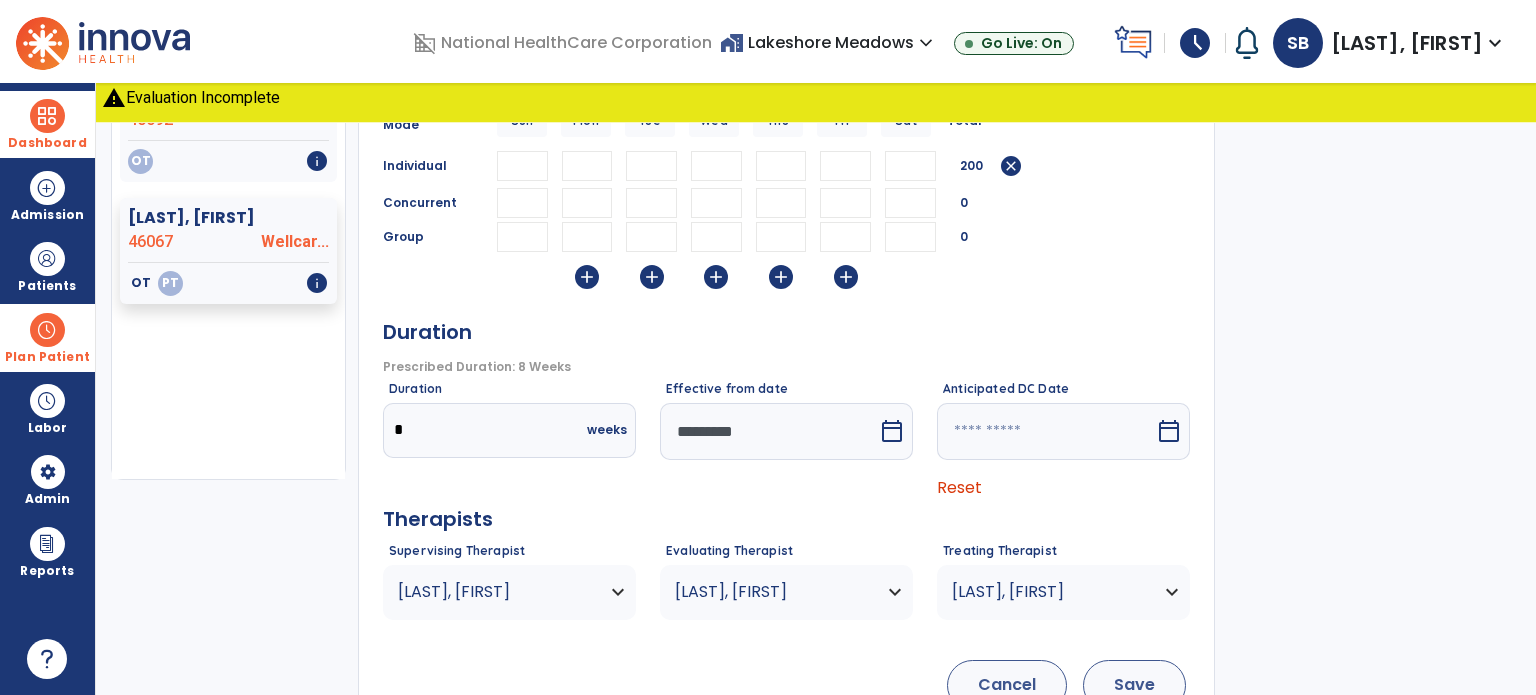 click on "Save" at bounding box center (1134, 685) 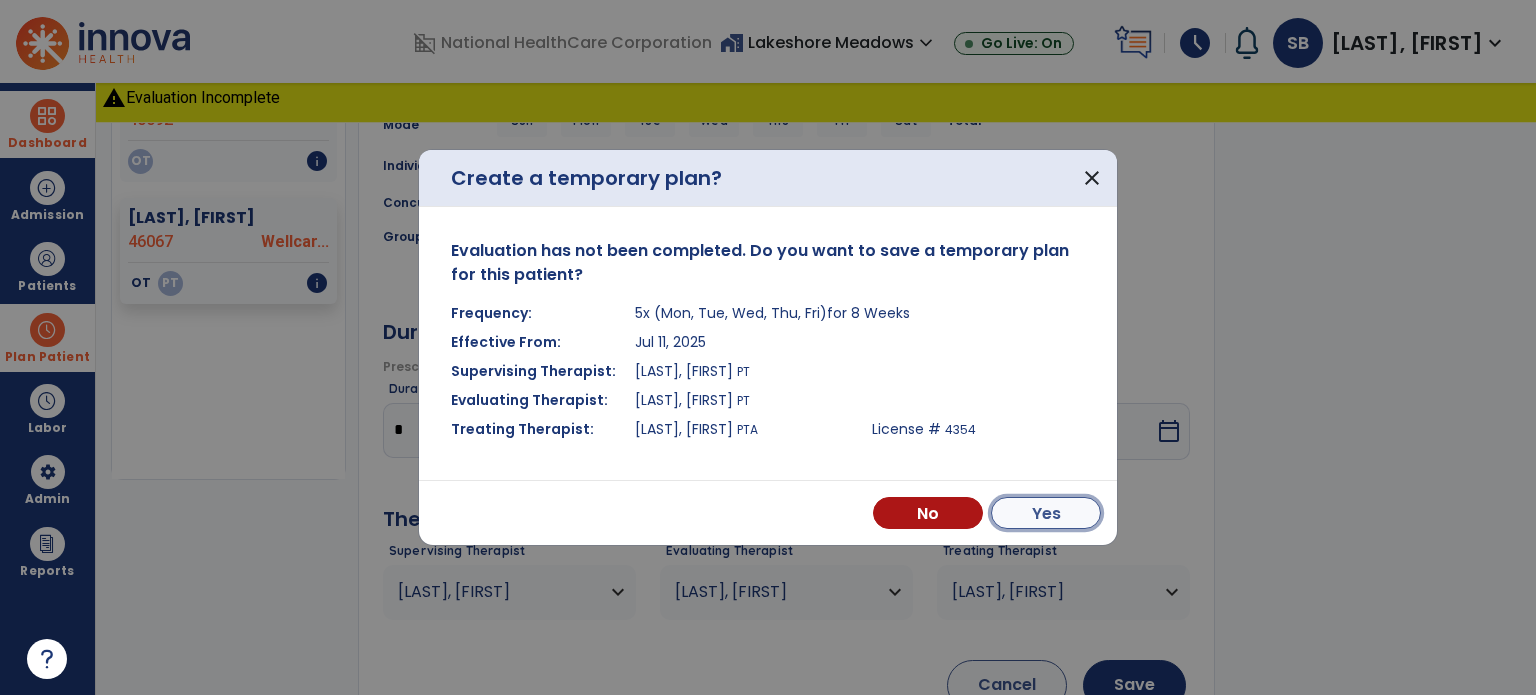 click on "Yes" at bounding box center [1046, 513] 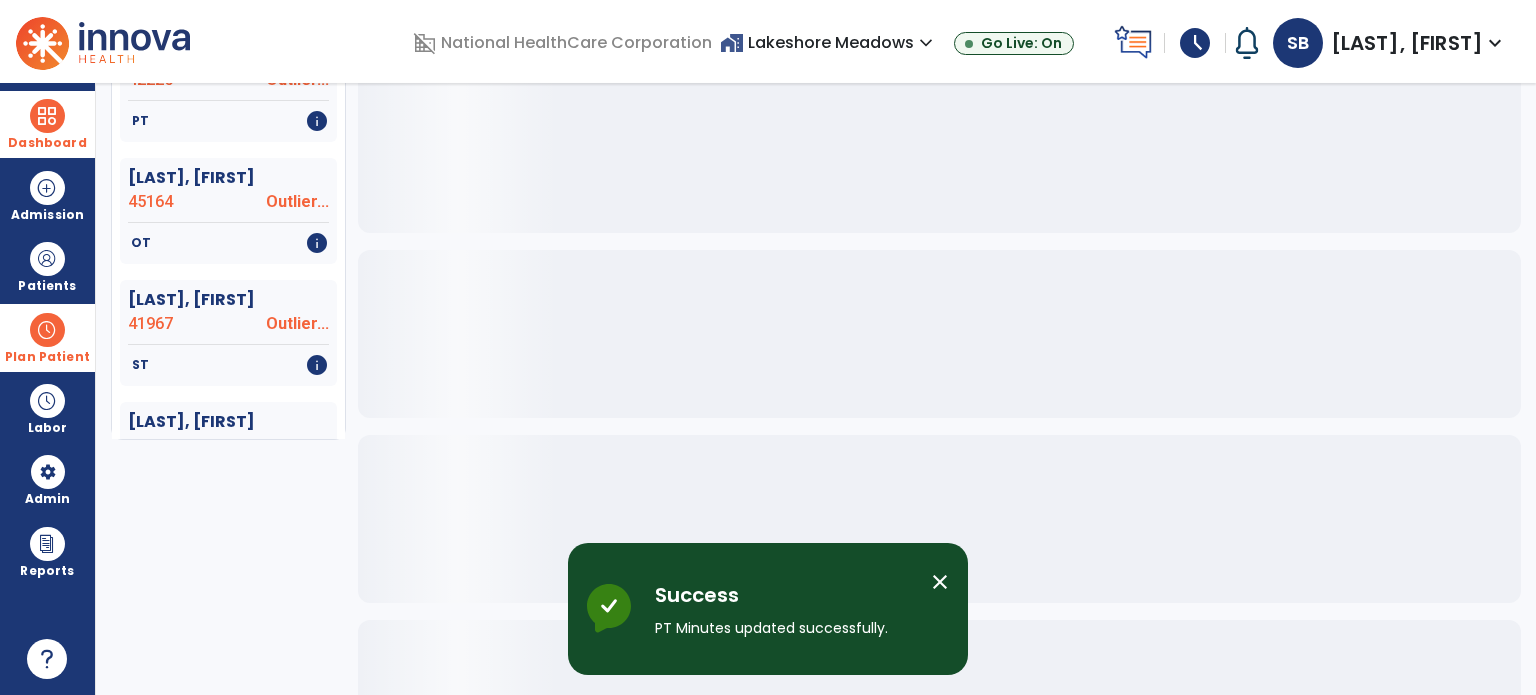 click on "Plan Patient" at bounding box center (47, 337) 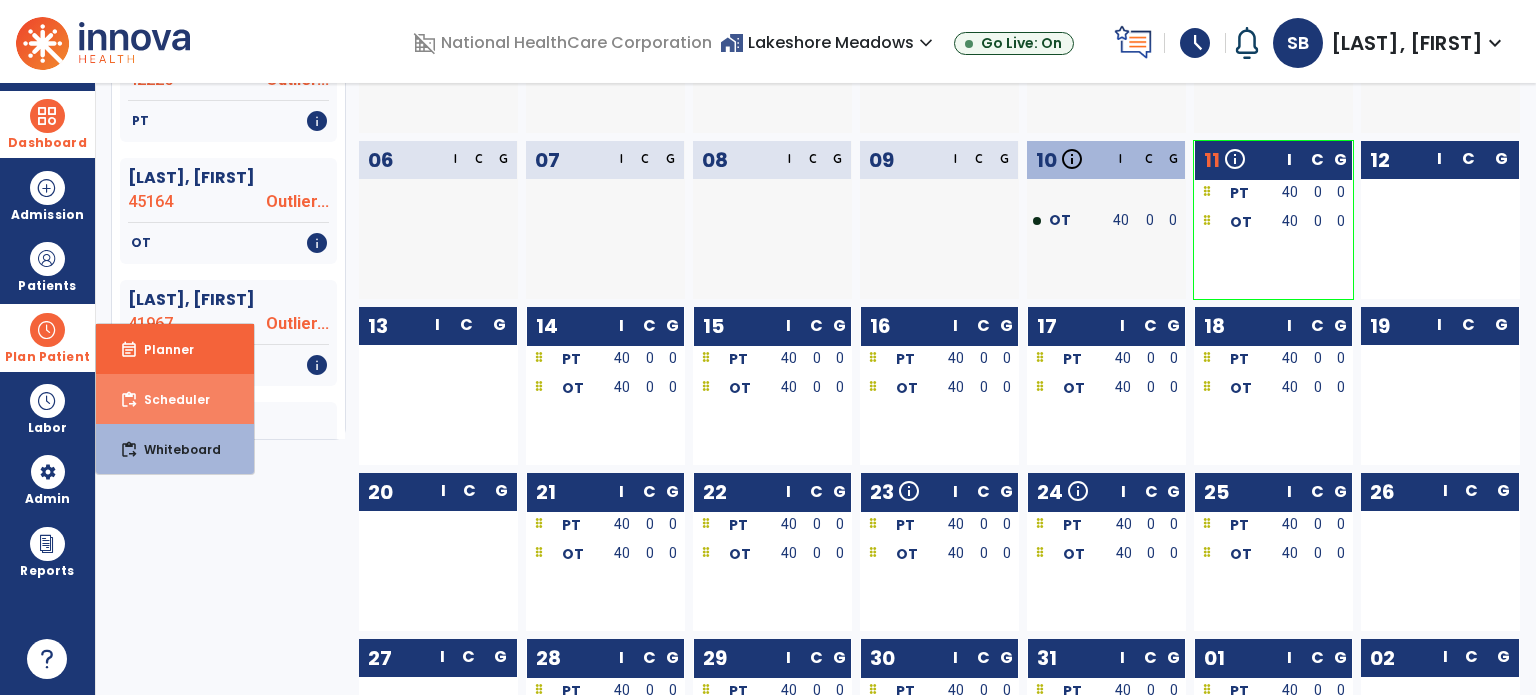 click on "Scheduler" at bounding box center (169, 399) 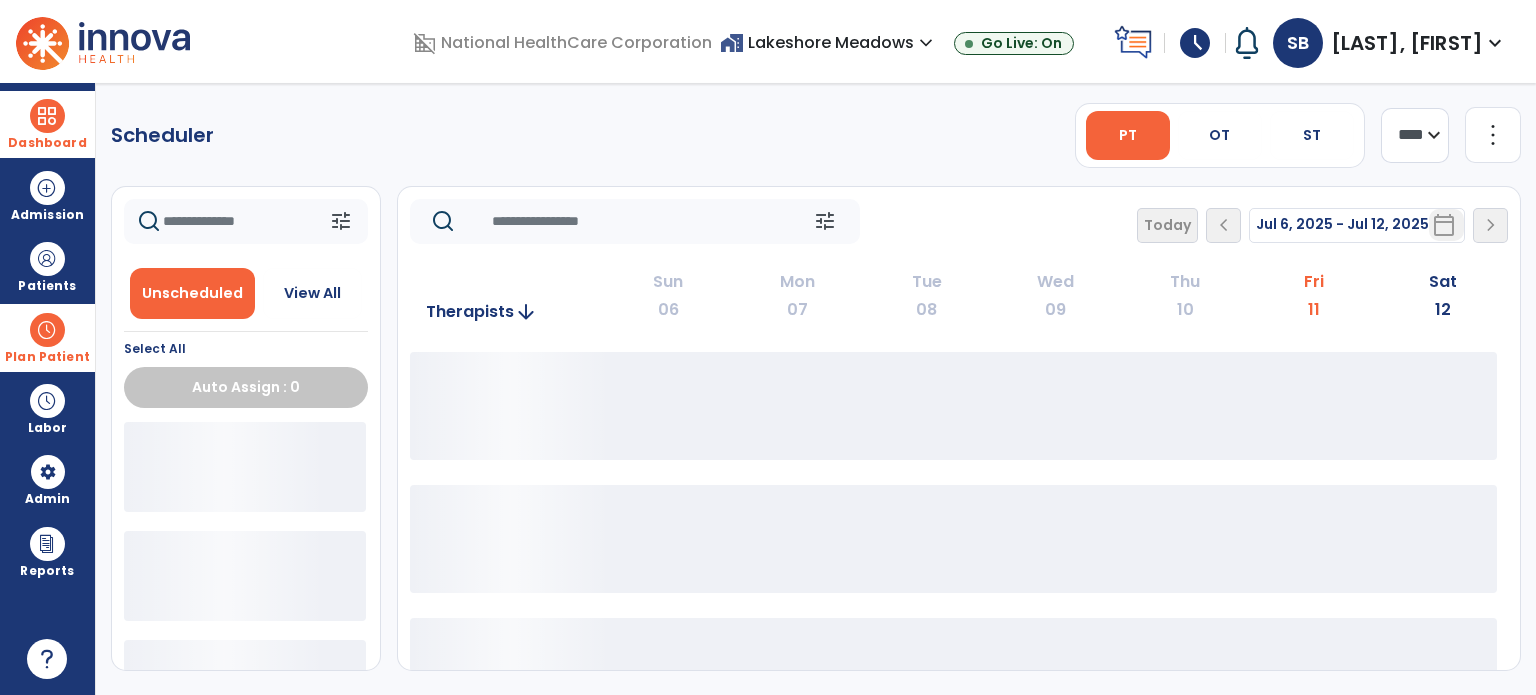 scroll, scrollTop: 0, scrollLeft: 0, axis: both 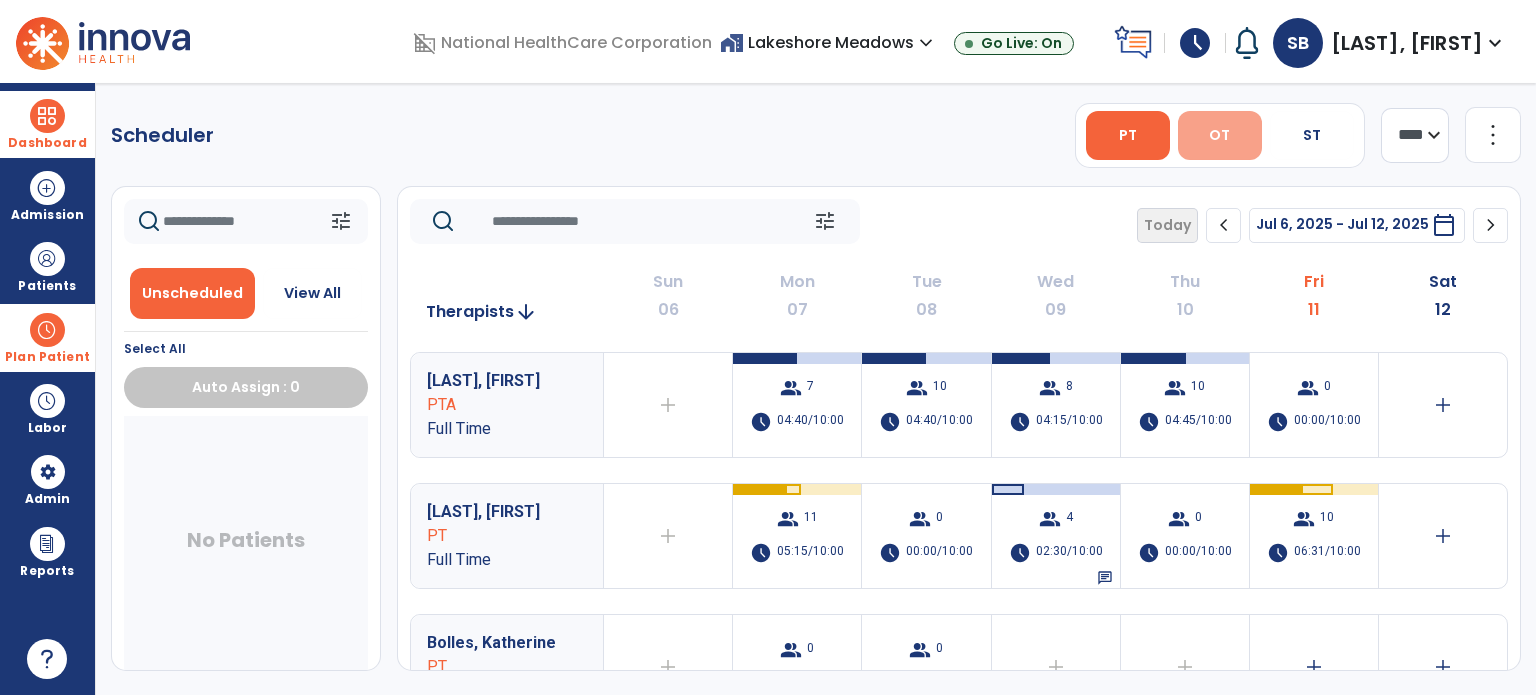click on "OT" at bounding box center [1220, 135] 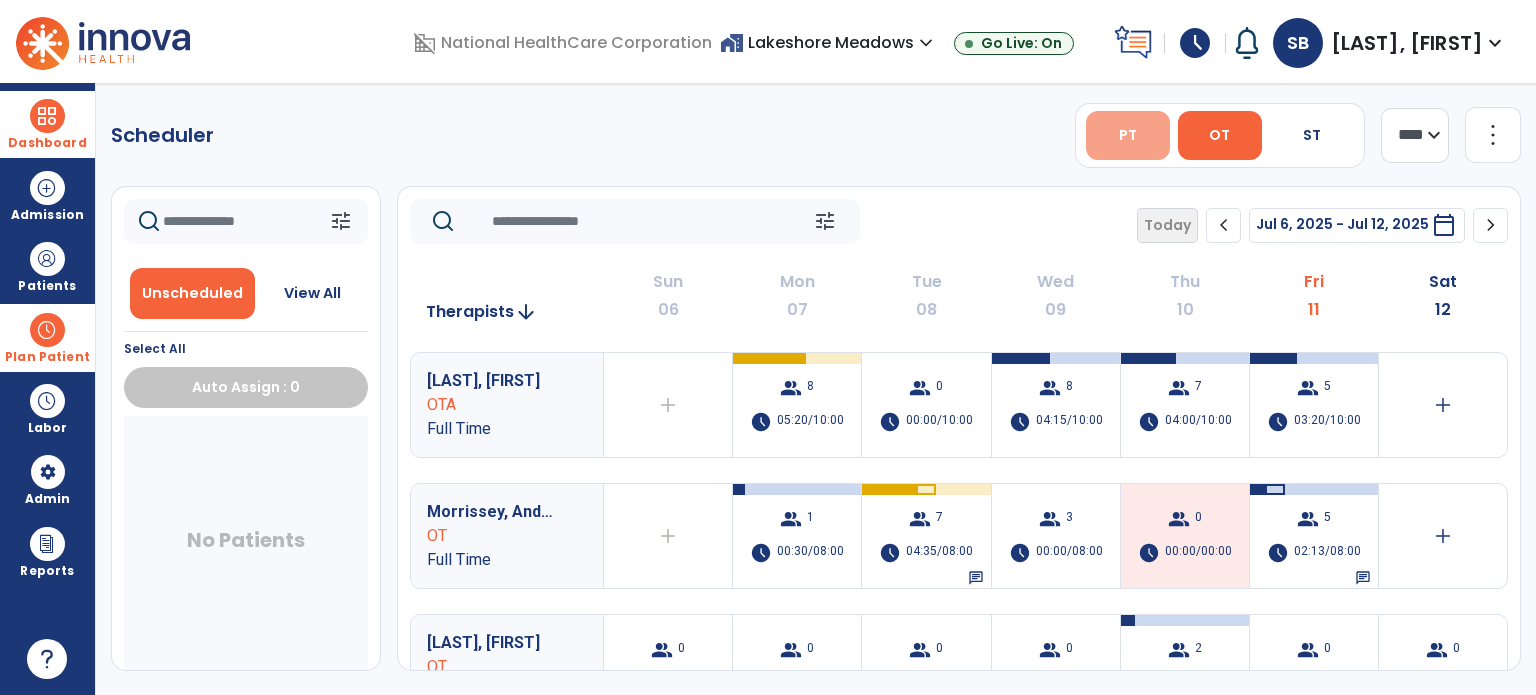 click on "PT" at bounding box center [1128, 135] 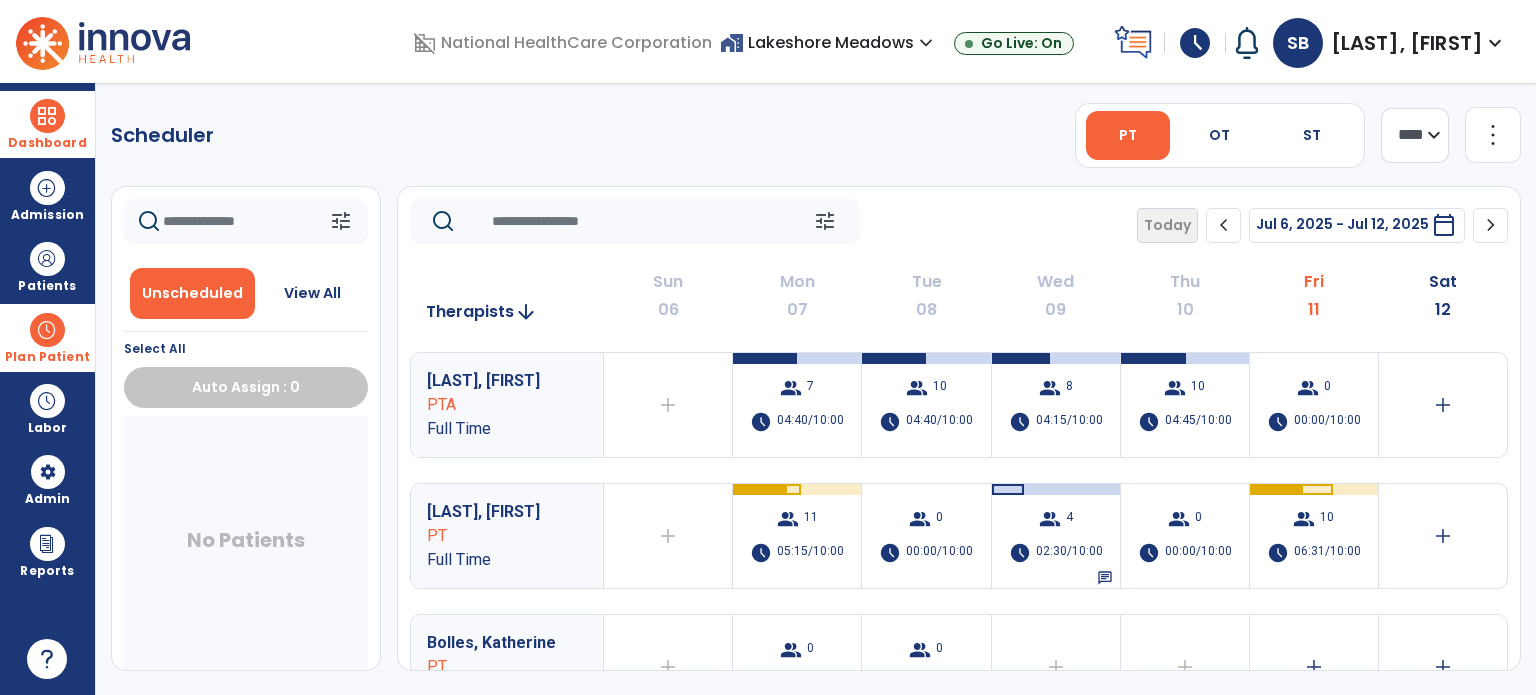 click on "chevron_right" 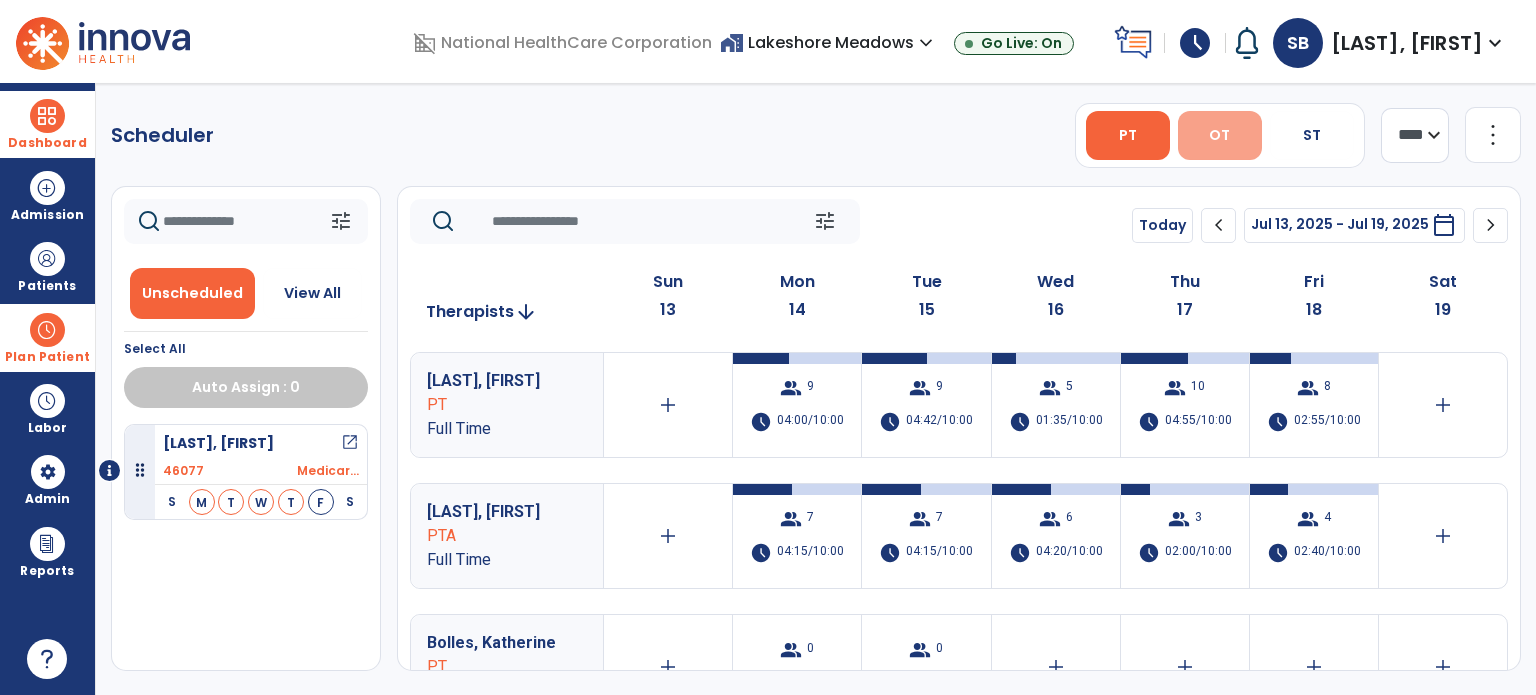 click on "OT" at bounding box center [1220, 135] 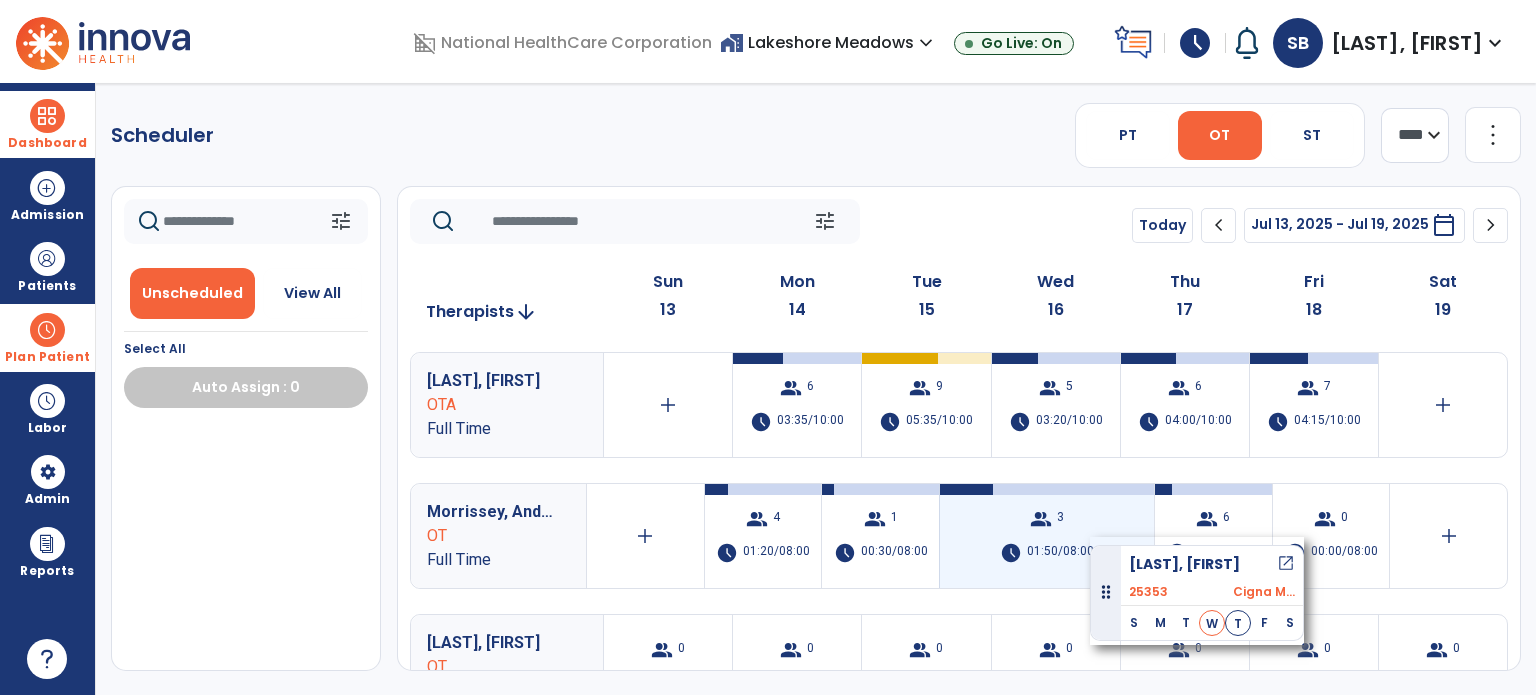 drag, startPoint x: 196, startPoint y: 448, endPoint x: 1090, endPoint y: 537, distance: 898.4192 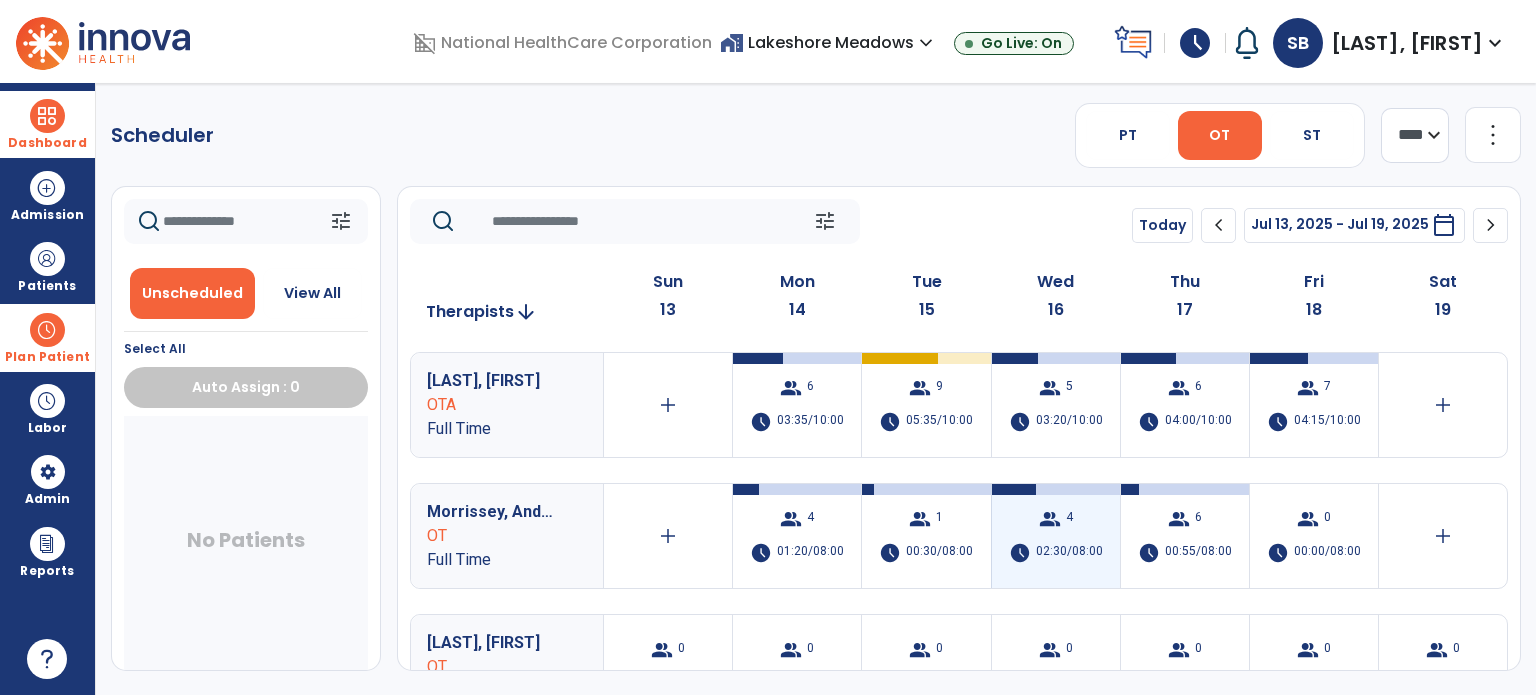 click on "02:30/08:00" at bounding box center (1069, 553) 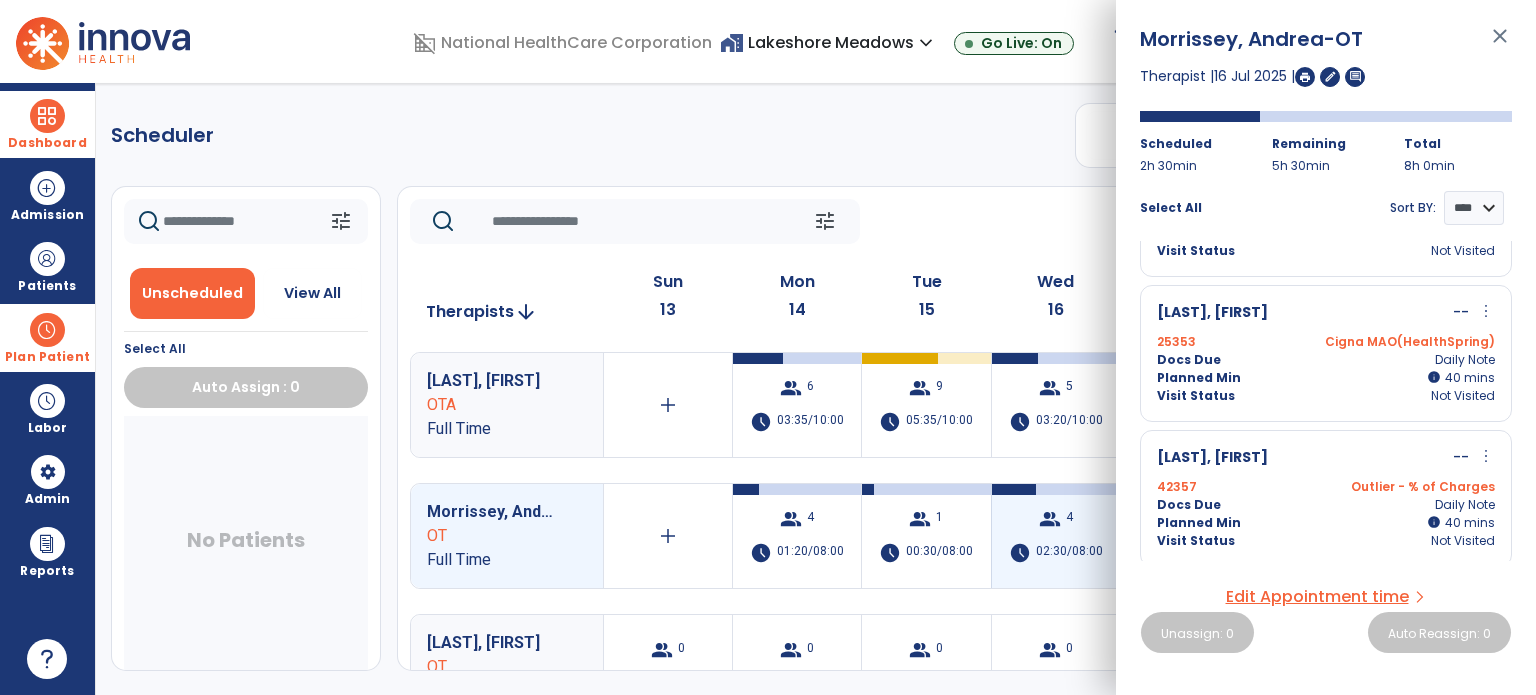 scroll, scrollTop: 108, scrollLeft: 0, axis: vertical 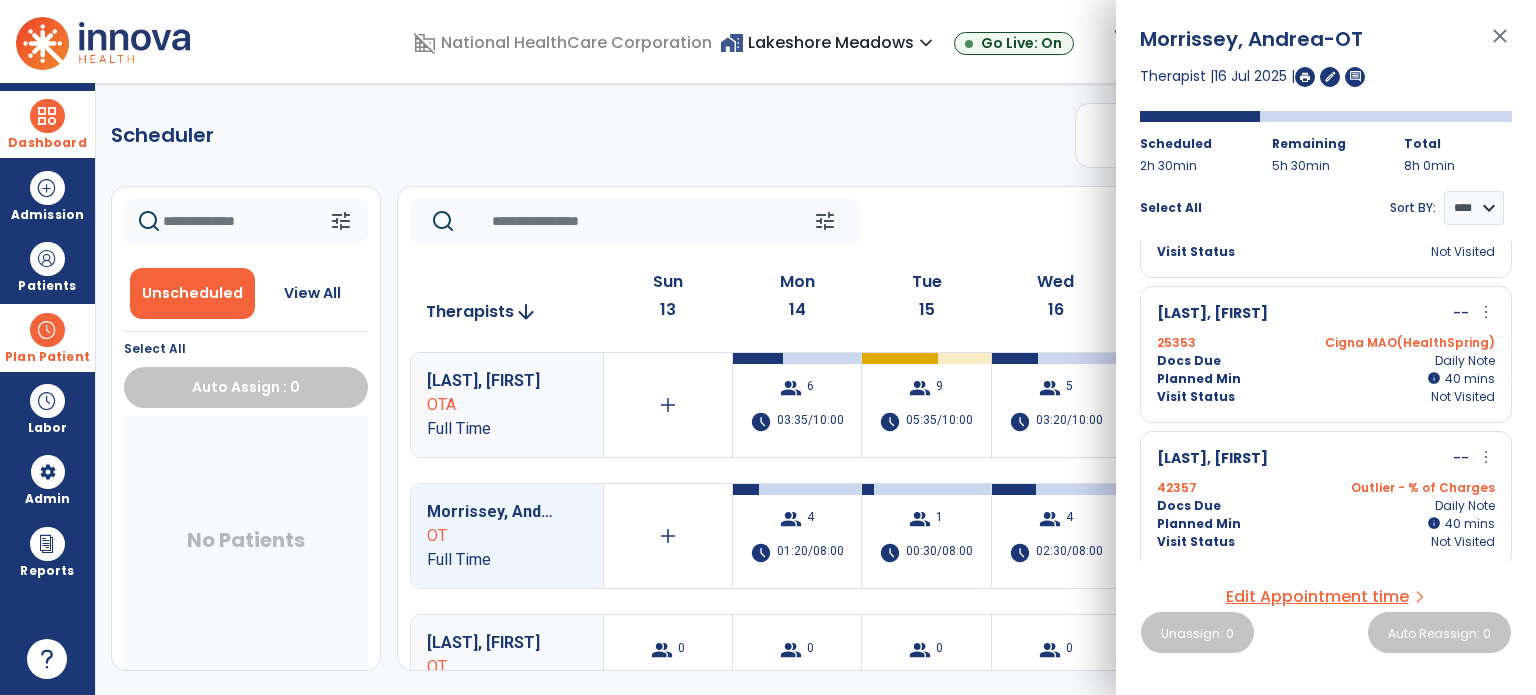 click on "Docs Due Daily Note" at bounding box center [1326, 506] 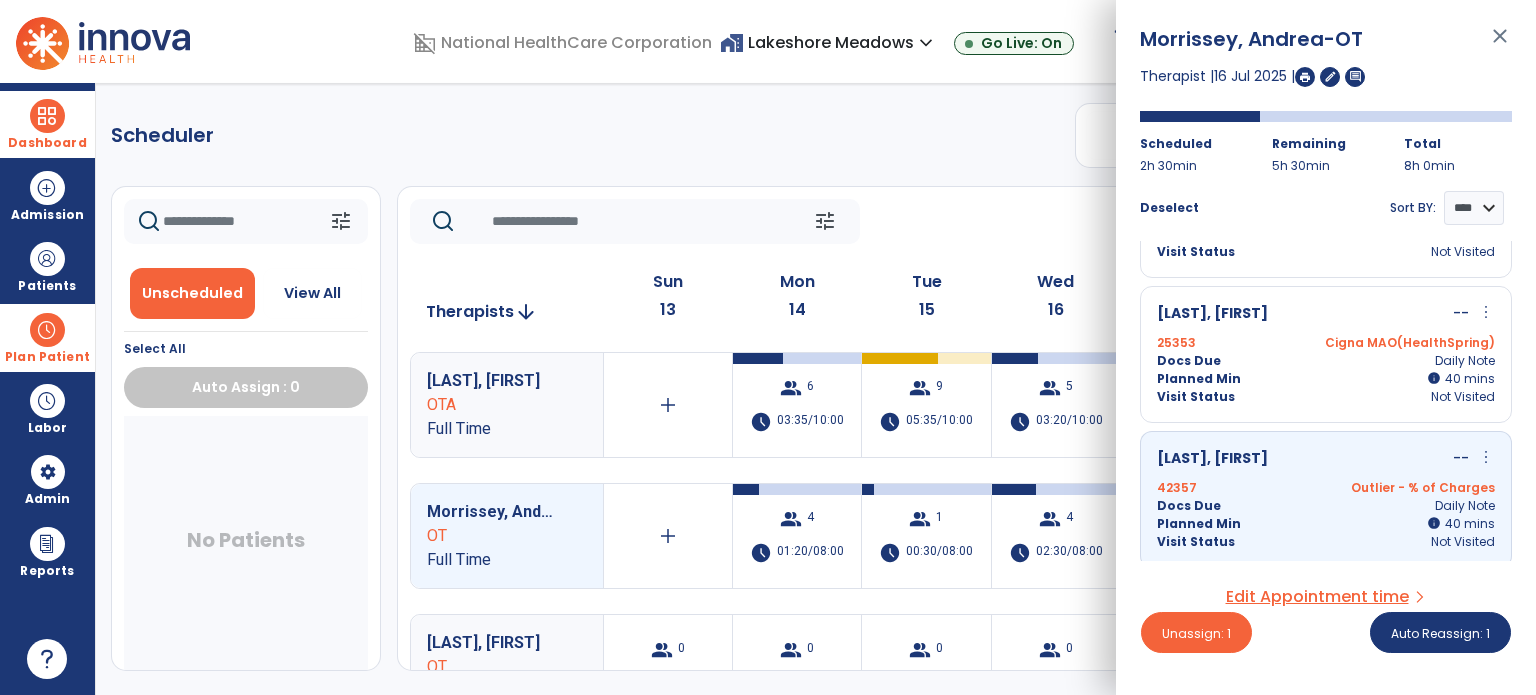 click on "Docs Due Daily Note" at bounding box center [1326, 361] 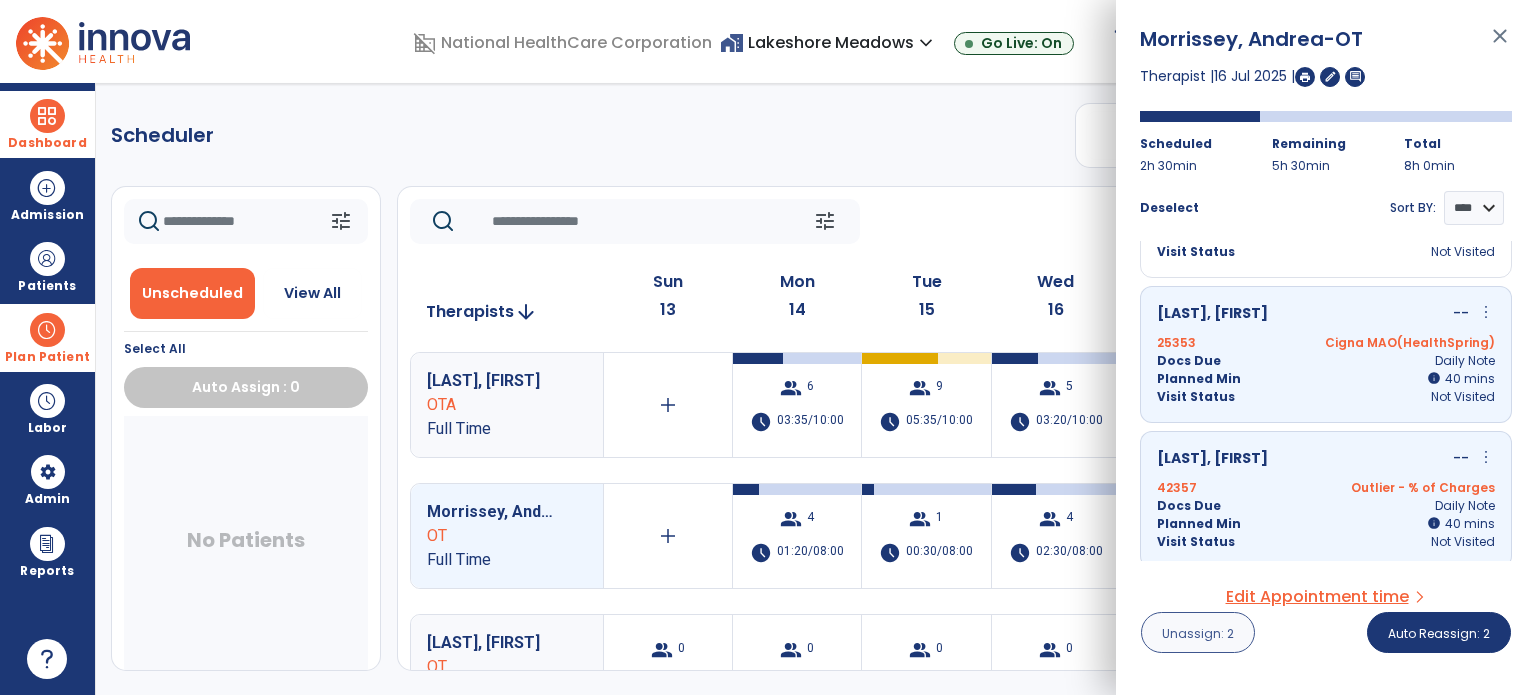 click on "Unassign: 2" at bounding box center [1198, 633] 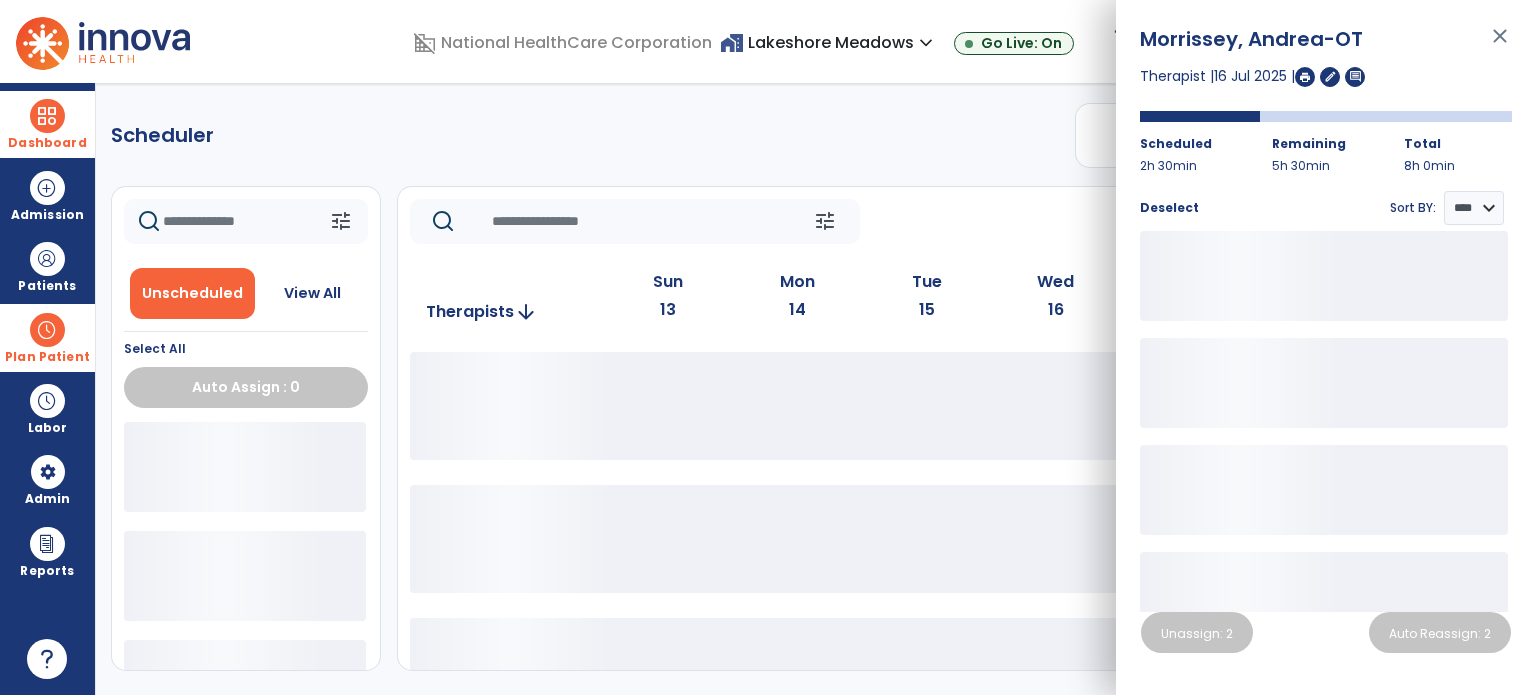 click on "tune   Today  chevron_left Jul 13, 2025 - Jul 19, 2025  *********  calendar_today  chevron_right" 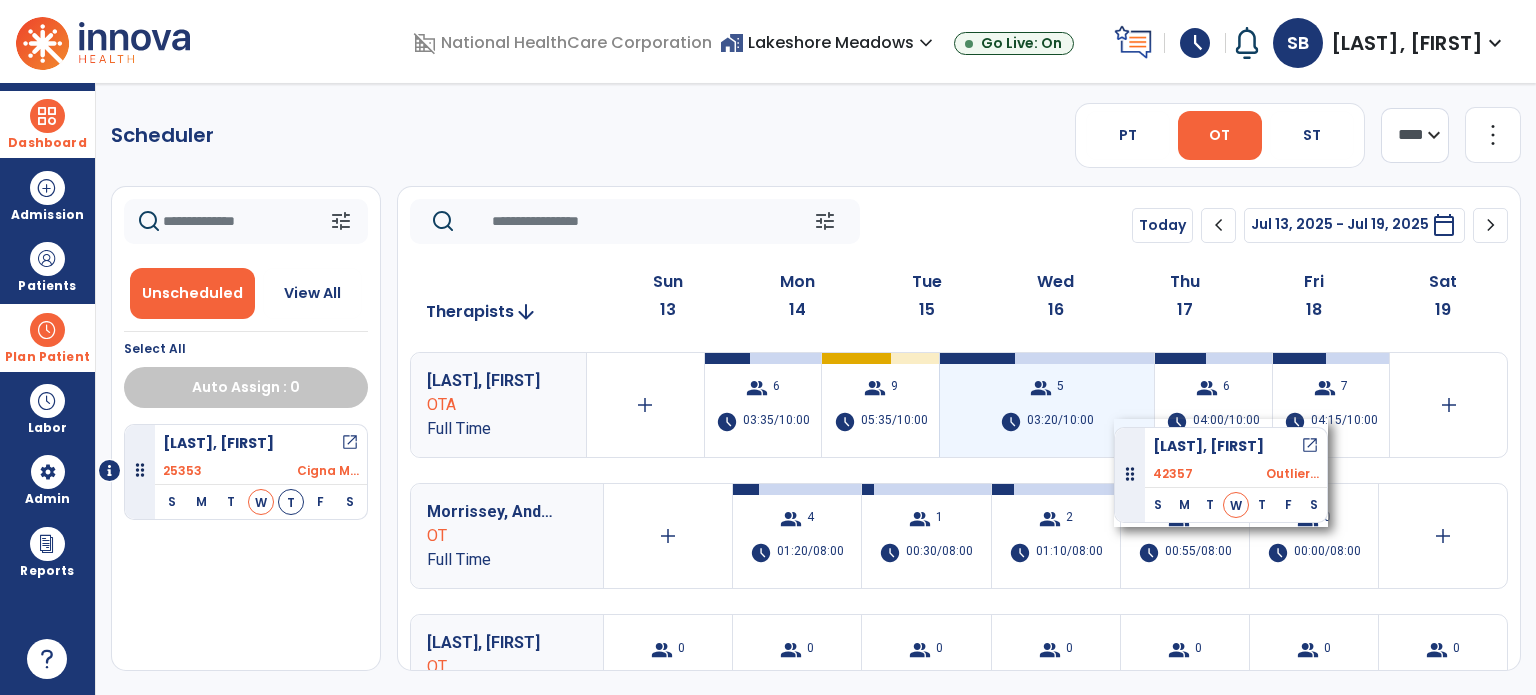 drag, startPoint x: 203, startPoint y: 447, endPoint x: 1114, endPoint y: 420, distance: 911.4 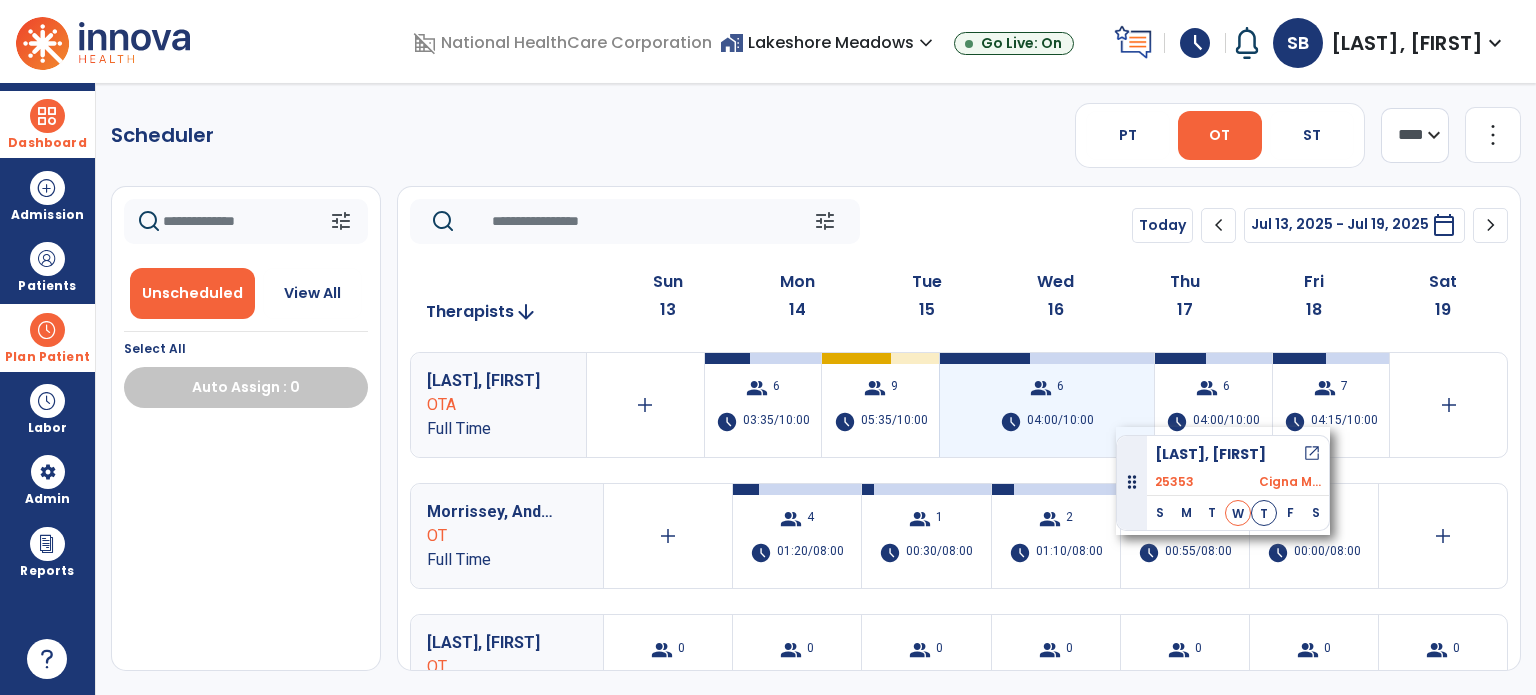 drag, startPoint x: 231, startPoint y: 456, endPoint x: 1116, endPoint y: 429, distance: 885.41174 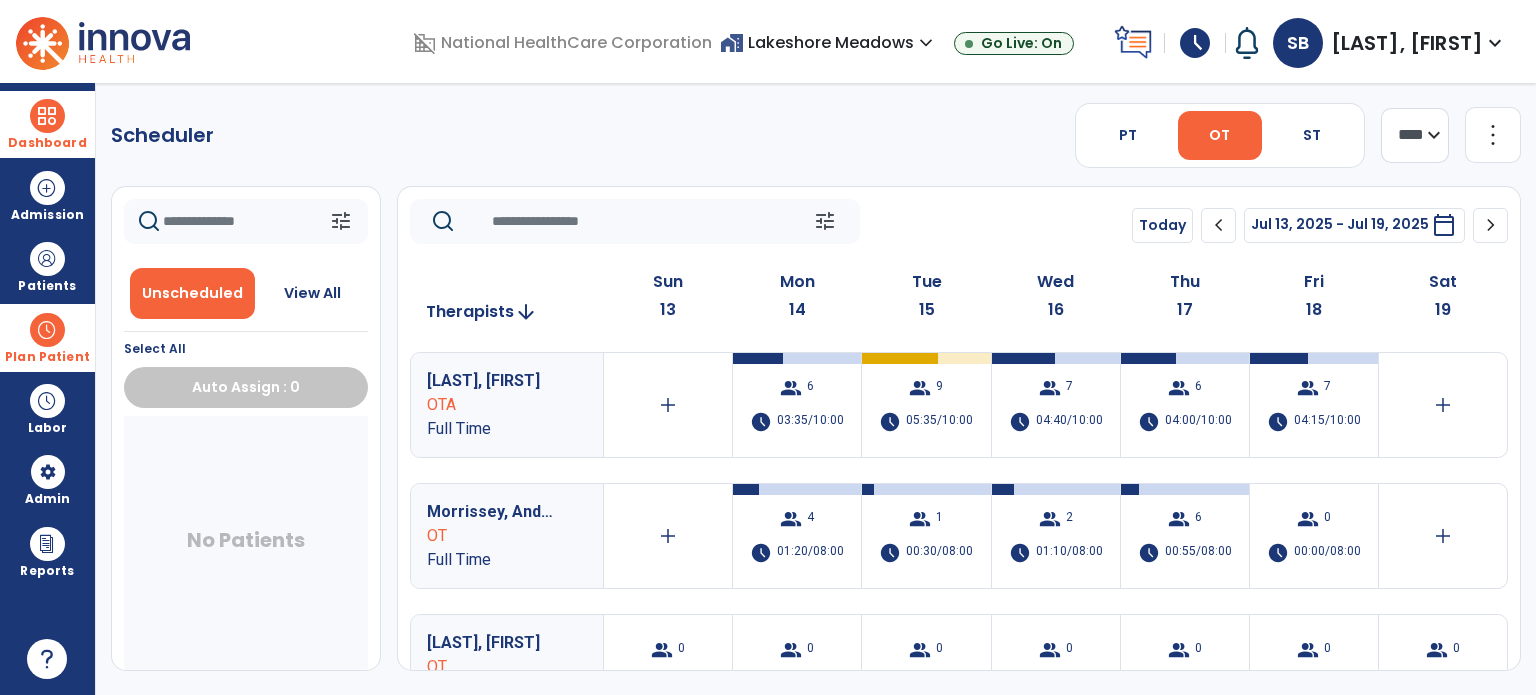 click on "Scheduler   PT   OT   ST  **** *** more_vert  Manage Labor   View All Therapists   Print   tune   Unscheduled   View All  Select All  Auto Assign : 0  No Patients  tune   Today  chevron_left Jul 13, 2025 - Jul 19, 2025  *********  calendar_today  chevron_right   Therapists  arrow_downward Sun  13  Mon  14  Tue  15  Wed  16  Thu  17  Fri  18  Sat  19  Poche, Colin OTA Full Time  add   group  6  schedule  03:35/10:00   group  9  schedule  05:35/10:00   group  7  schedule  04:40/10:00   group  6  schedule  04:00/10:00   group  7  schedule  04:15/10:00   add  Morrissey, Andrea OT Full Time  add   group  4  schedule  01:20/08:00   group  1  schedule  00:30/08:00   group  2  schedule  01:10/08:00   group  6  schedule  00:55/08:00   group  0  schedule  00:00/08:00   add  Butler, Arden OT Full Time  group  0  schedule  0:00/08:00  group  0  schedule  0:00/08:00  group  0  schedule  0:00/08:00  group  0  schedule  0:00/08:00  group  0  schedule  0:00/08:00  group  0  schedule  OTA 0 0" at bounding box center [816, 389] 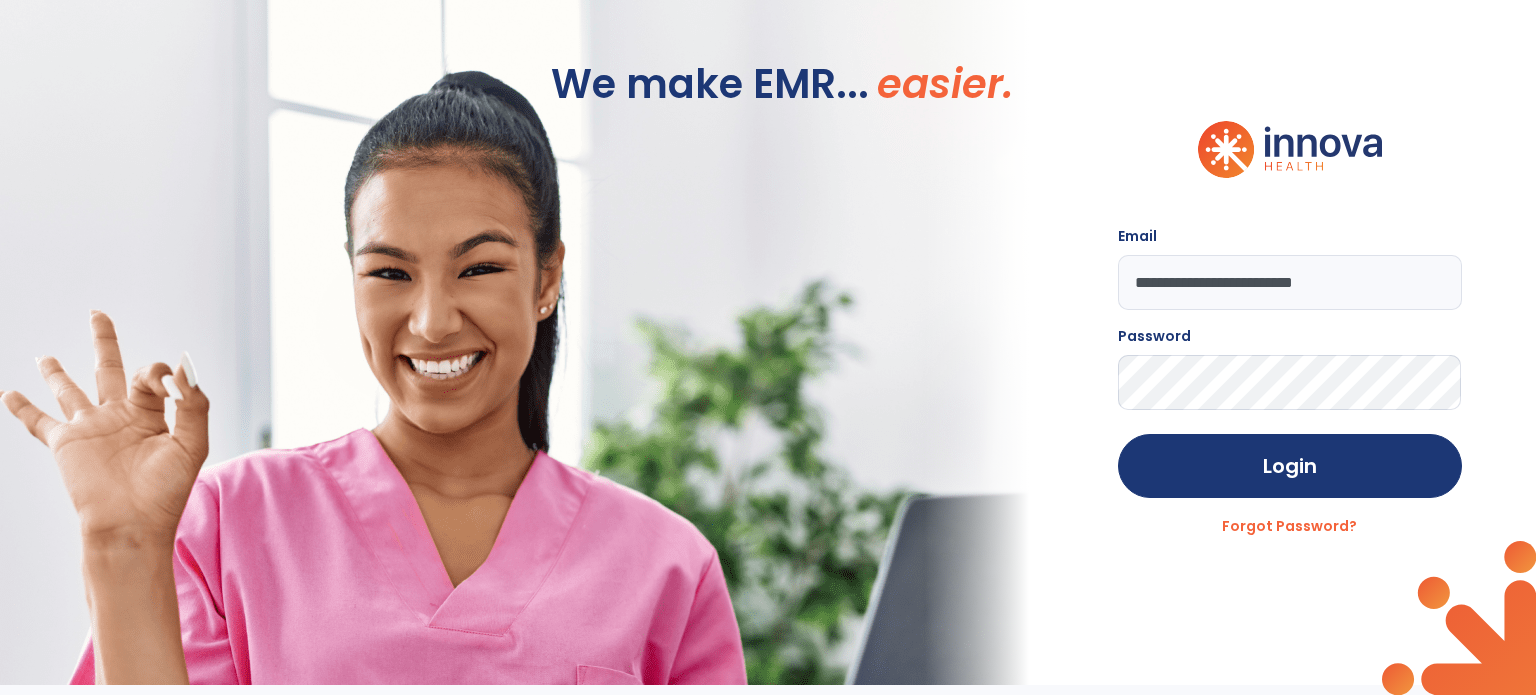 click on "**********" 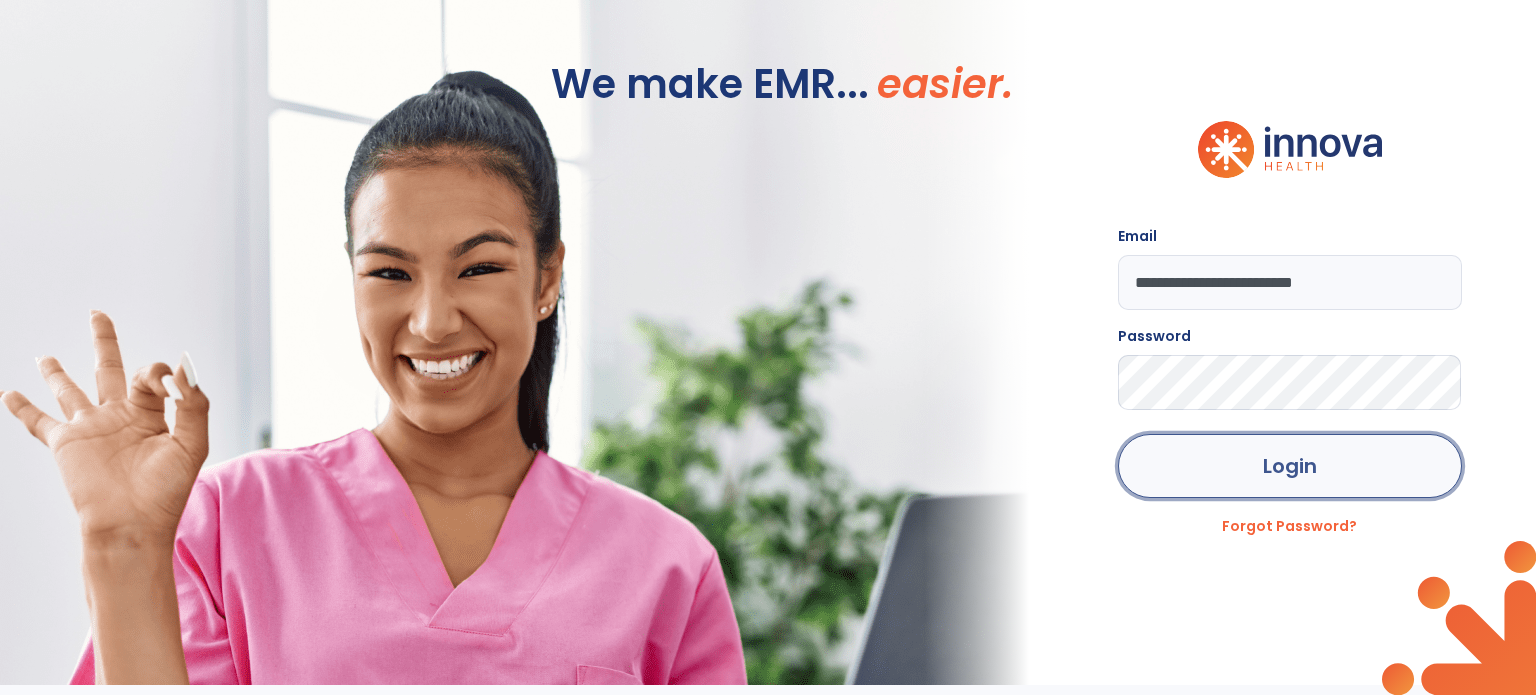click on "Login" 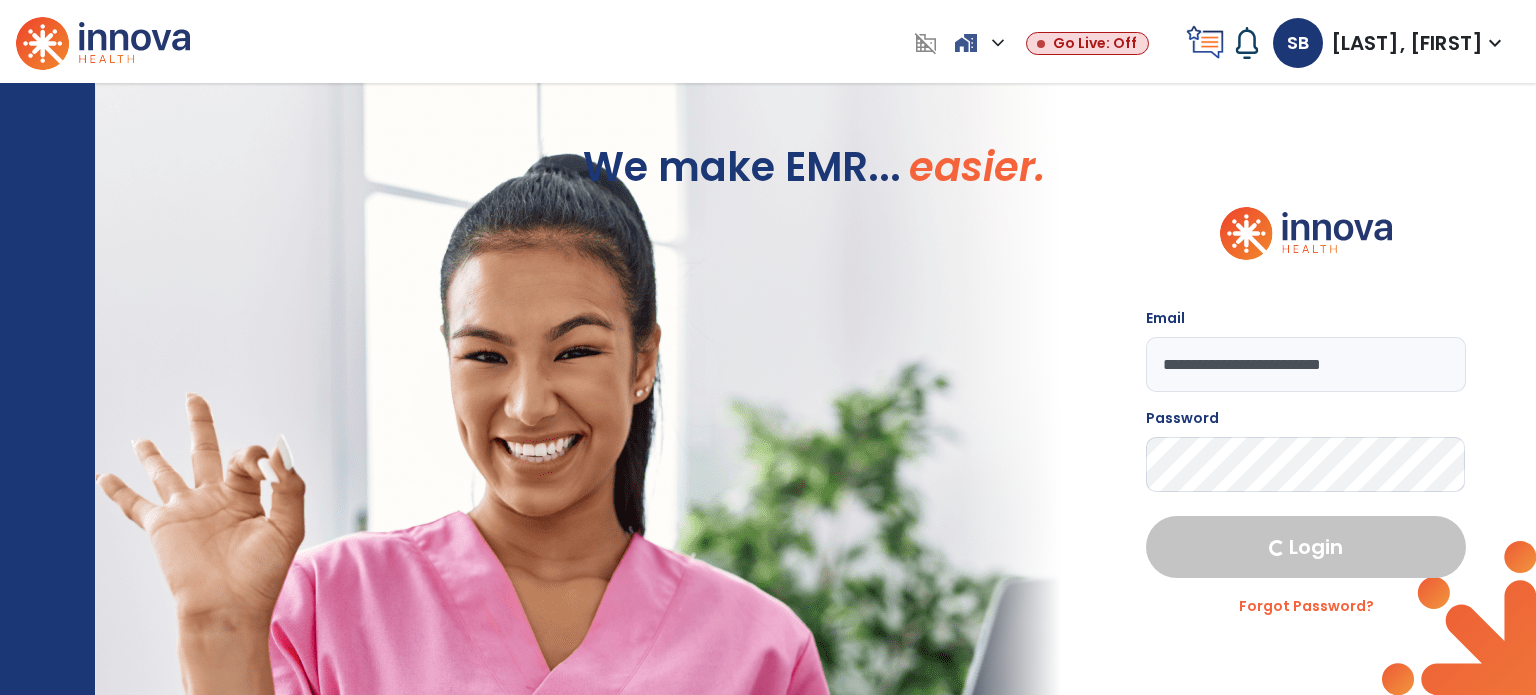 select on "***" 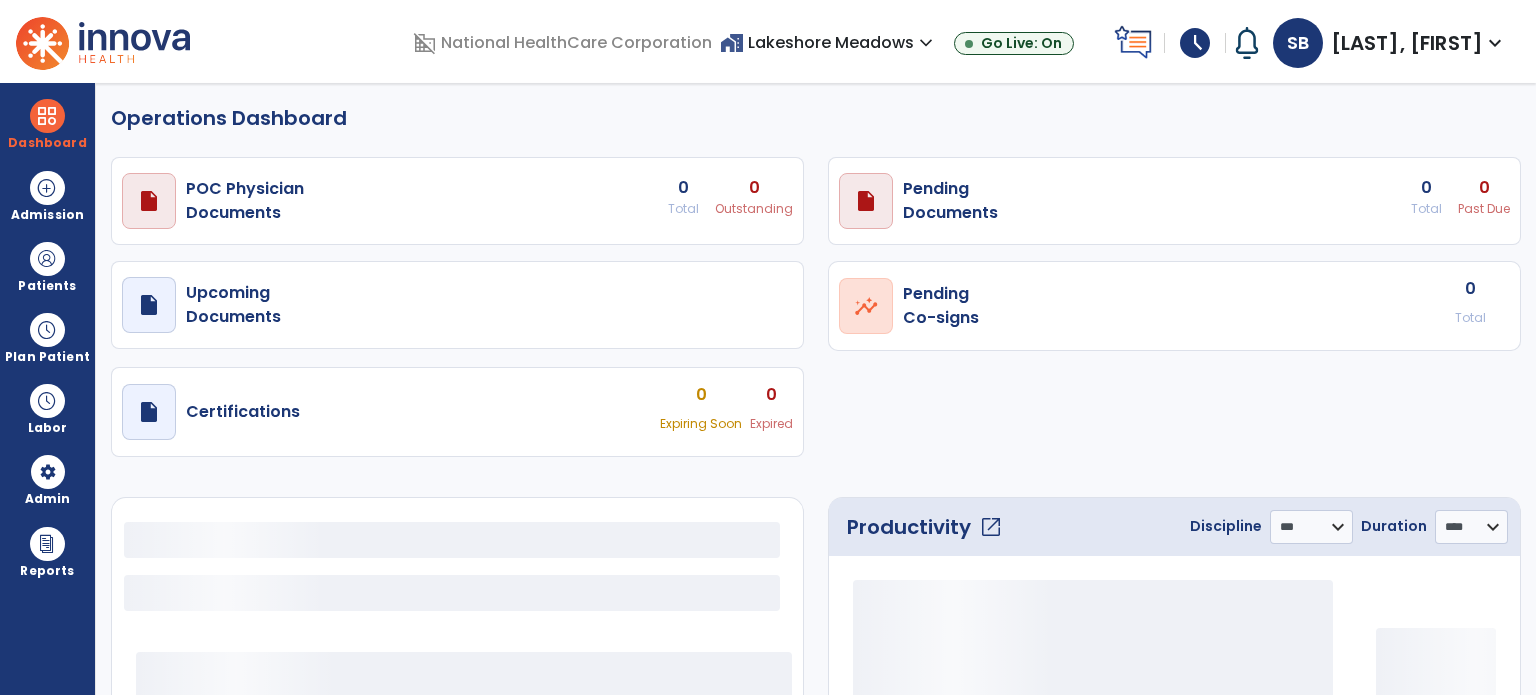 select on "***" 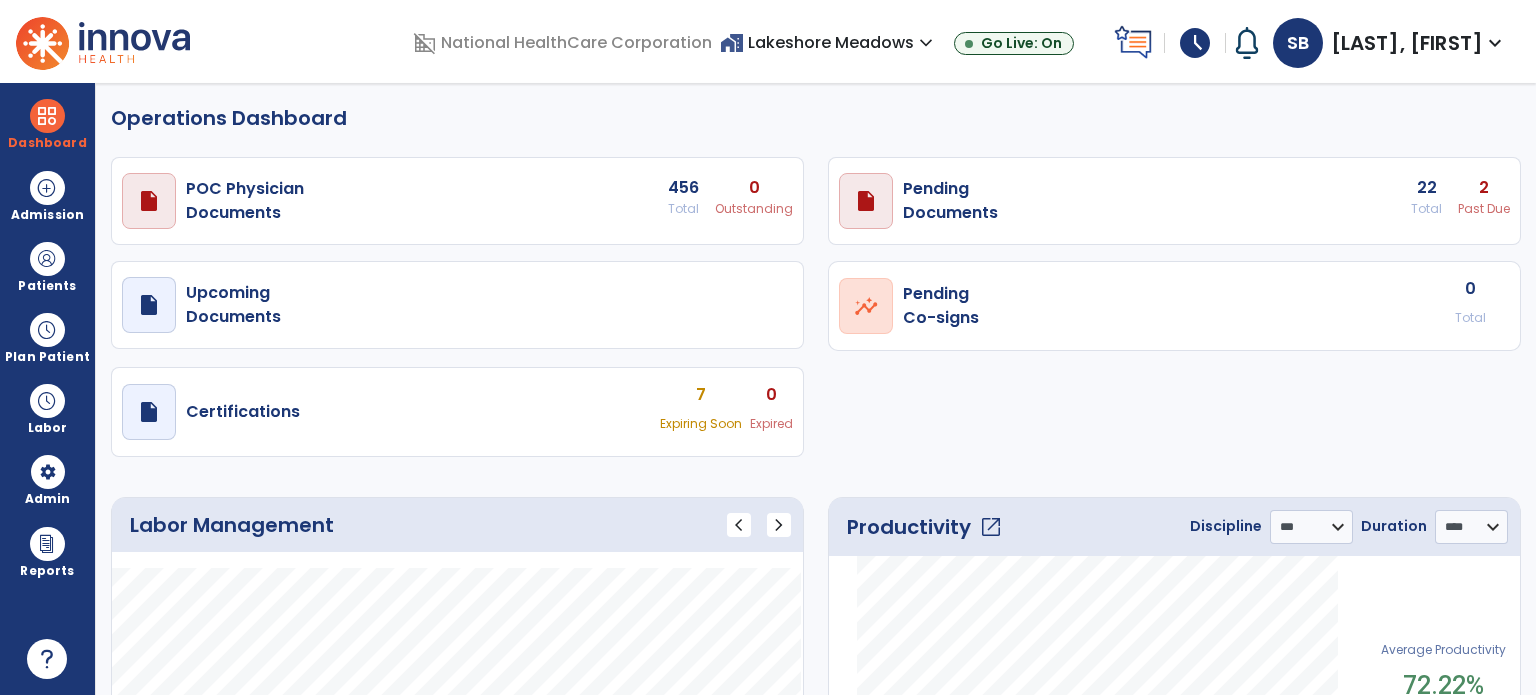 click on "Operations Dashboard" 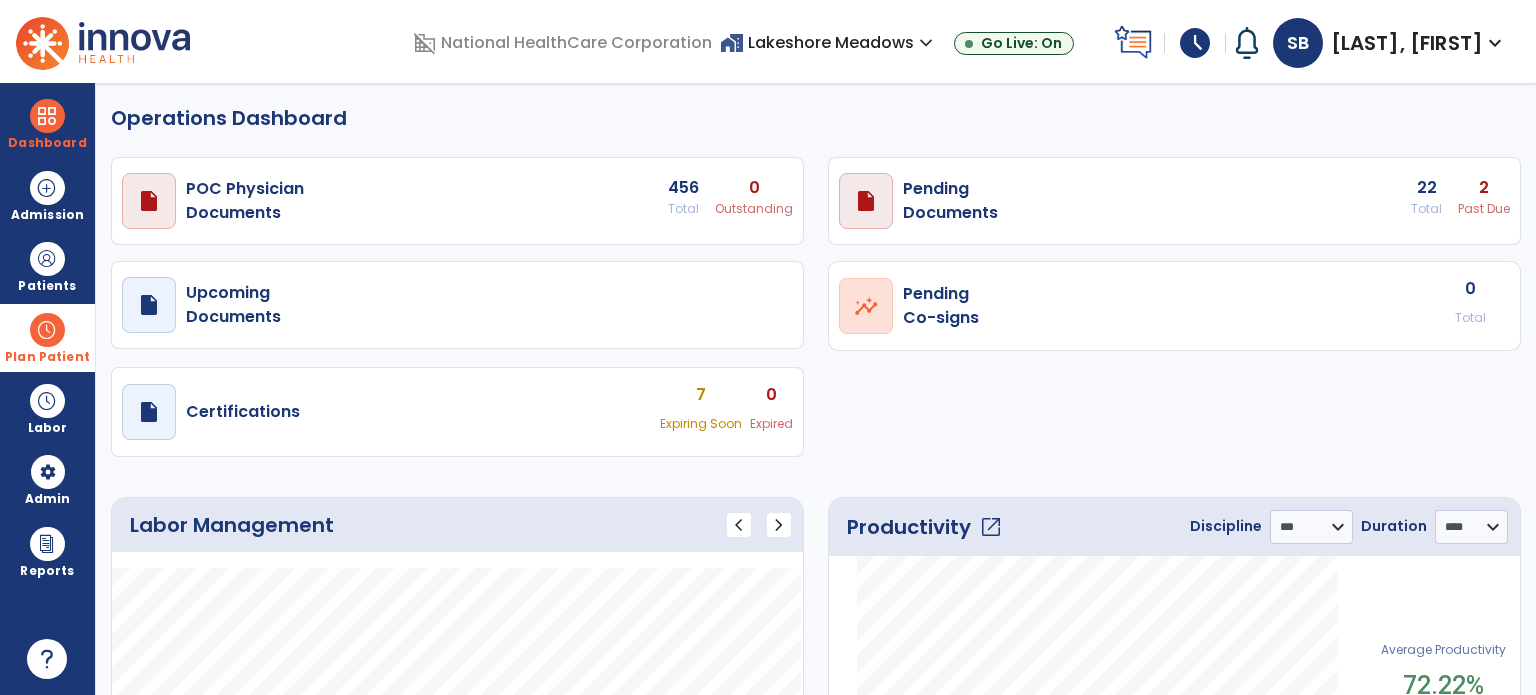 click on "Plan Patient" at bounding box center (47, 266) 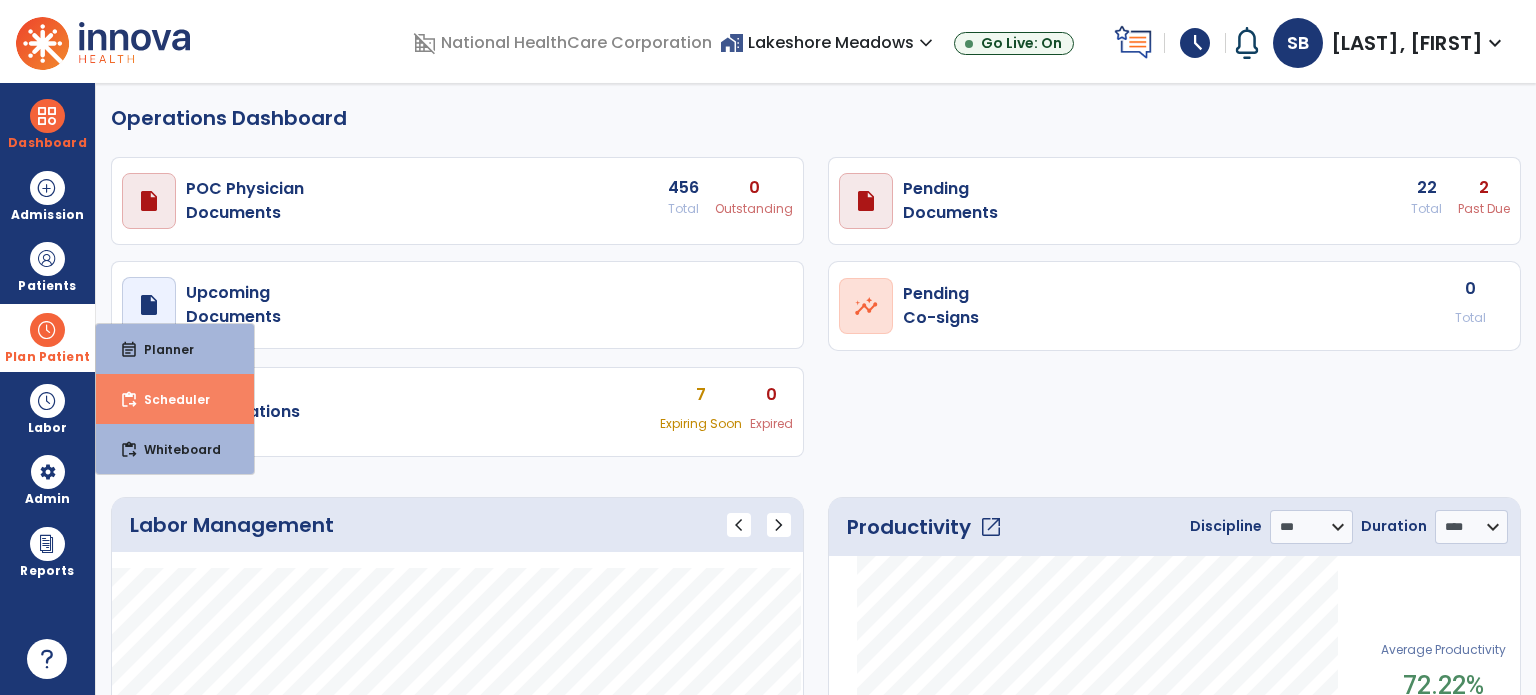 click on "content_paste_go  Scheduler" at bounding box center (175, 399) 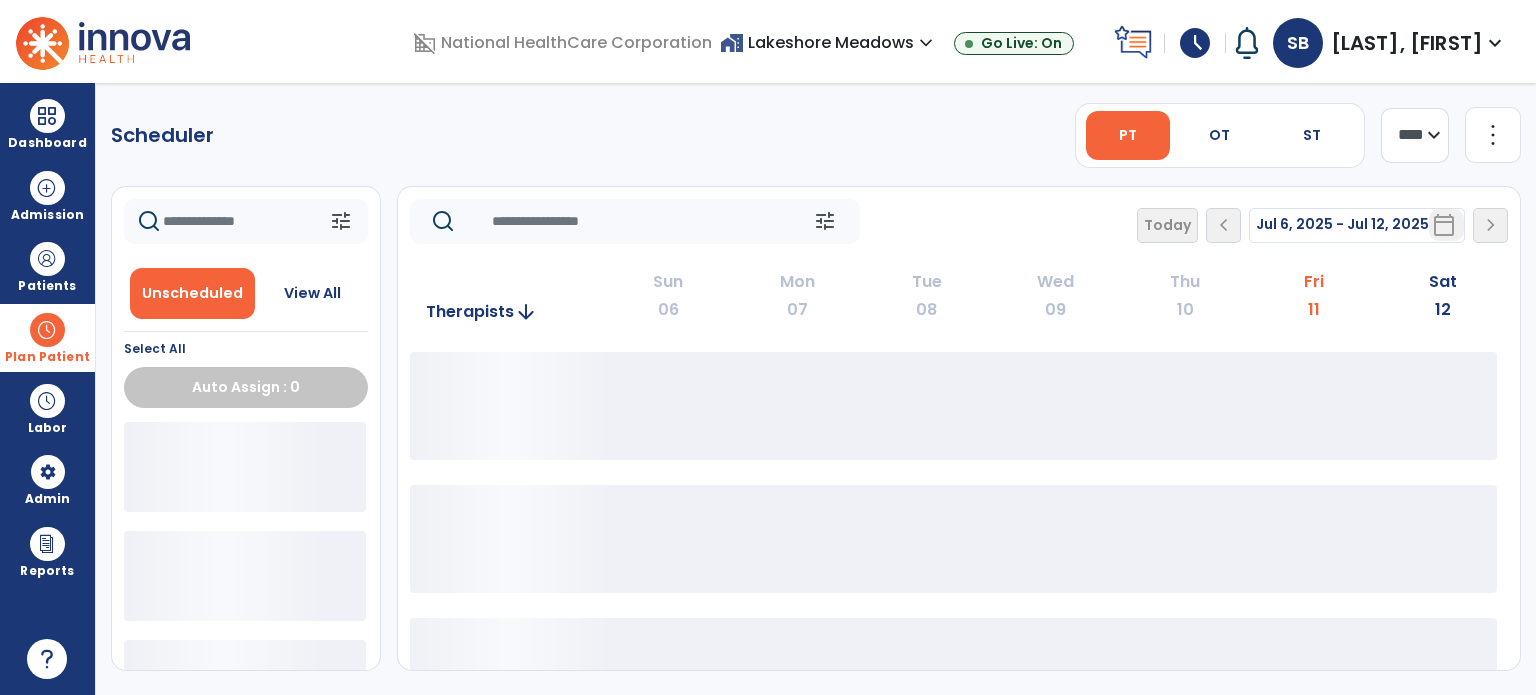 click at bounding box center [47, 330] 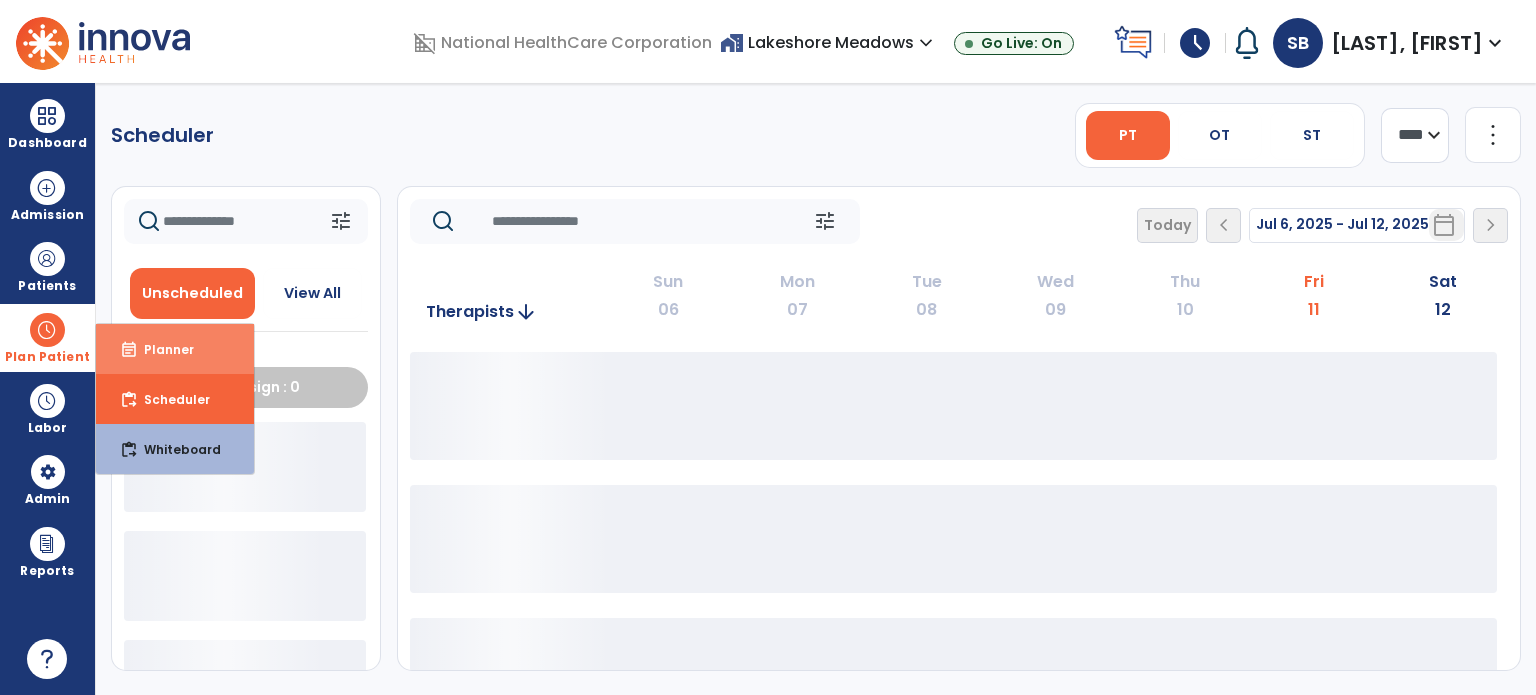 click on "event_note  Planner" at bounding box center (175, 349) 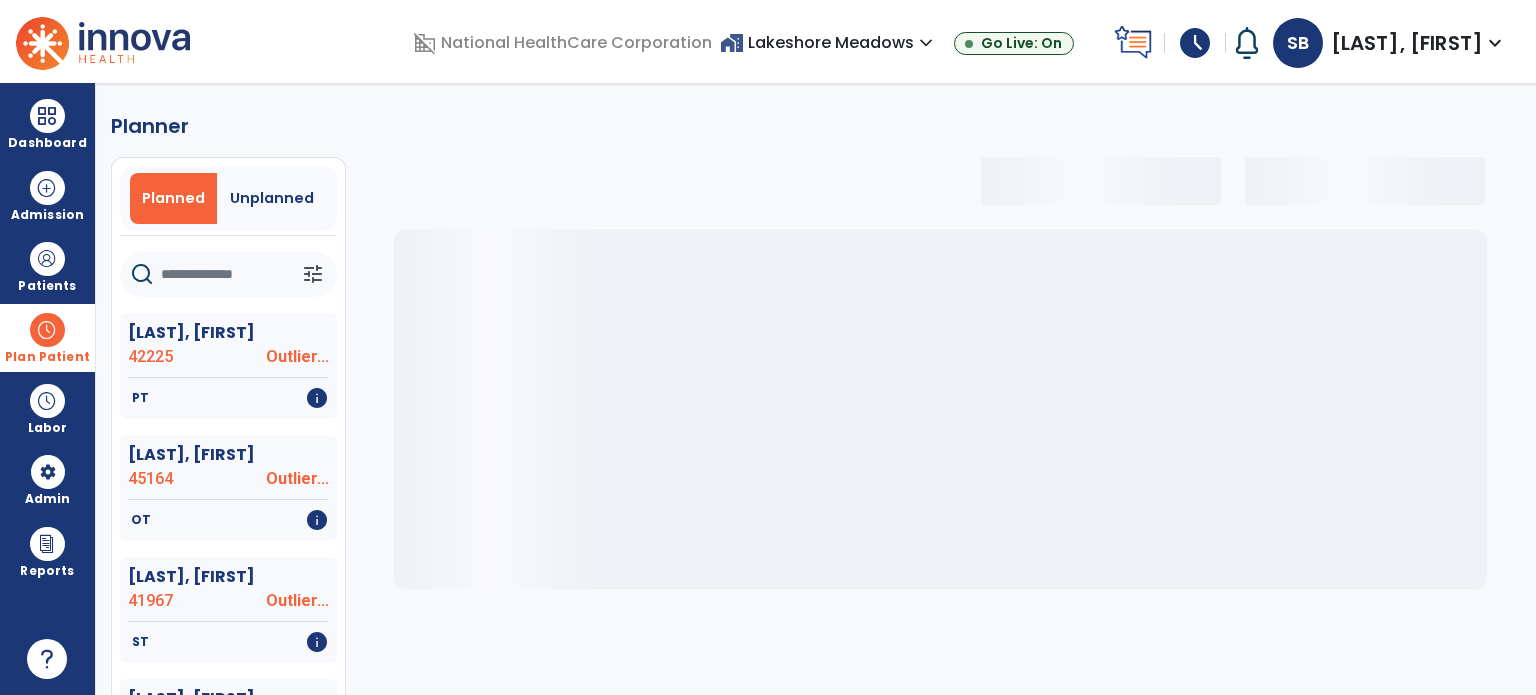 click on "Unplanned" at bounding box center [272, 198] 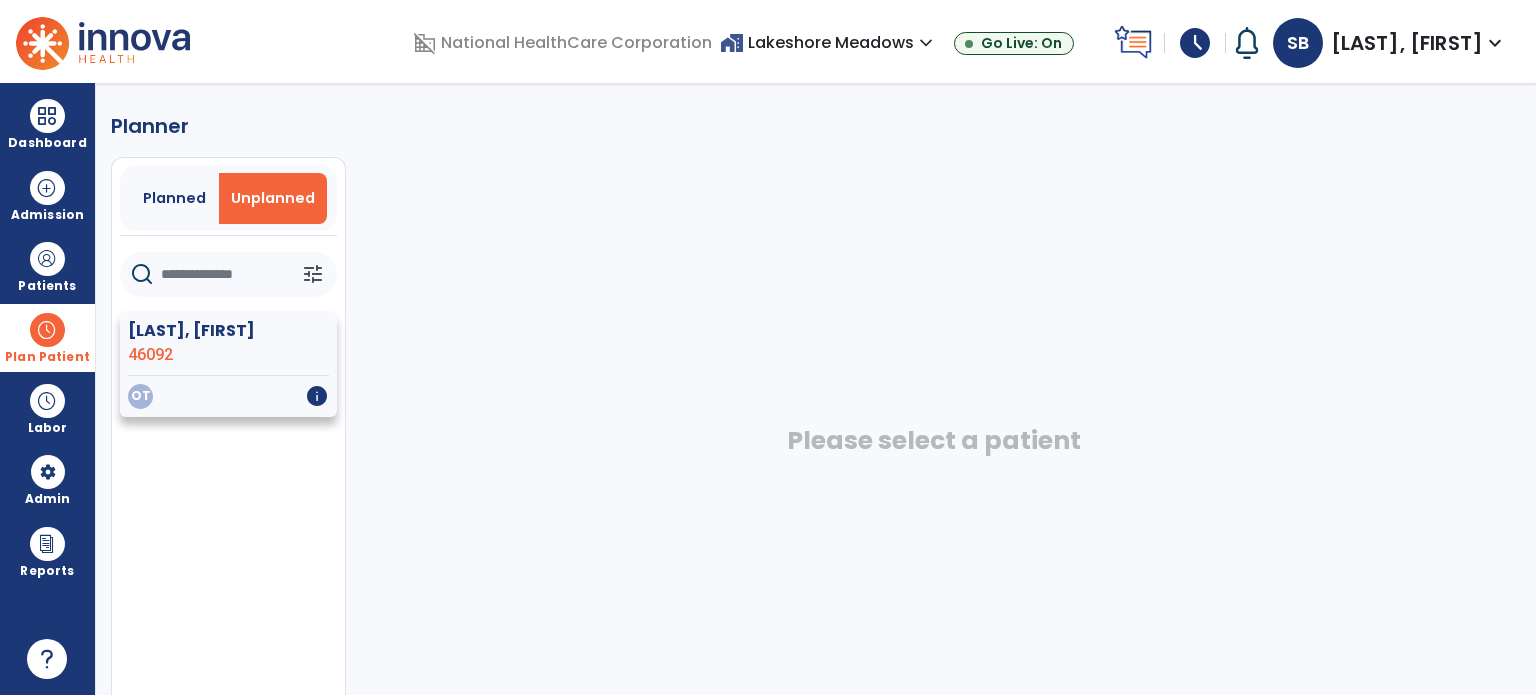 click 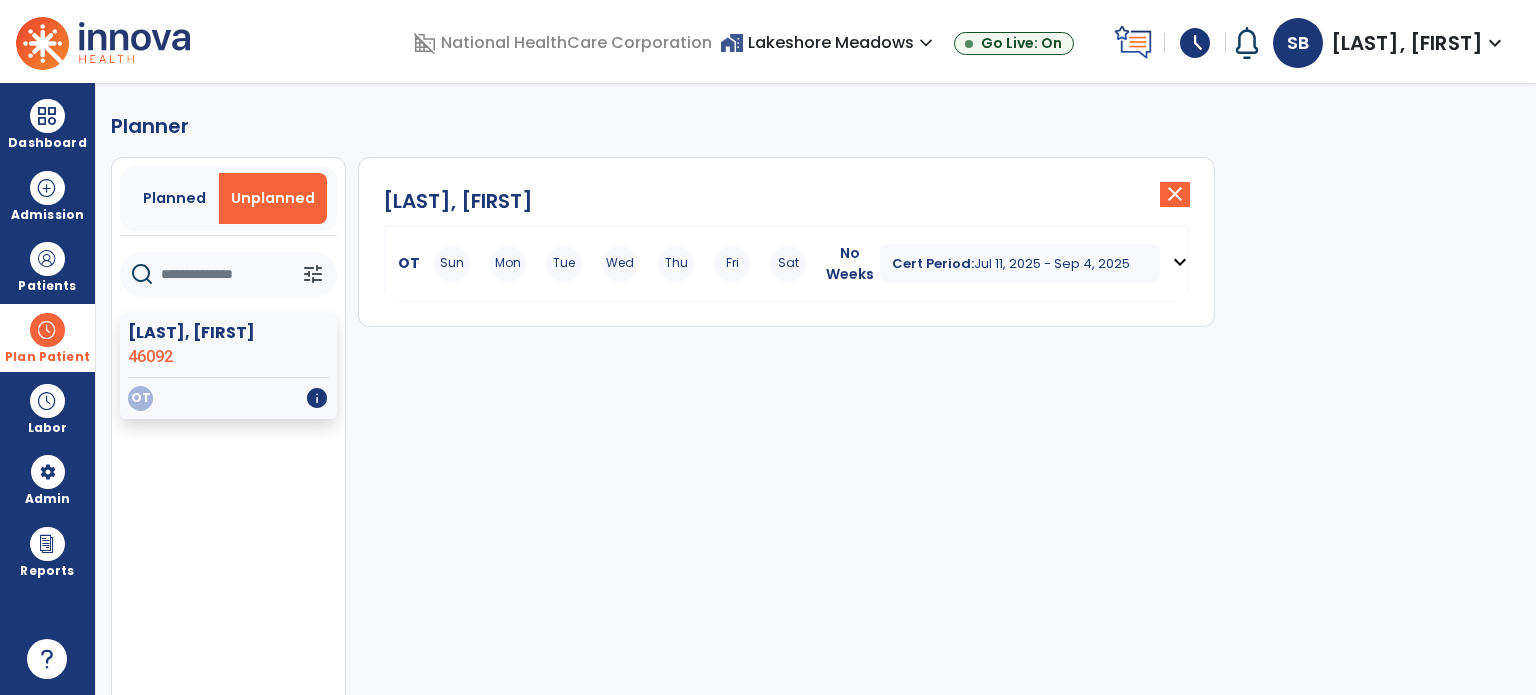 click on "Cert Period:  Jul 11, 2025 - Sep 4, 2025  expand_more" at bounding box center (1040, 264) 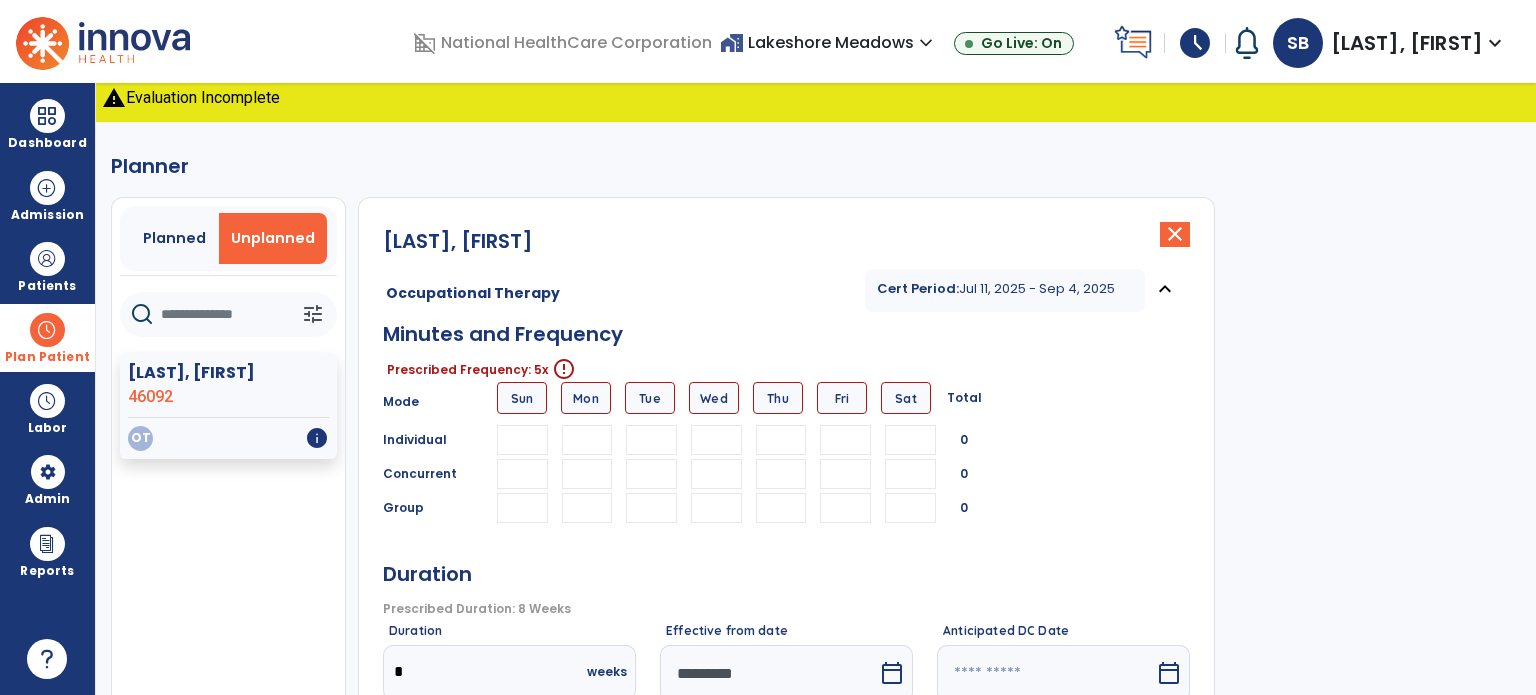 click at bounding box center [587, 440] 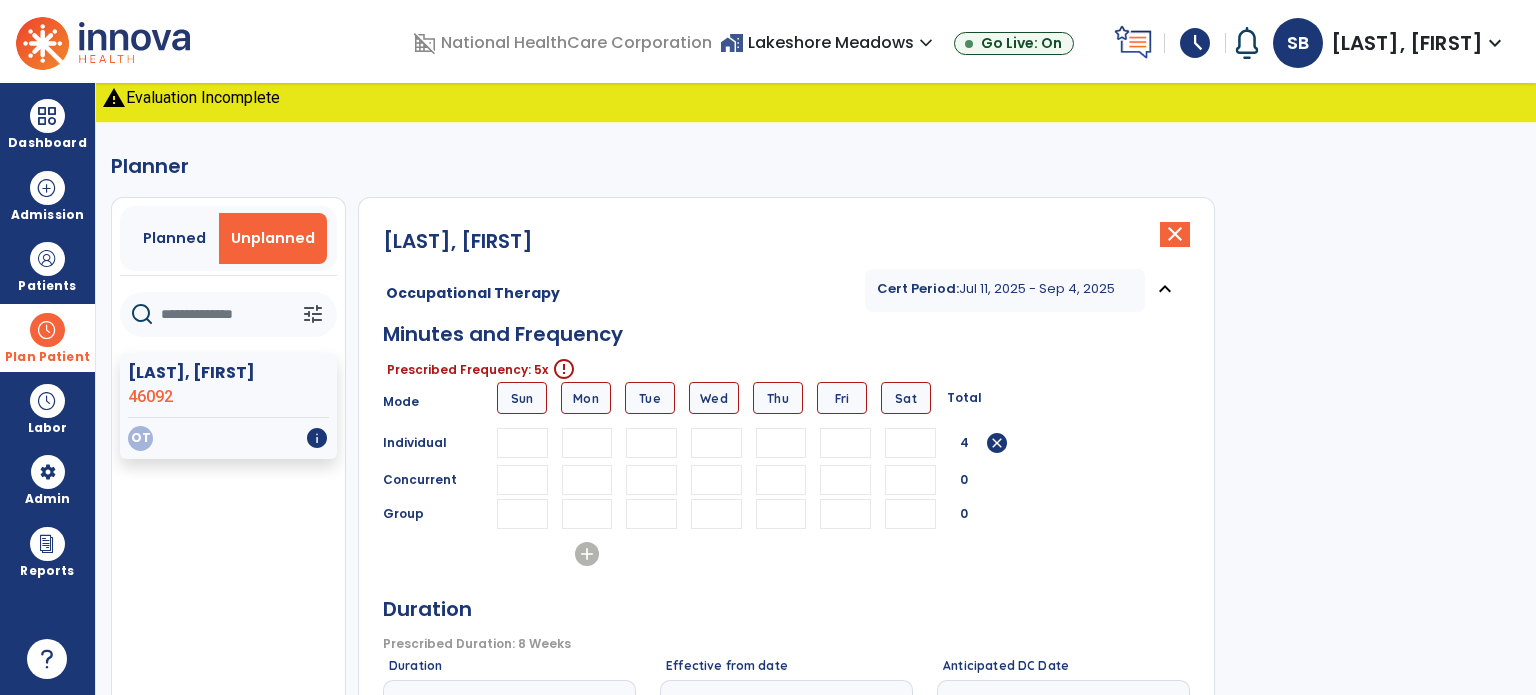 type on "**" 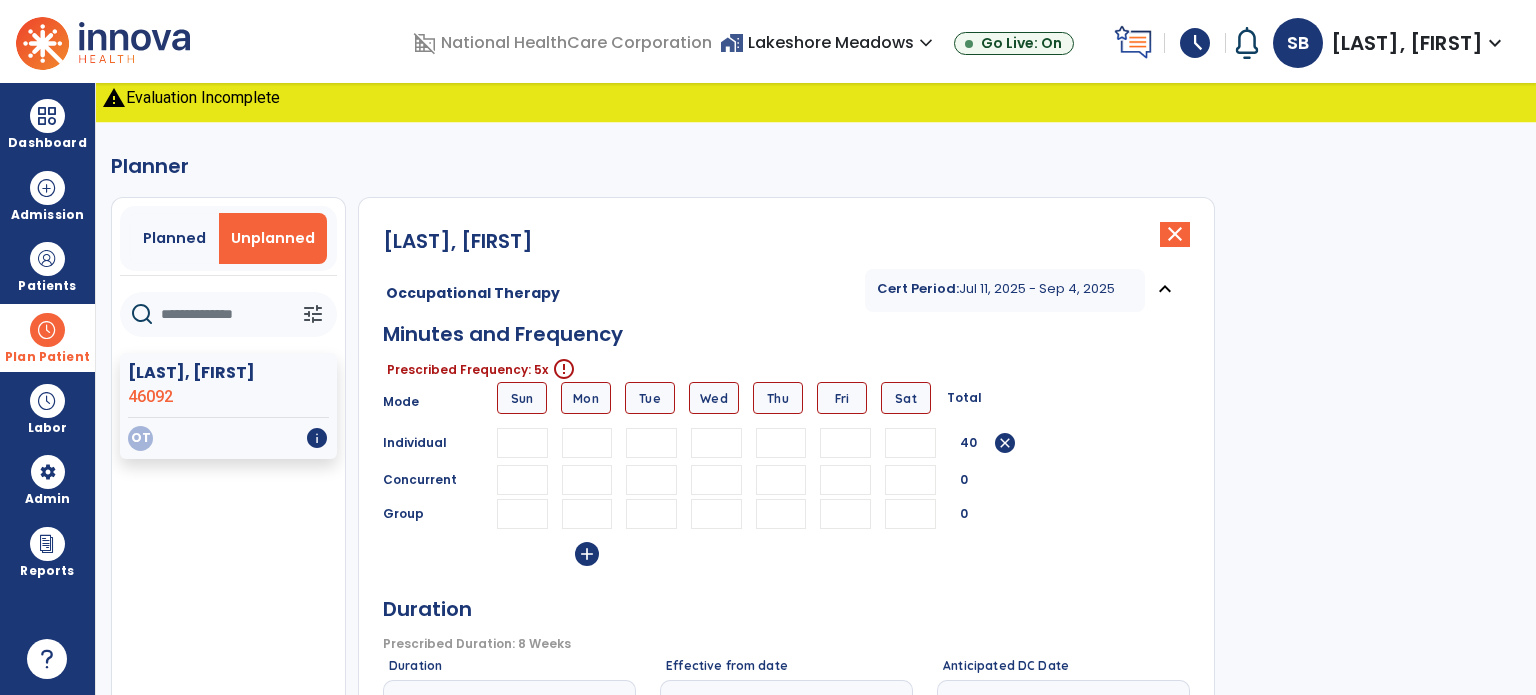 type on "**" 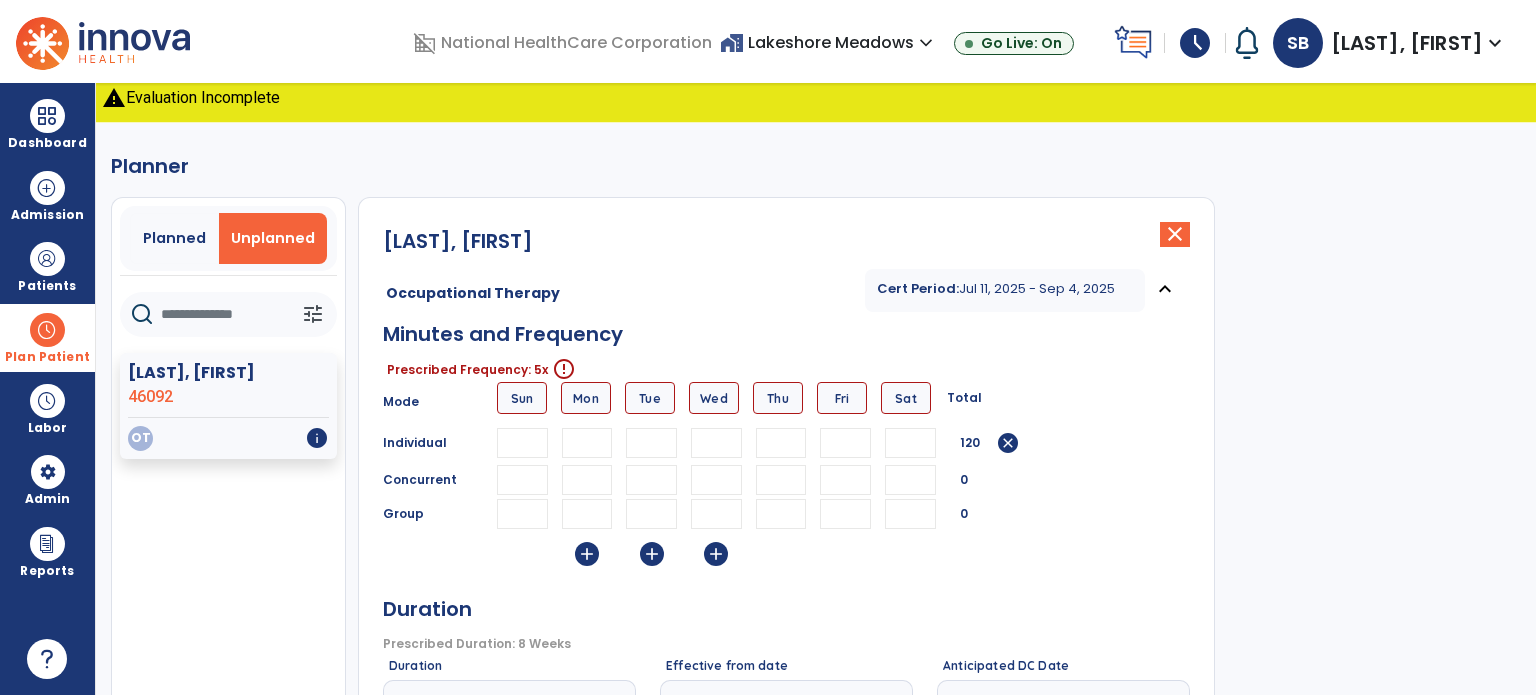 type on "**" 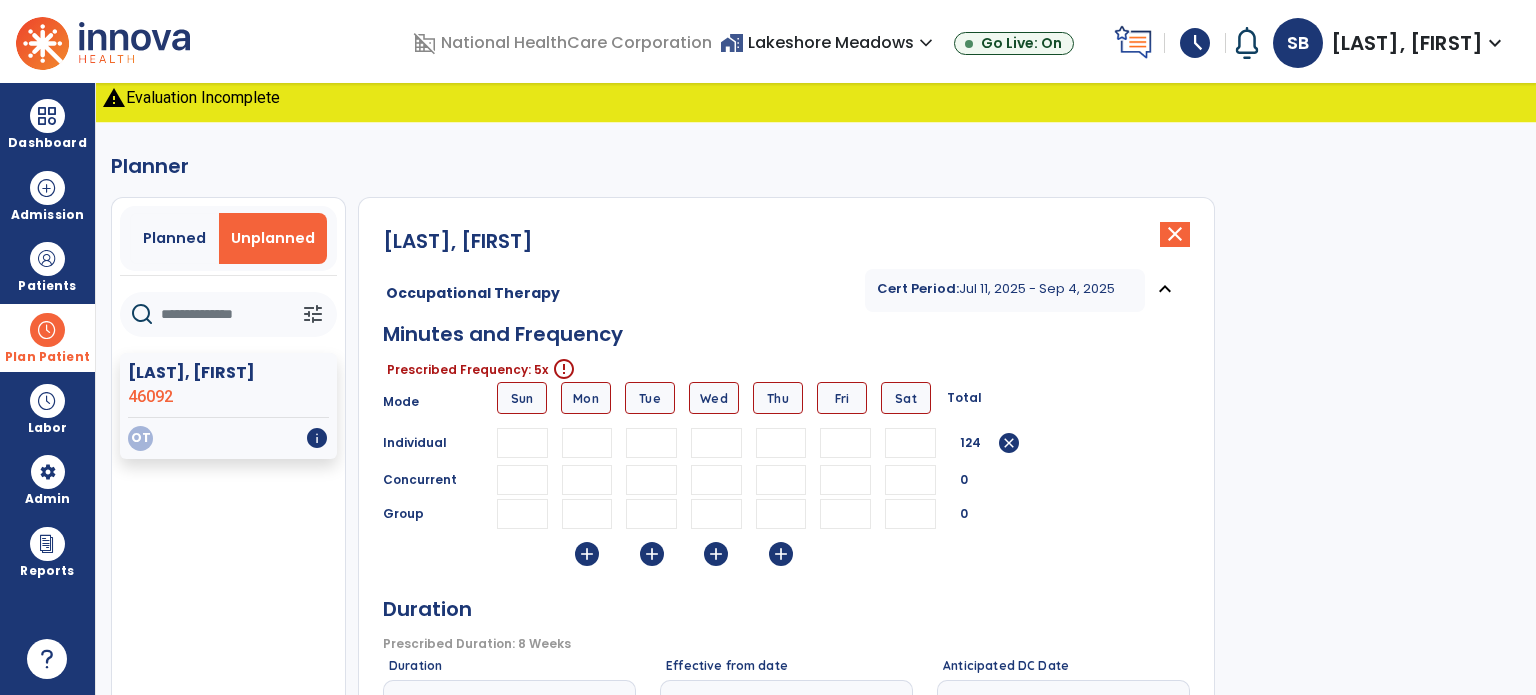 type on "**" 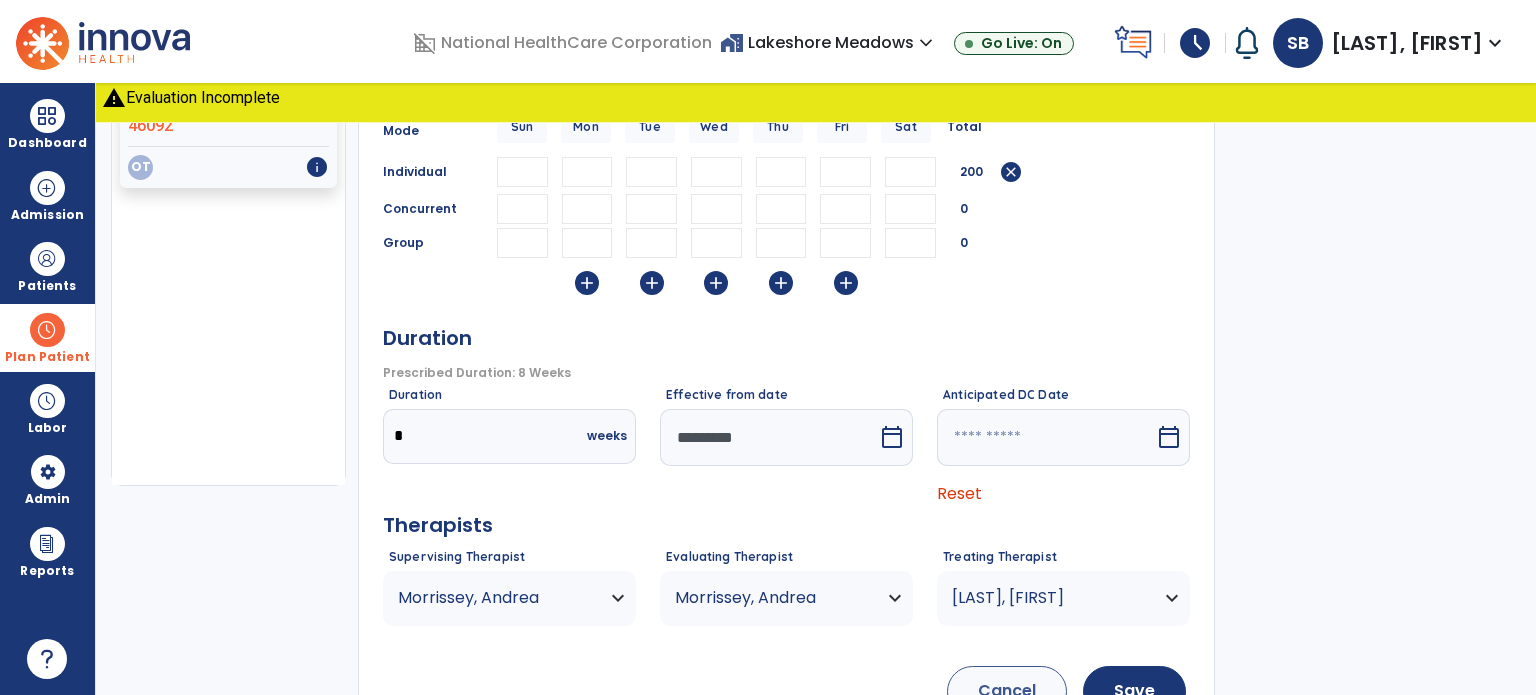 scroll, scrollTop: 272, scrollLeft: 0, axis: vertical 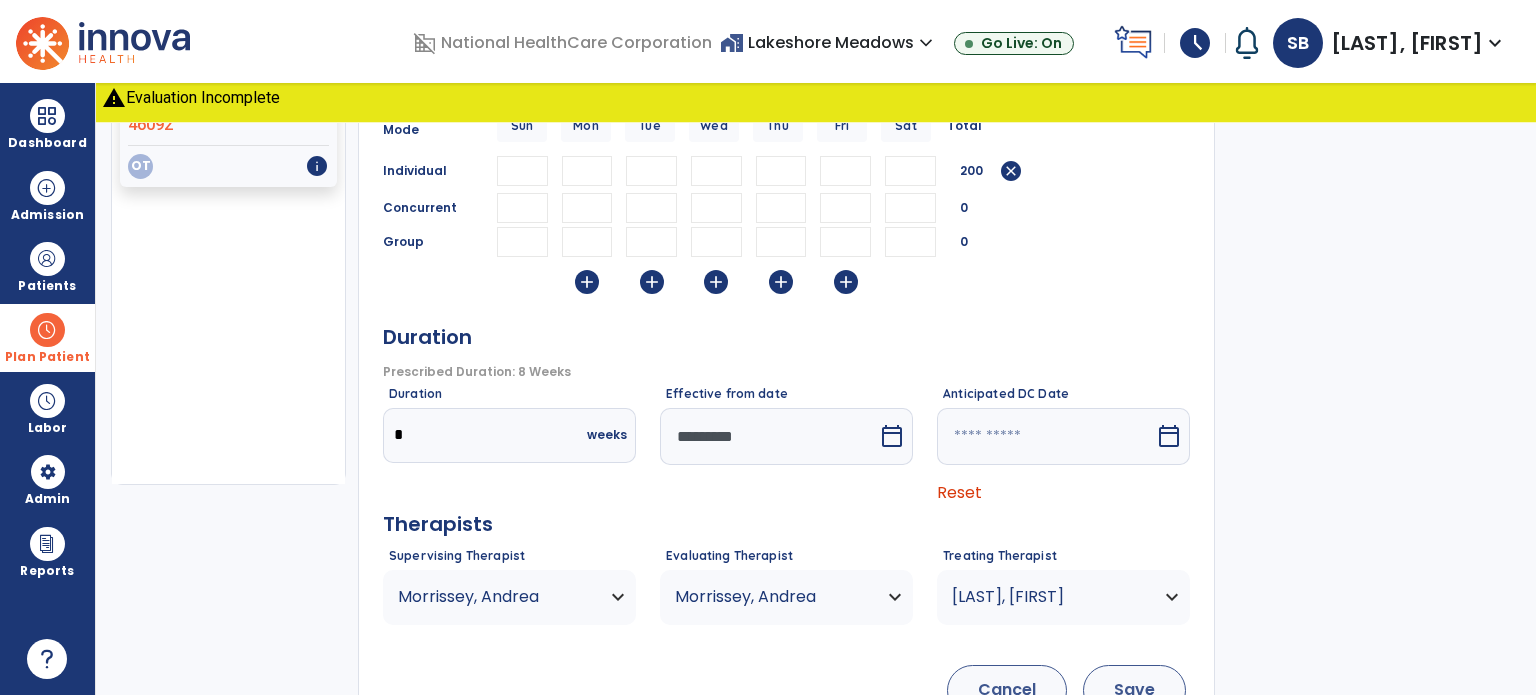type on "**" 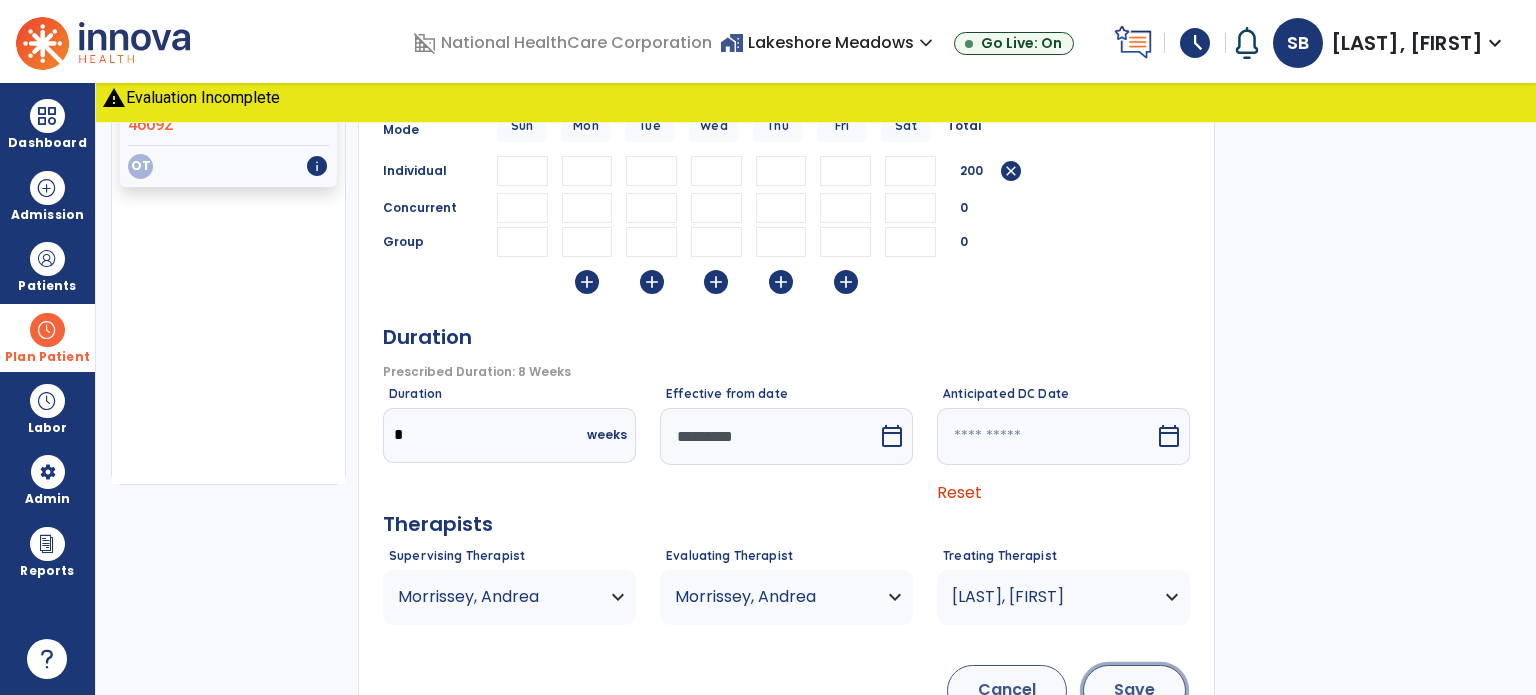 click on "Save" at bounding box center [1134, 690] 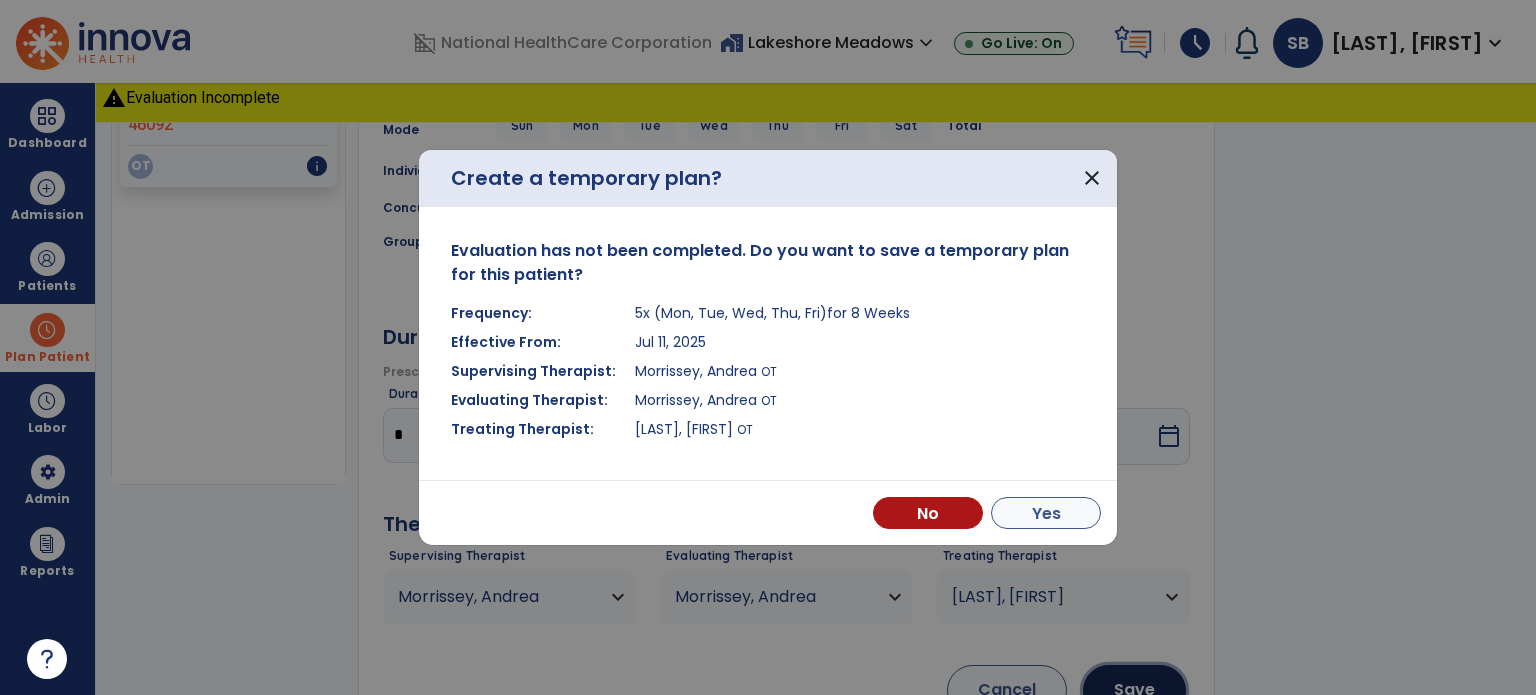 click on "Yes" at bounding box center [1046, 513] 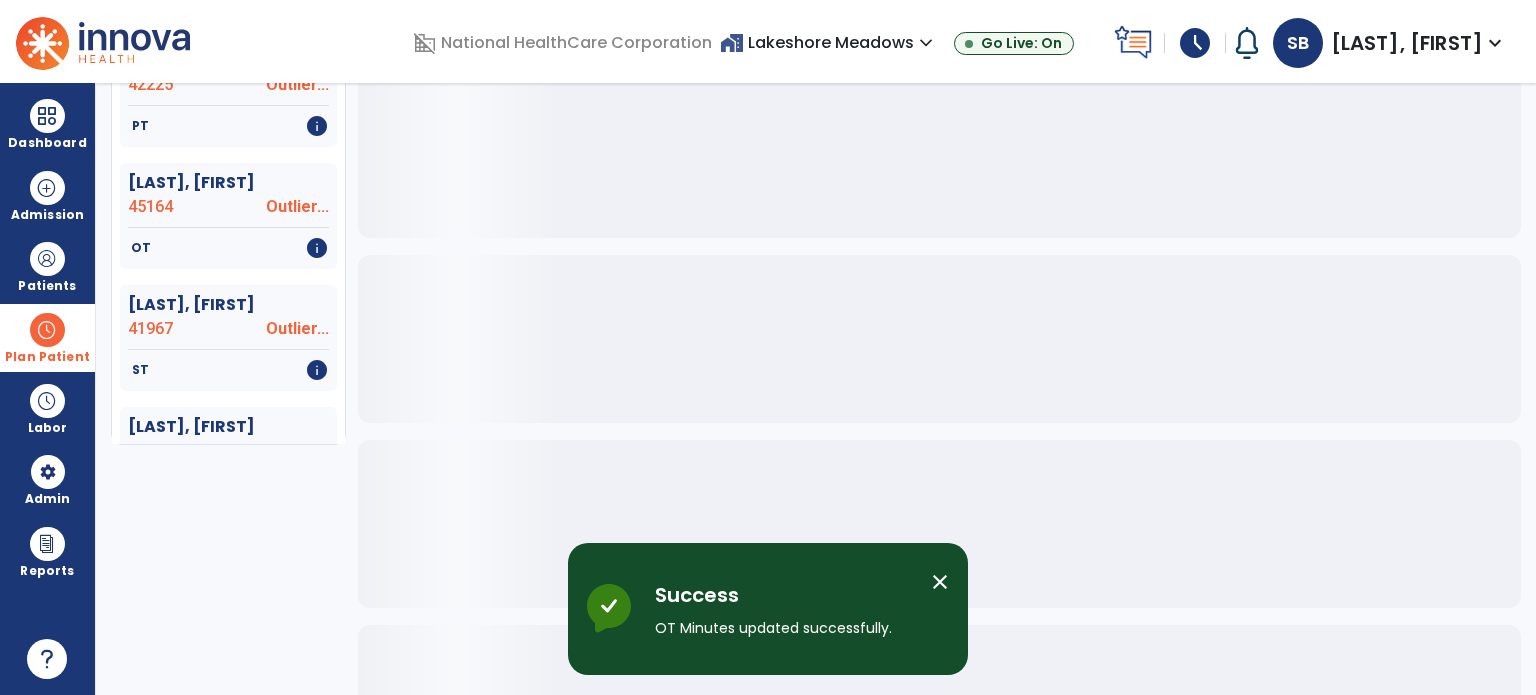 click on "Plan Patient" at bounding box center [47, 357] 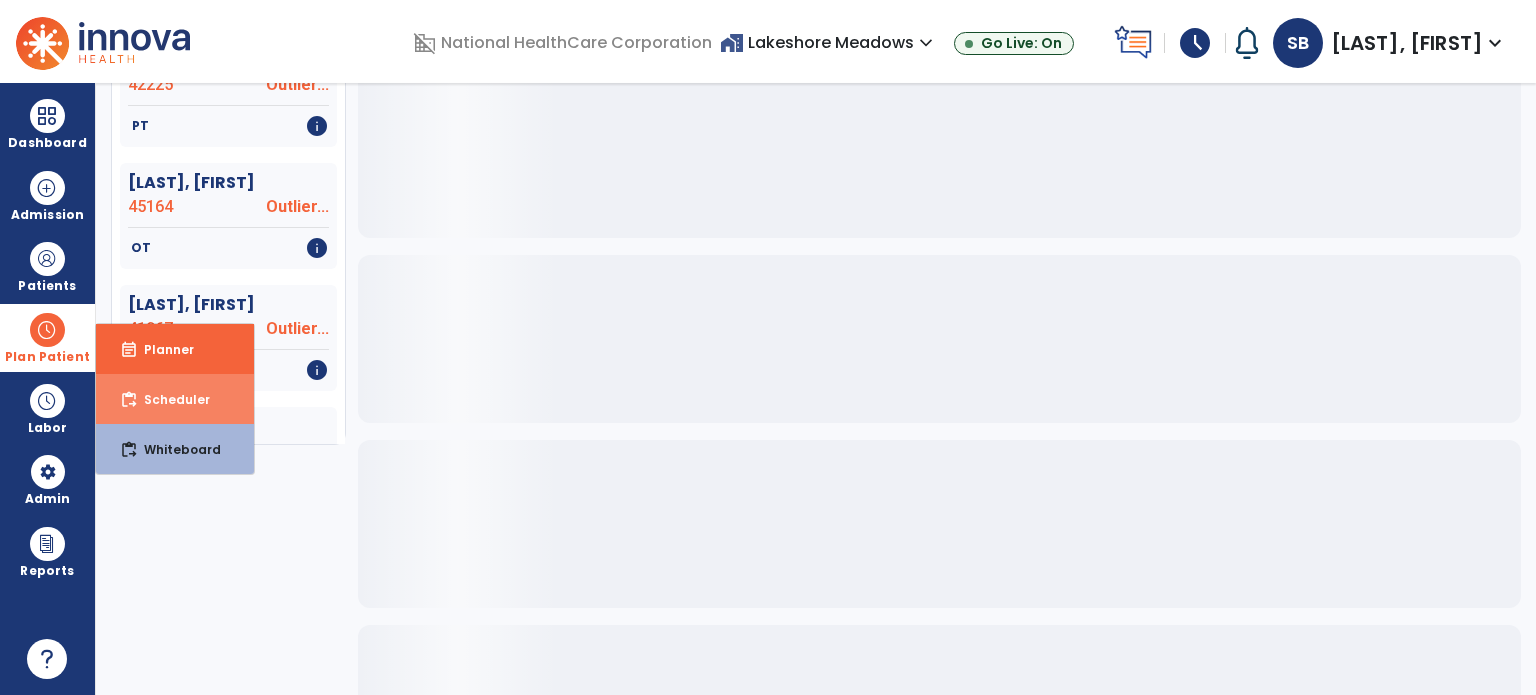 click on "content_paste_go  Scheduler" at bounding box center (175, 399) 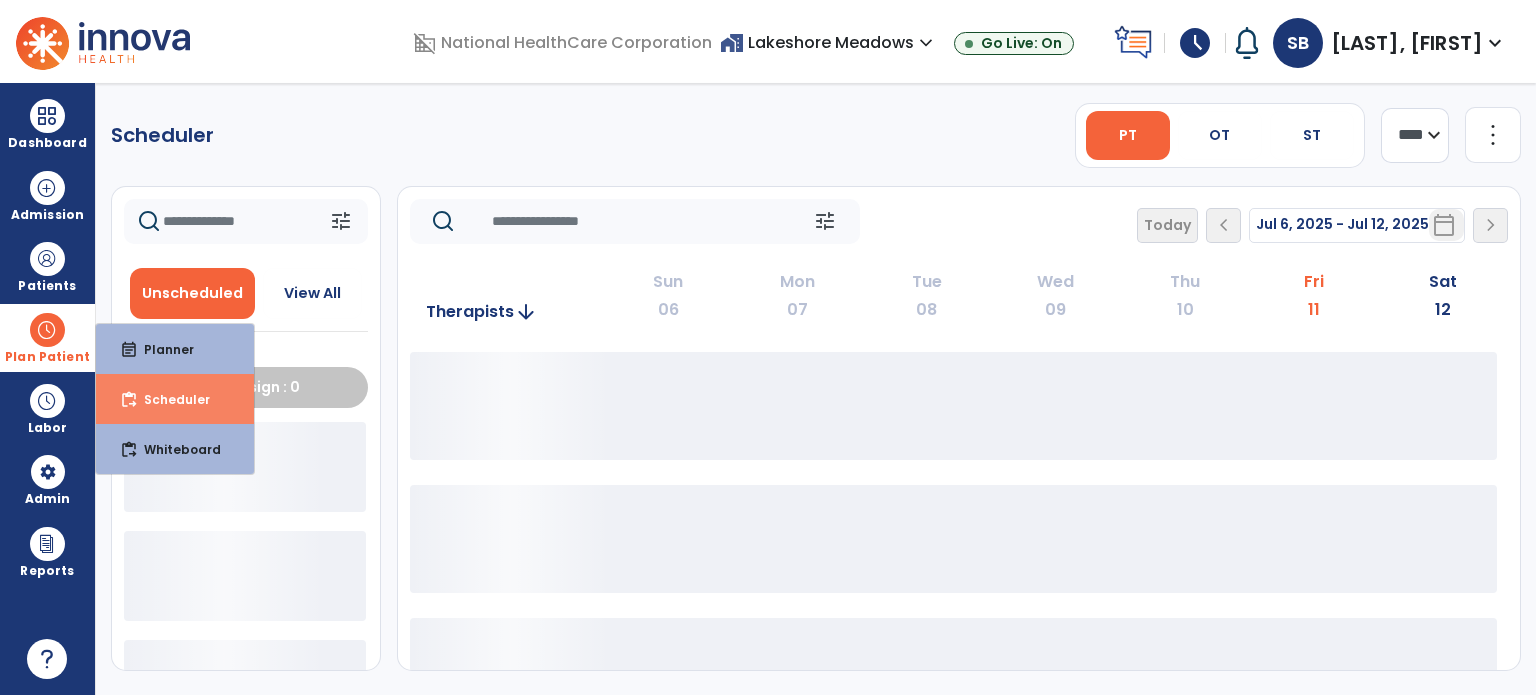 scroll, scrollTop: 0, scrollLeft: 0, axis: both 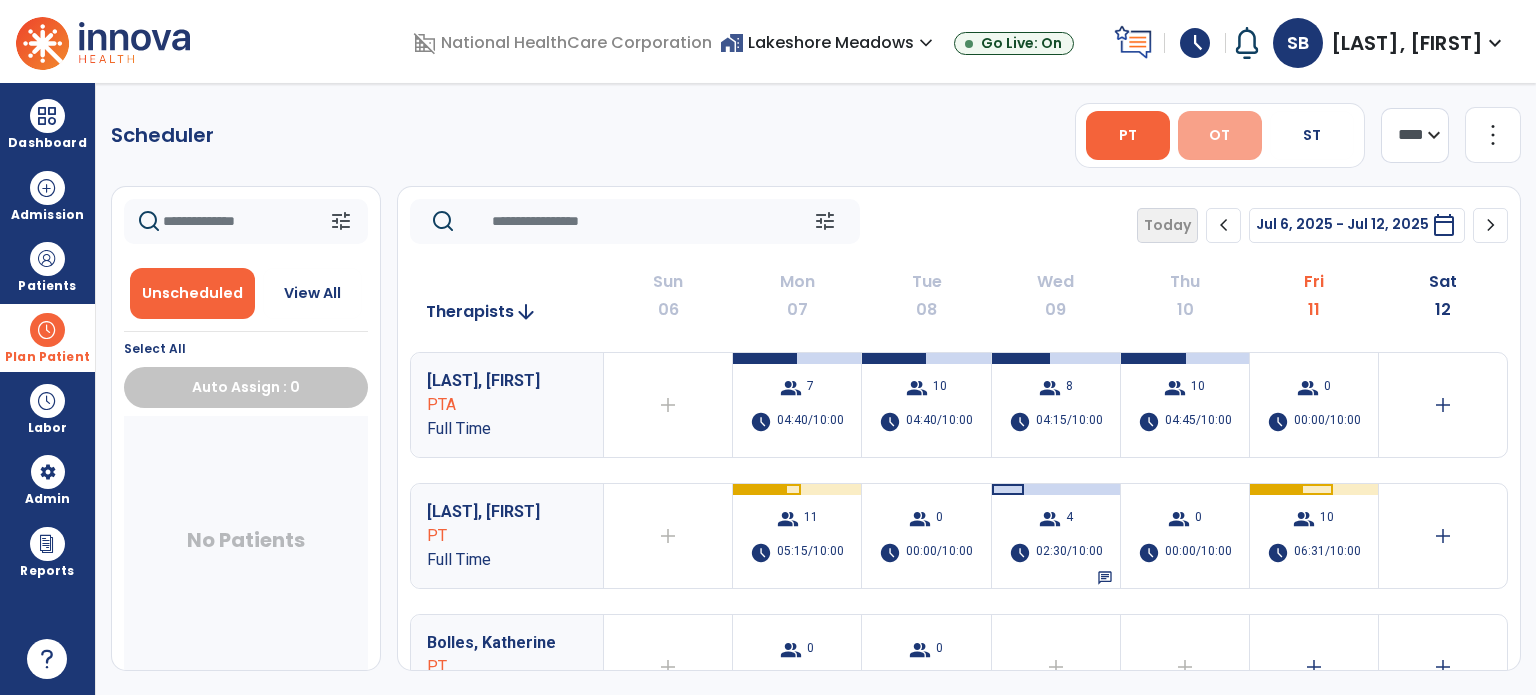 click on "OT" at bounding box center [1219, 135] 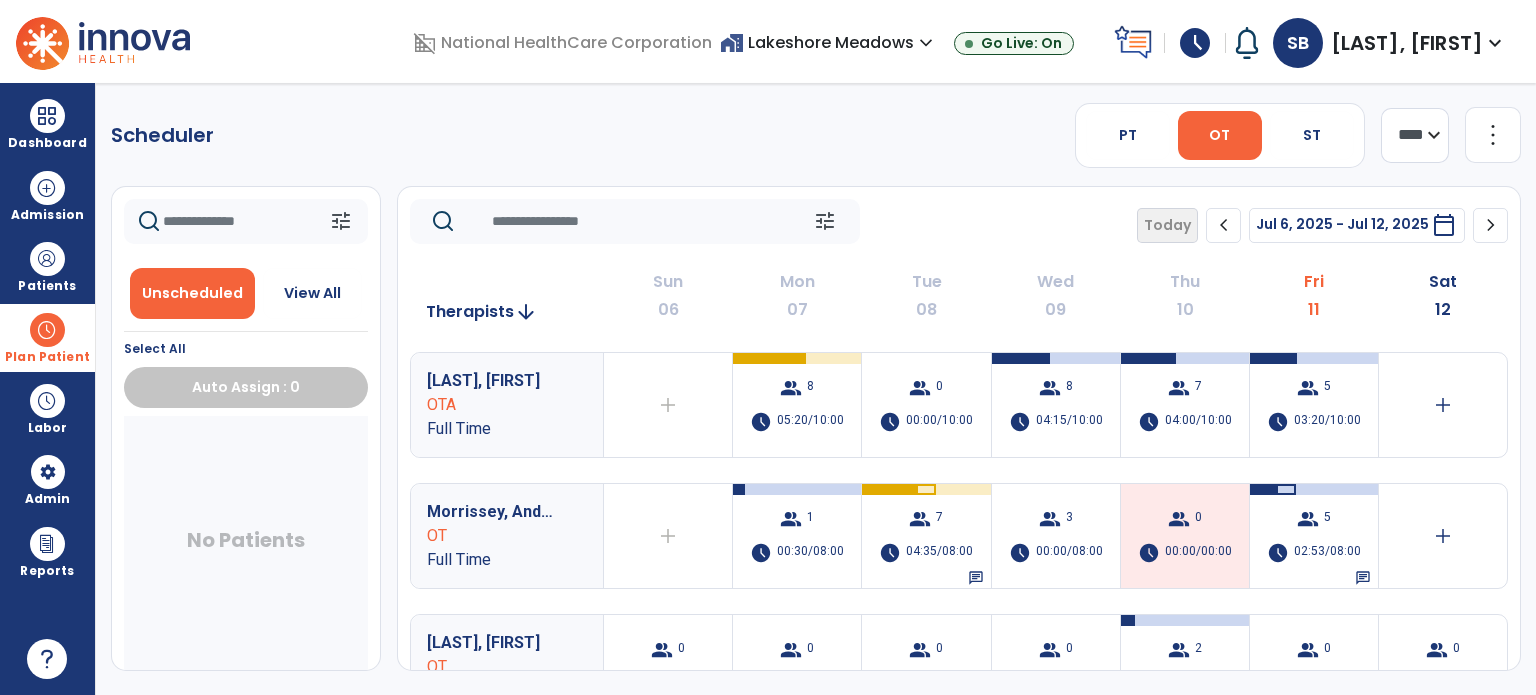 click on "chevron_right" 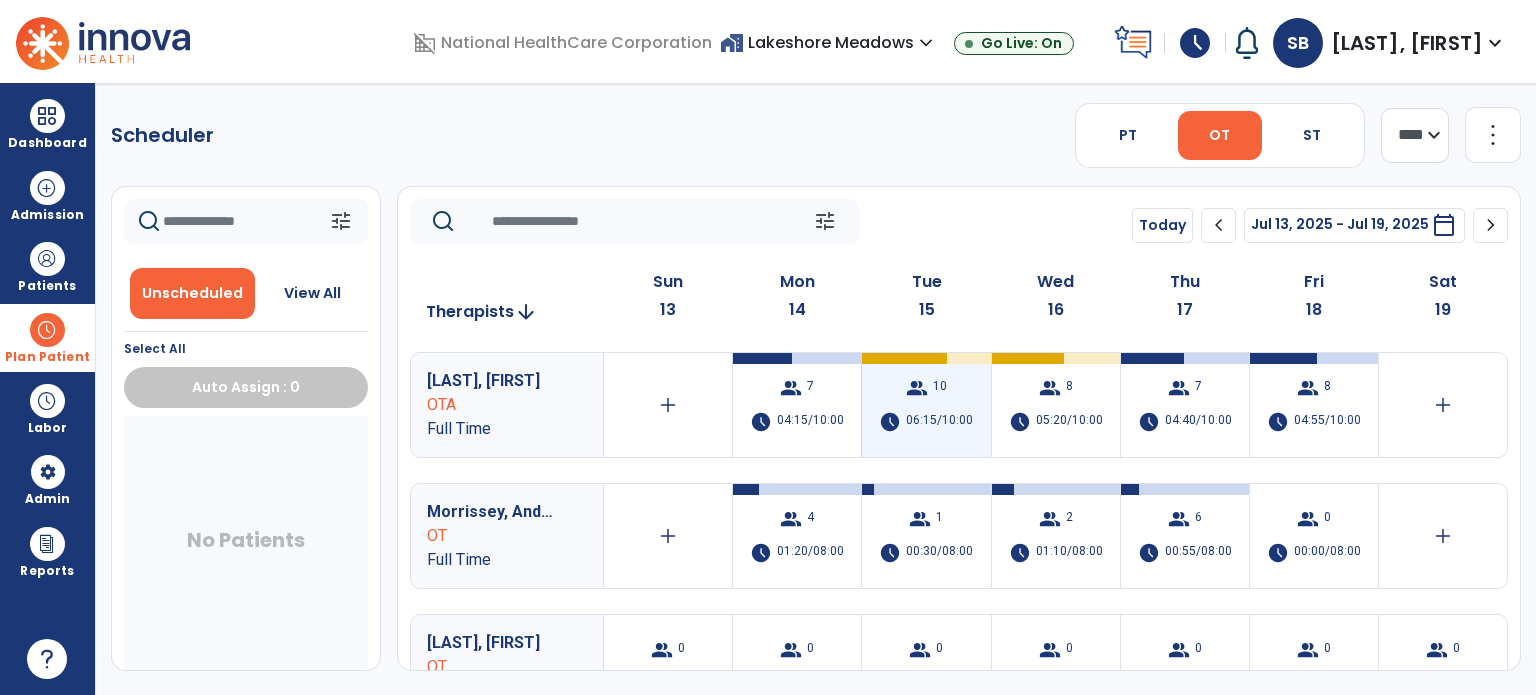 click on "06:15/10:00" at bounding box center (939, 422) 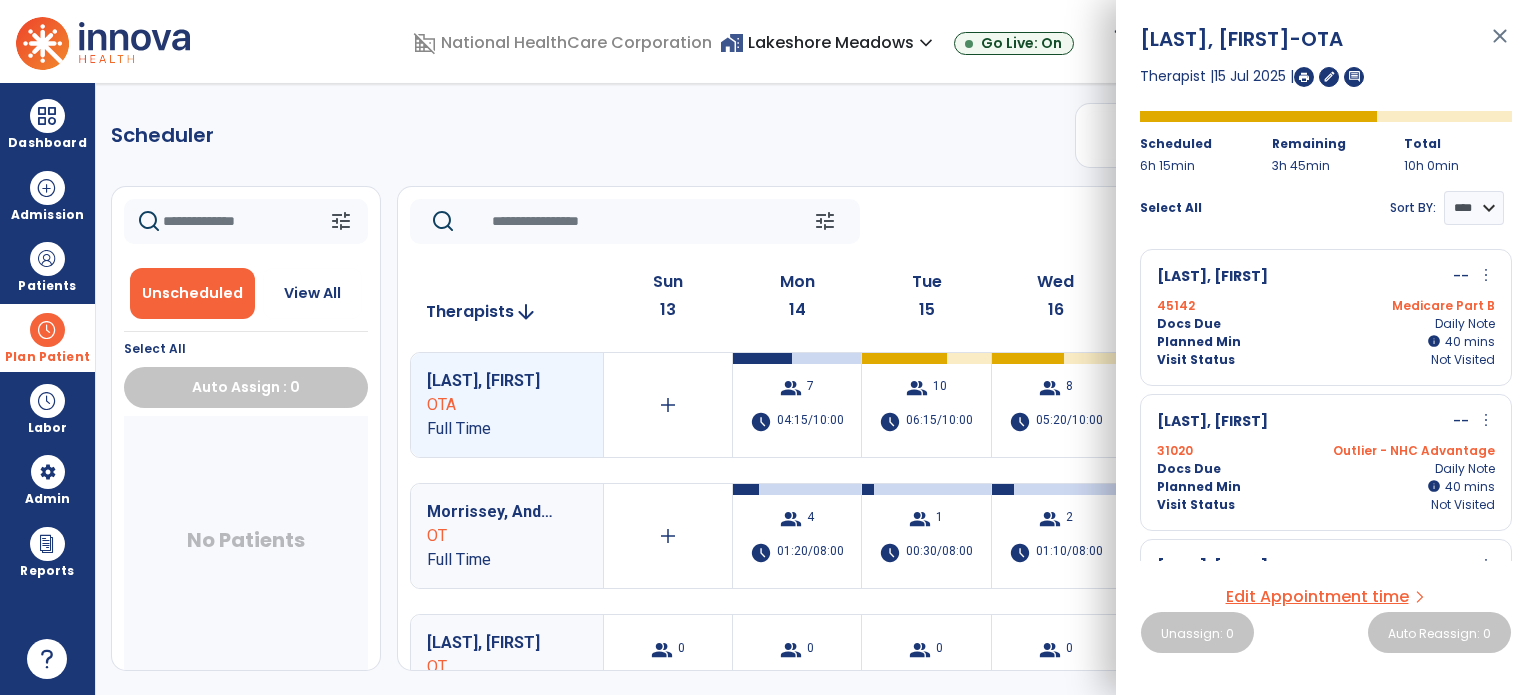 click on "Plan Patient" at bounding box center [47, 357] 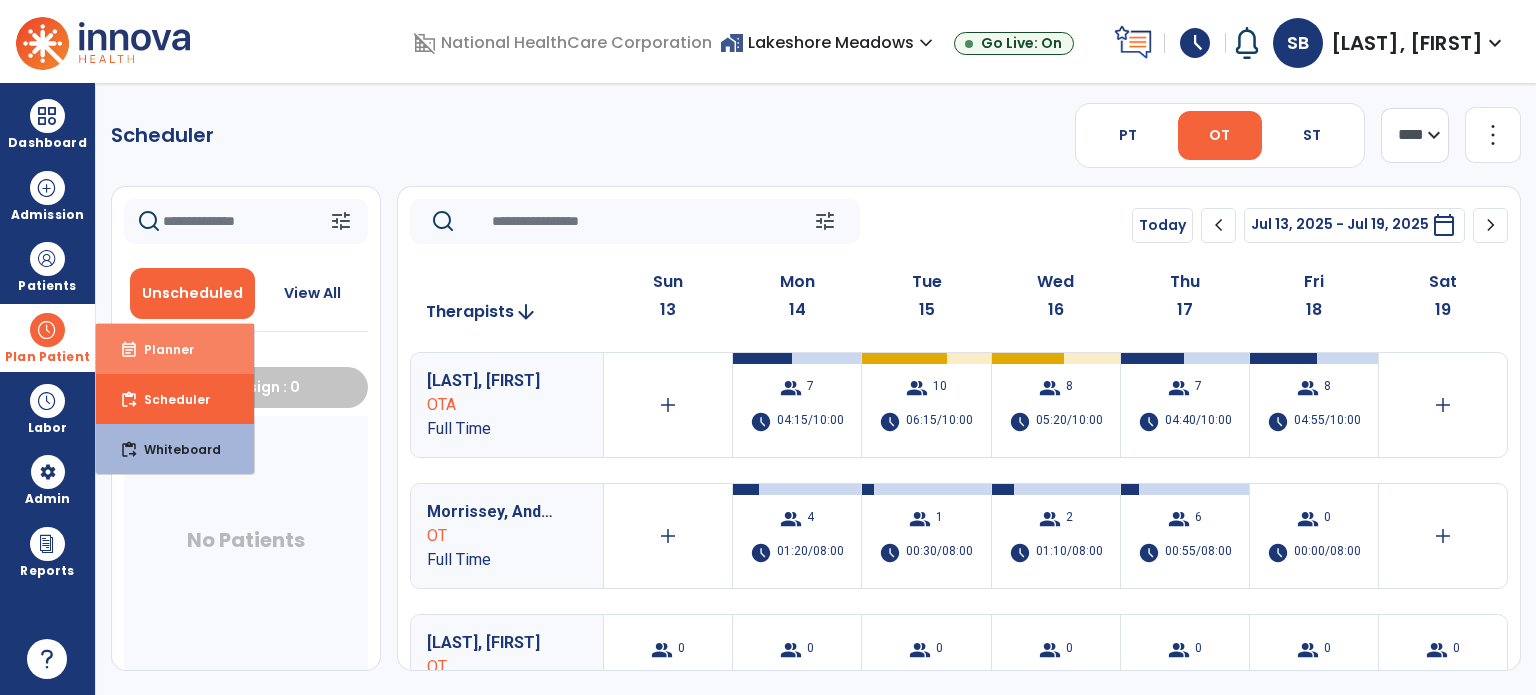 click on "event_note" at bounding box center (129, 350) 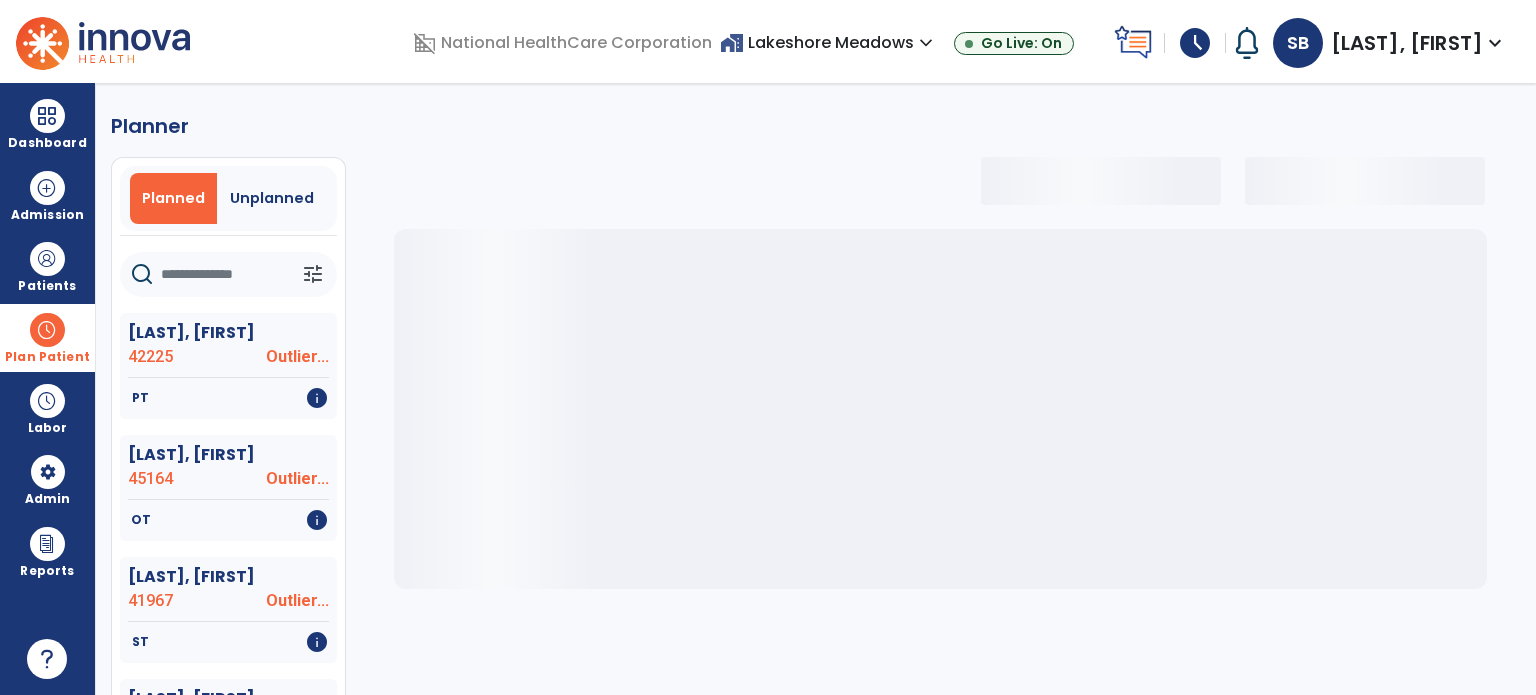 click 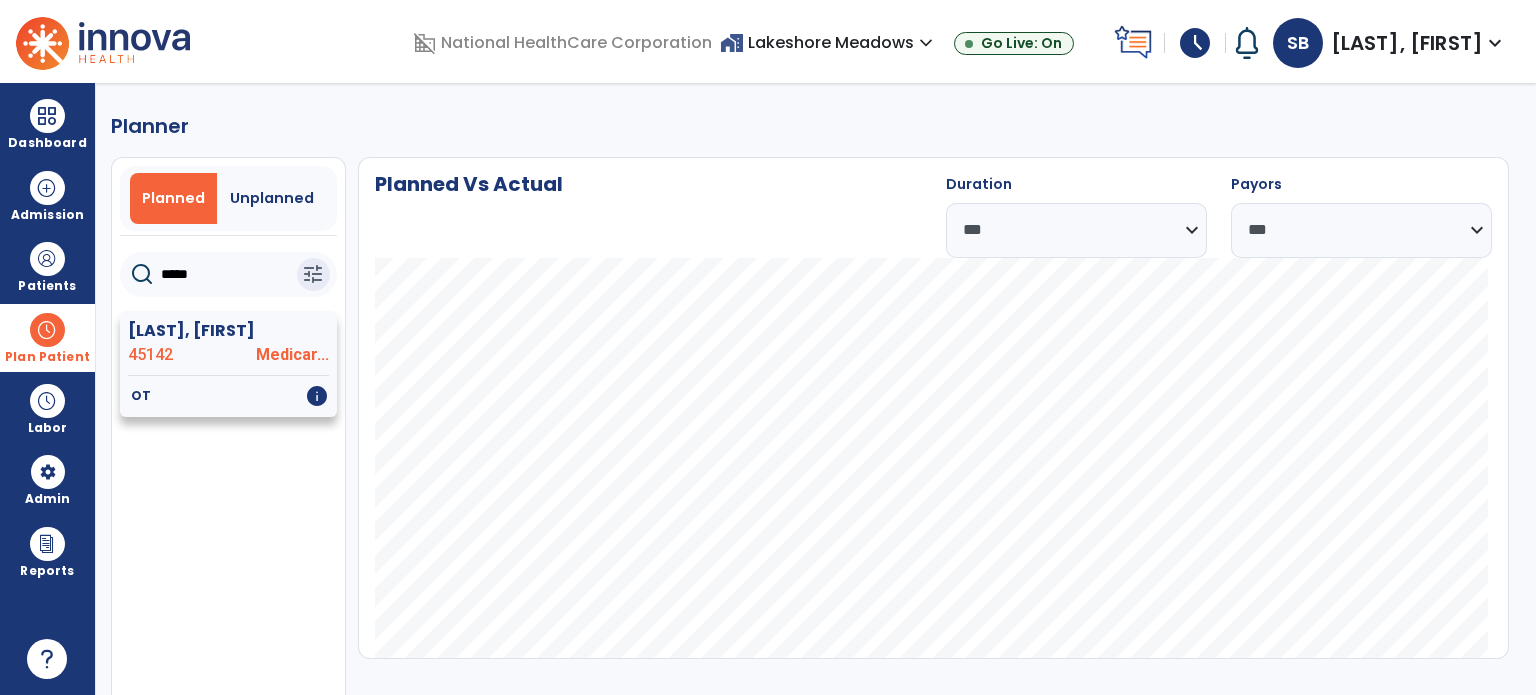 type on "*****" 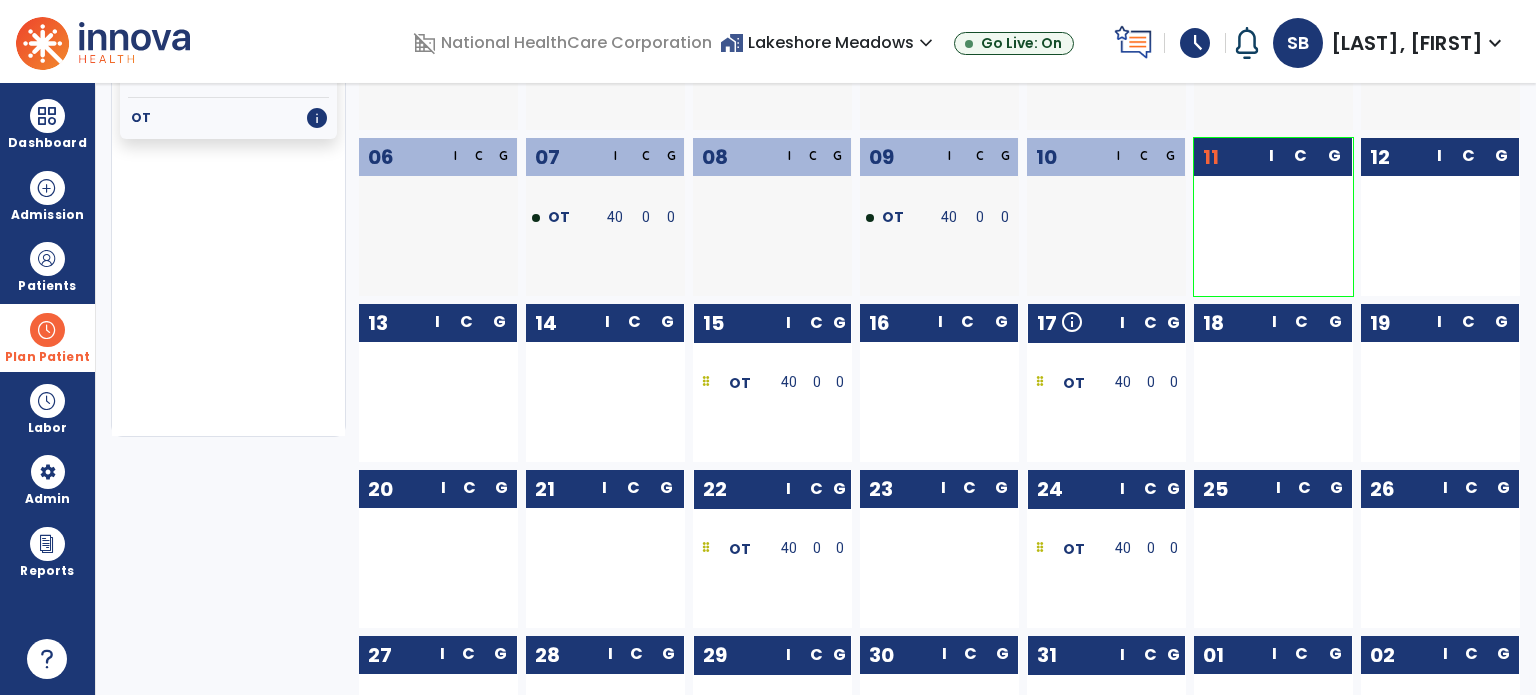 scroll, scrollTop: 283, scrollLeft: 0, axis: vertical 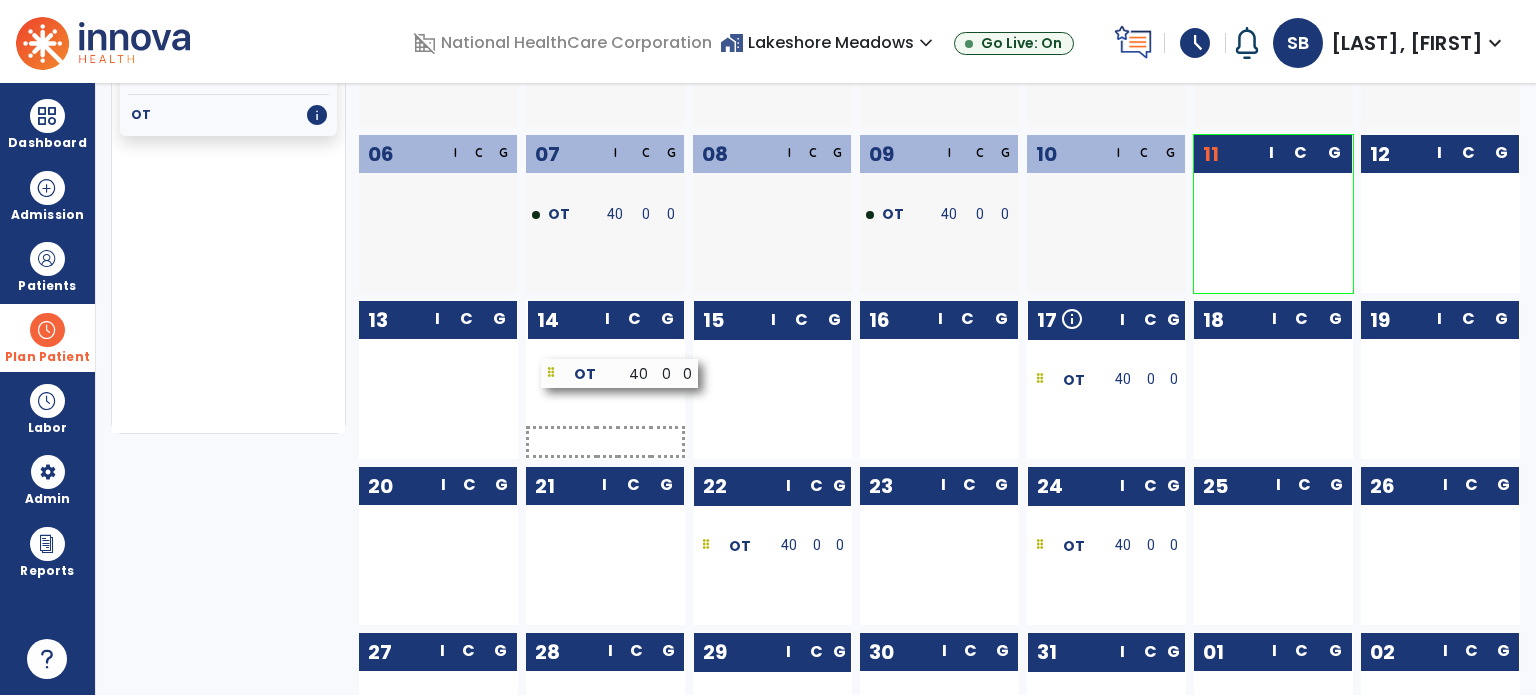 drag, startPoint x: 732, startPoint y: 383, endPoint x: 578, endPoint y: 378, distance: 154.08115 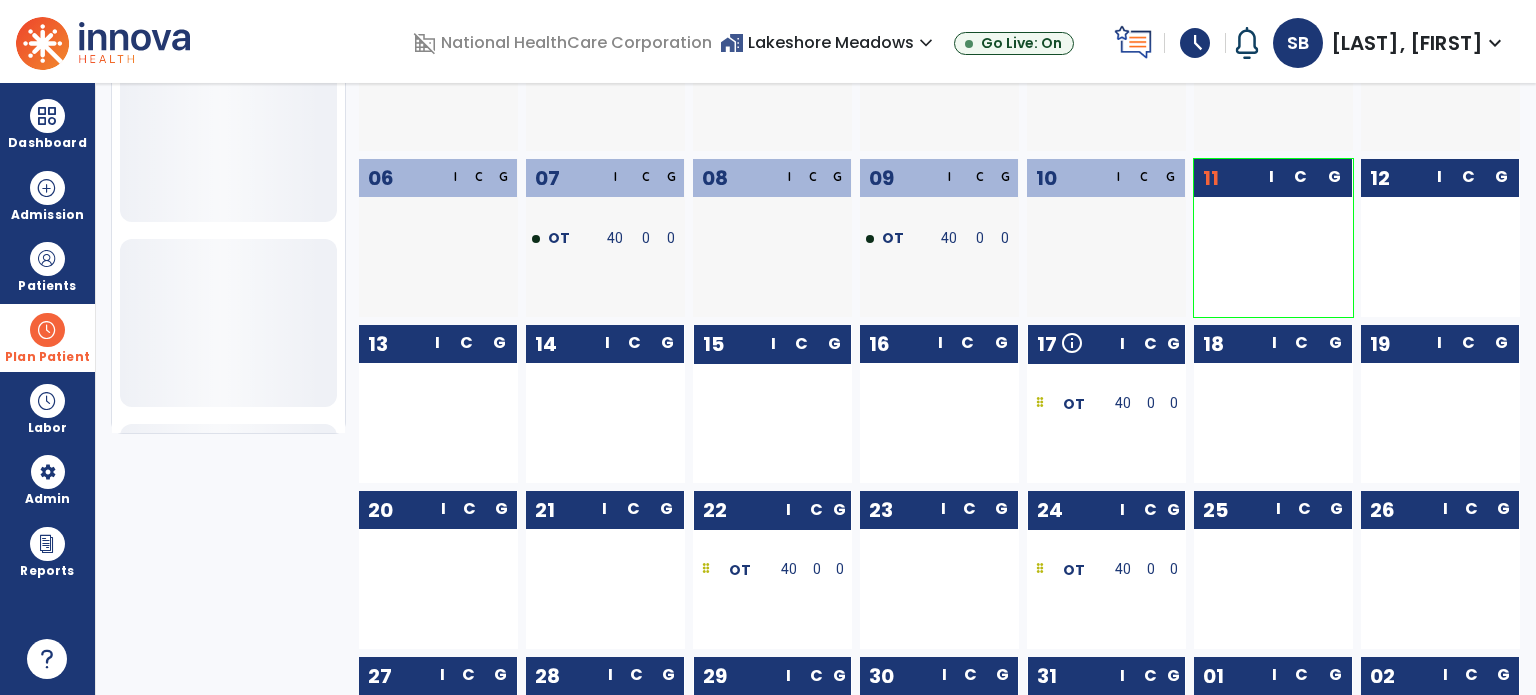 click at bounding box center (47, 330) 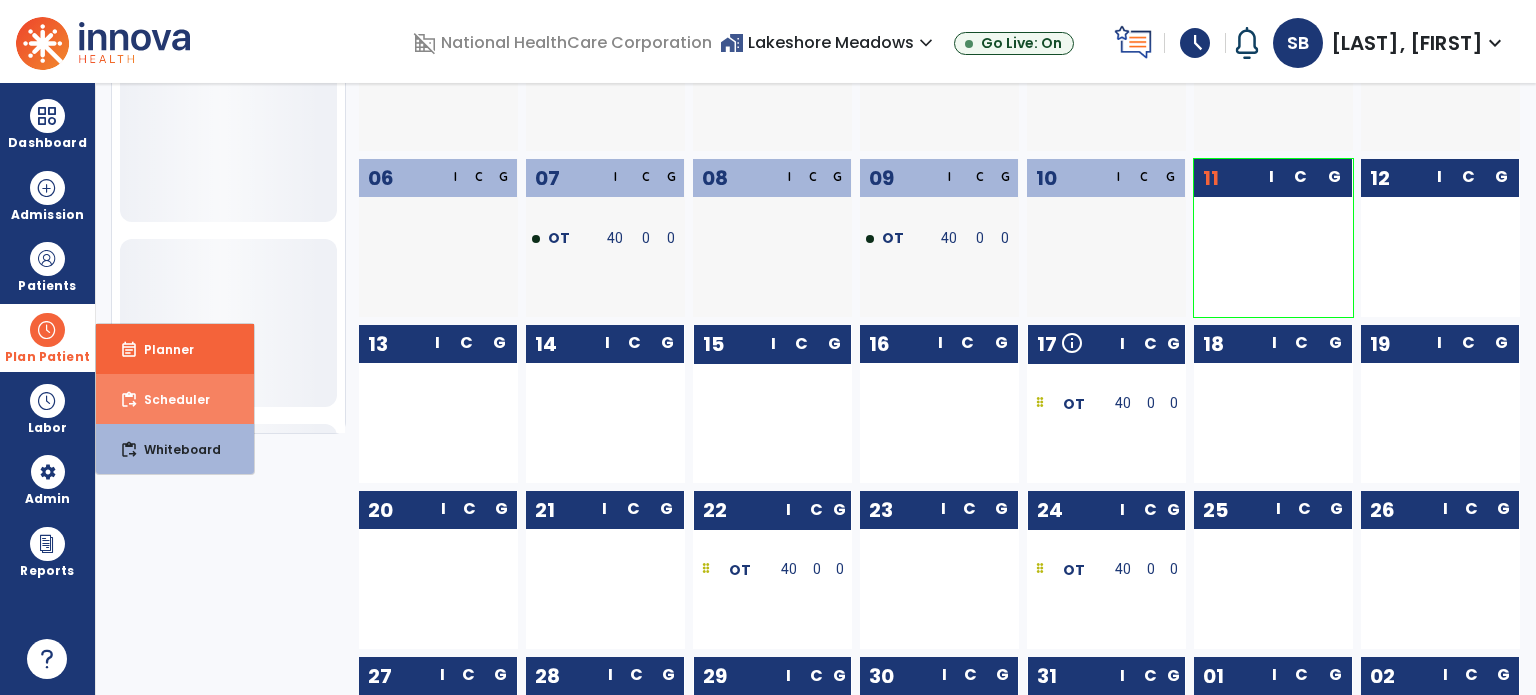 click on "Scheduler" at bounding box center [169, 399] 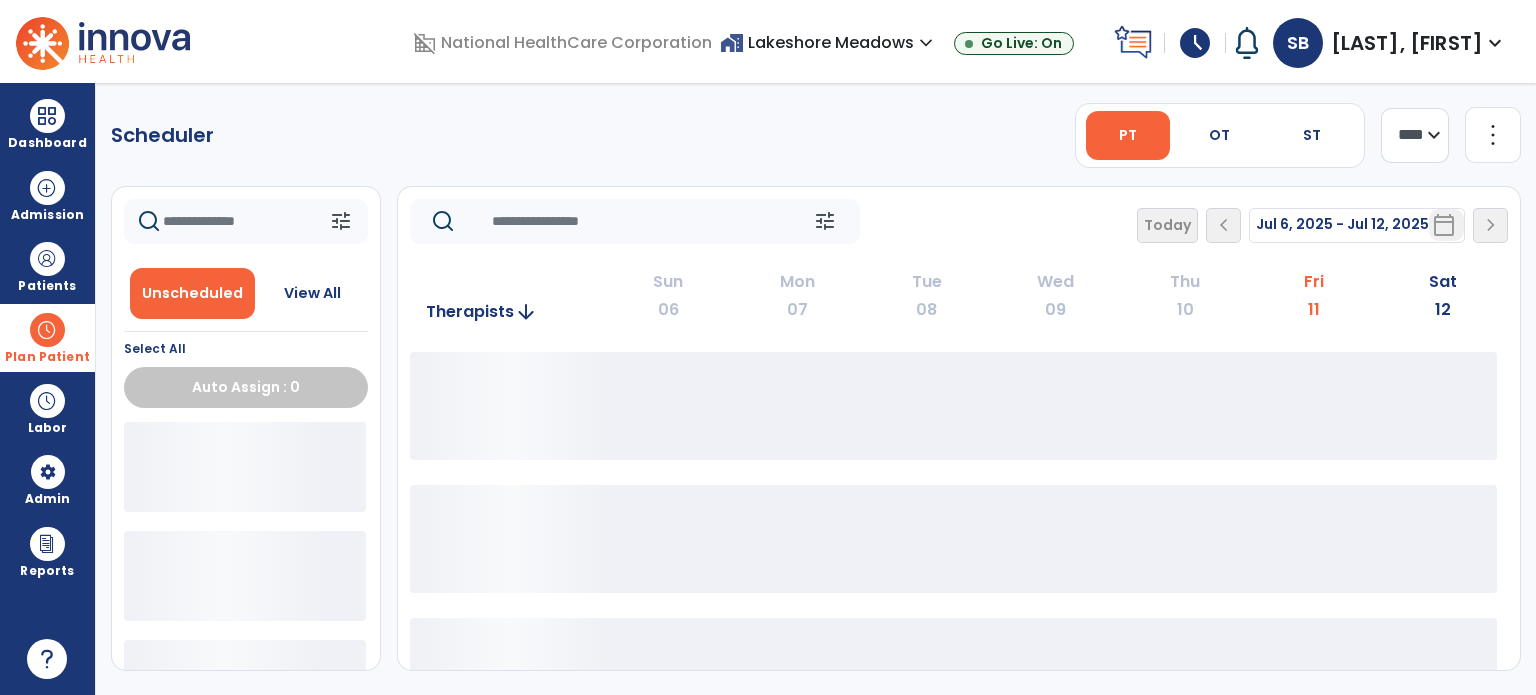 scroll, scrollTop: 0, scrollLeft: 0, axis: both 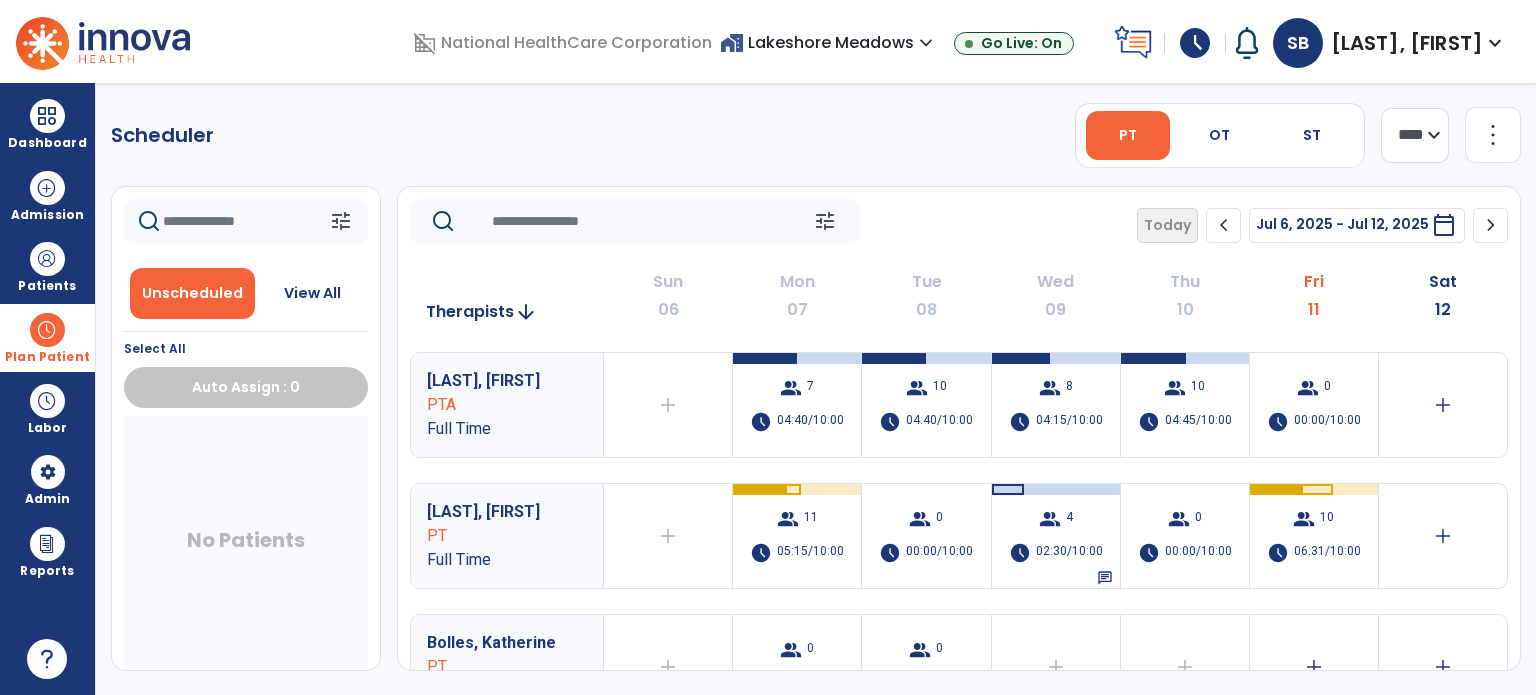 click on "chevron_right" 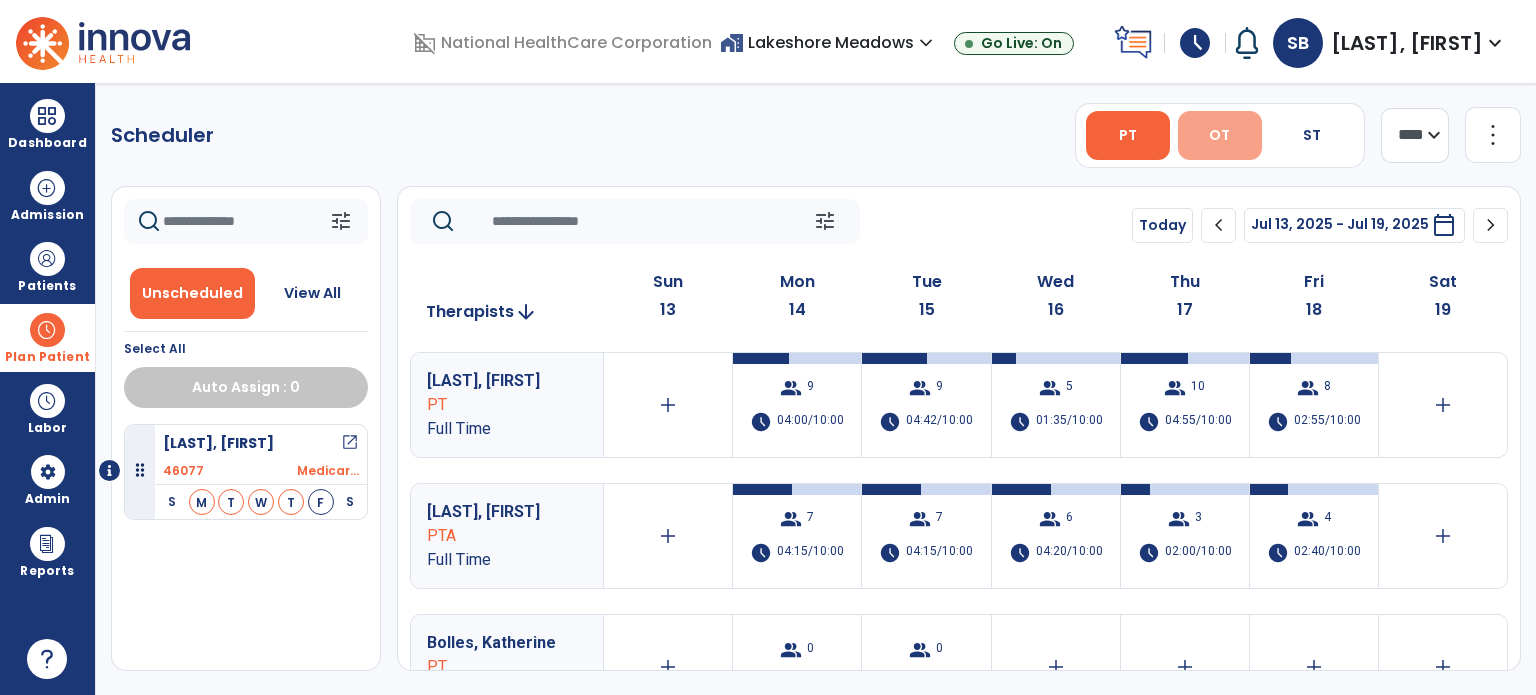 click on "OT" at bounding box center (1219, 135) 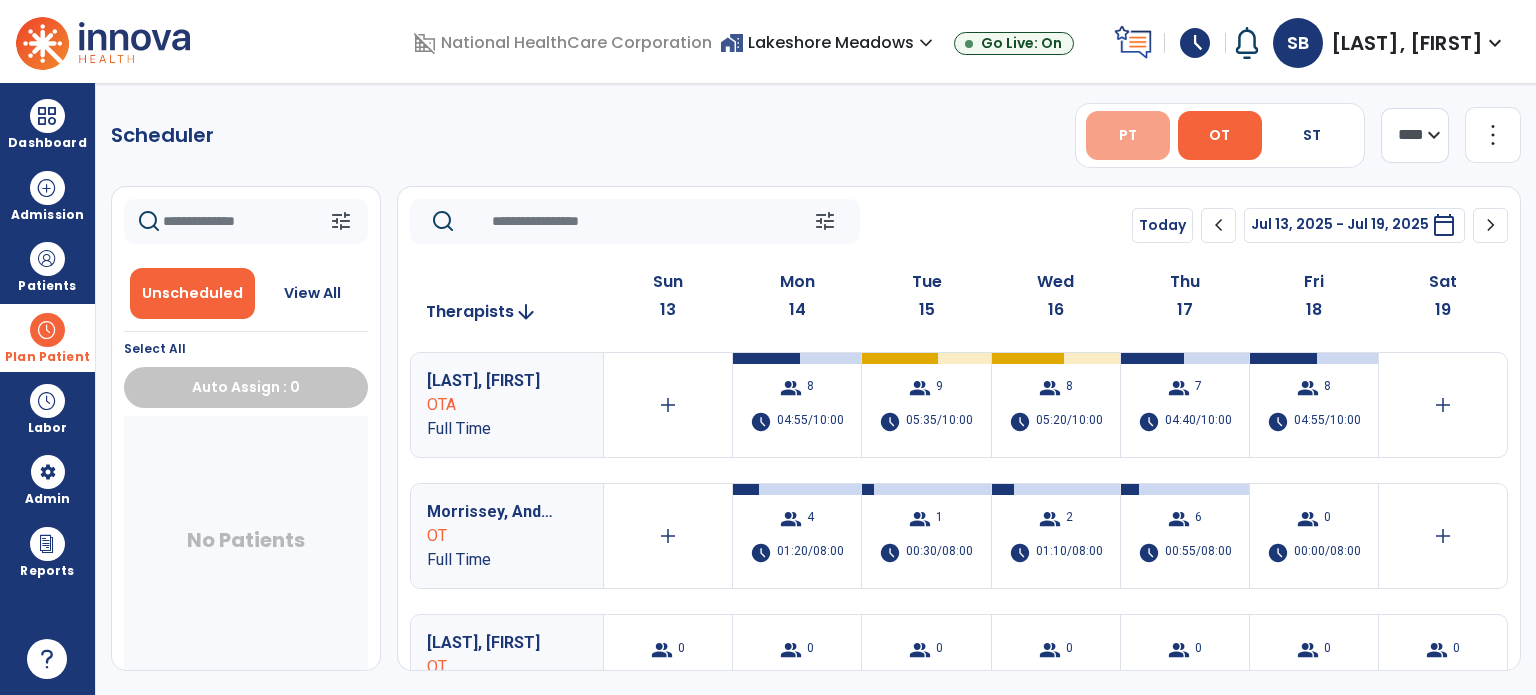 click on "PT" at bounding box center [1128, 135] 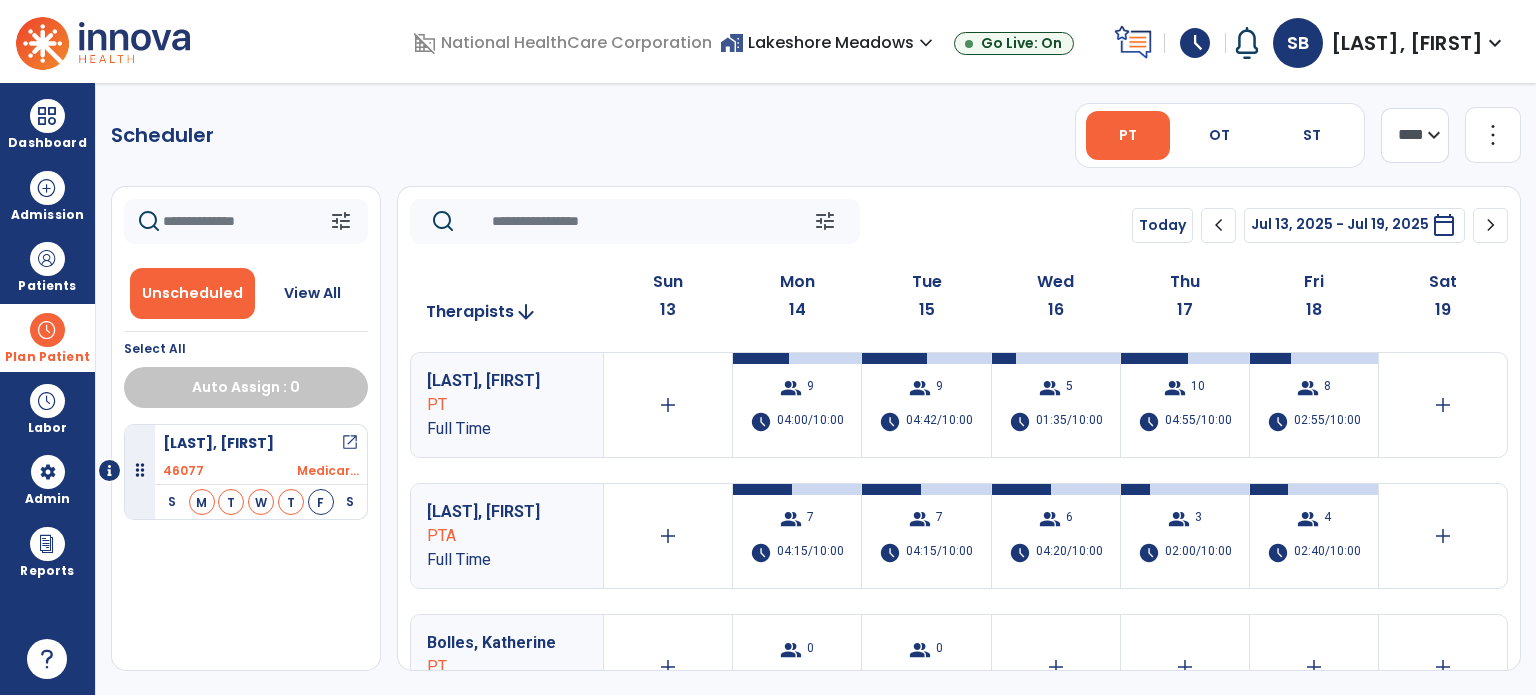 click on "chevron_left" 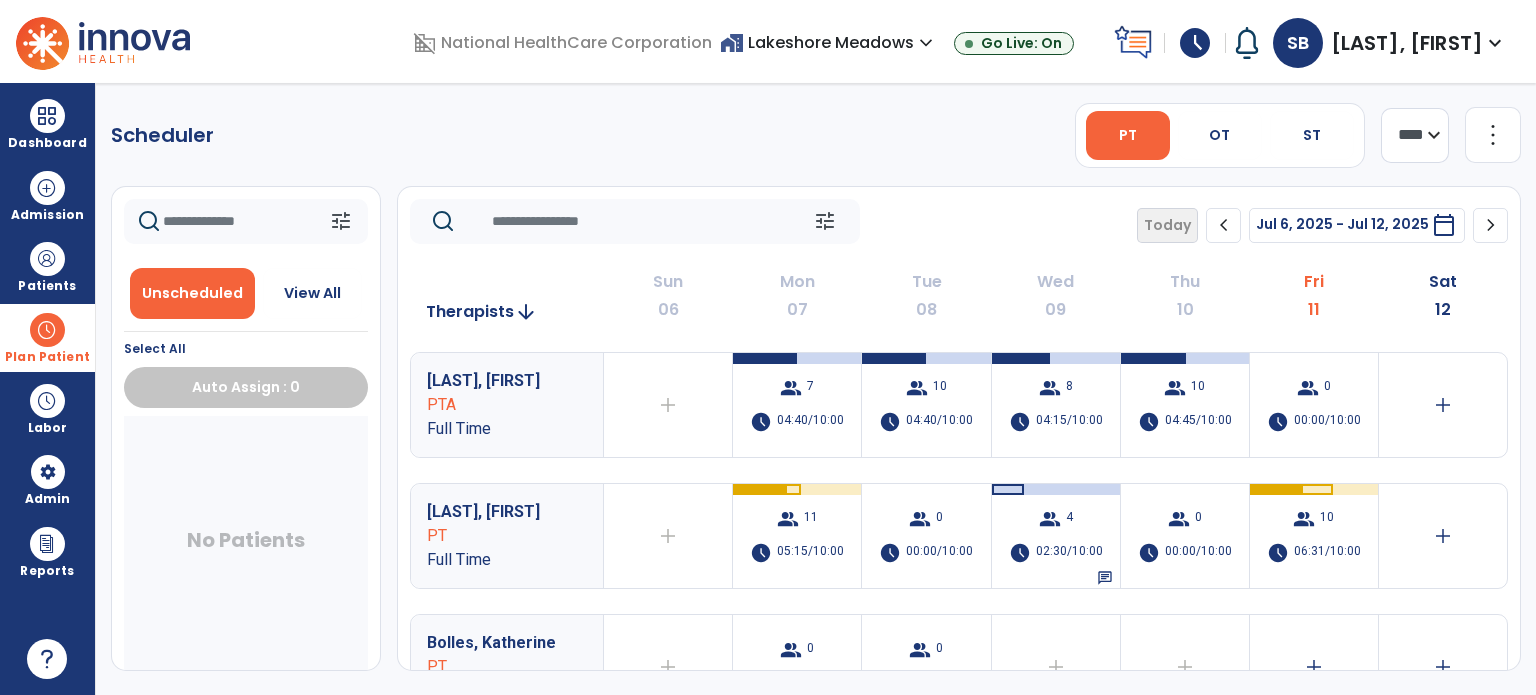 click on "tune   Today  chevron_left Jul 6, 2025 - Jul 12, 2025  *********  calendar_today  chevron_right" 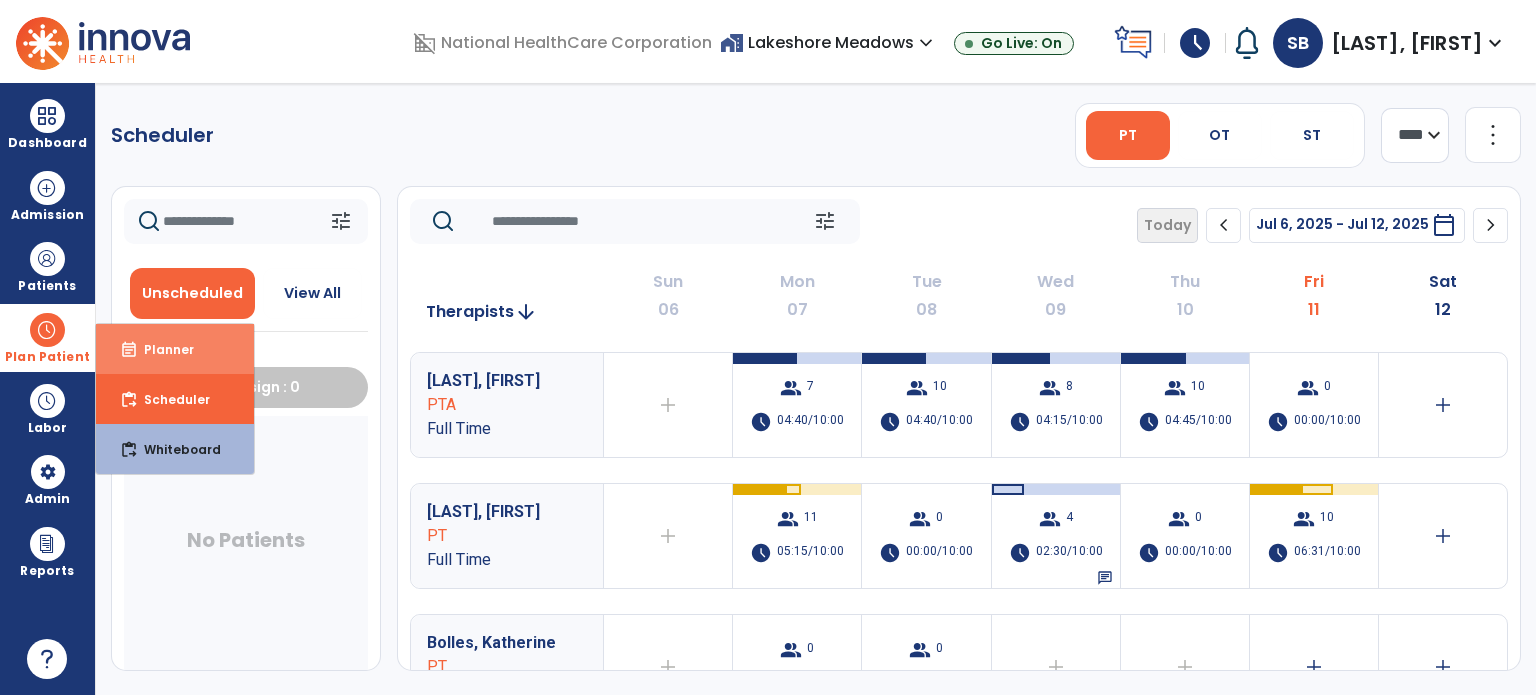 click on "Planner" at bounding box center [161, 349] 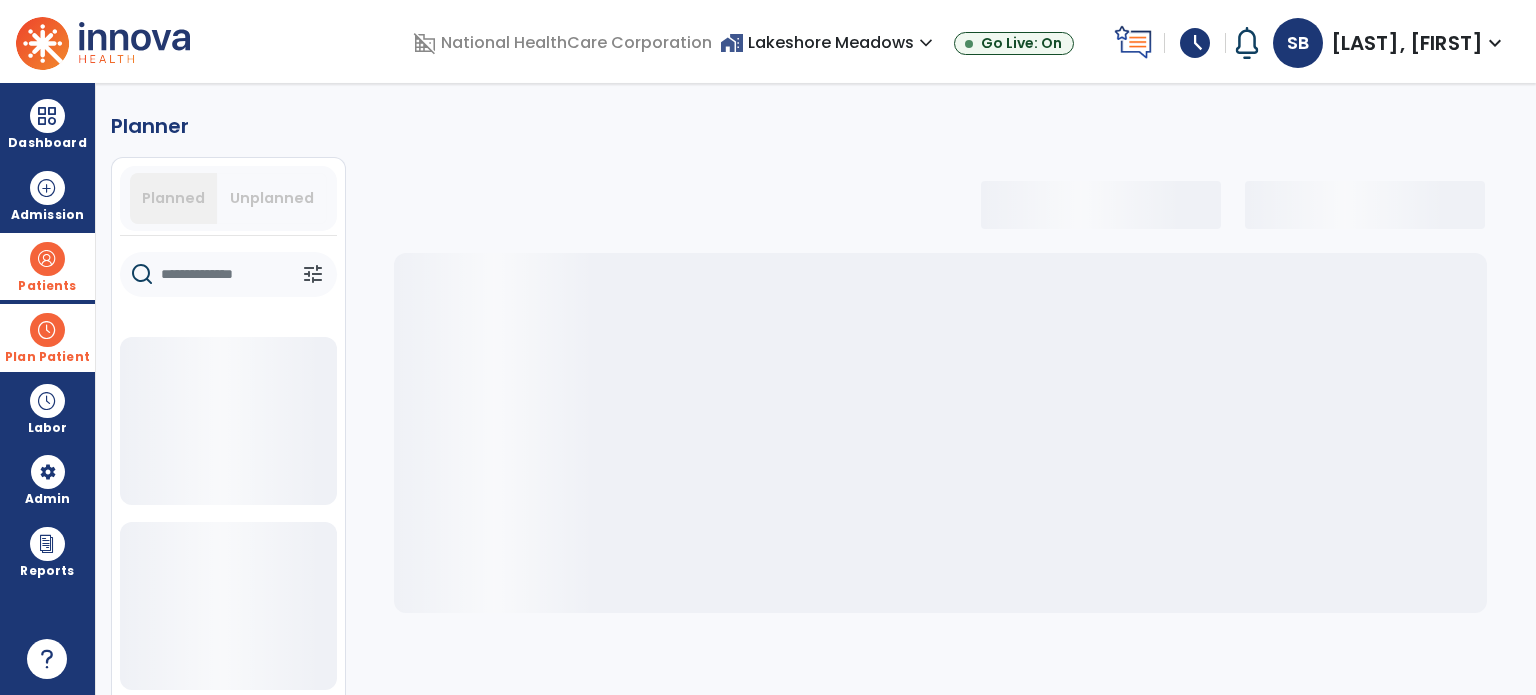 click at bounding box center [47, 259] 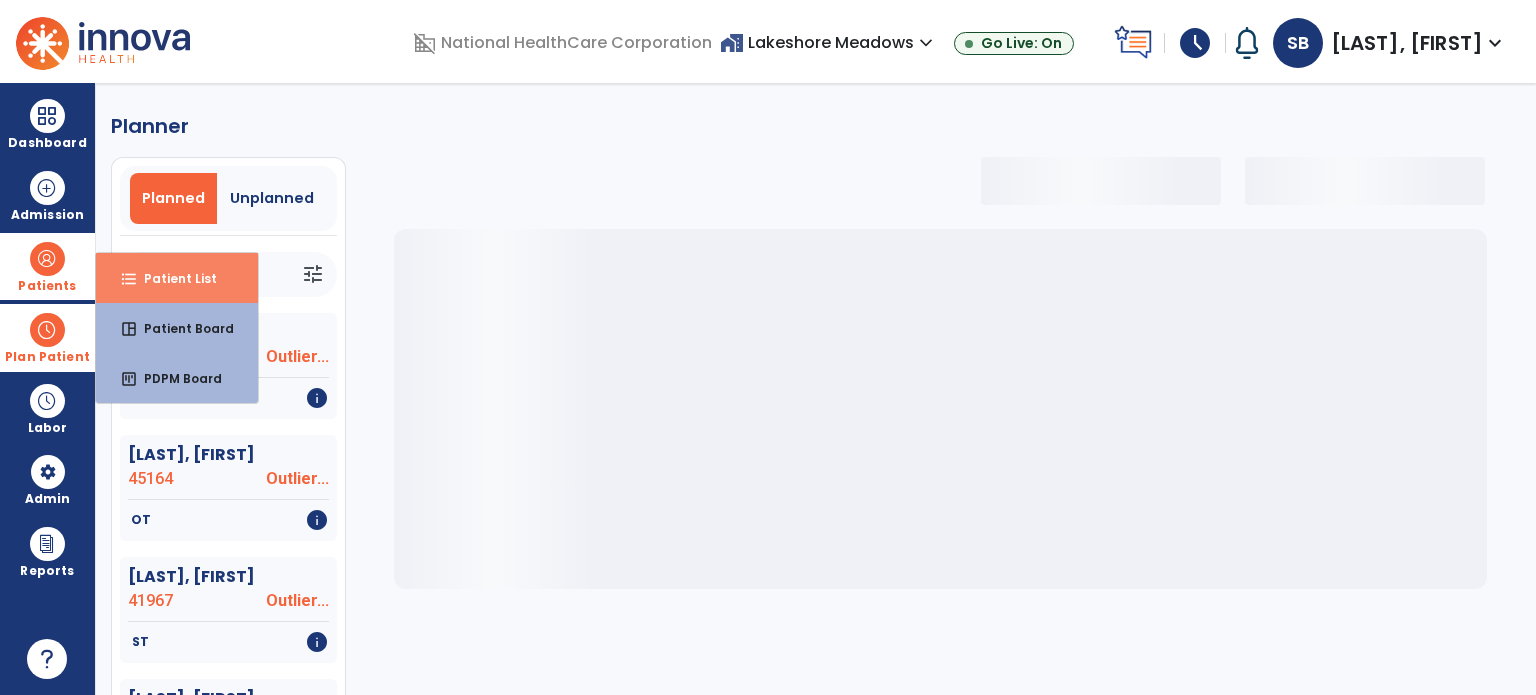 select on "***" 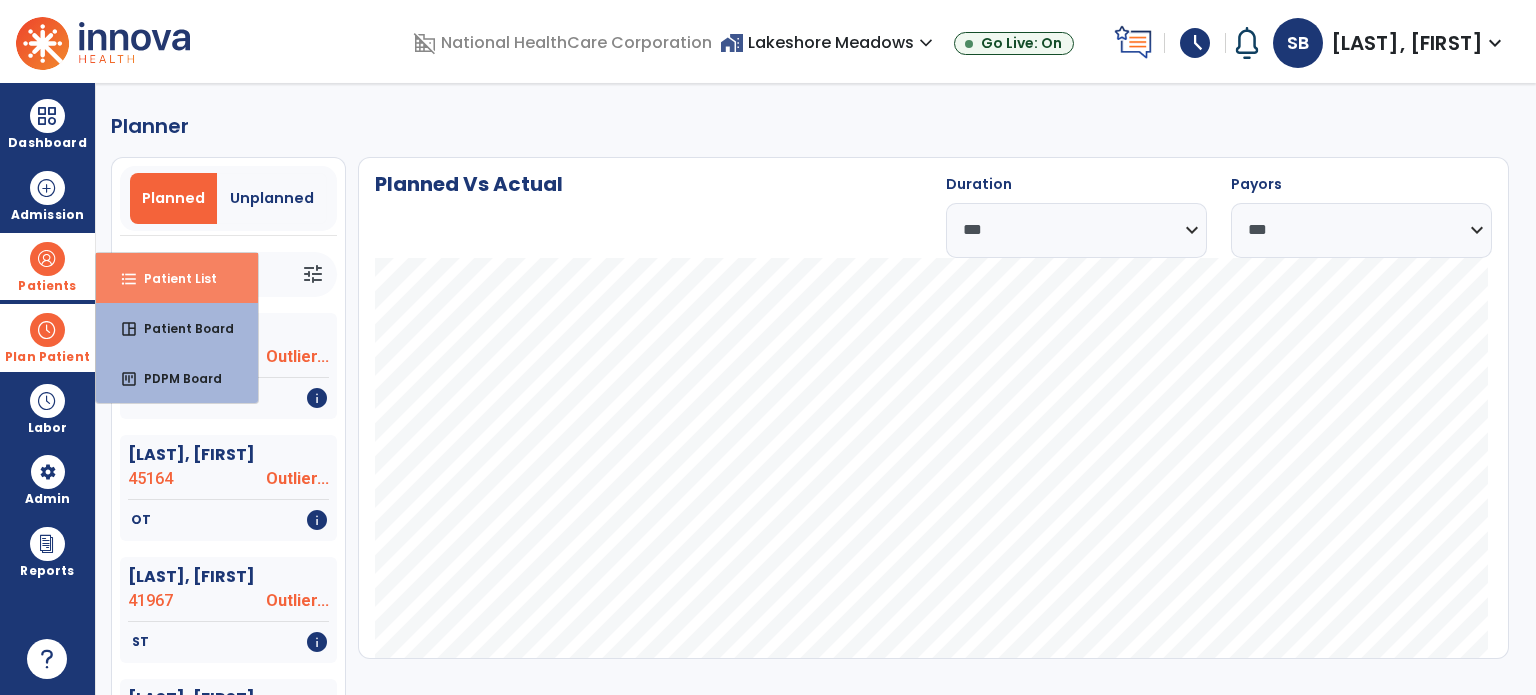 click on "format_list_bulleted  Patient List" at bounding box center [177, 278] 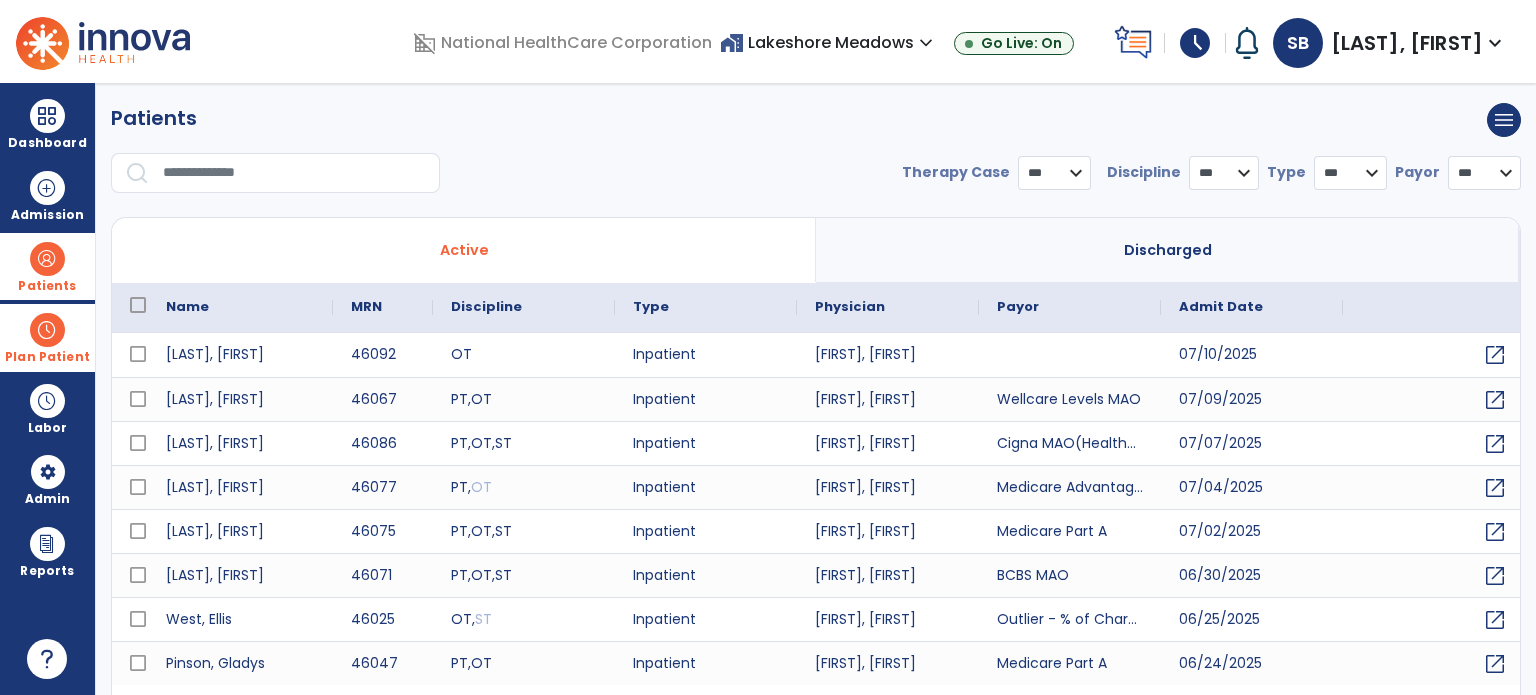 select on "***" 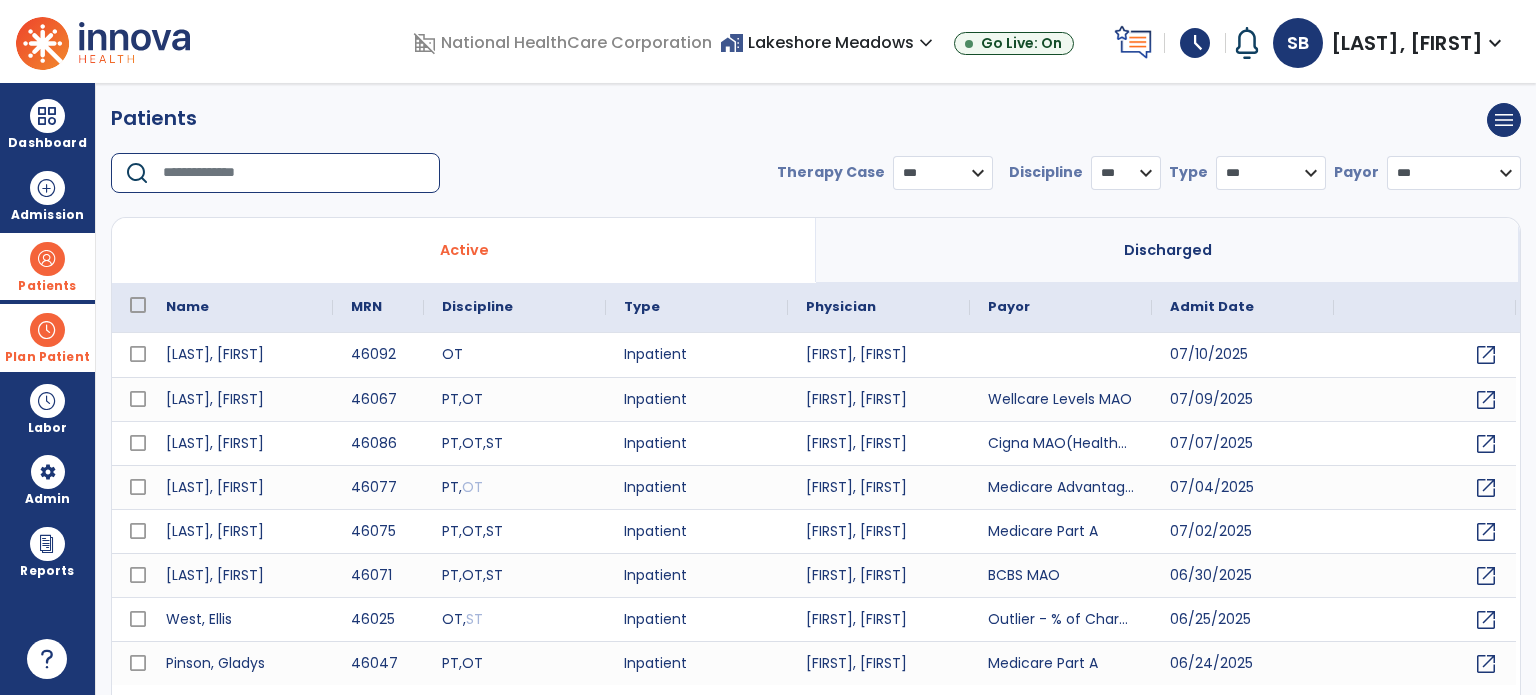 click at bounding box center (294, 173) 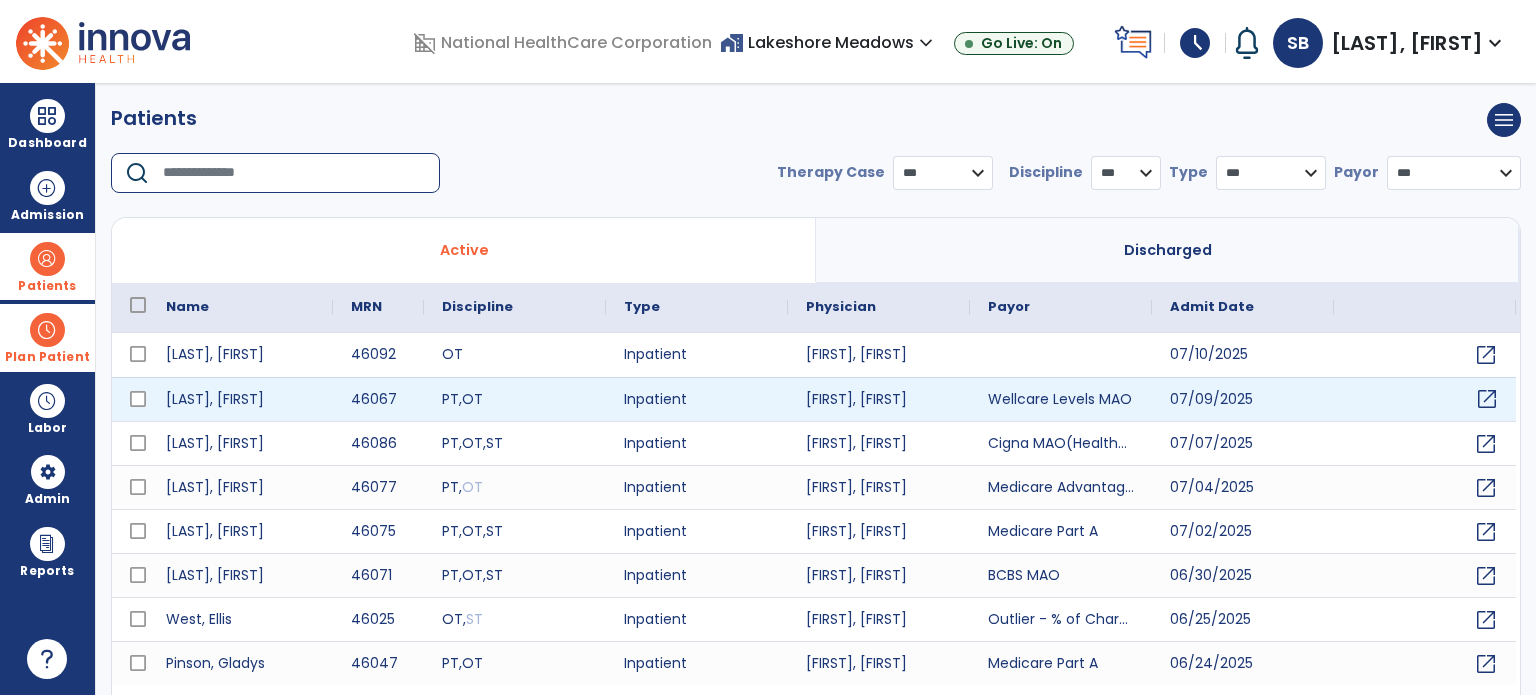 click on "open_in_new" at bounding box center [1487, 399] 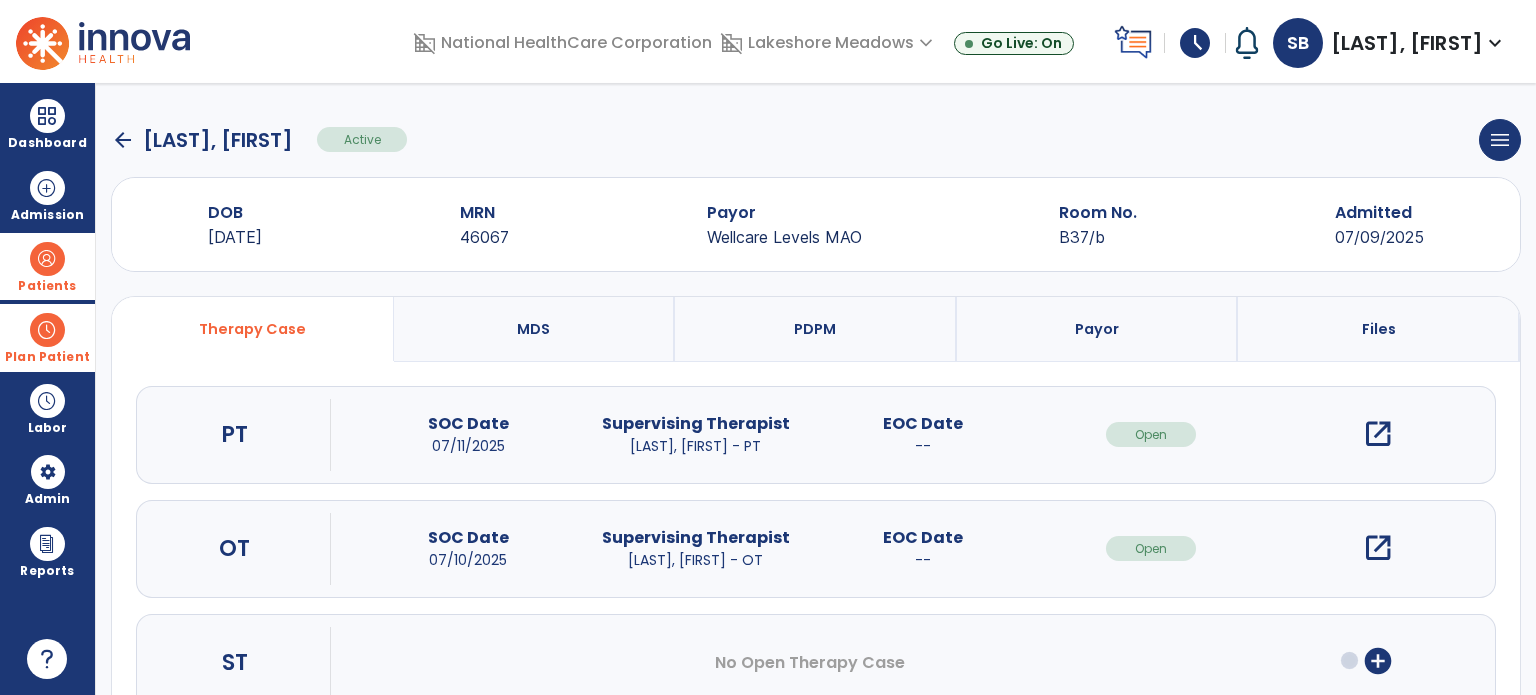 click on "open_in_new" at bounding box center [1378, 434] 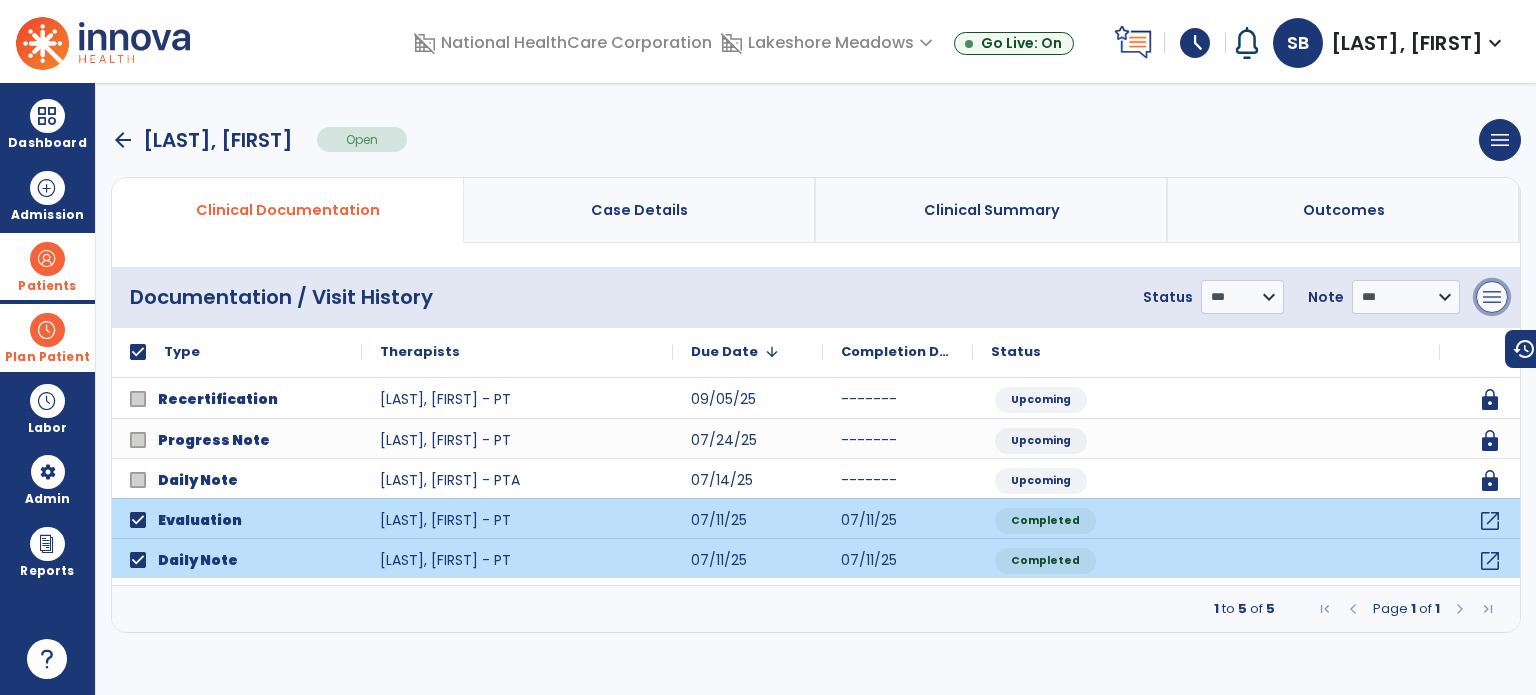 click on "menu" at bounding box center (1492, 297) 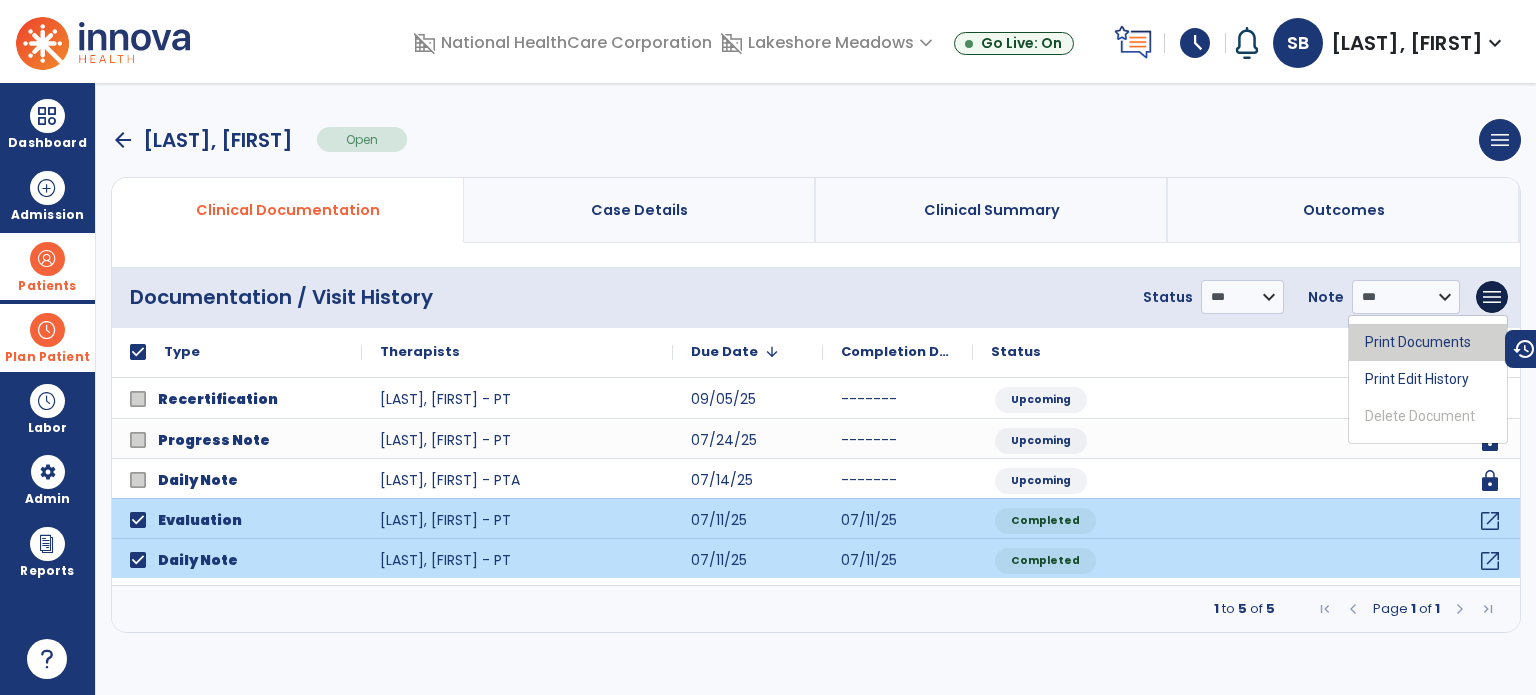 click on "Print Documents" at bounding box center (1428, 342) 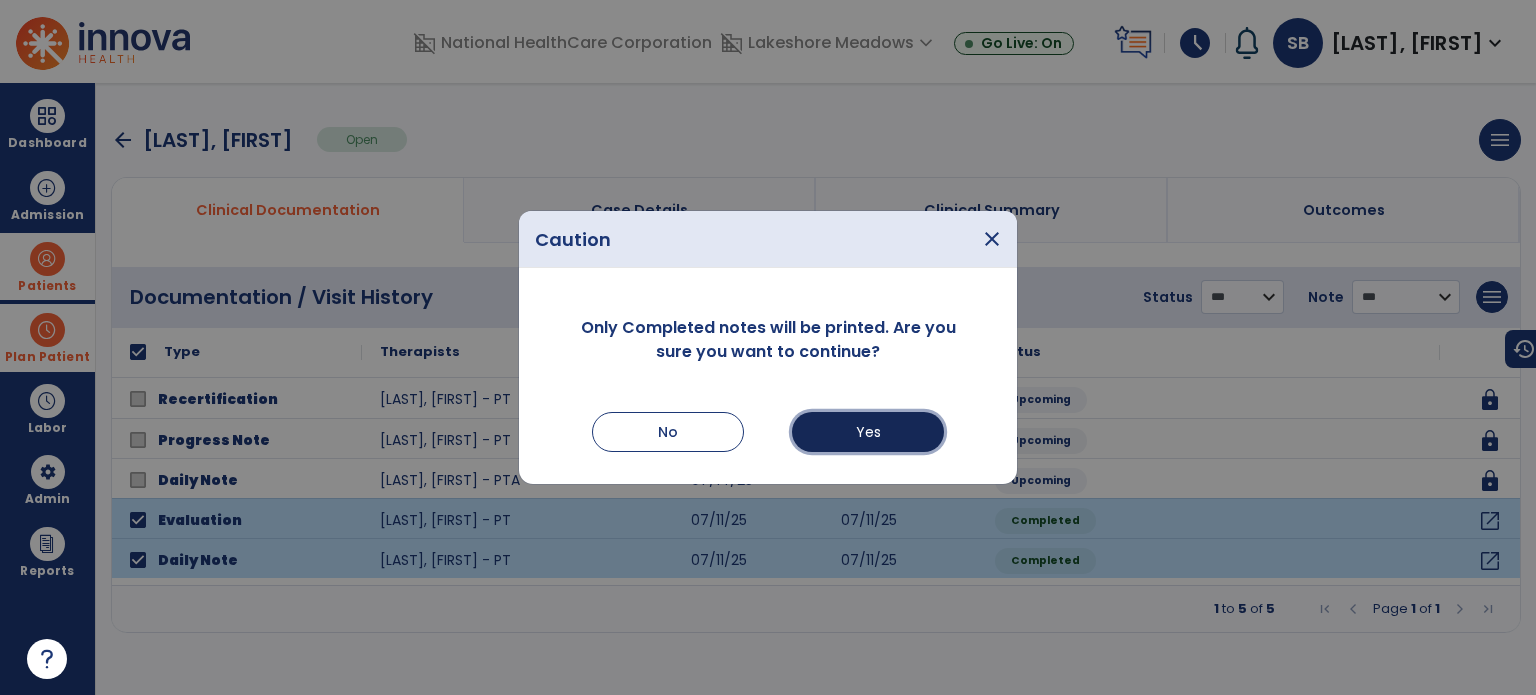 click on "Yes" at bounding box center (868, 432) 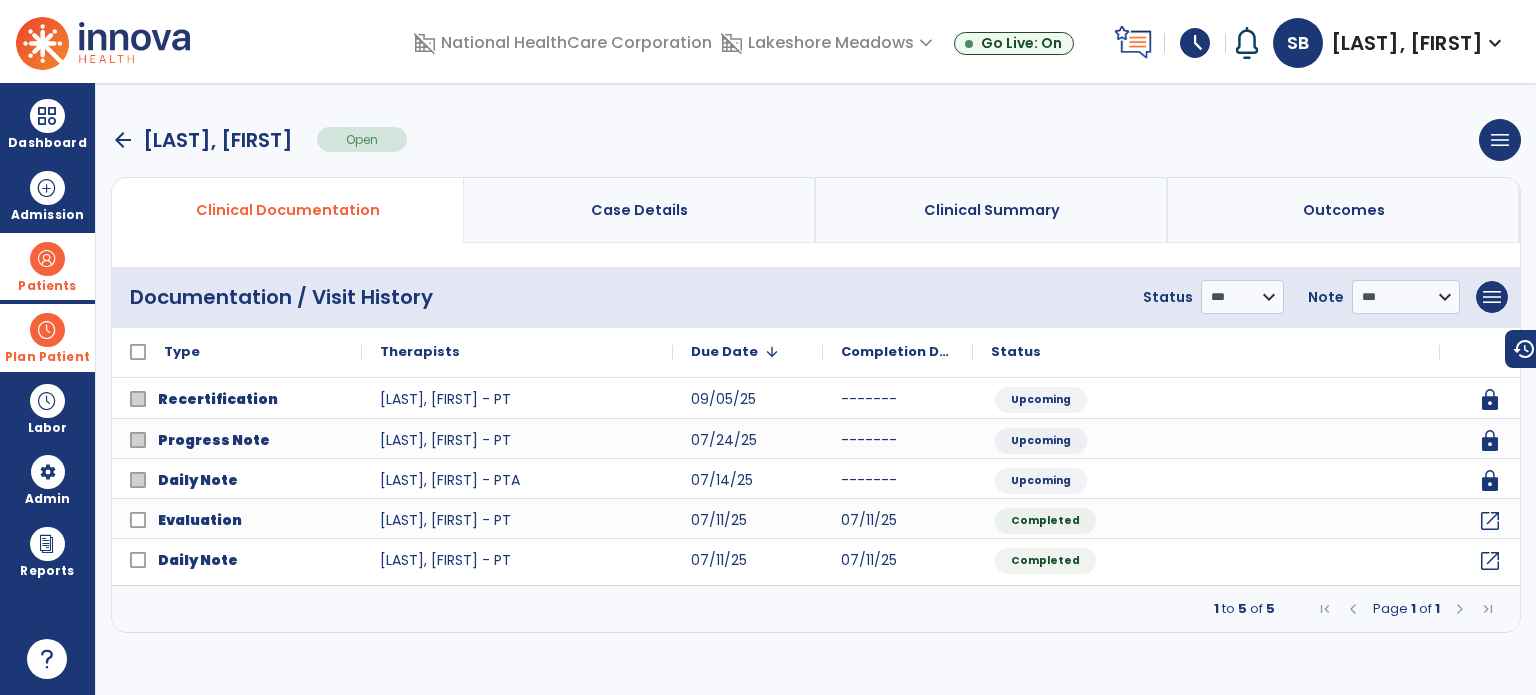 click on "arrow_back   [LAST], [FIRST]  Open  menu   Edit Therapy Case   Delete Therapy Case   Close Therapy Case" at bounding box center [816, 140] 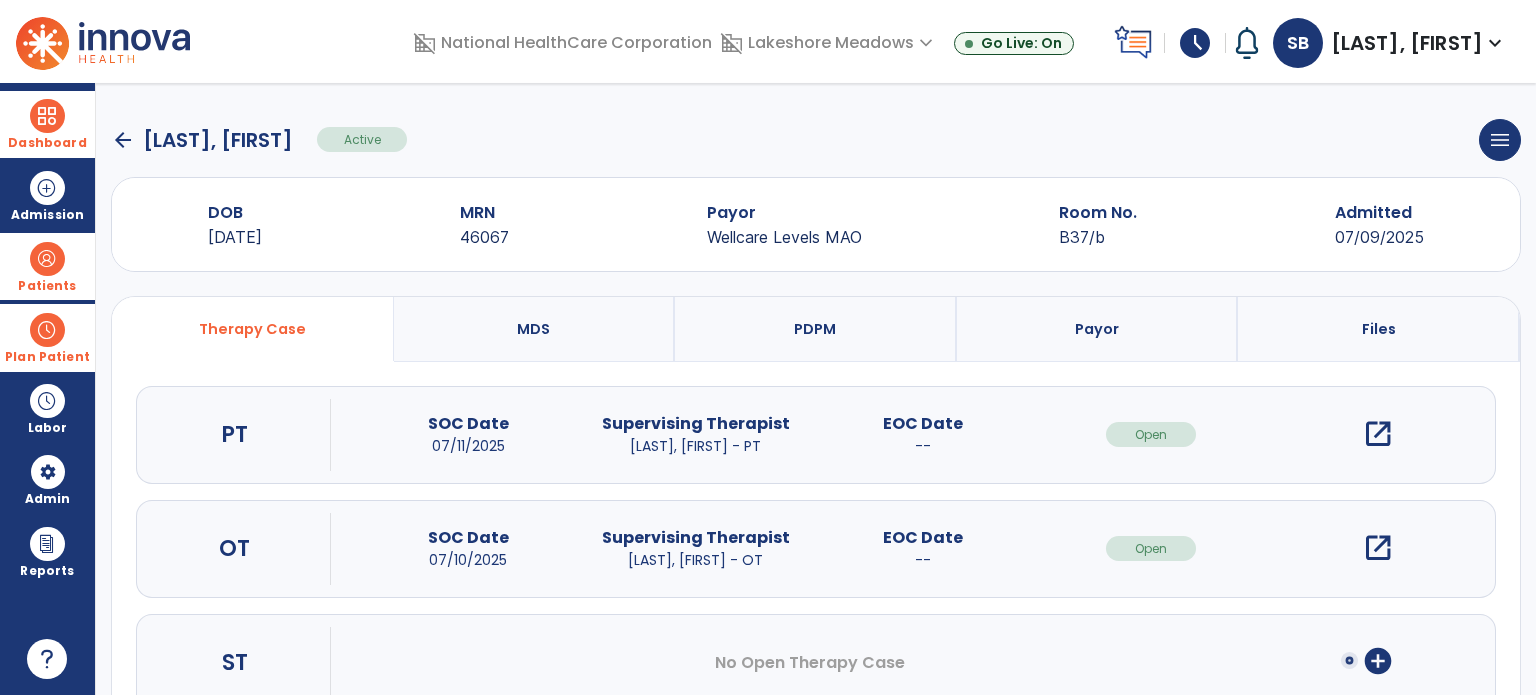 click at bounding box center (47, 116) 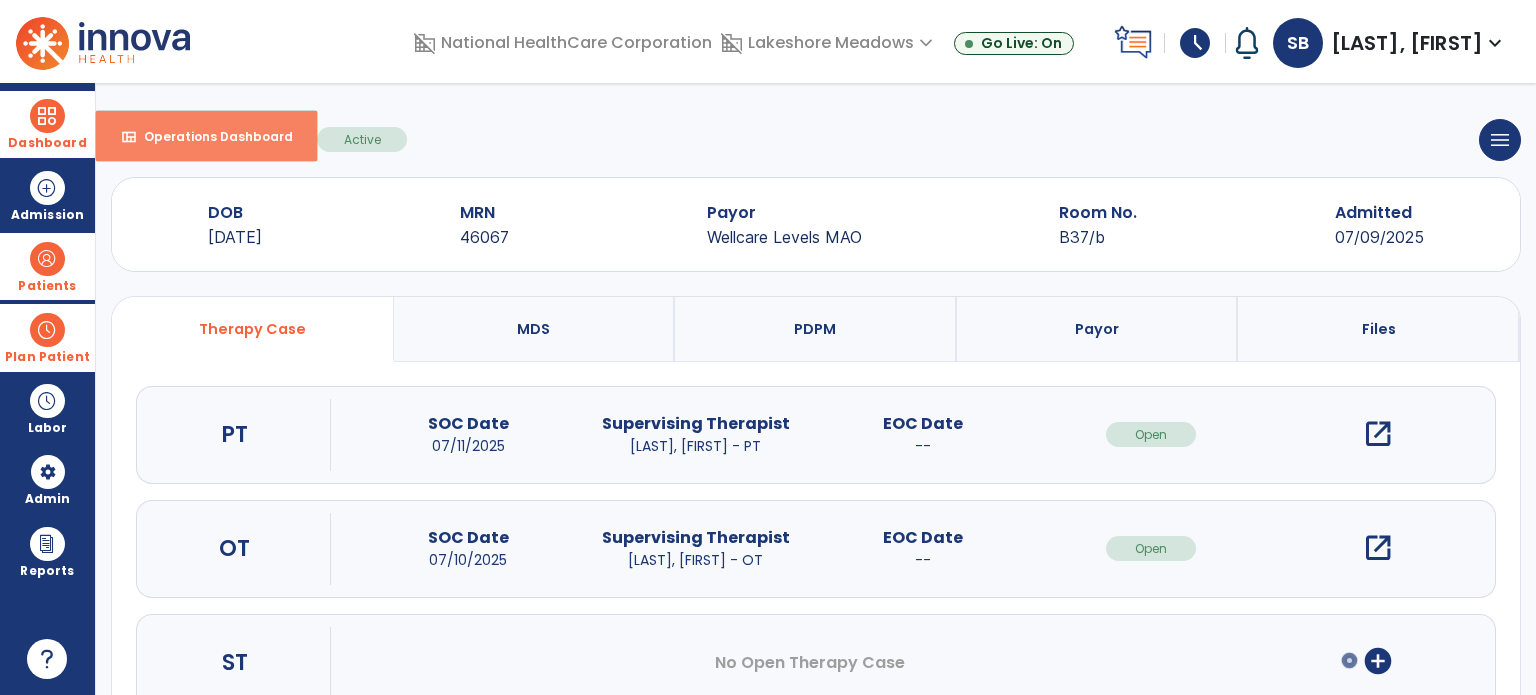 click on "Operations Dashboard" at bounding box center [210, 136] 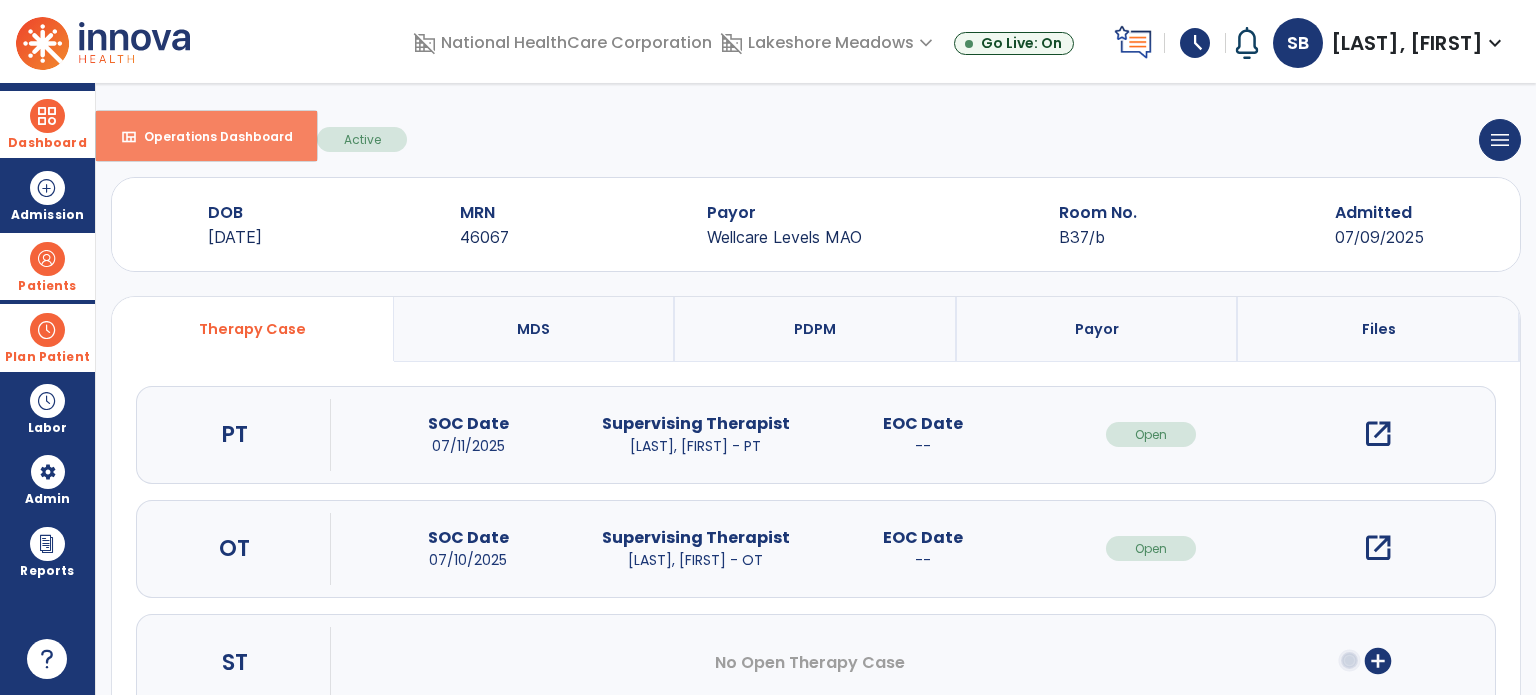 select on "***" 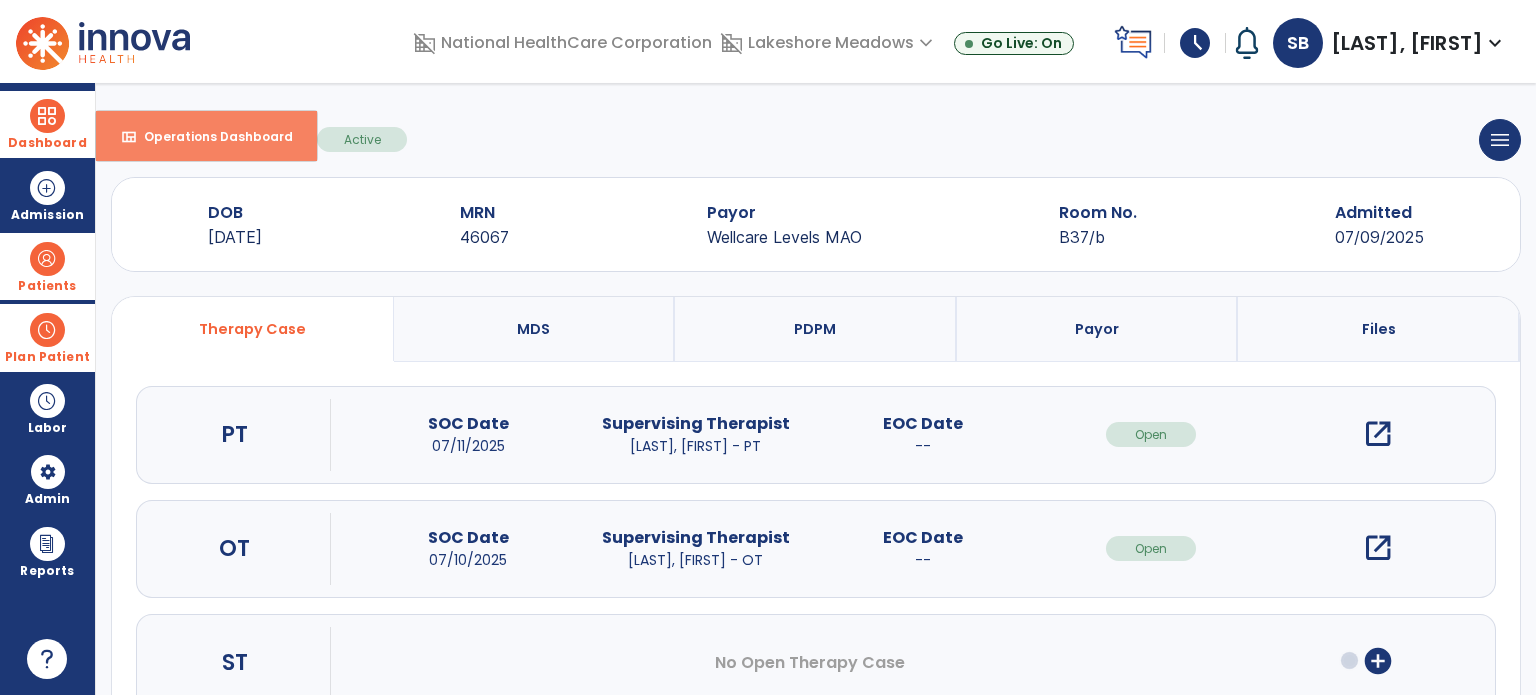 select on "****" 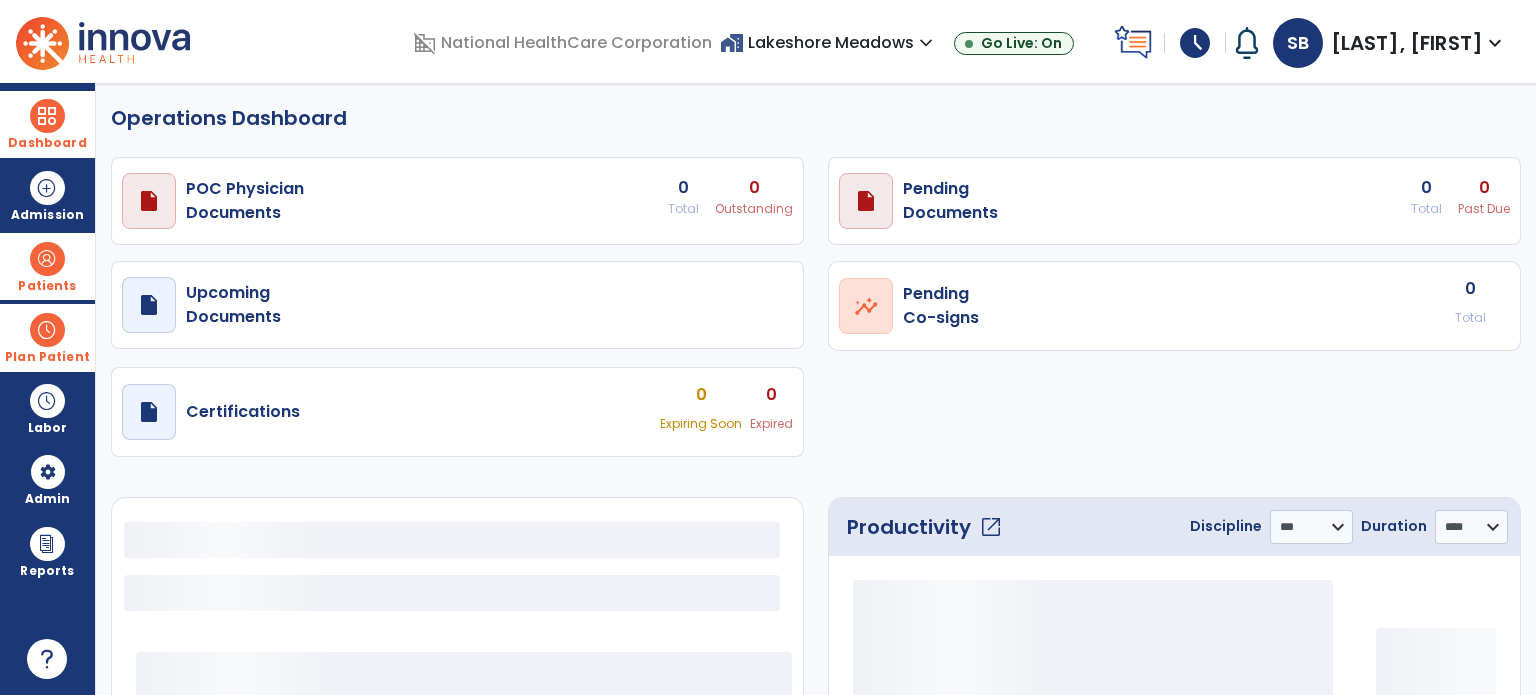 select on "***" 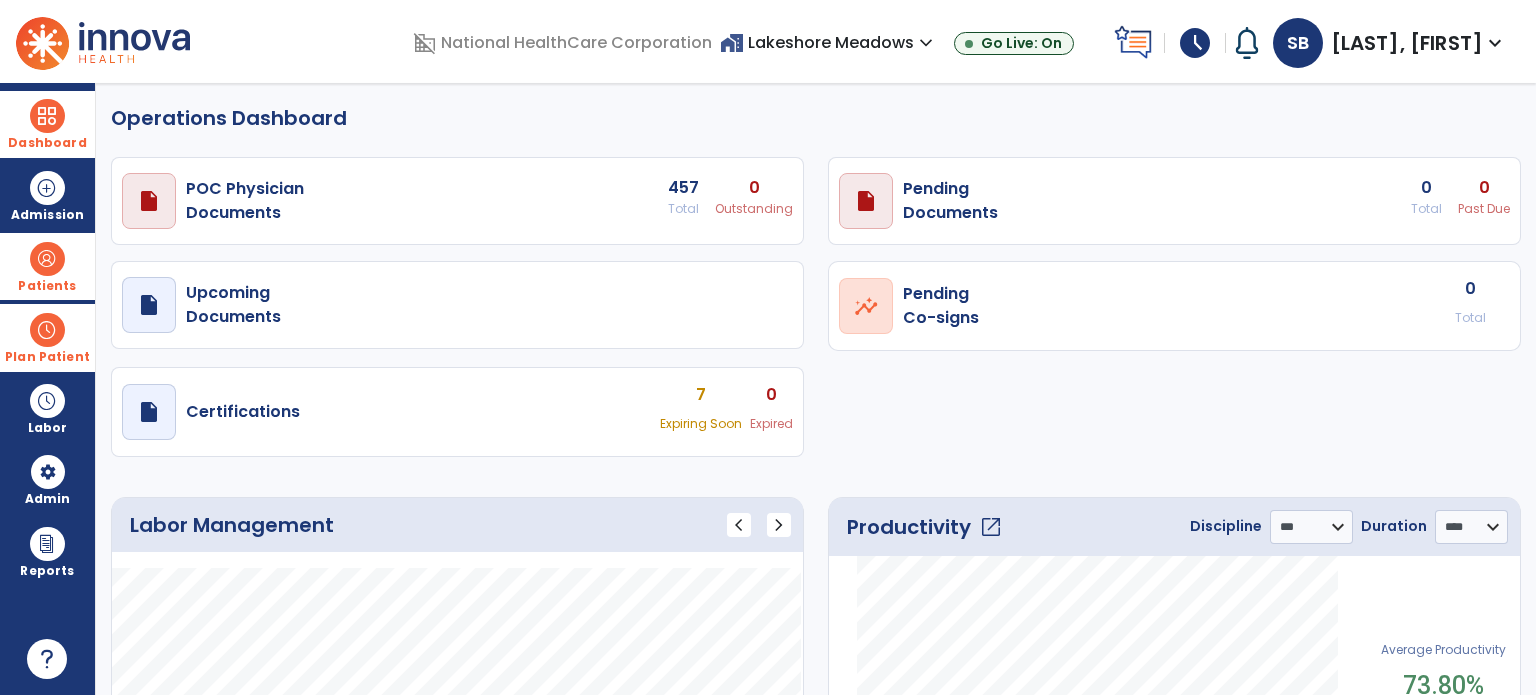 click on "Operations Dashboard" 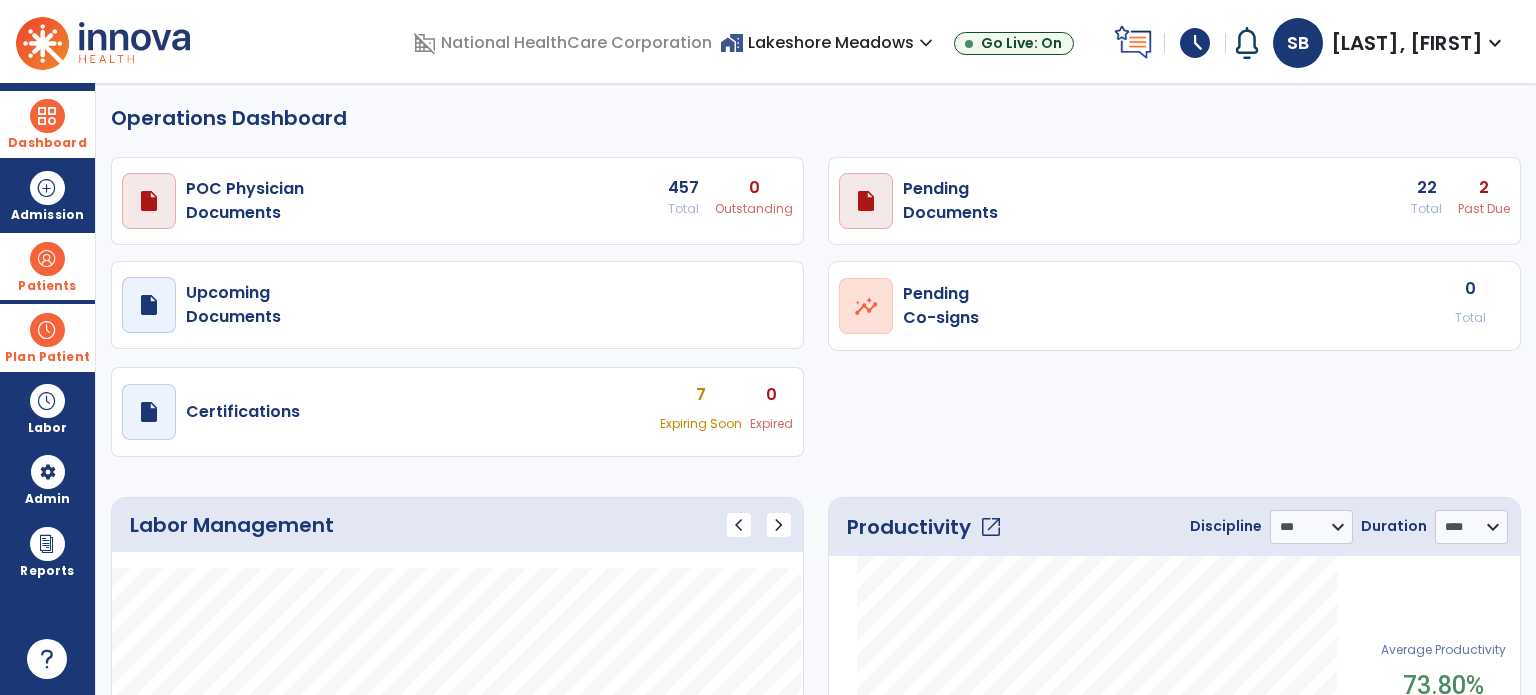 click on "Operations Dashboard" 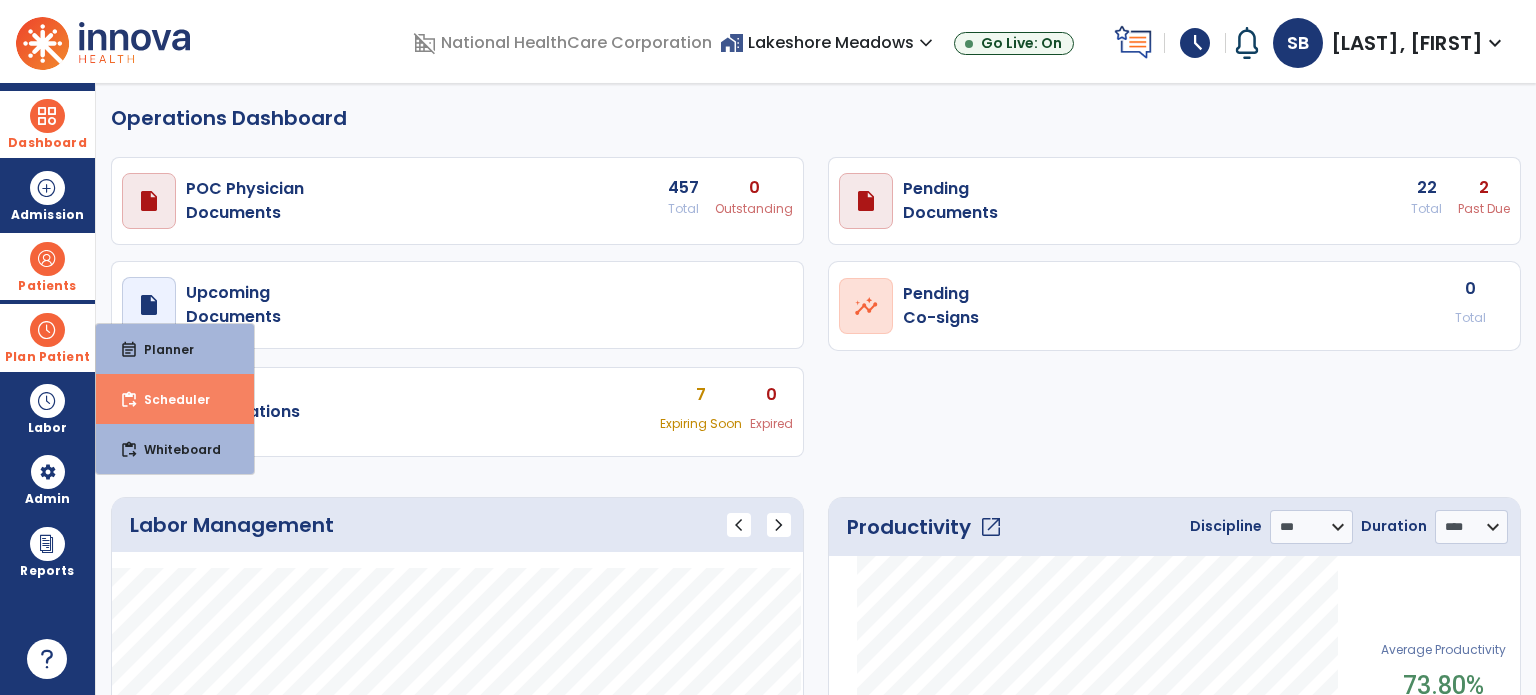 click on "content_paste_go  Scheduler" at bounding box center (175, 399) 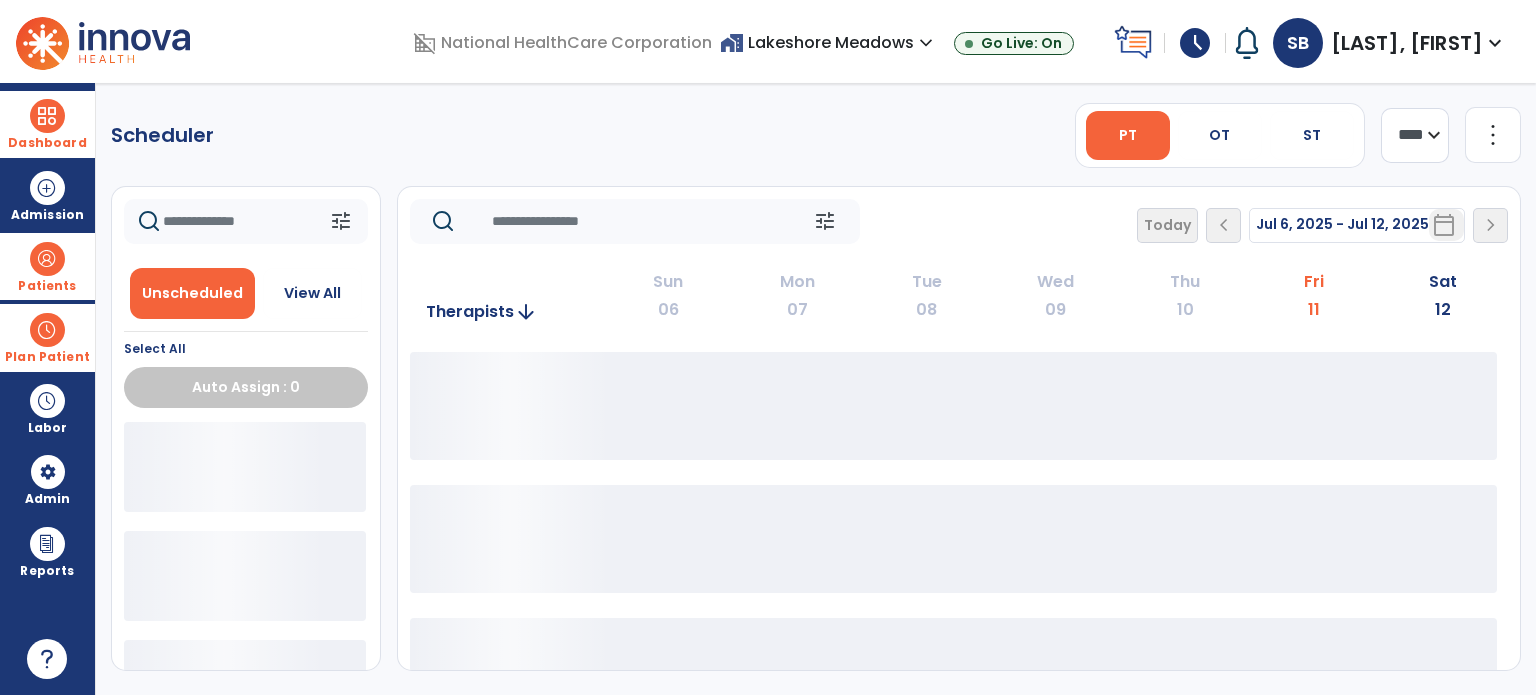 click on "tune   Today  chevron_left Jul 6, 2025 - Jul 12, 2025  *********  calendar_today  chevron_right" 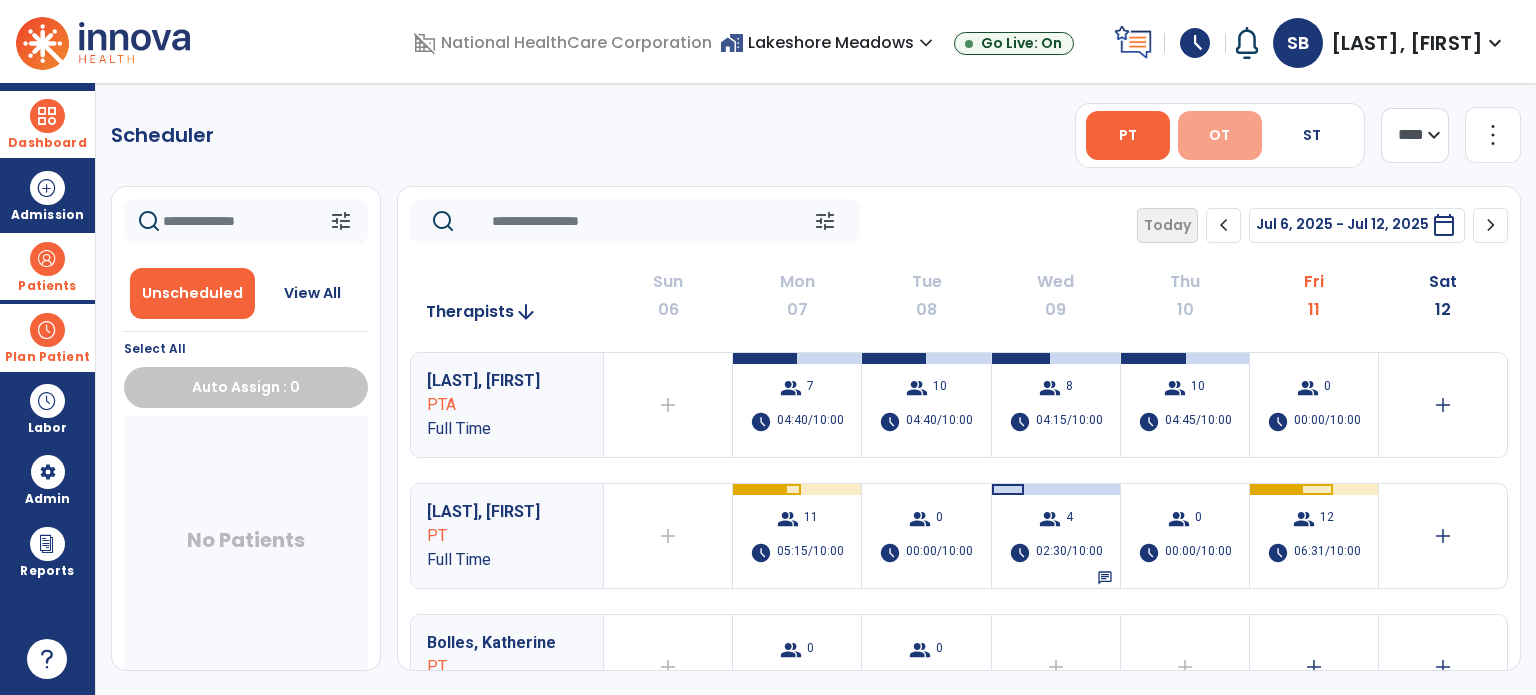 click on "OT" at bounding box center (1219, 135) 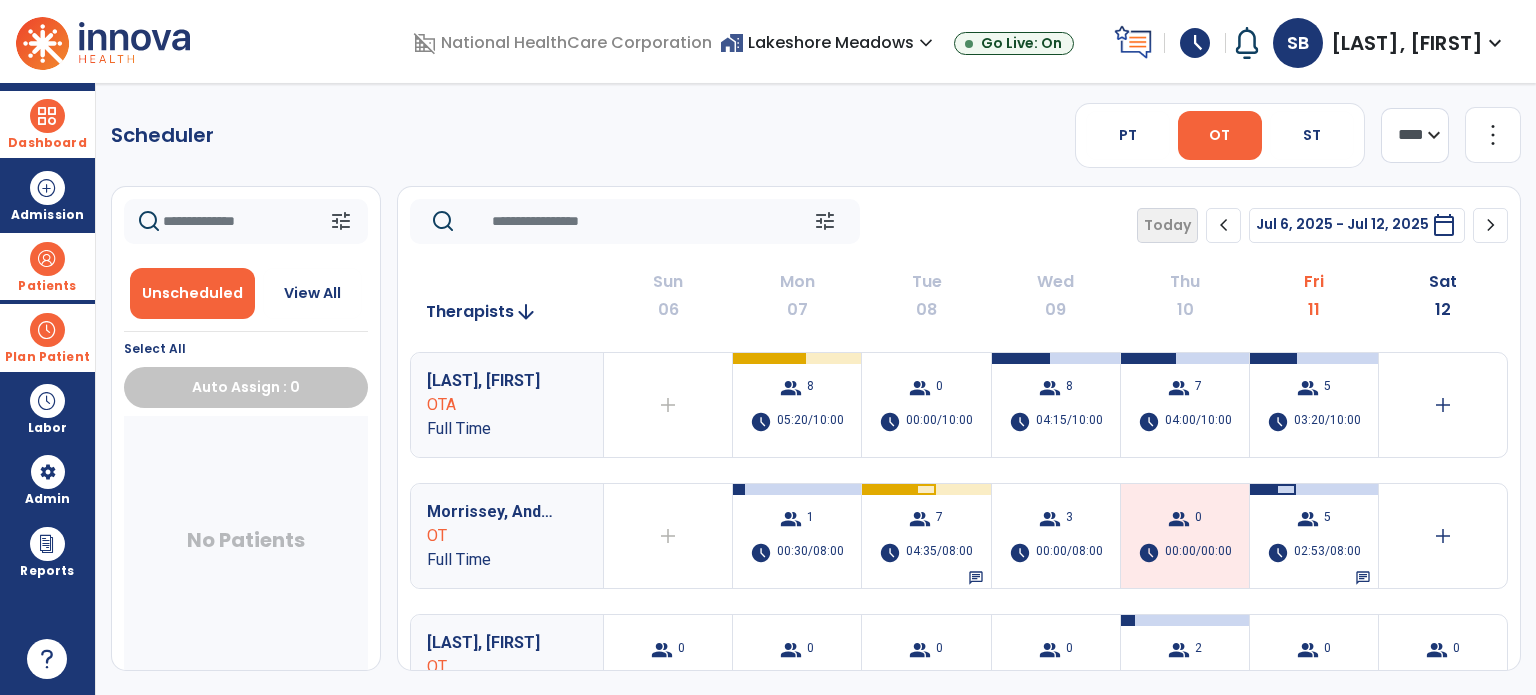 click on "tune   Today  chevron_left Jul 6, 2025 - Jul 12, 2025  *********  calendar_today  chevron_right" 